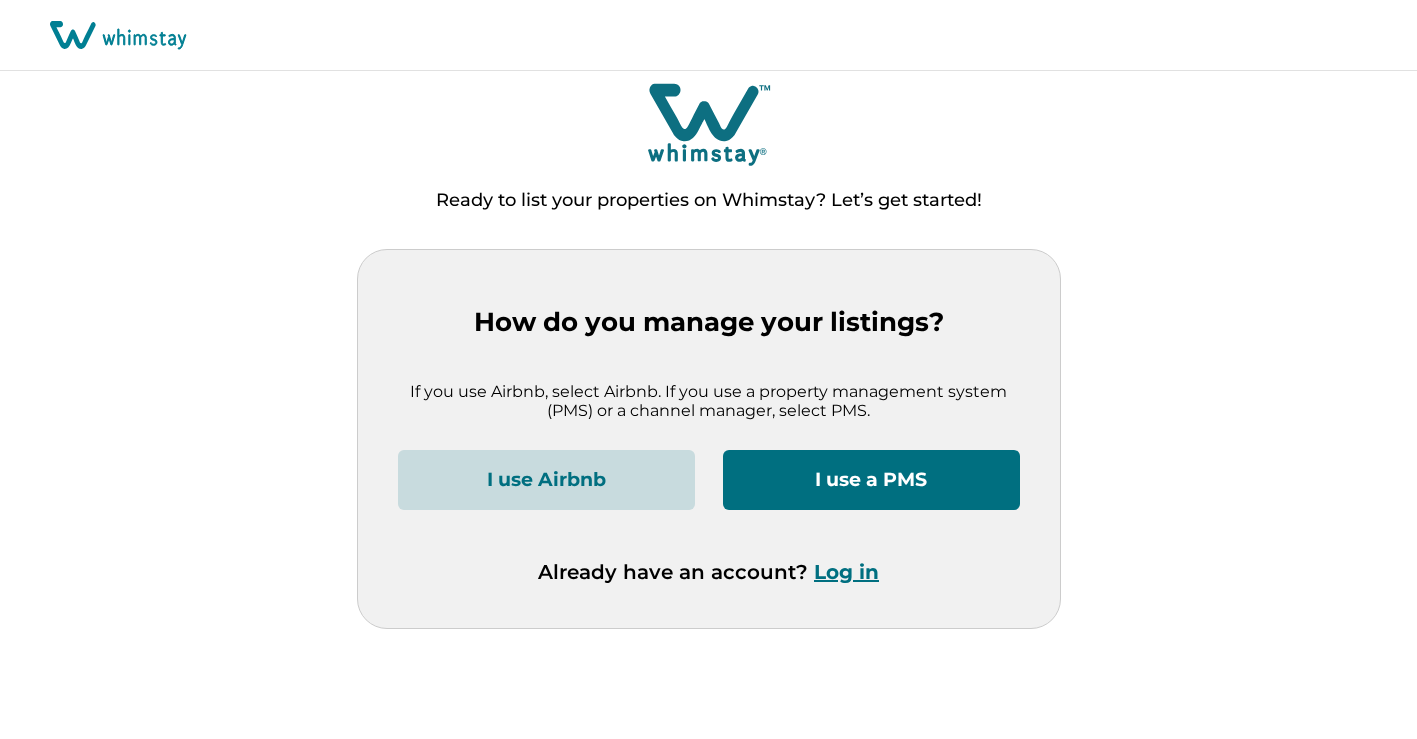 scroll, scrollTop: 0, scrollLeft: 0, axis: both 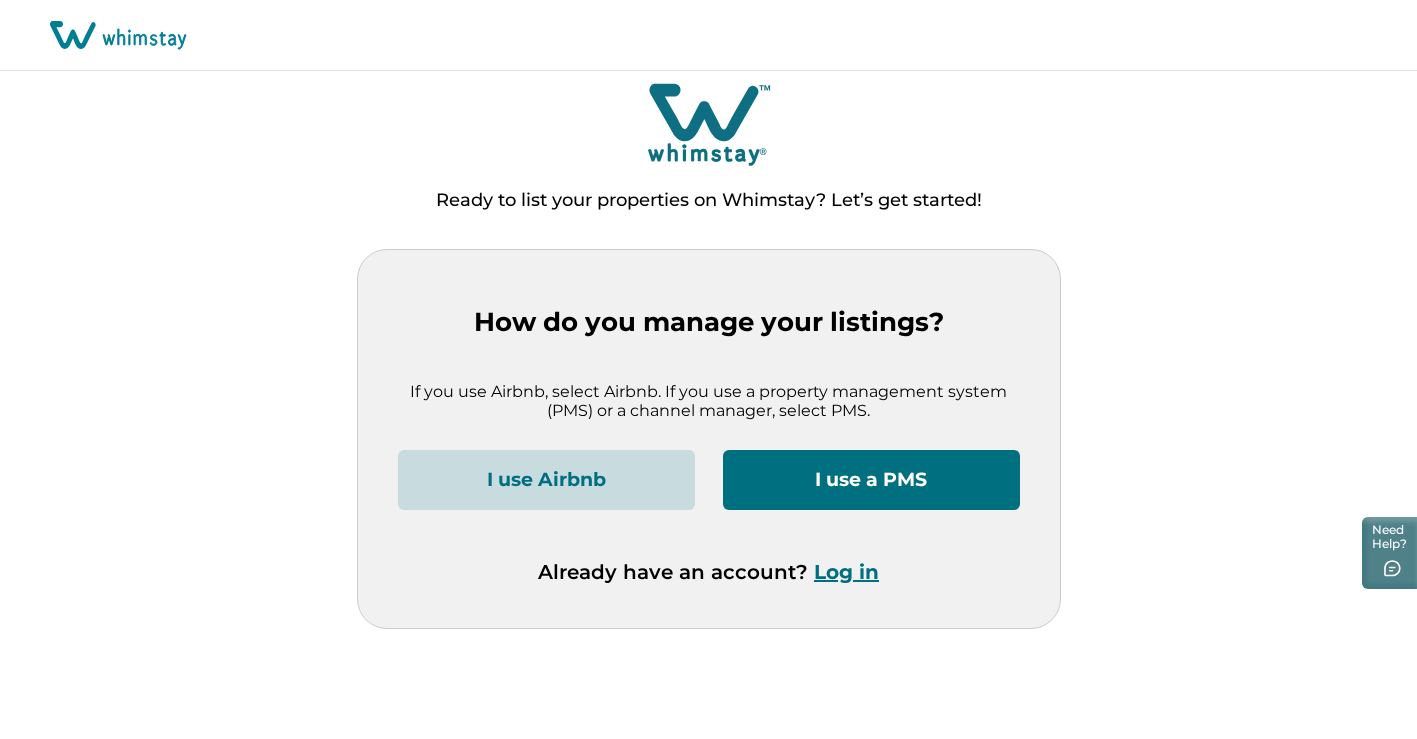 click on "I use Airbnb" at bounding box center (546, 480) 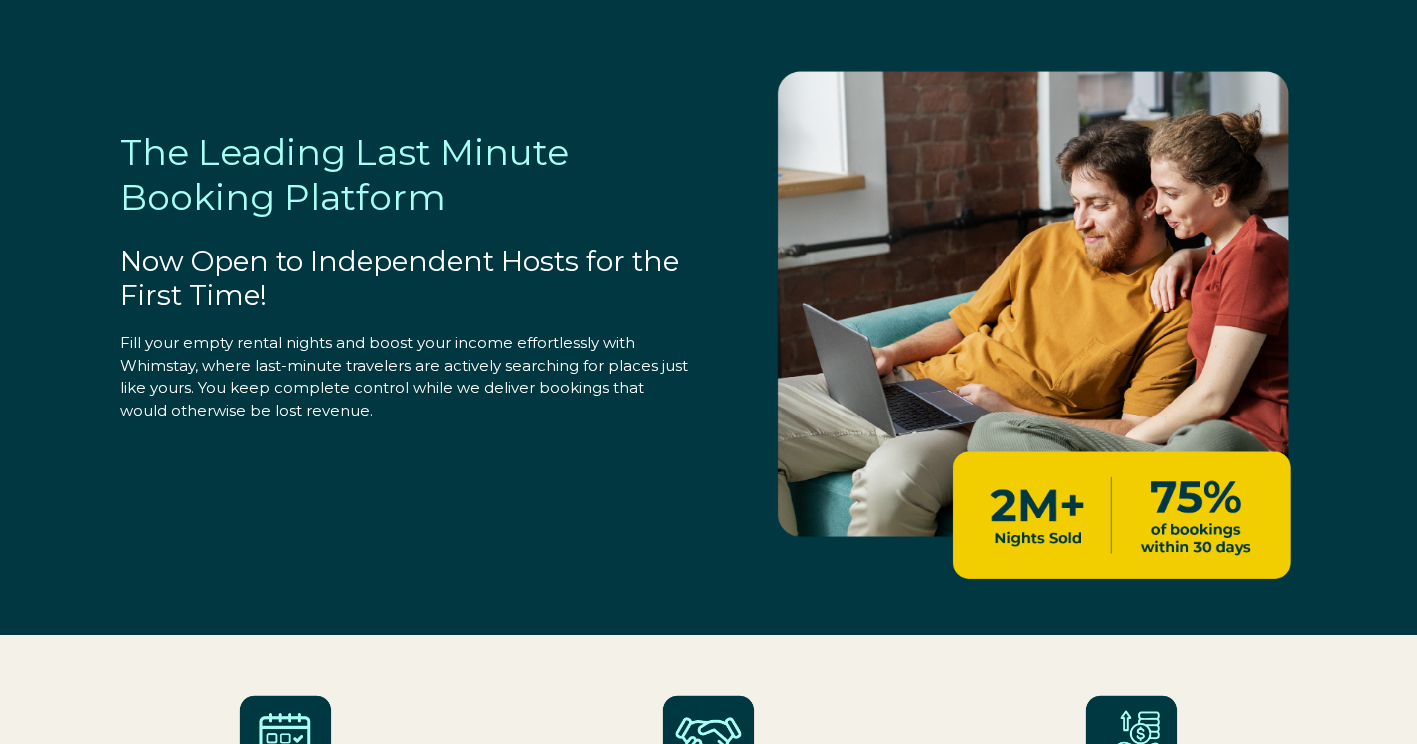 scroll, scrollTop: 0, scrollLeft: 0, axis: both 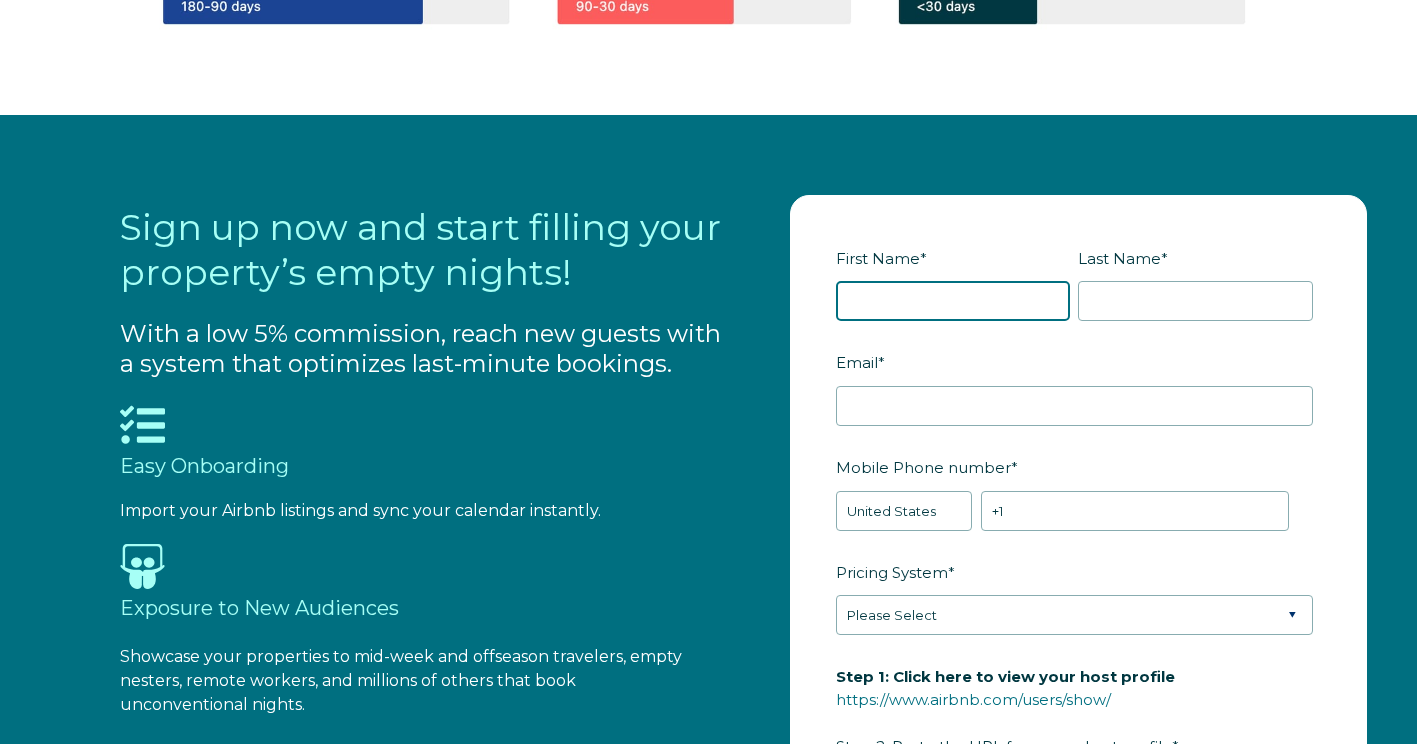 click on "First Name *" at bounding box center (953, 301) 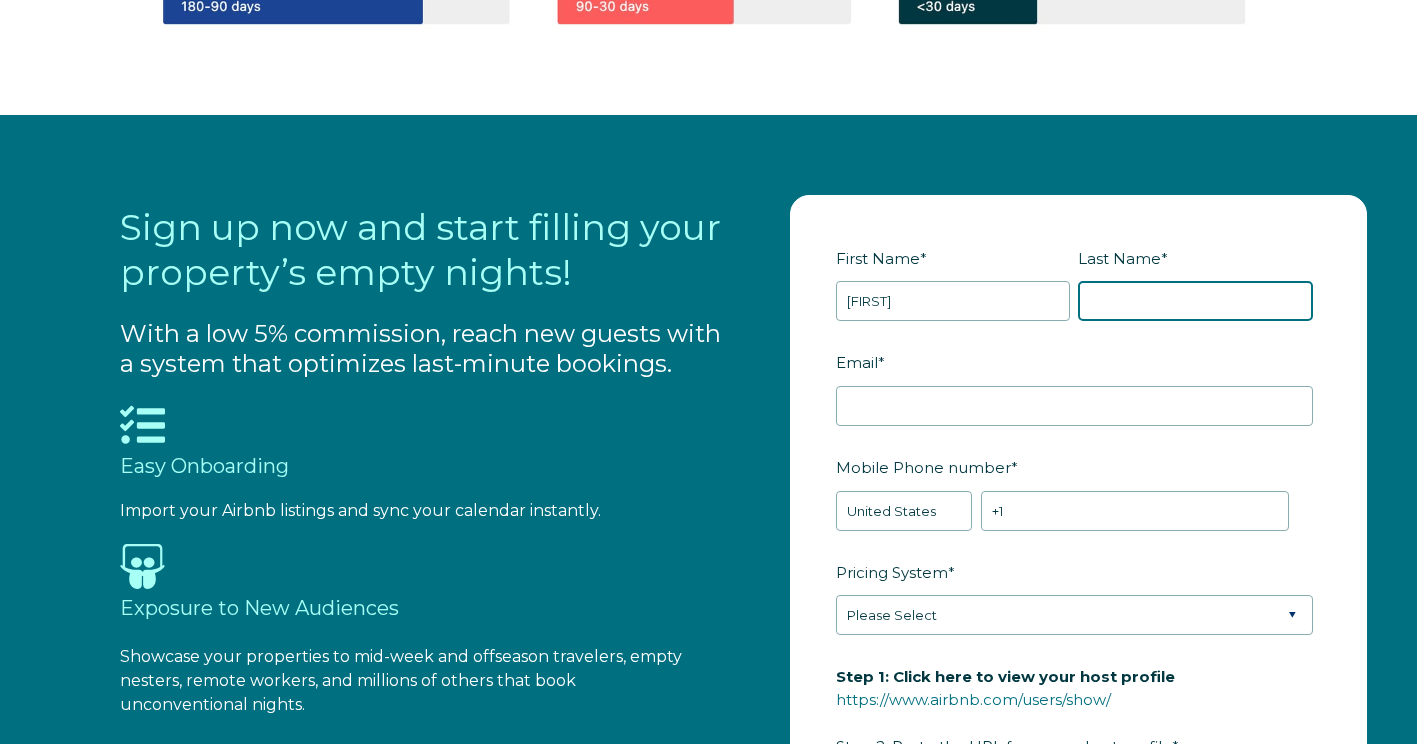 type on "Hebding" 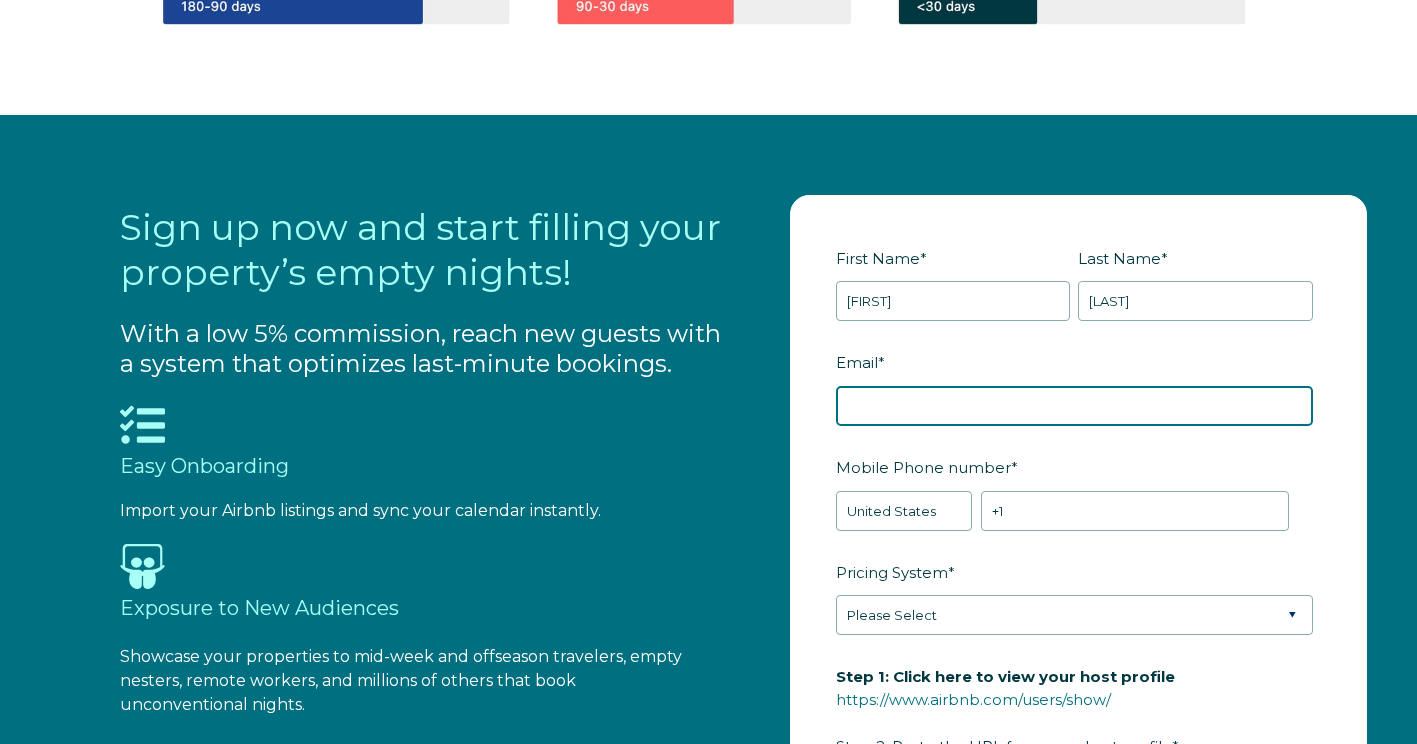 type on "[EMAIL]" 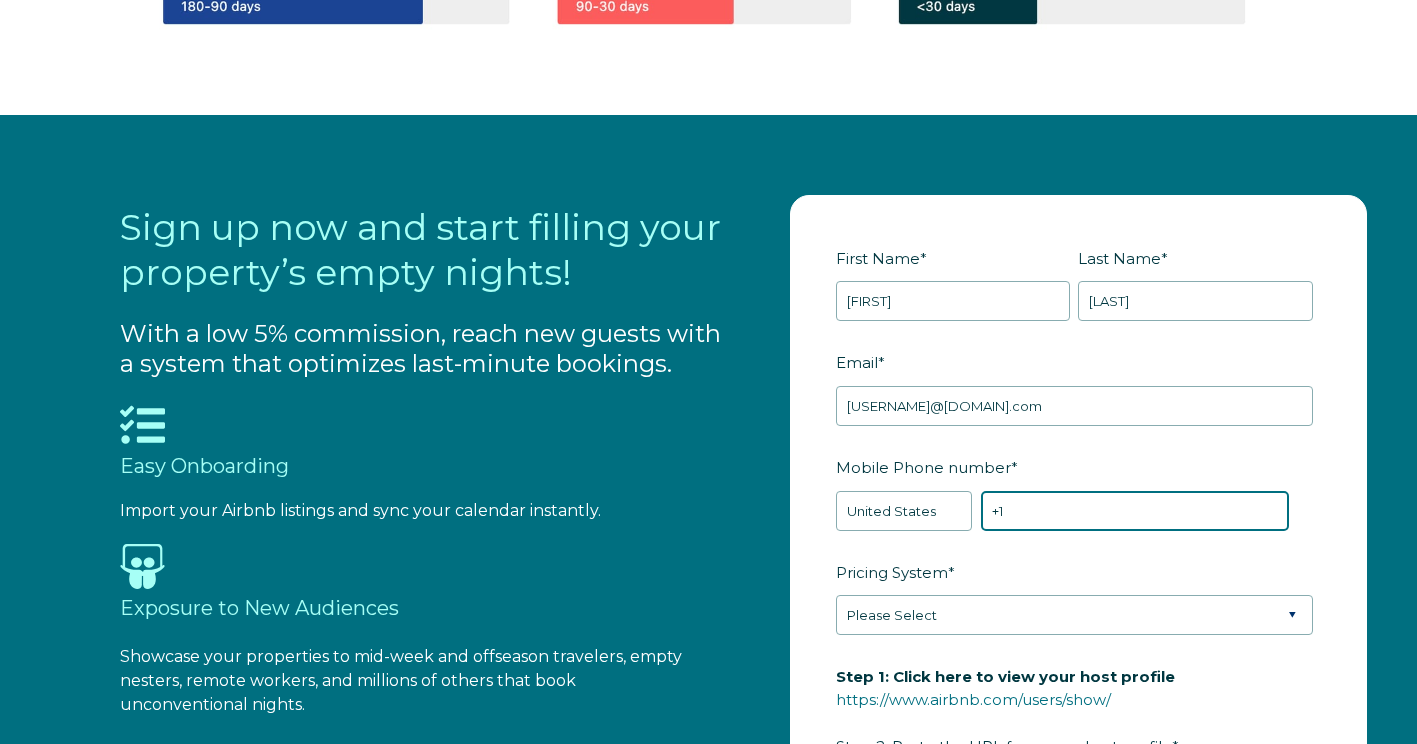 click on "+1" at bounding box center (1135, 511) 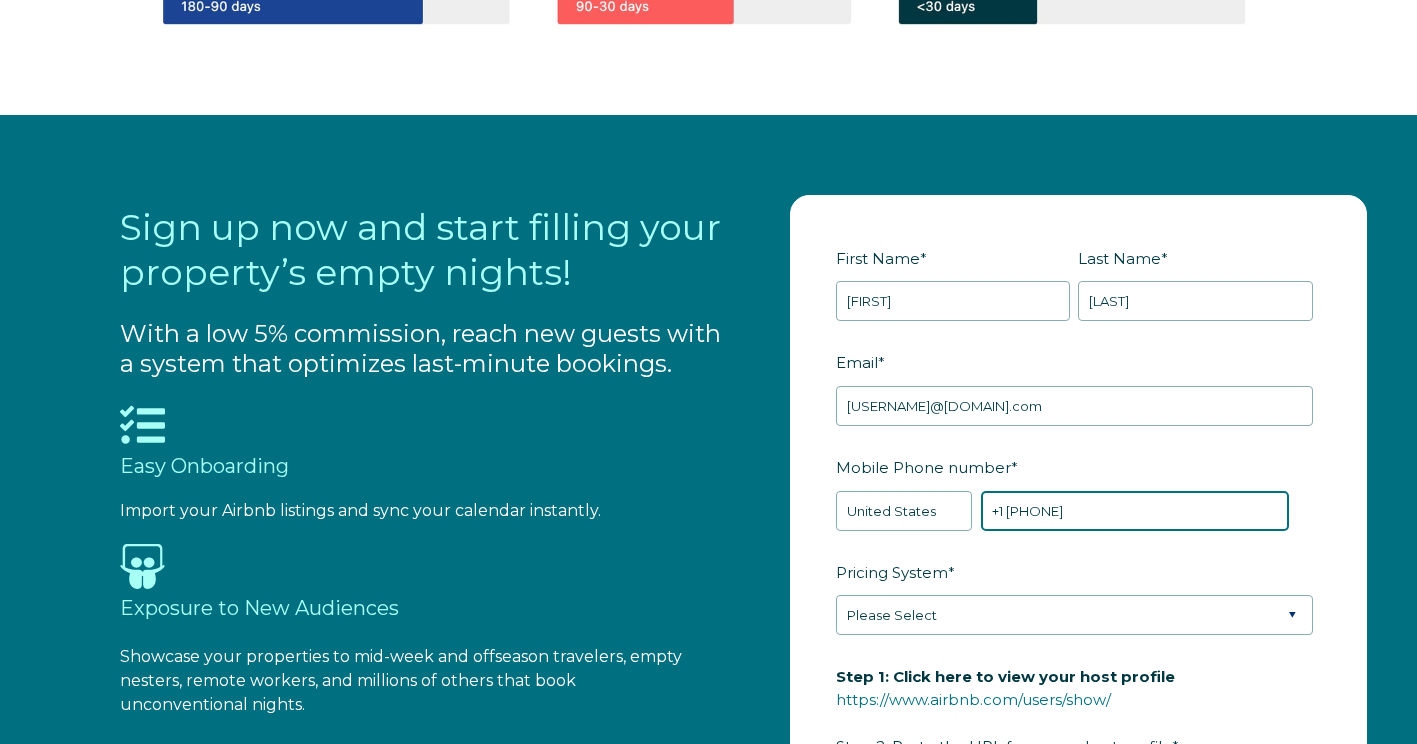 type on "+1 3129613188" 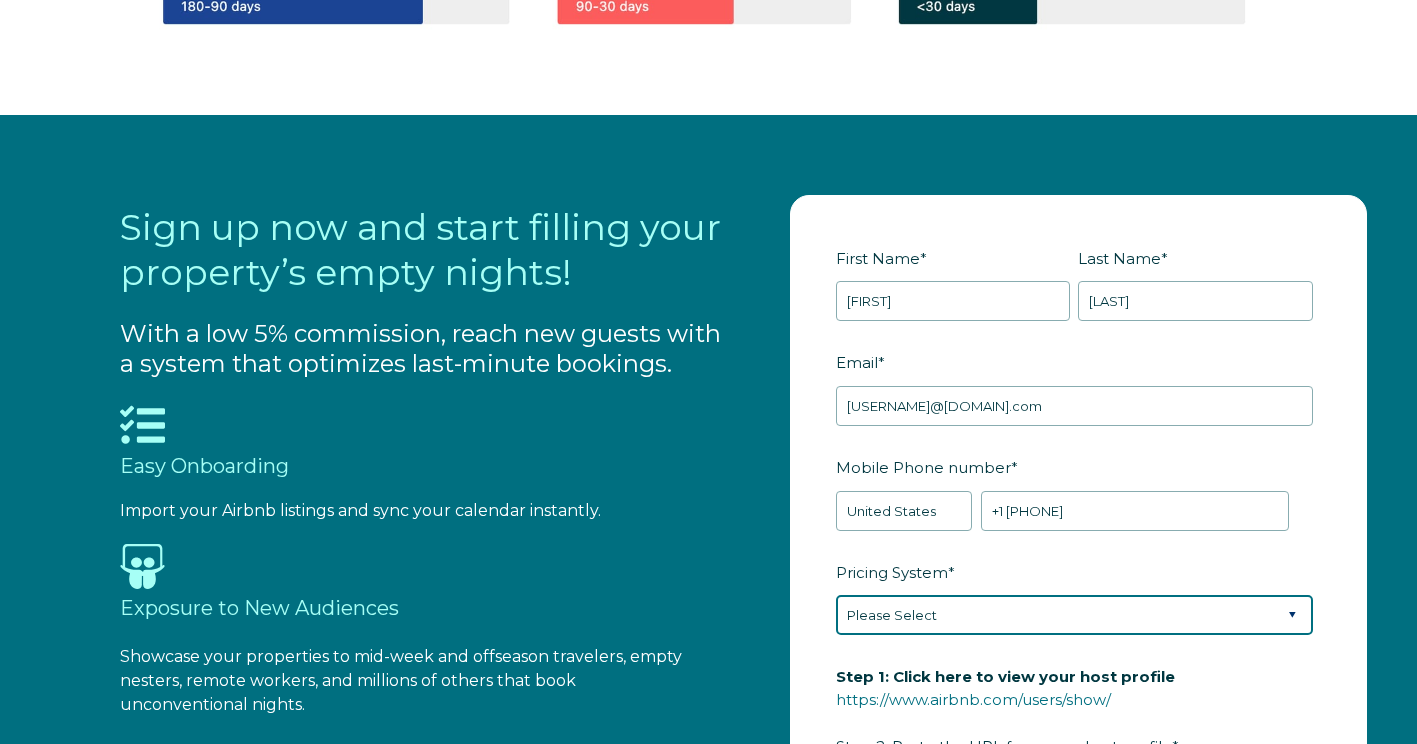 click on "Please Select Manual Airbnb Smart Pricing PriceLabs Wheelhouse Beyond Pricing 3rd Party - Dynamic" at bounding box center [1074, 615] 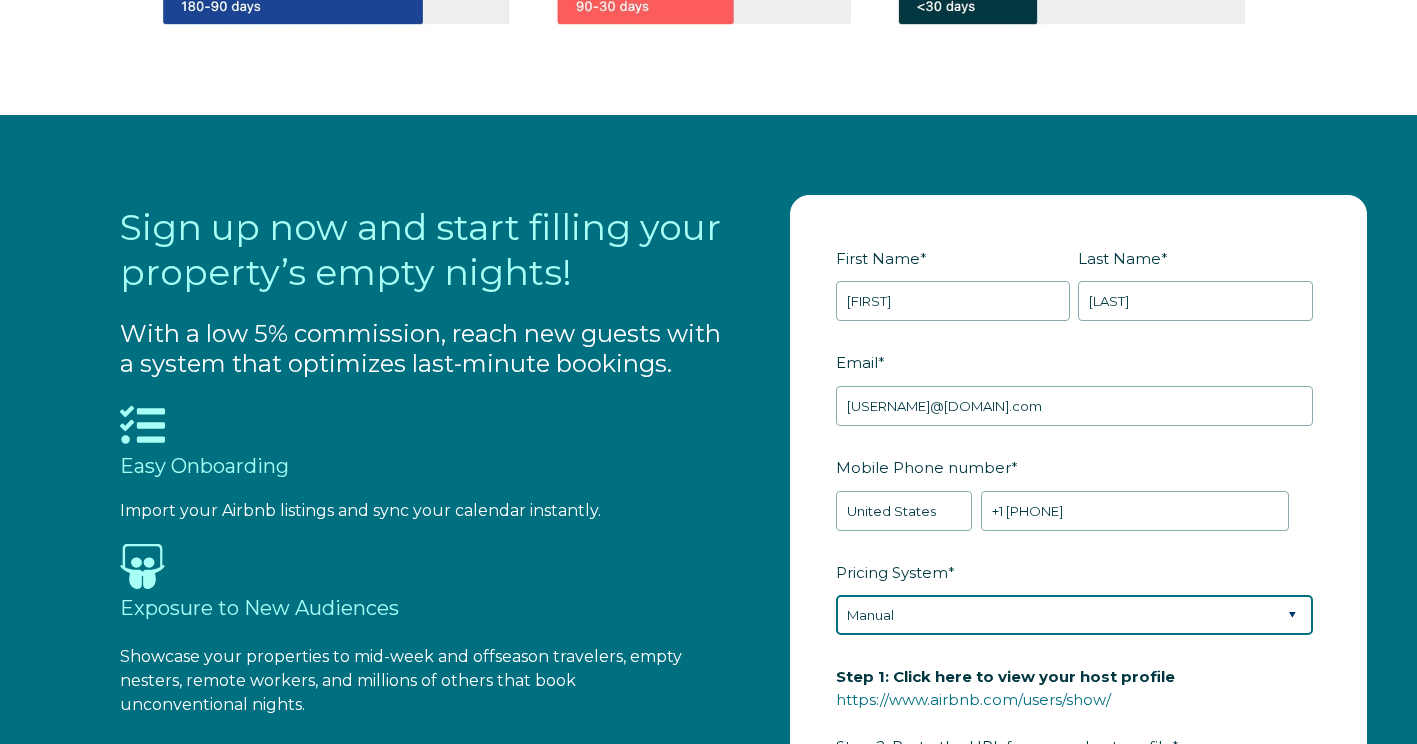 click on "Please Select Manual Airbnb Smart Pricing PriceLabs Wheelhouse Beyond Pricing 3rd Party - Dynamic" at bounding box center (1074, 615) 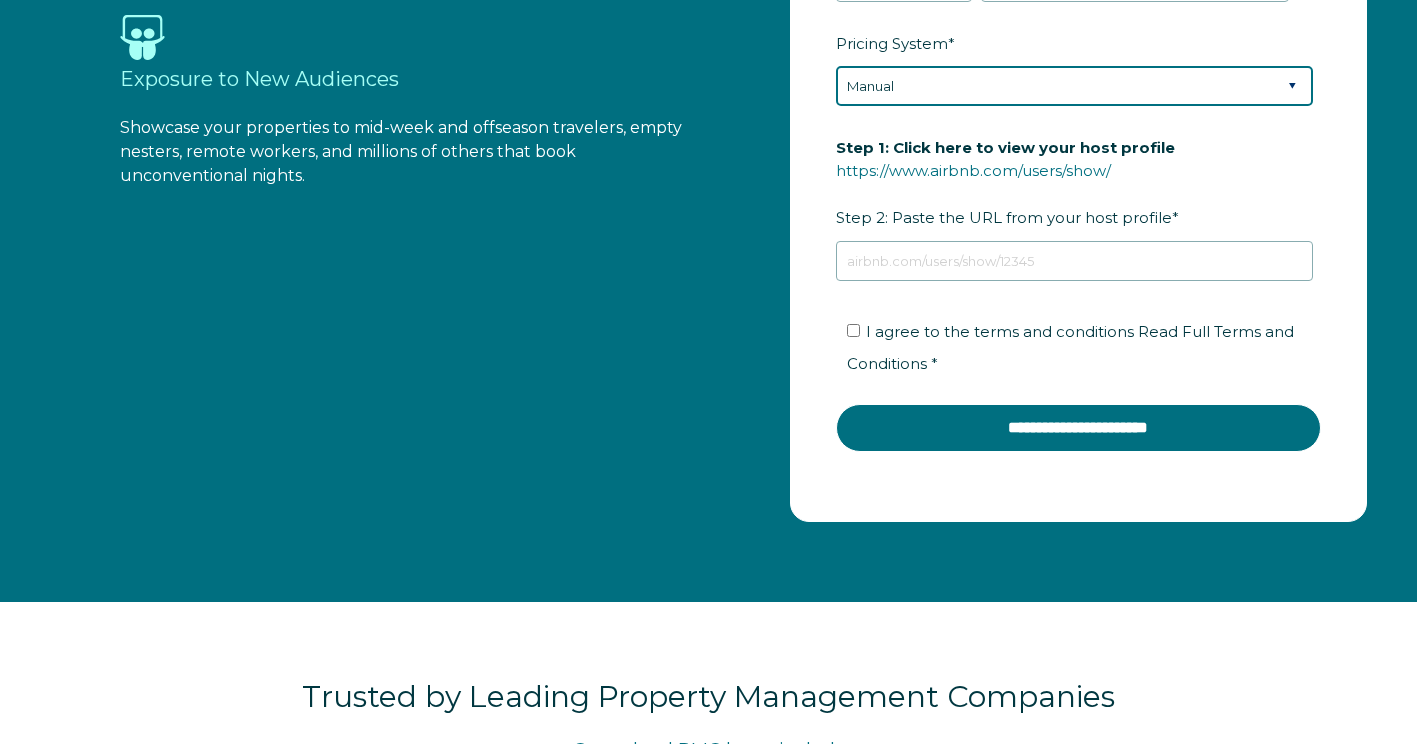 scroll, scrollTop: 2391, scrollLeft: 0, axis: vertical 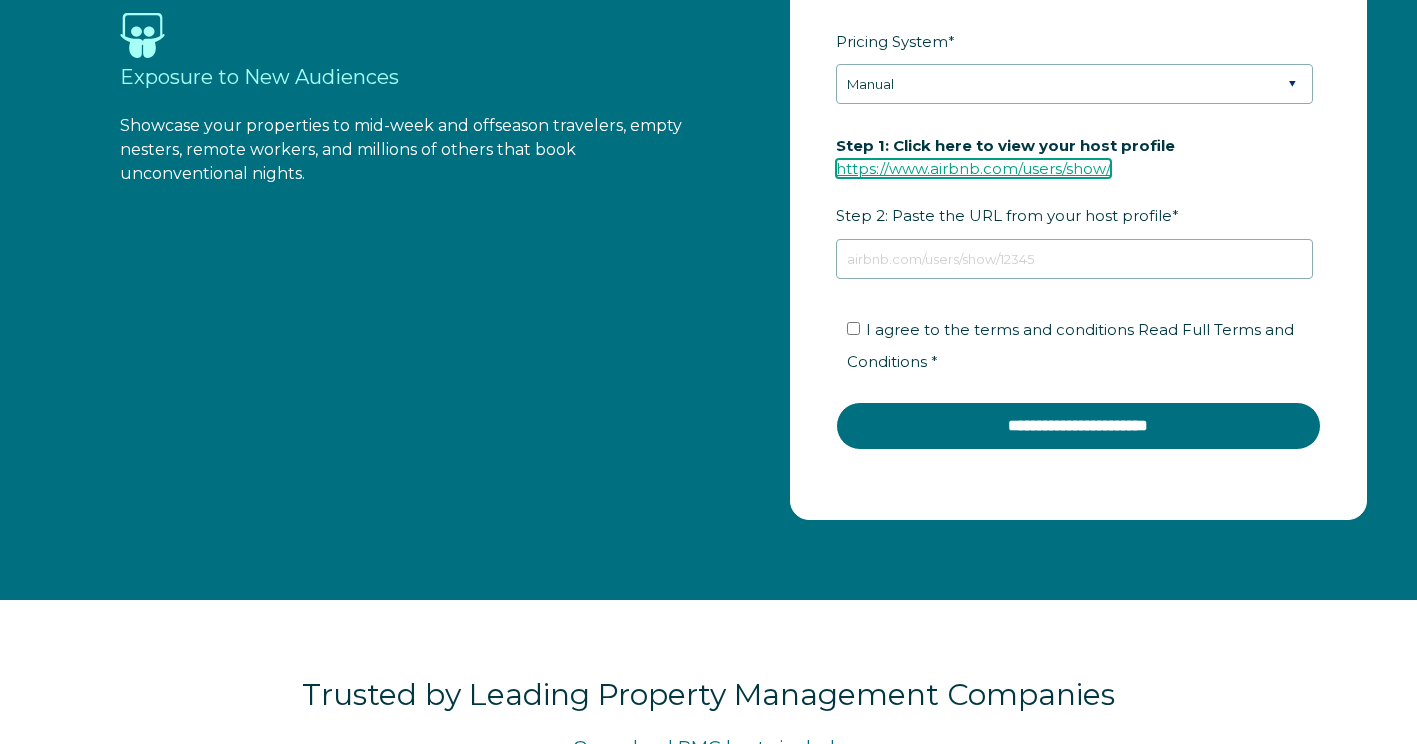click on "https://www.airbnb.com/users/show/" at bounding box center [973, 168] 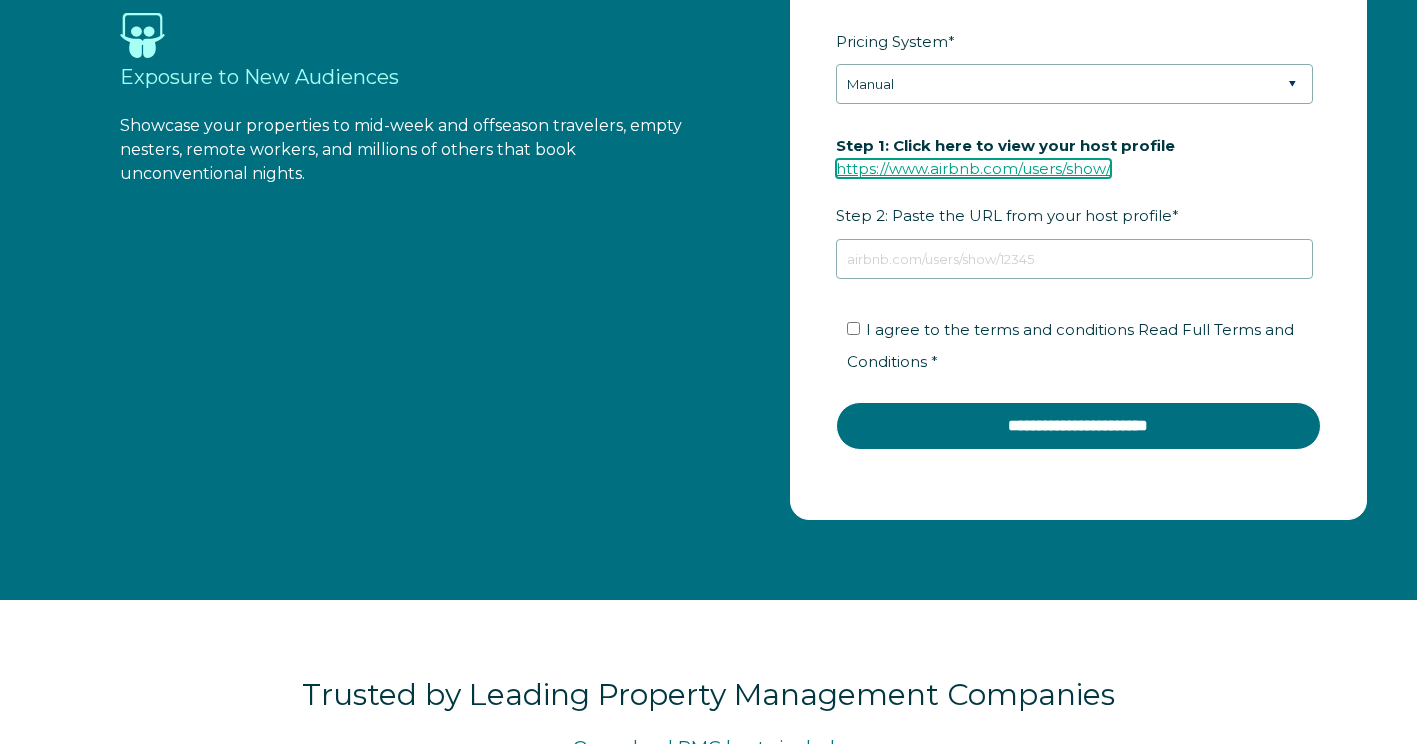 click on "https://www.airbnb.com/users/show/" at bounding box center (973, 168) 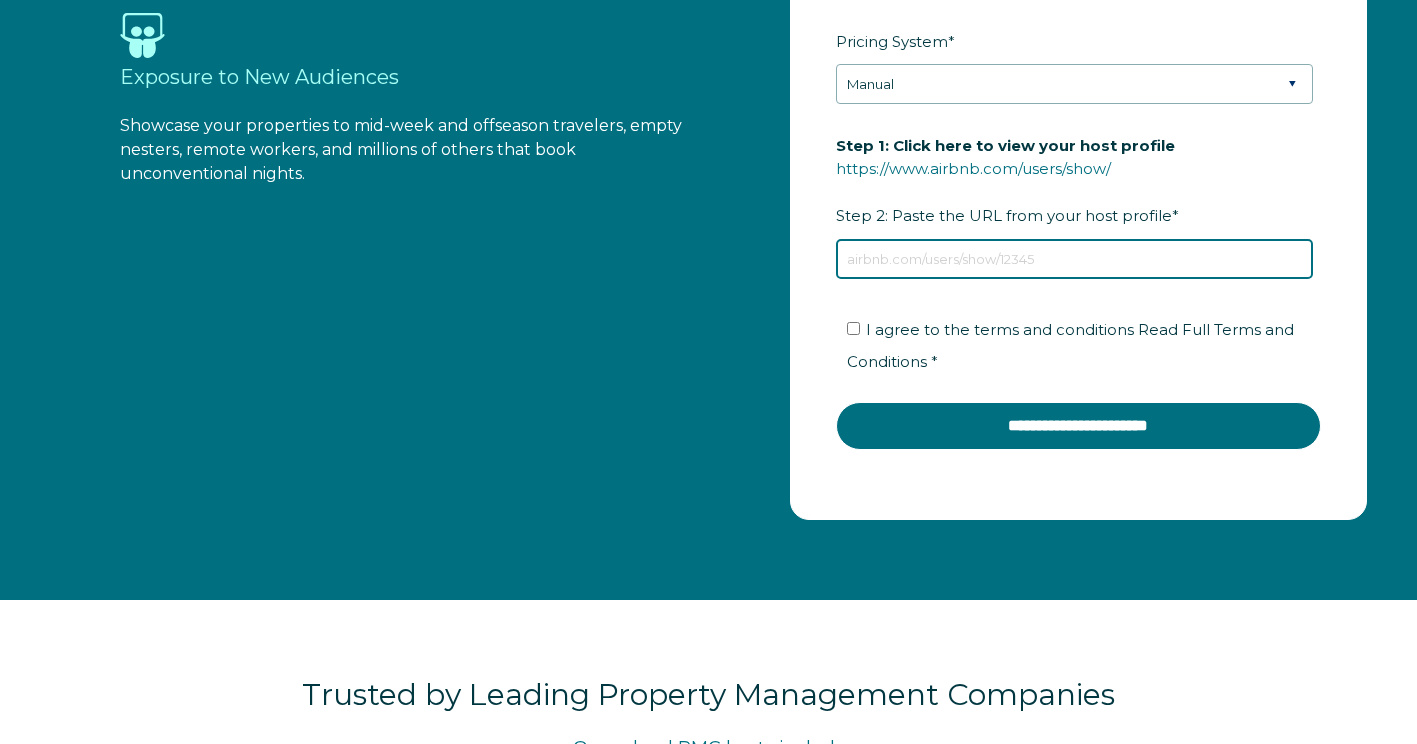 click on "Step 1: Click here to view your host profile         https://www.airbnb.com/users/show/   Step 2: Paste the URL from your host profile *" at bounding box center (1074, 259) 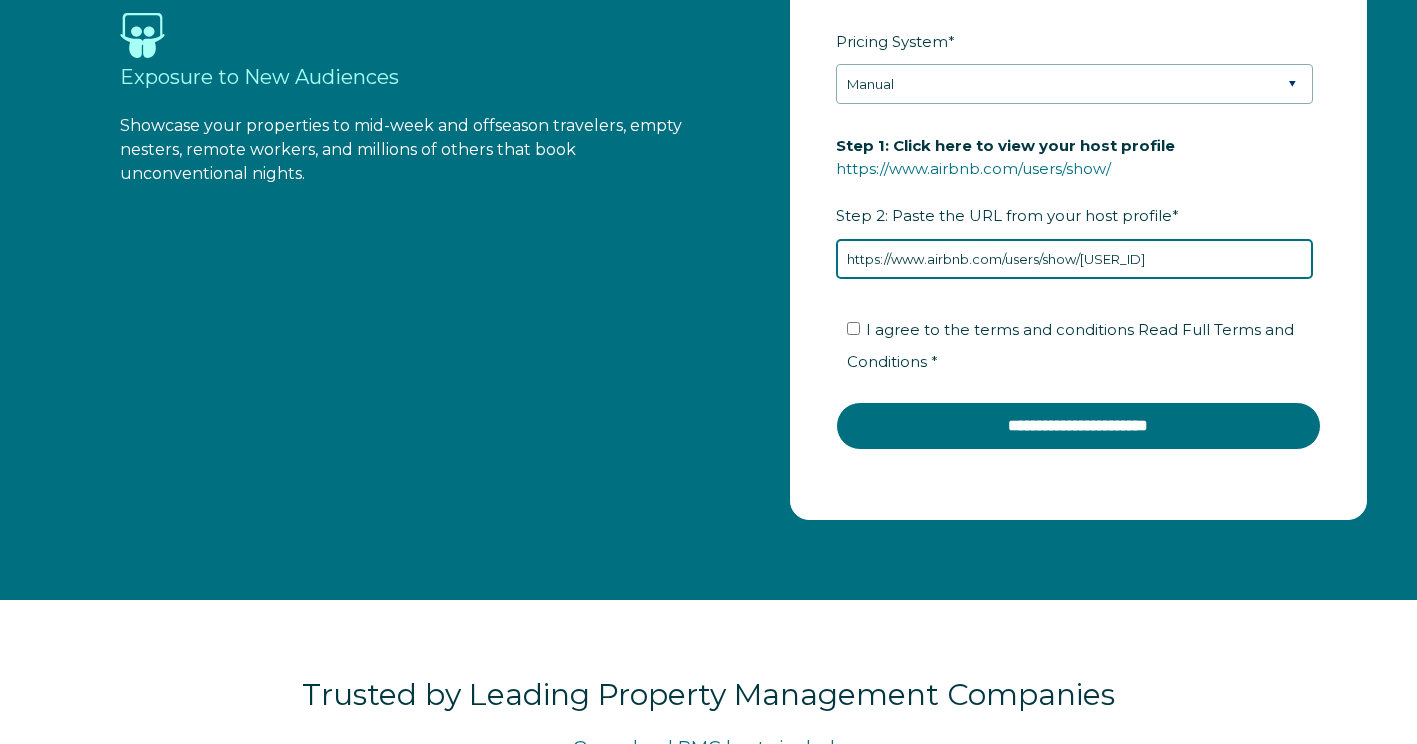 type on "https://www.airbnb.com/users/show/442122402" 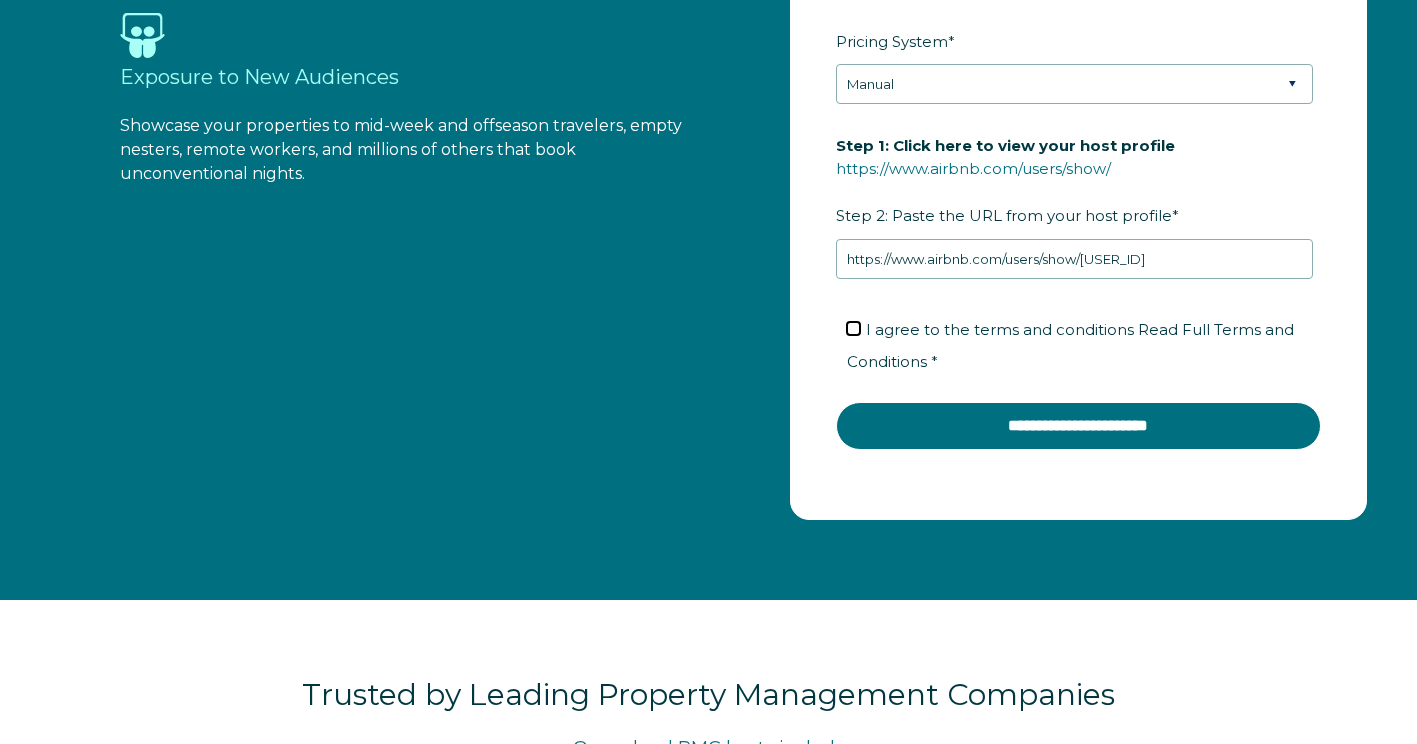 click on "I agree to the terms and conditions        Read Full Terms and Conditions     *" at bounding box center (853, 328) 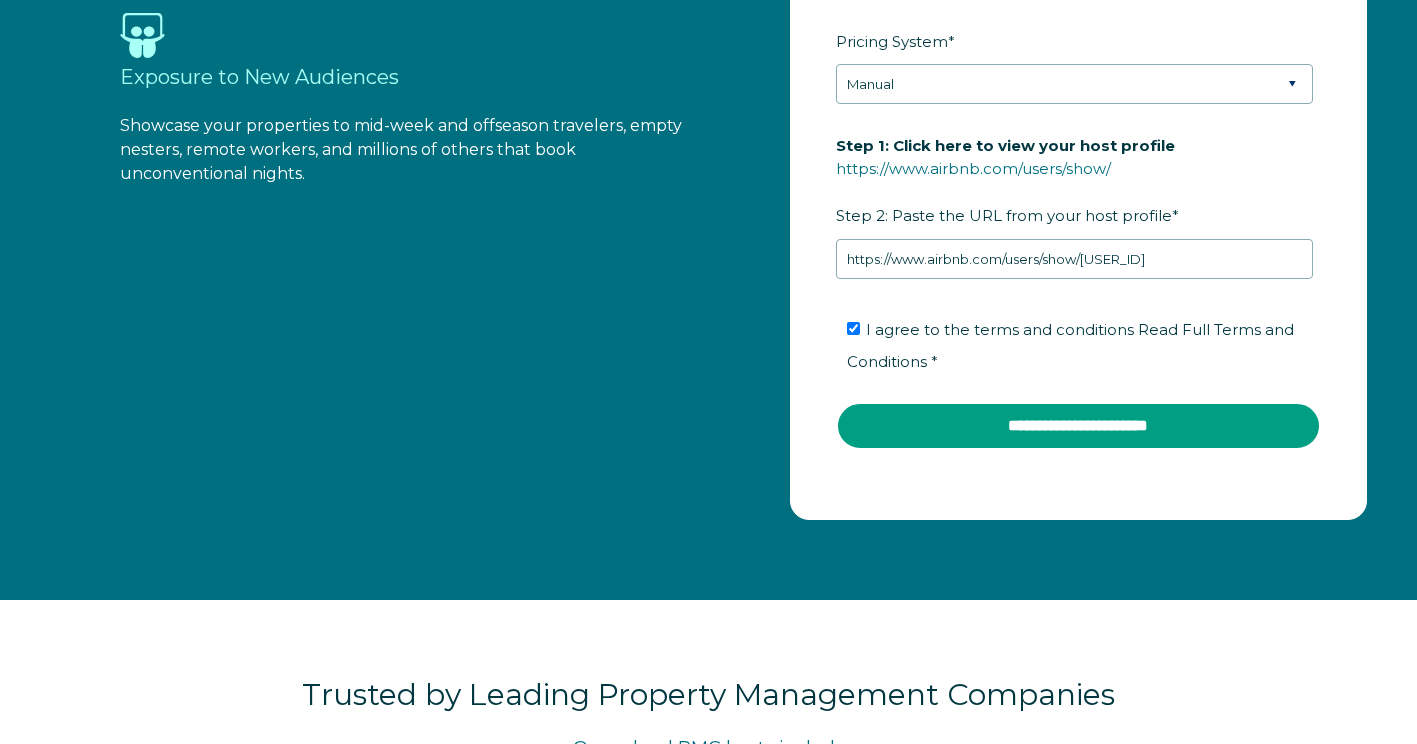 click on "**********" at bounding box center (1078, 426) 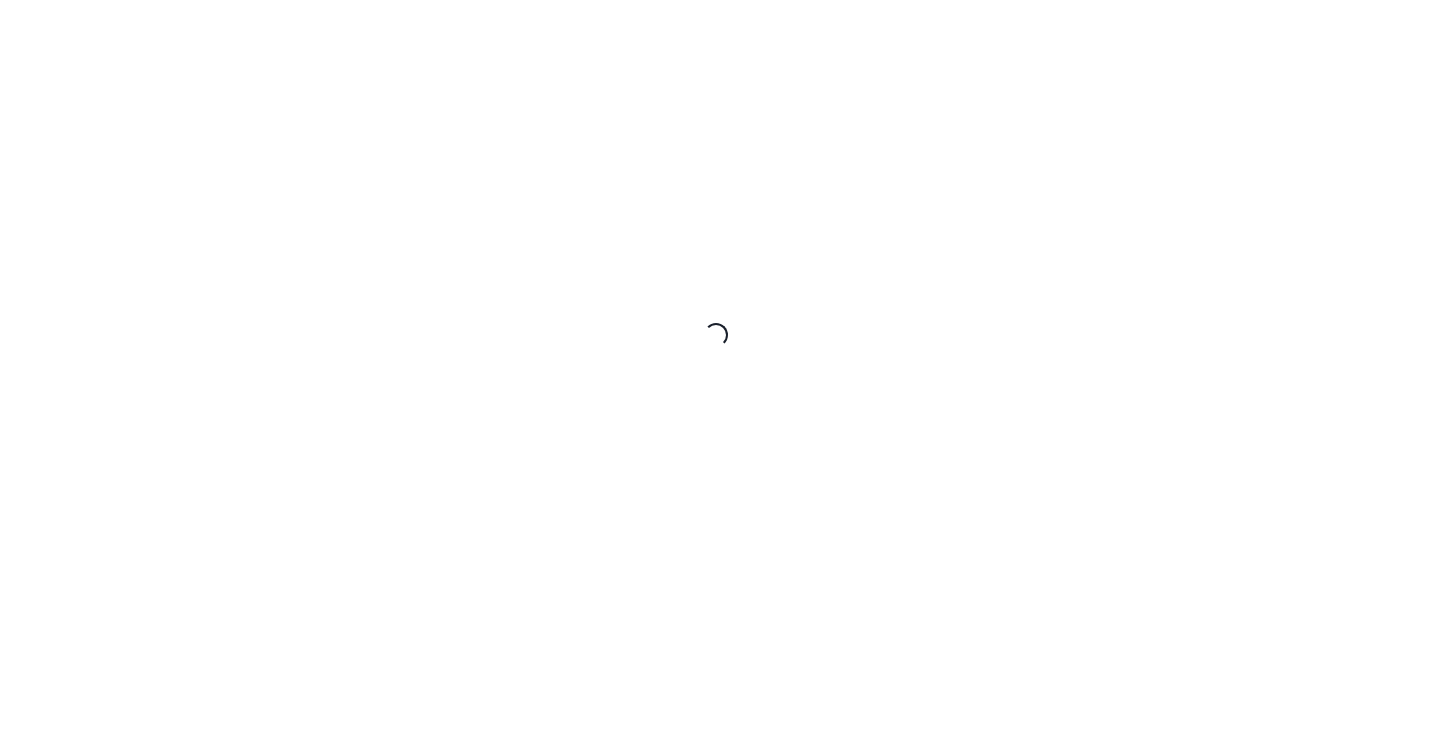 scroll, scrollTop: 0, scrollLeft: 0, axis: both 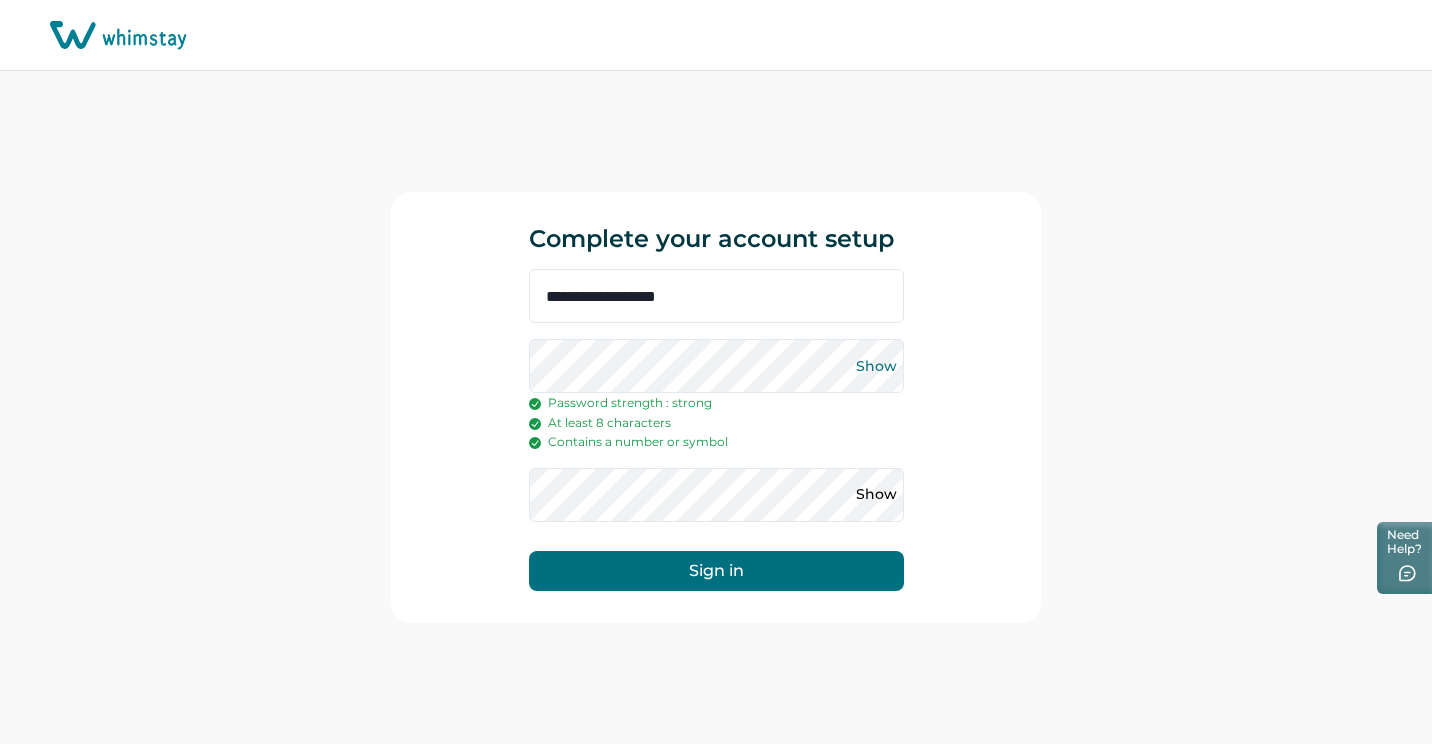 type 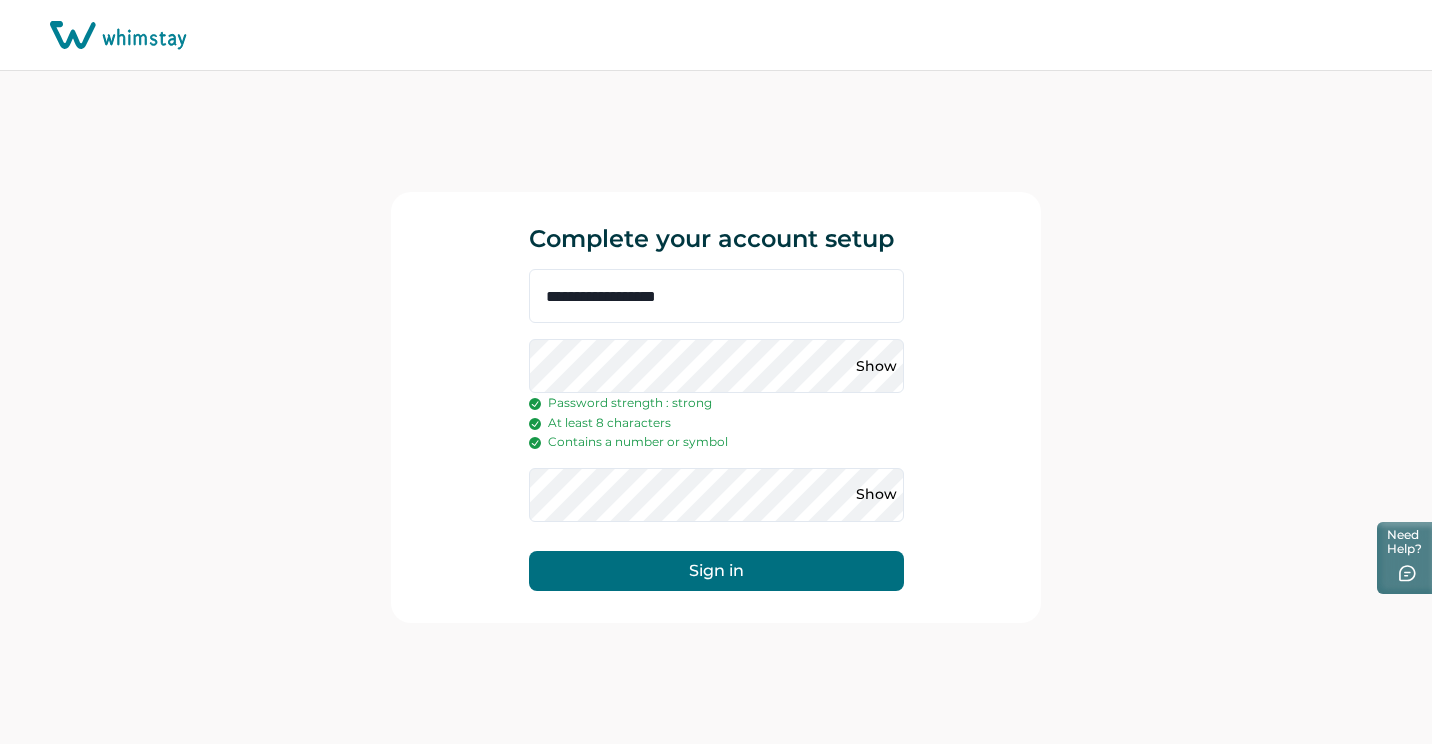 click on "Sign in" at bounding box center (716, 571) 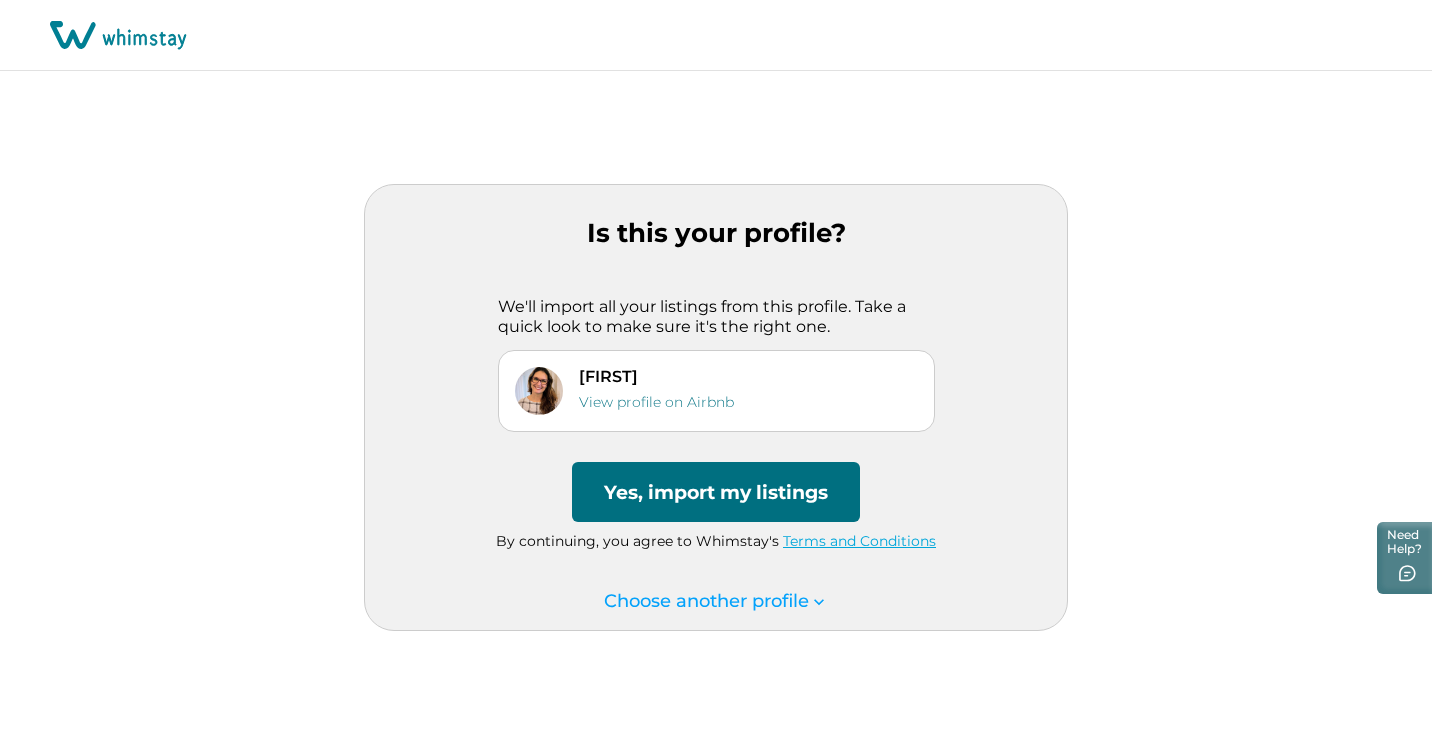 click on "Yes, import my listings" at bounding box center (716, 492) 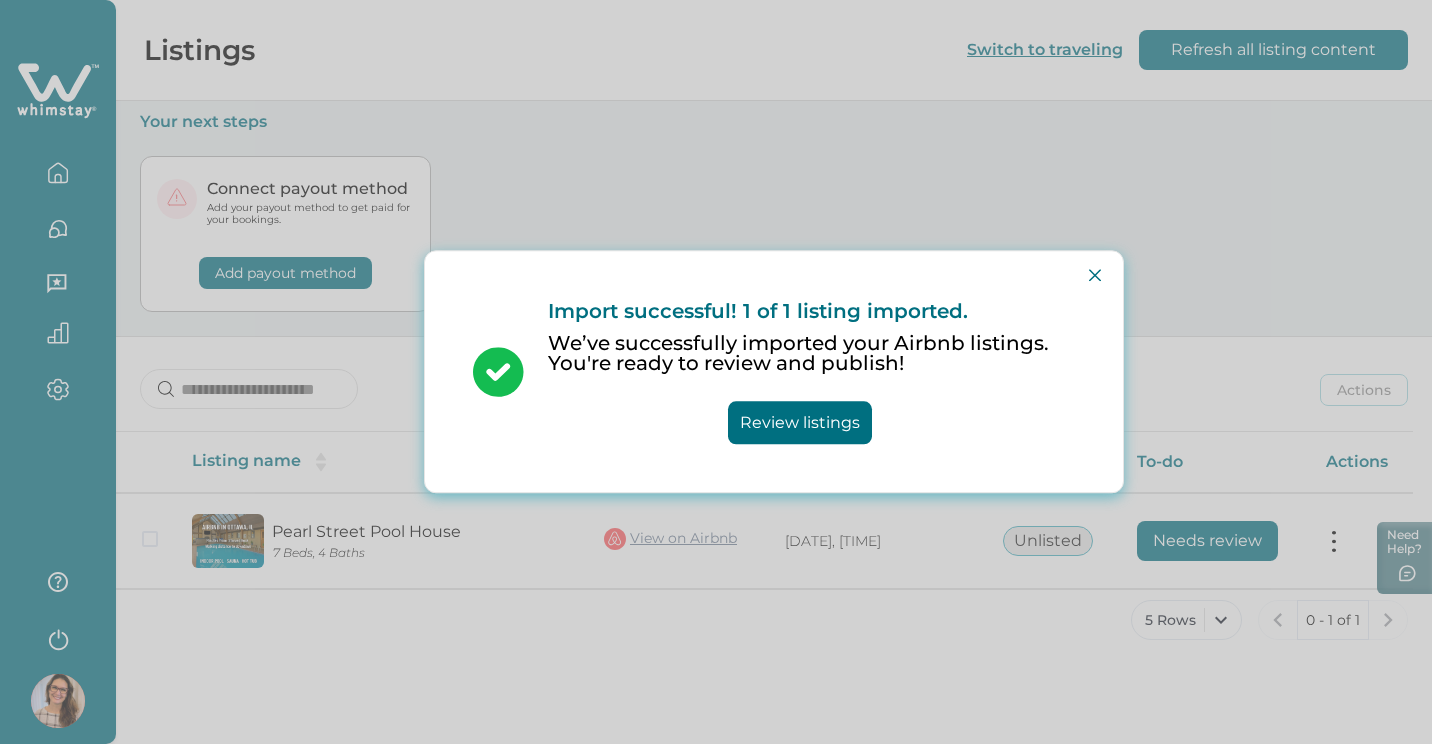 click on "Review listings" at bounding box center [800, 423] 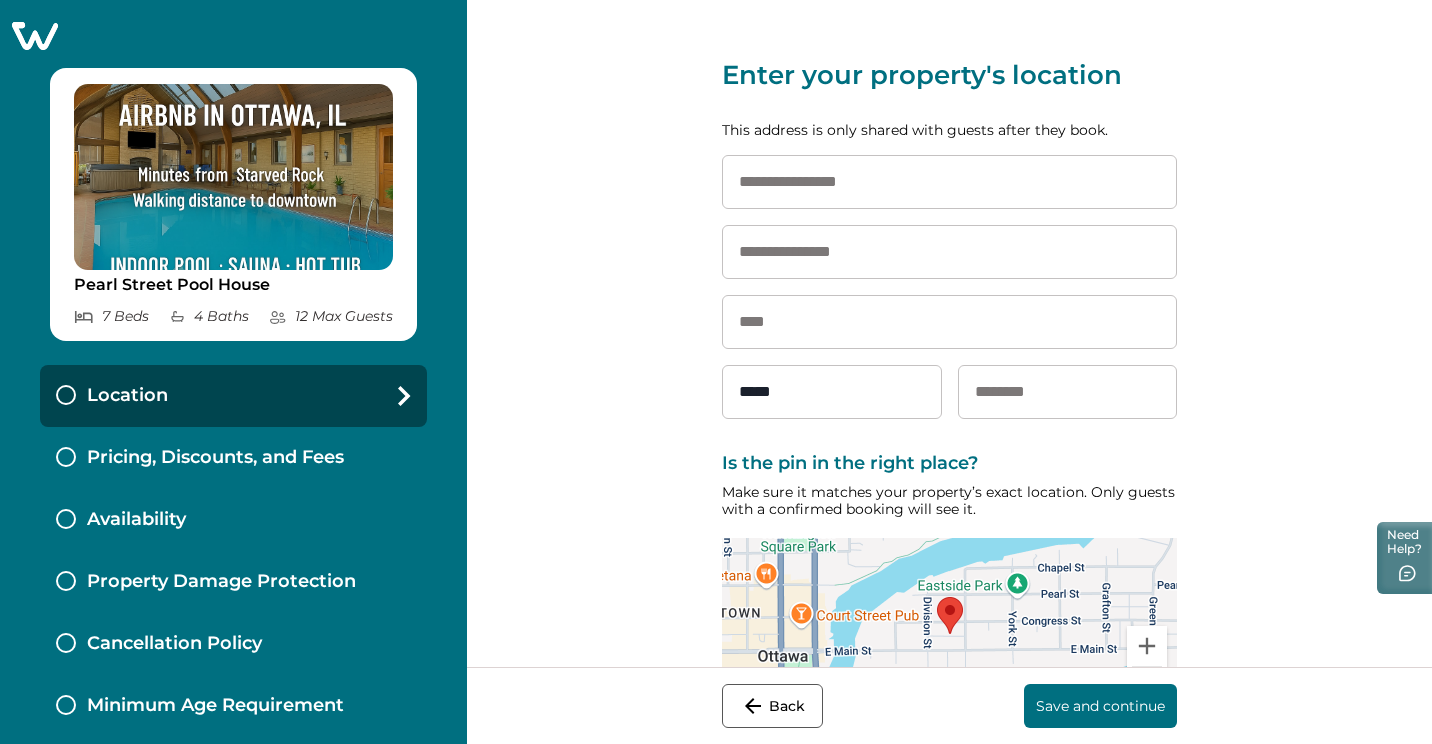 click at bounding box center (949, 182) 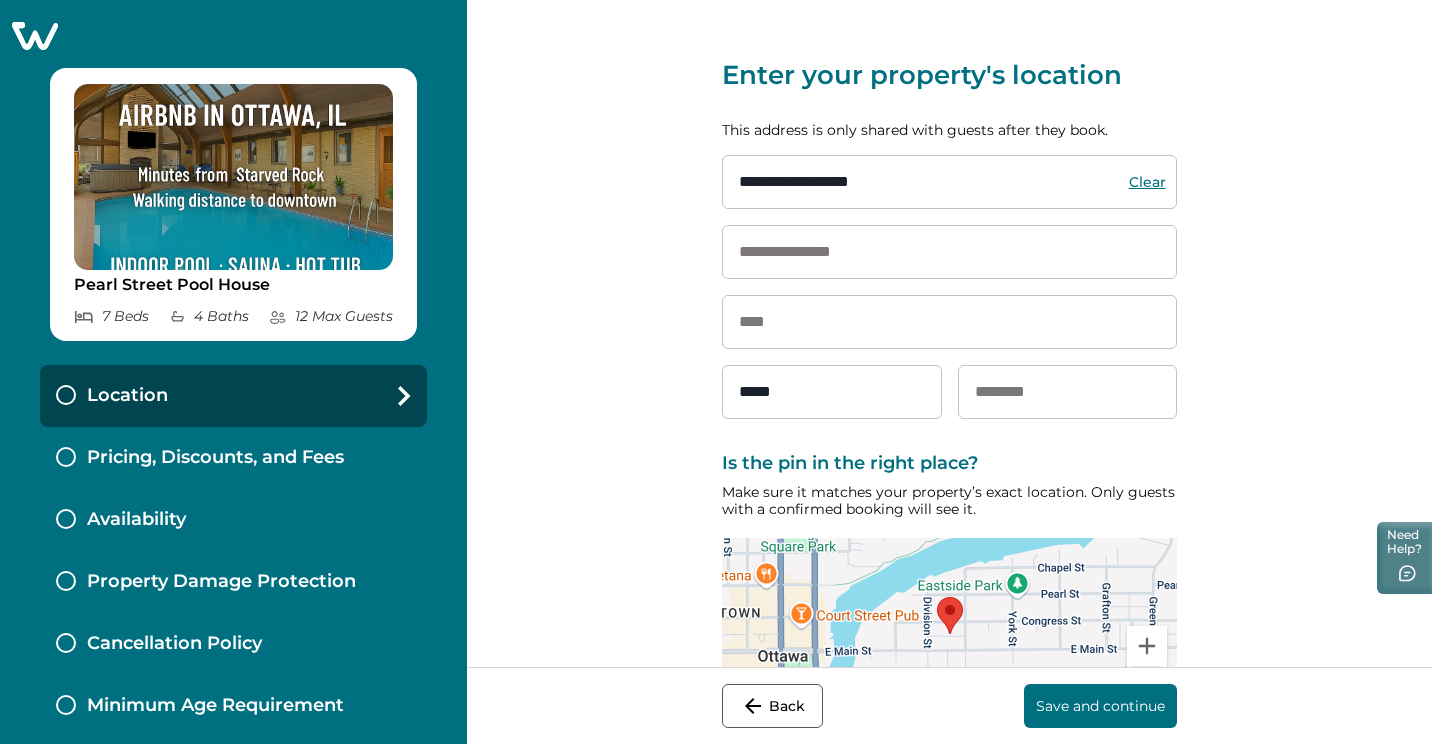type on "**********" 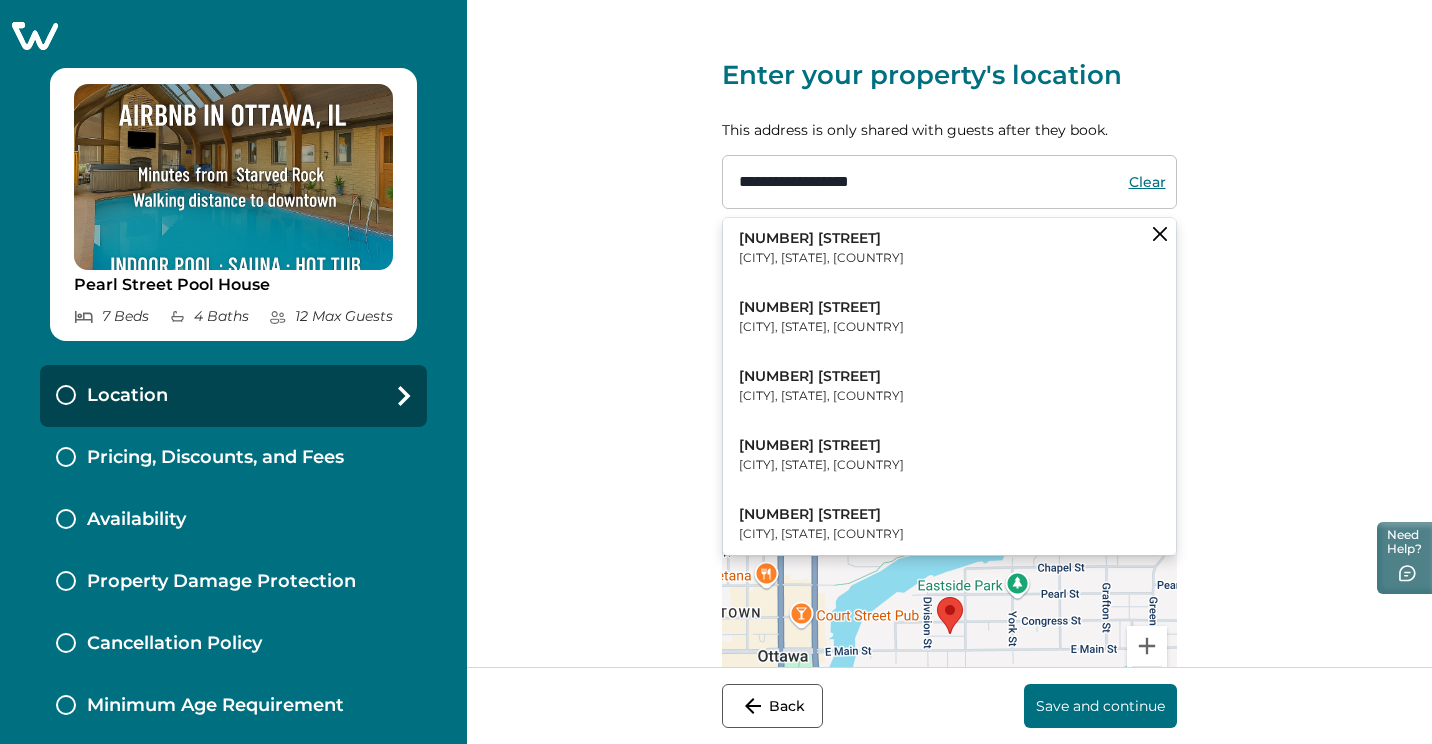 click on "[CITY], [STATE], [COUNTRY]" at bounding box center [821, 258] 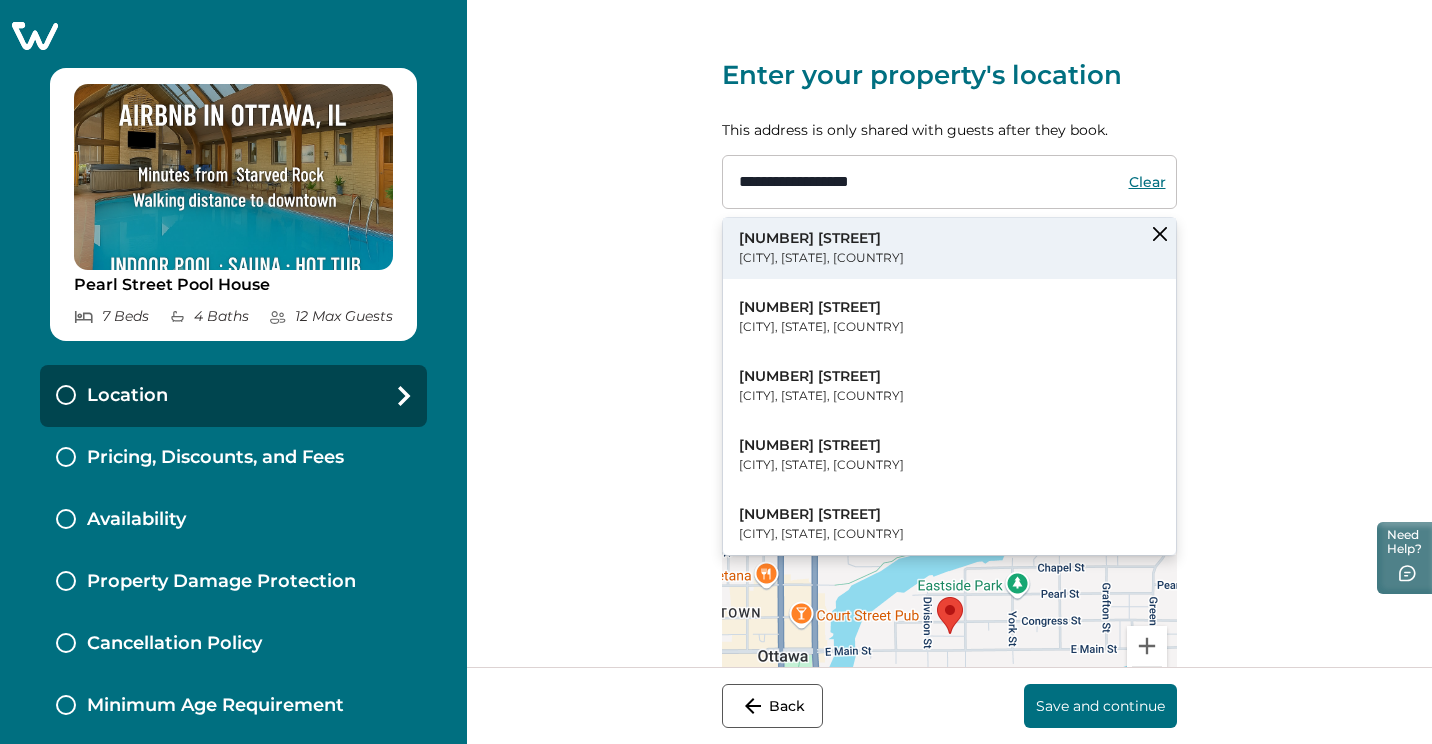 type on "**********" 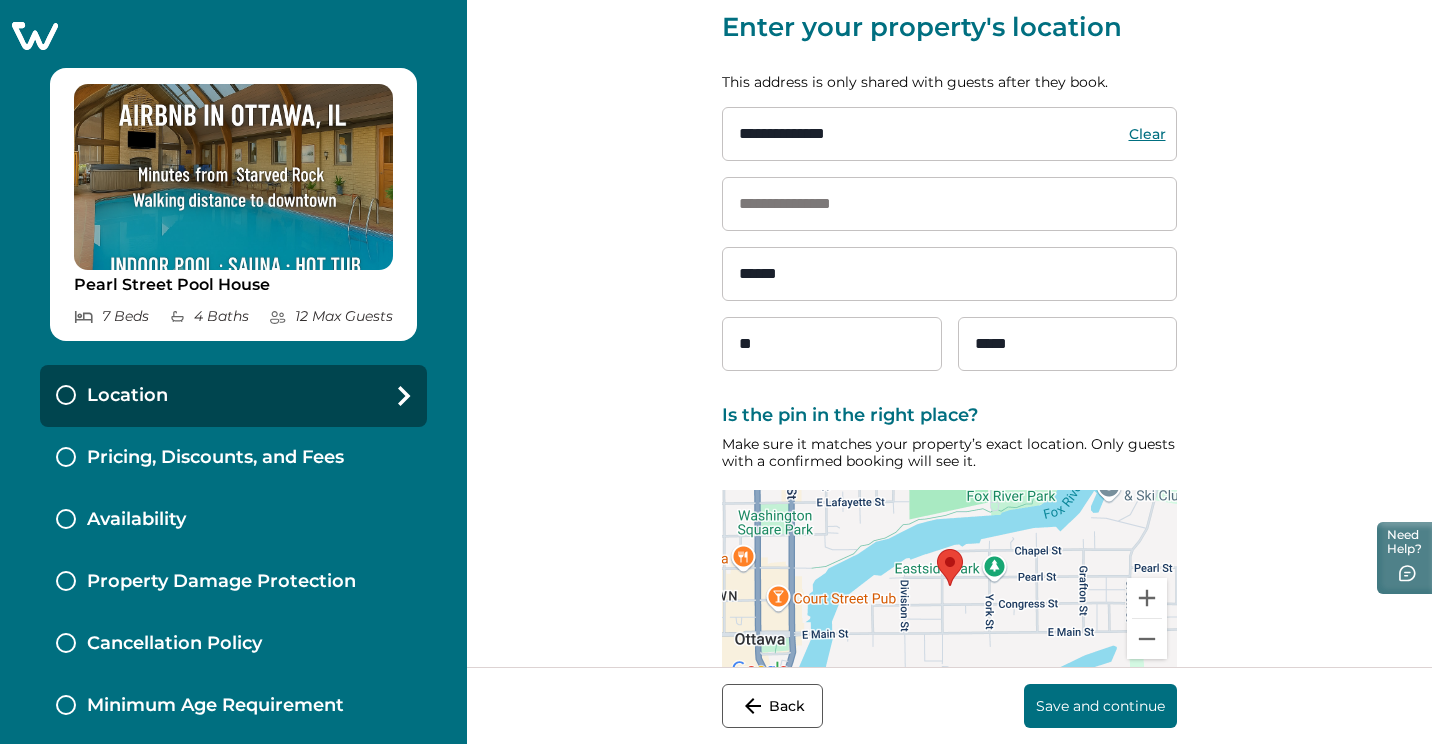 scroll, scrollTop: 92, scrollLeft: 0, axis: vertical 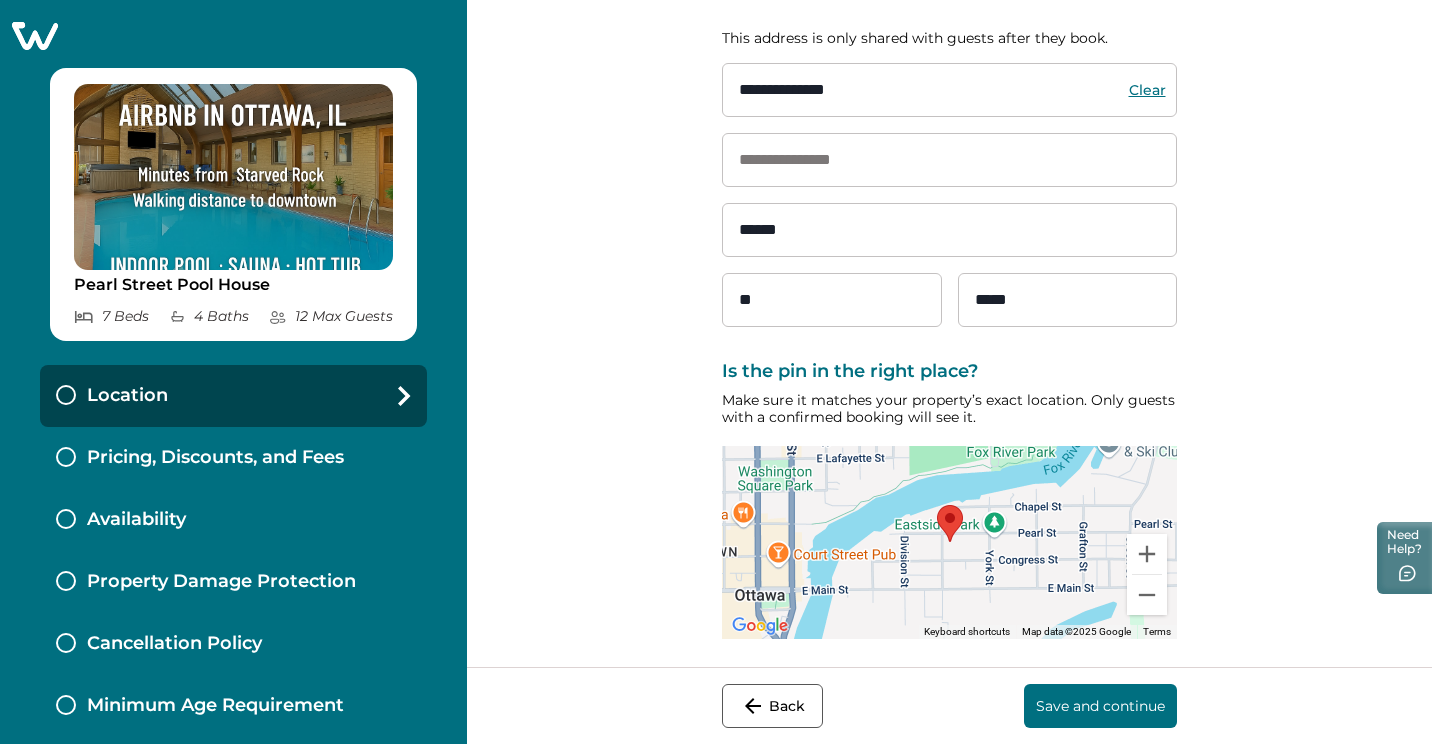 click on "Save and continue" at bounding box center (1100, 706) 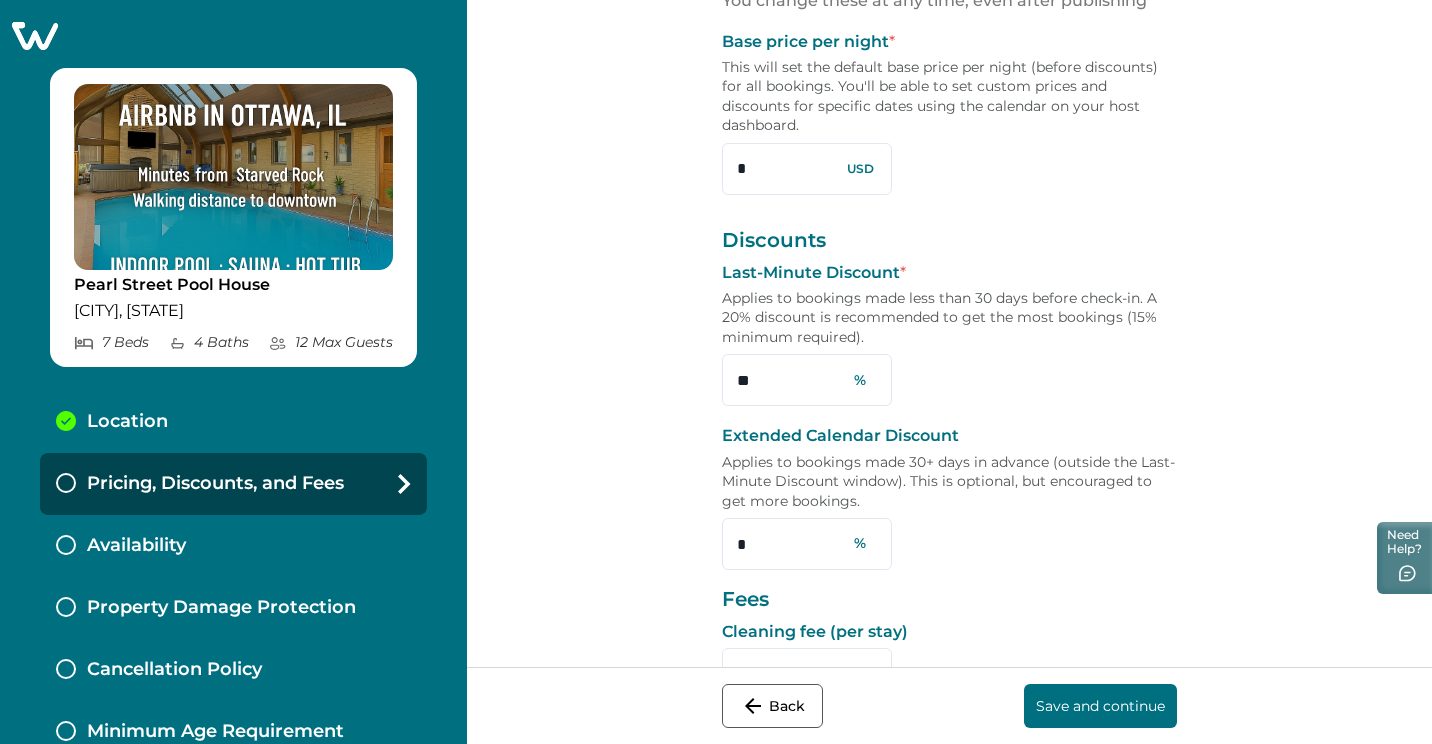 scroll, scrollTop: 116, scrollLeft: 0, axis: vertical 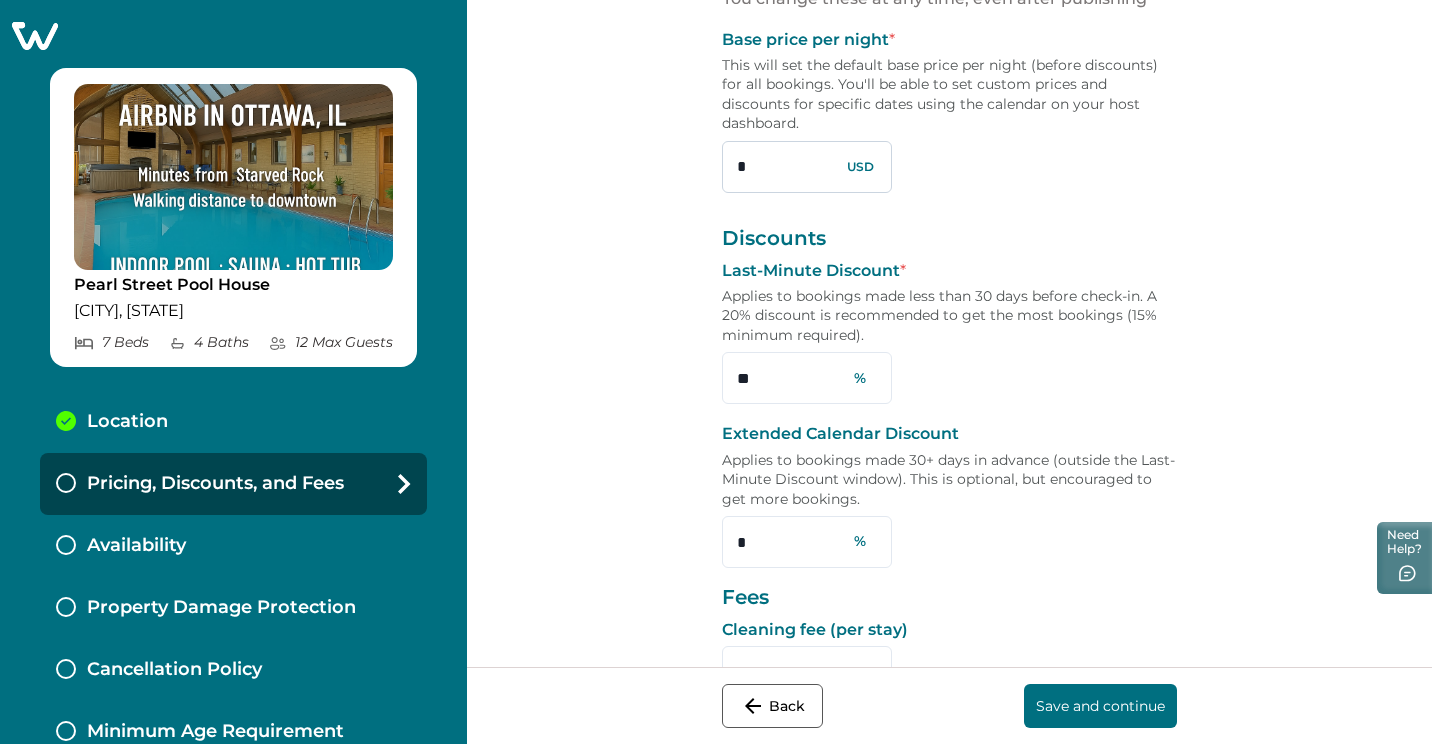click on "*" at bounding box center (807, 167) 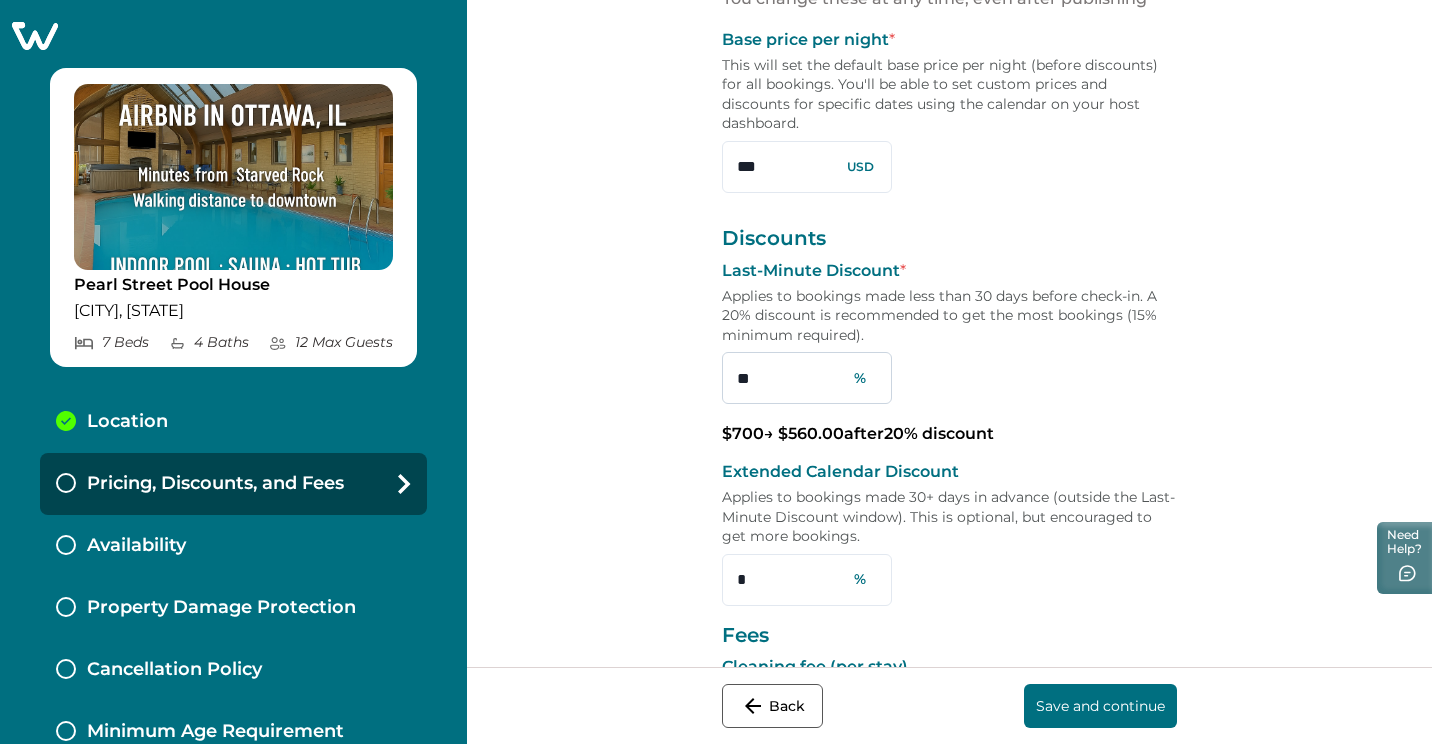 type on "***" 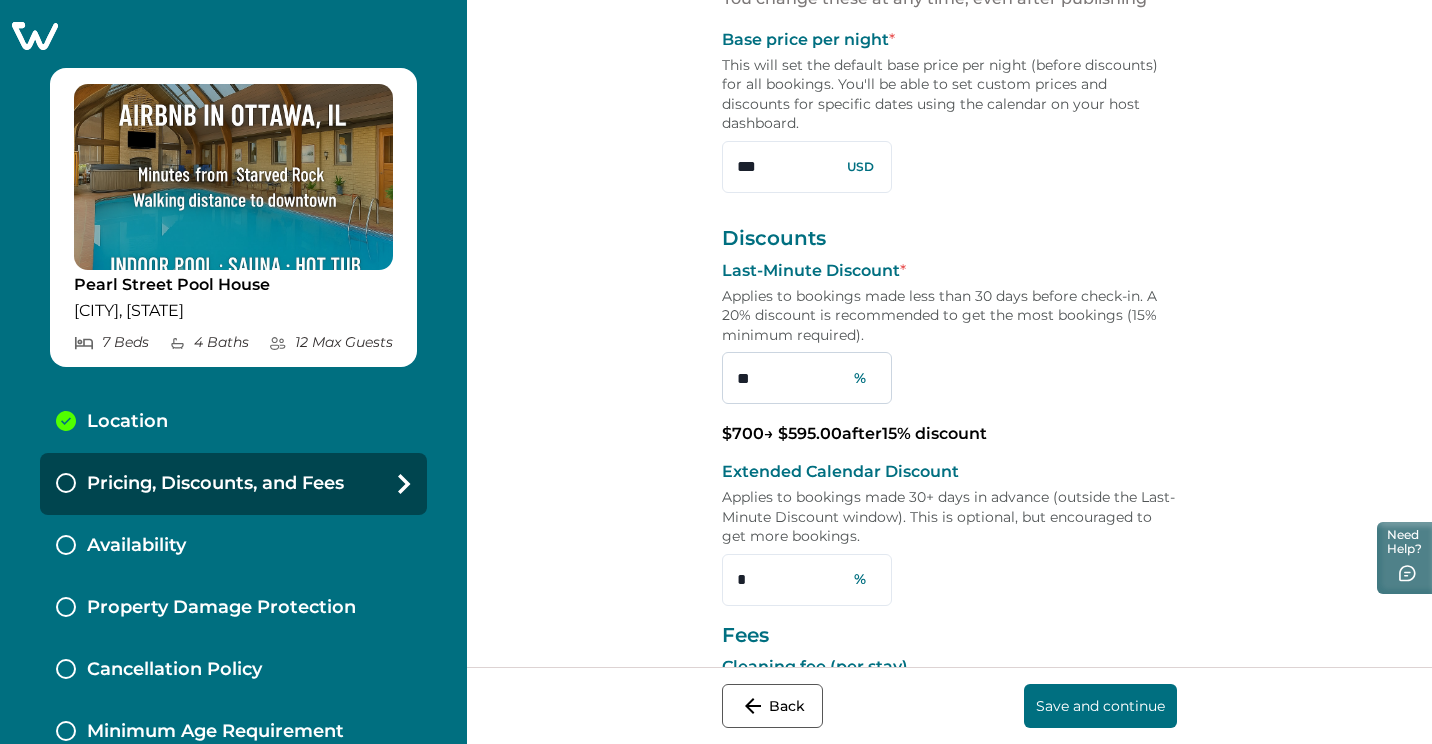 type on "**" 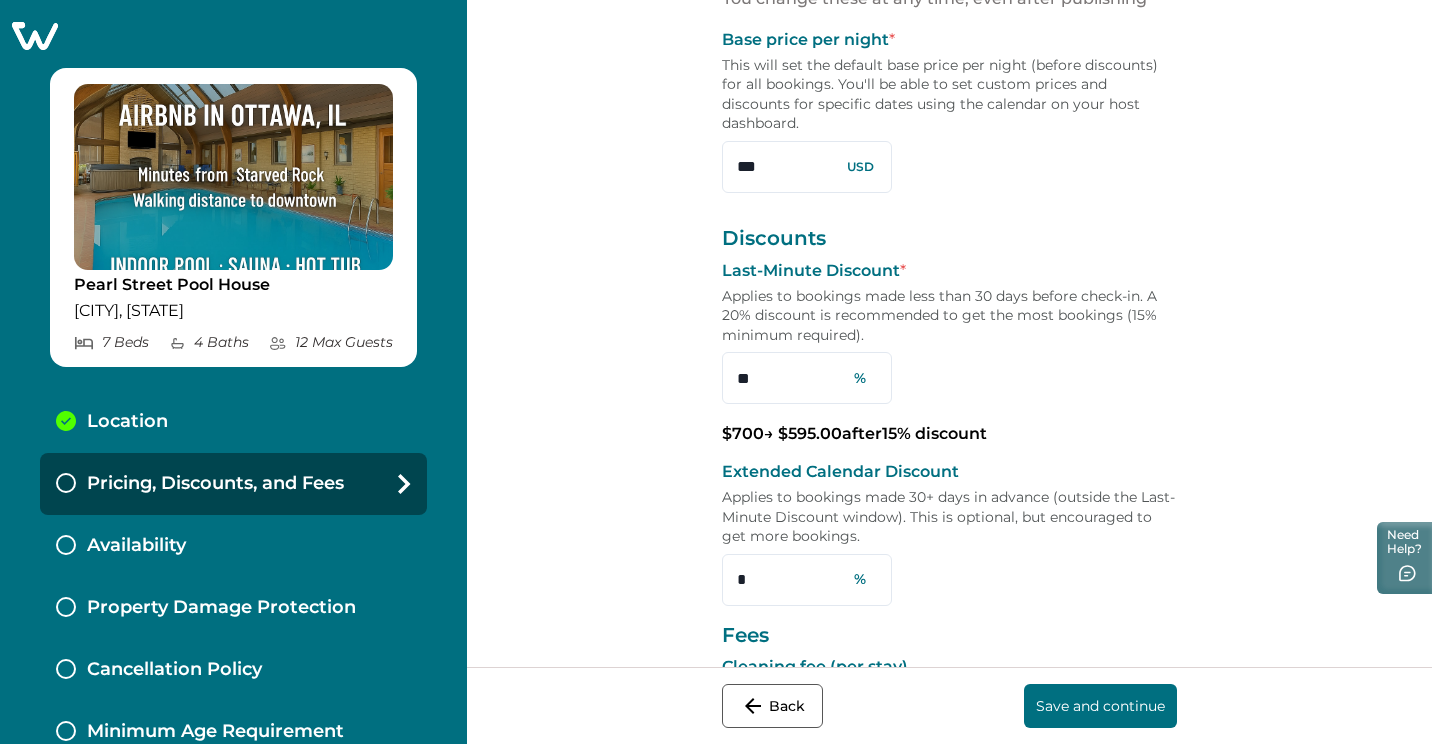 drag, startPoint x: 782, startPoint y: 175, endPoint x: 589, endPoint y: 144, distance: 195.47379 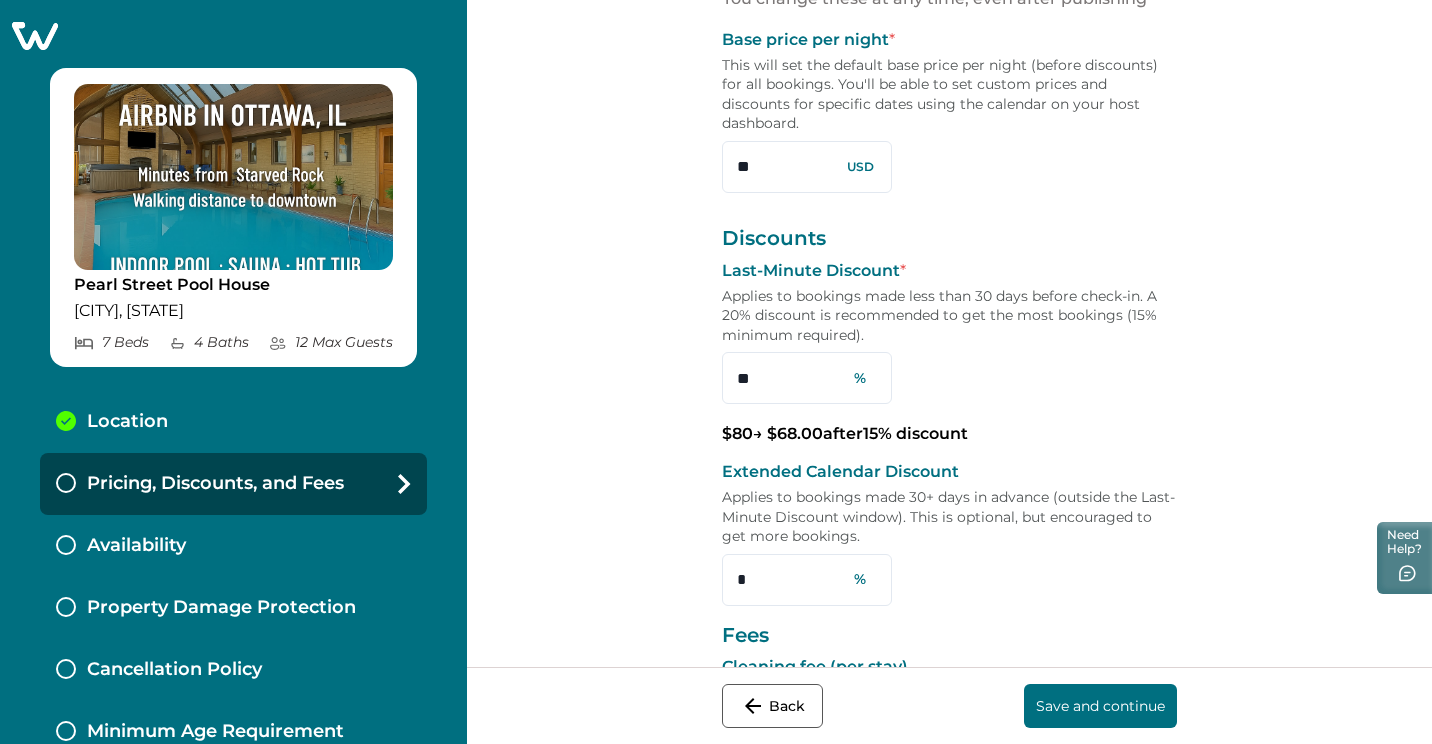 type on "*" 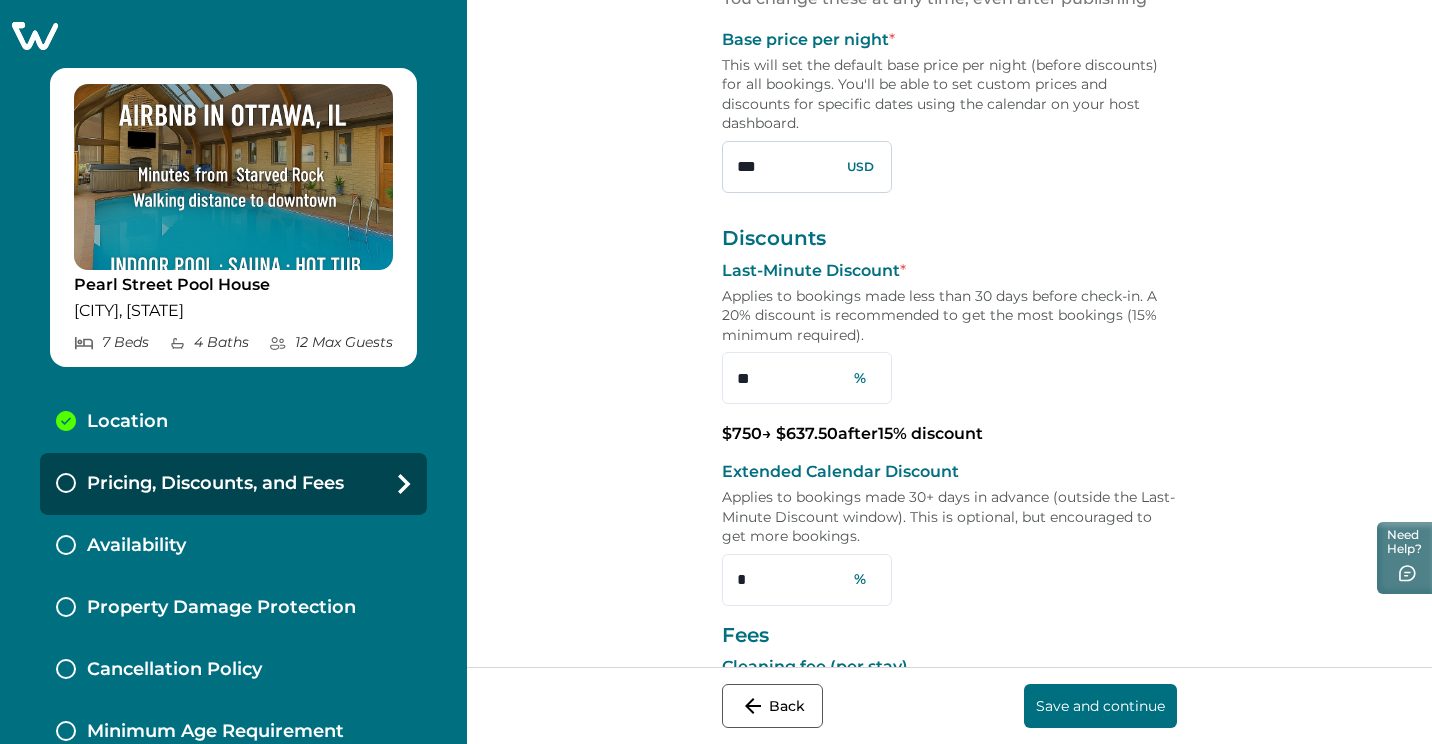 click on "***" at bounding box center (807, 167) 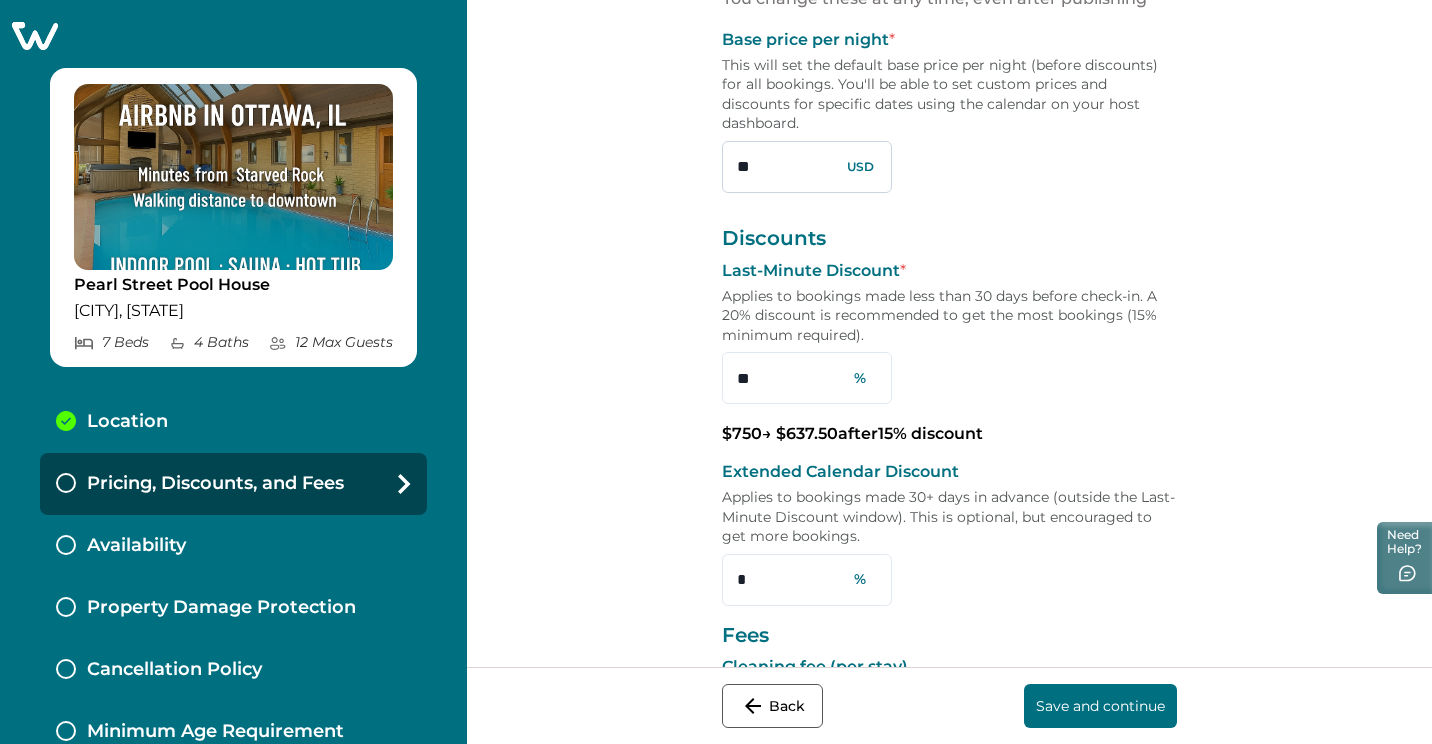 type on "*" 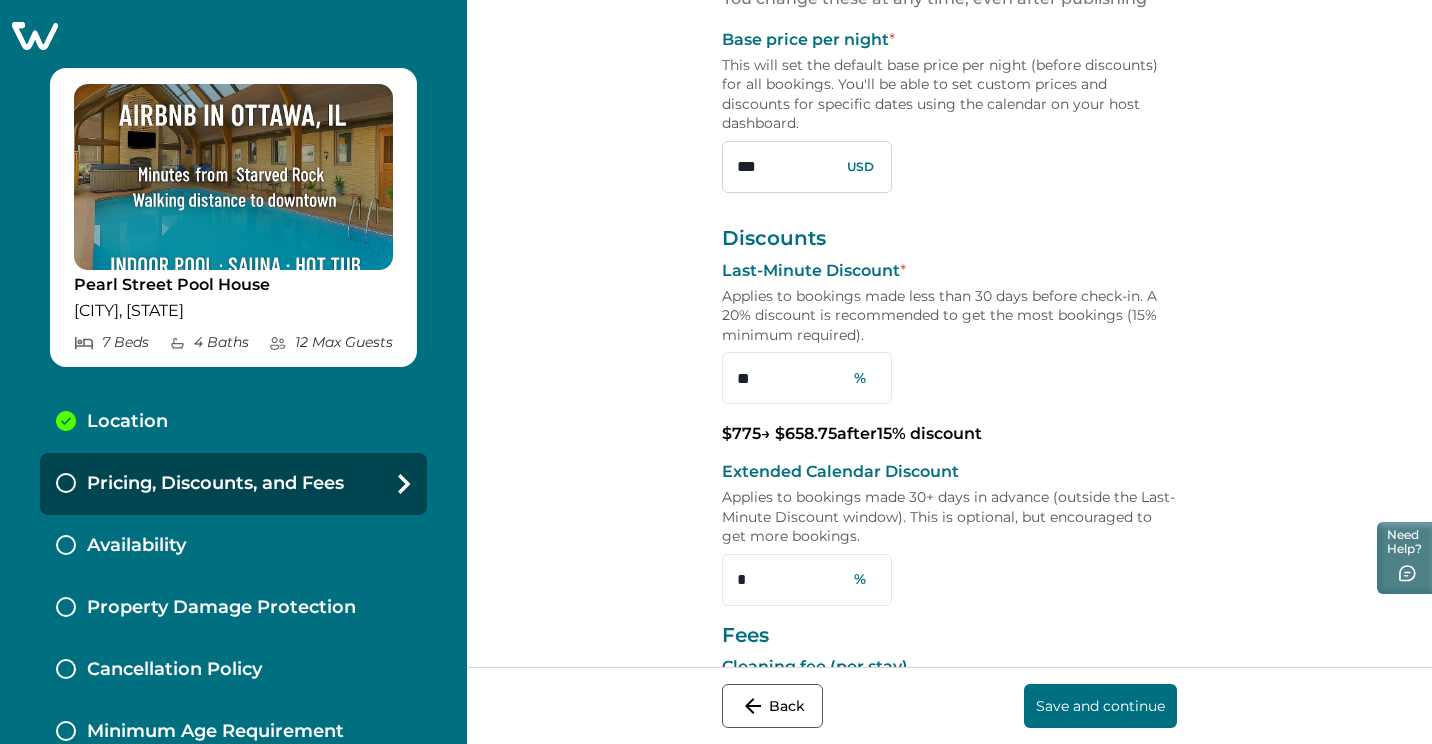 click on "***" at bounding box center (807, 167) 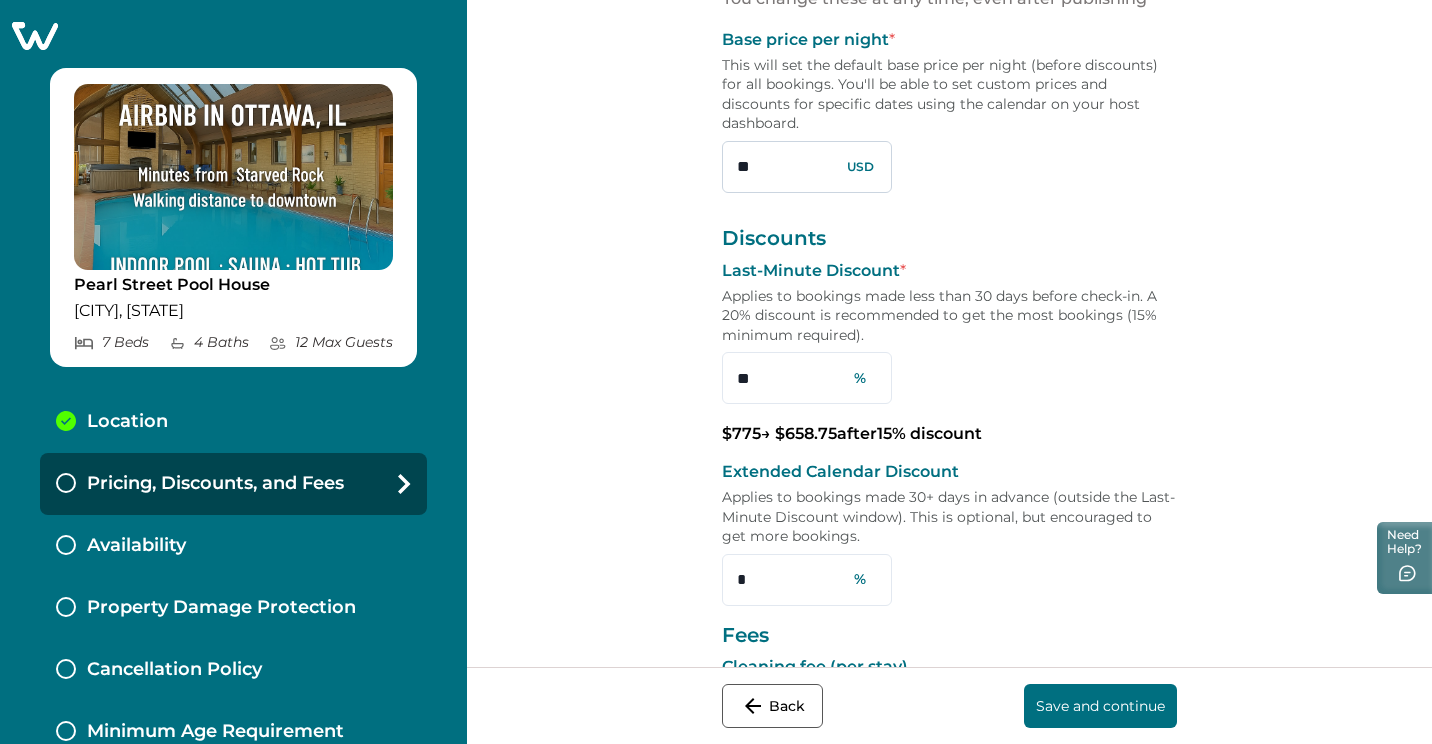 type on "*" 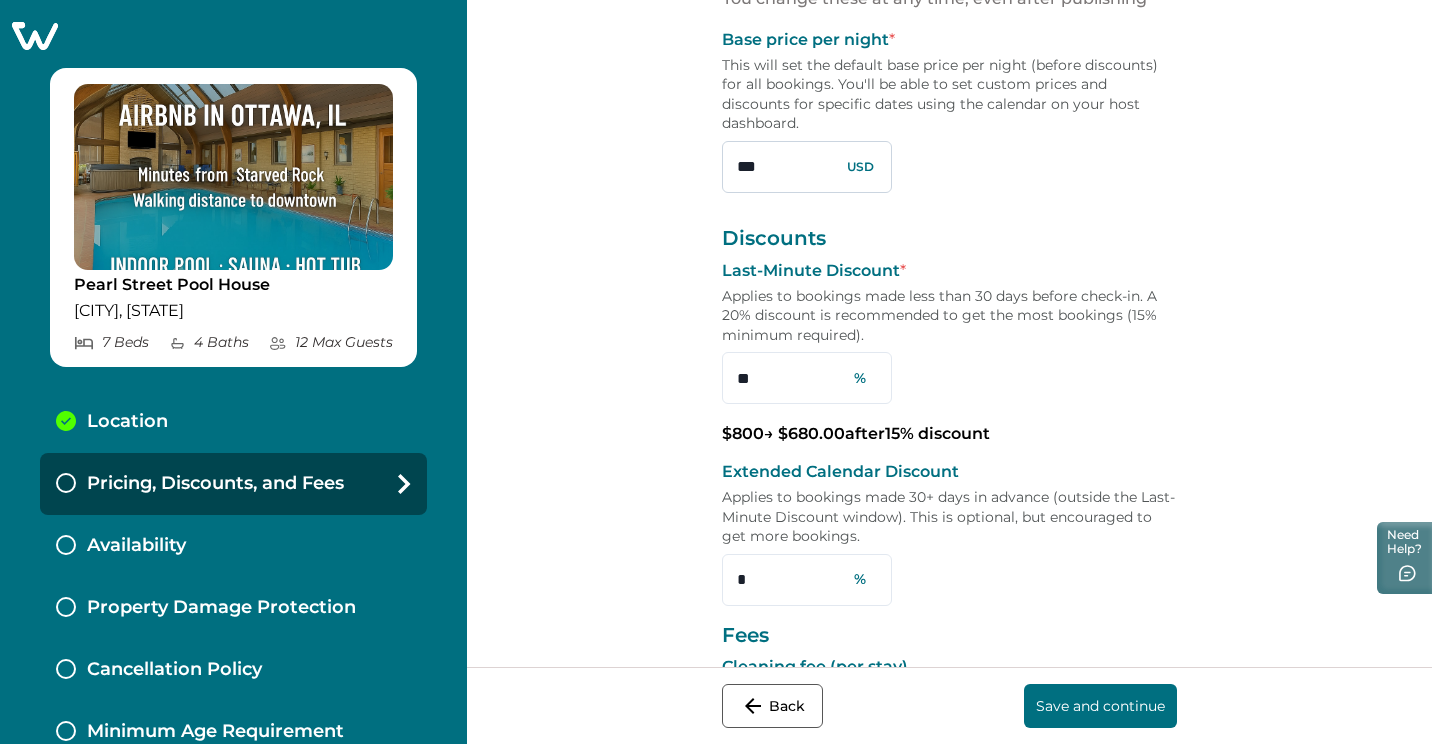 type on "***" 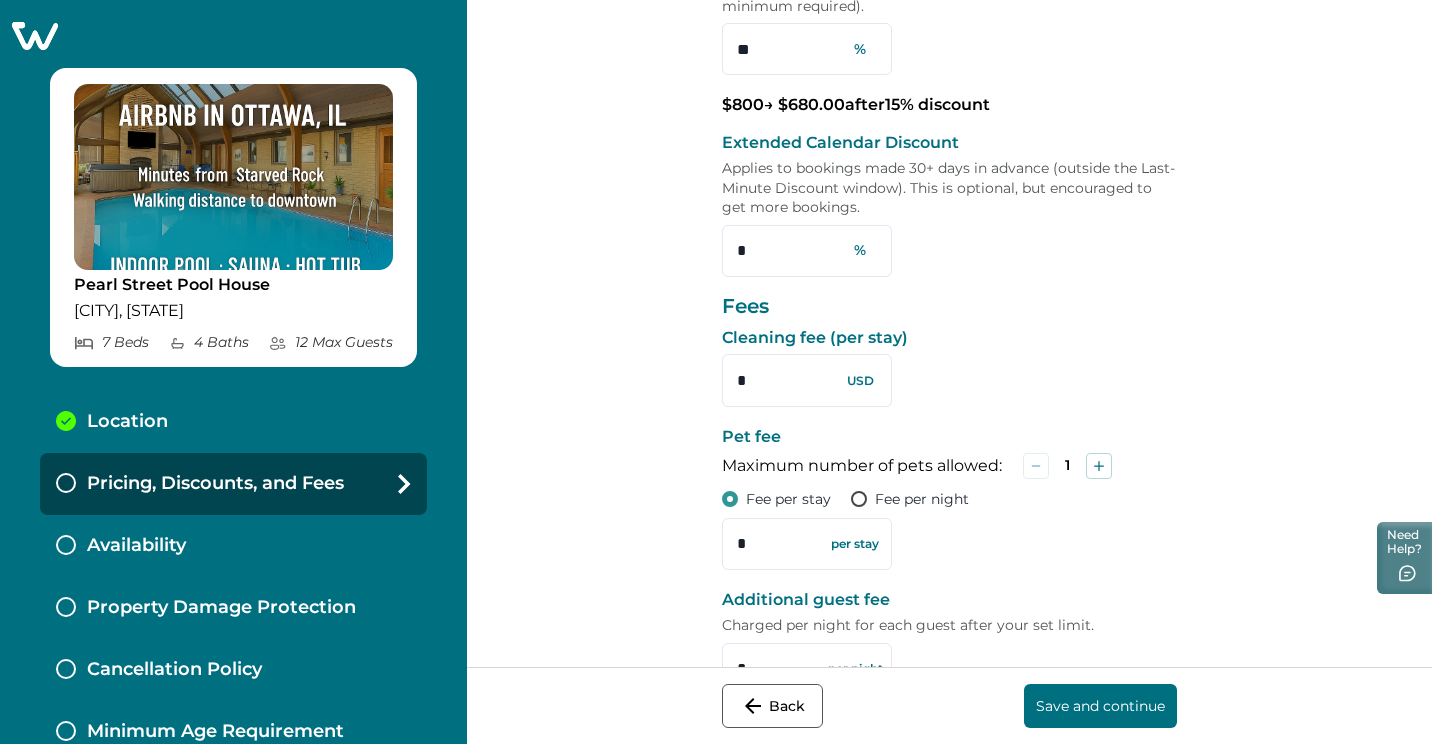 scroll, scrollTop: 448, scrollLeft: 0, axis: vertical 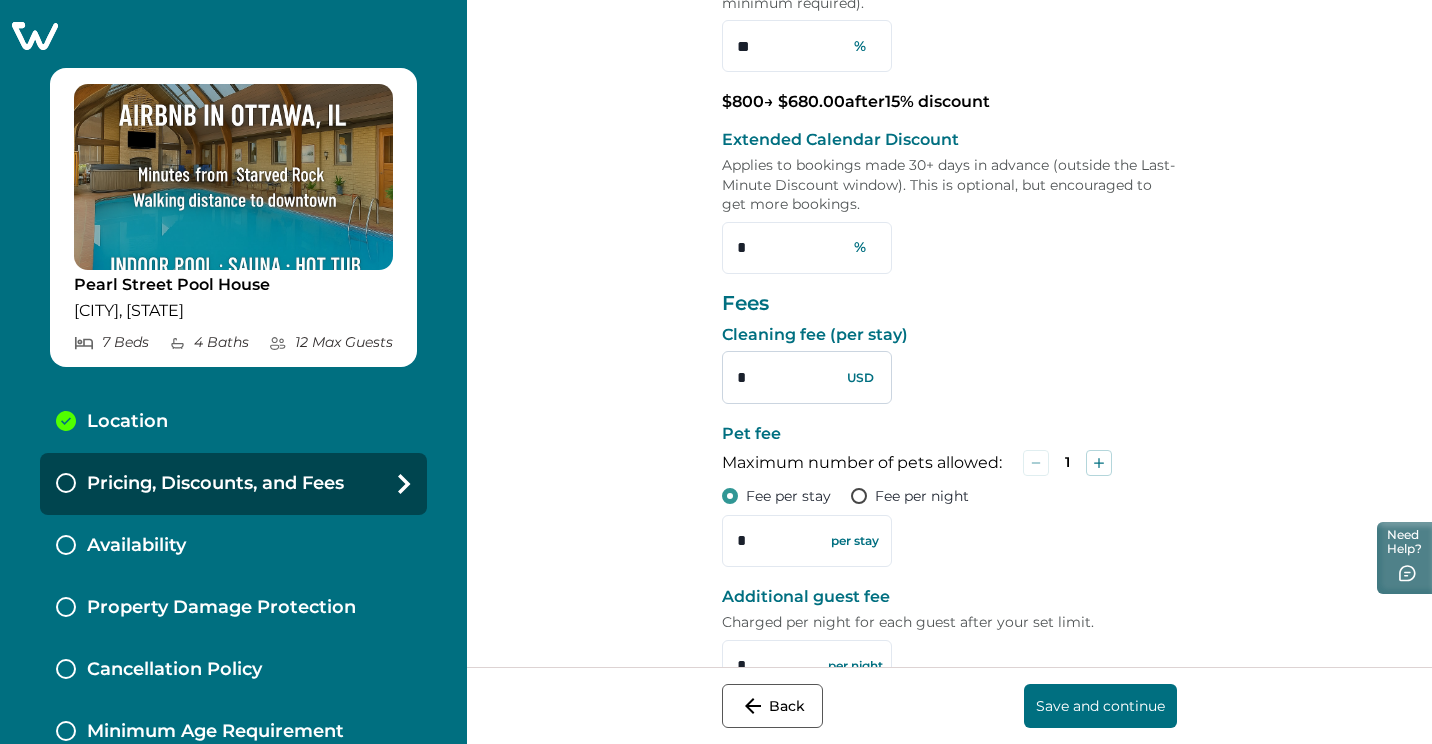 click on "*" at bounding box center [807, 377] 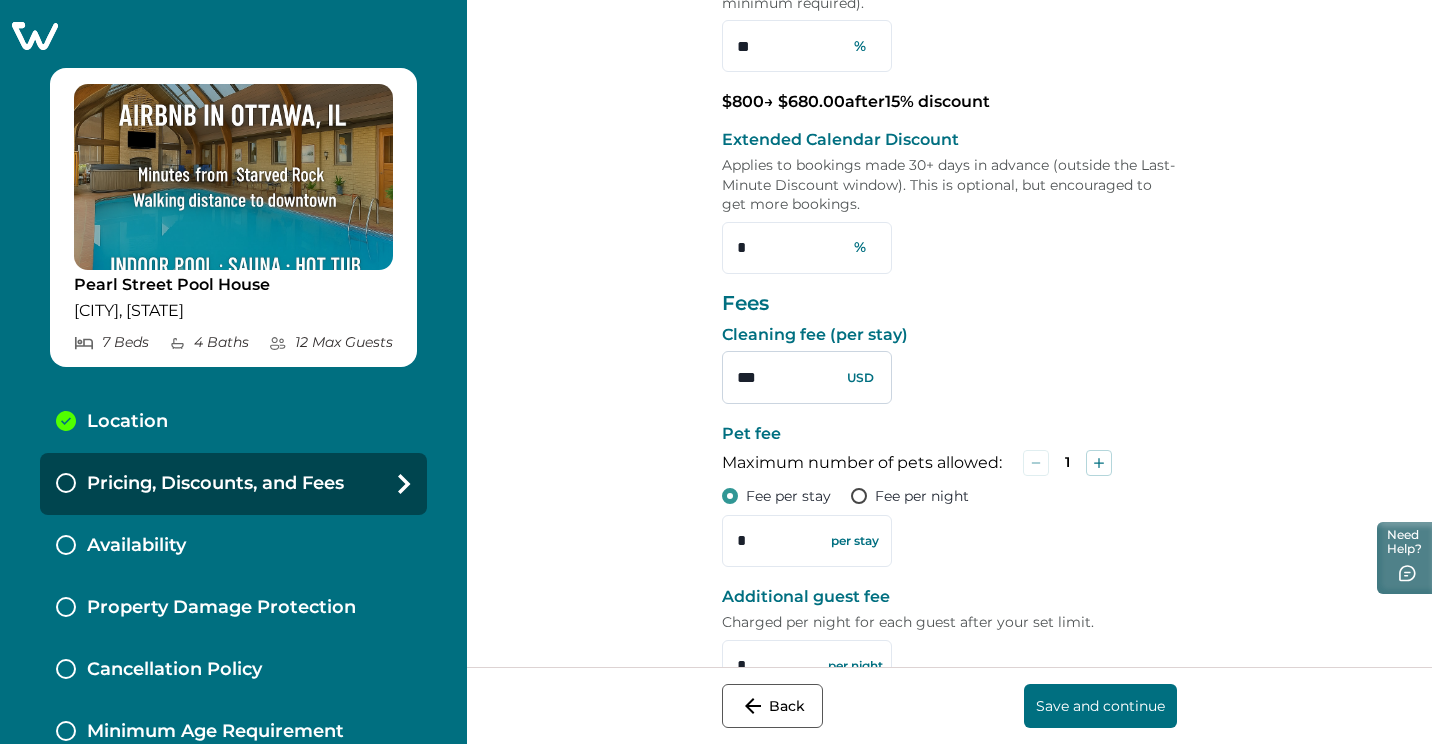 type on "***" 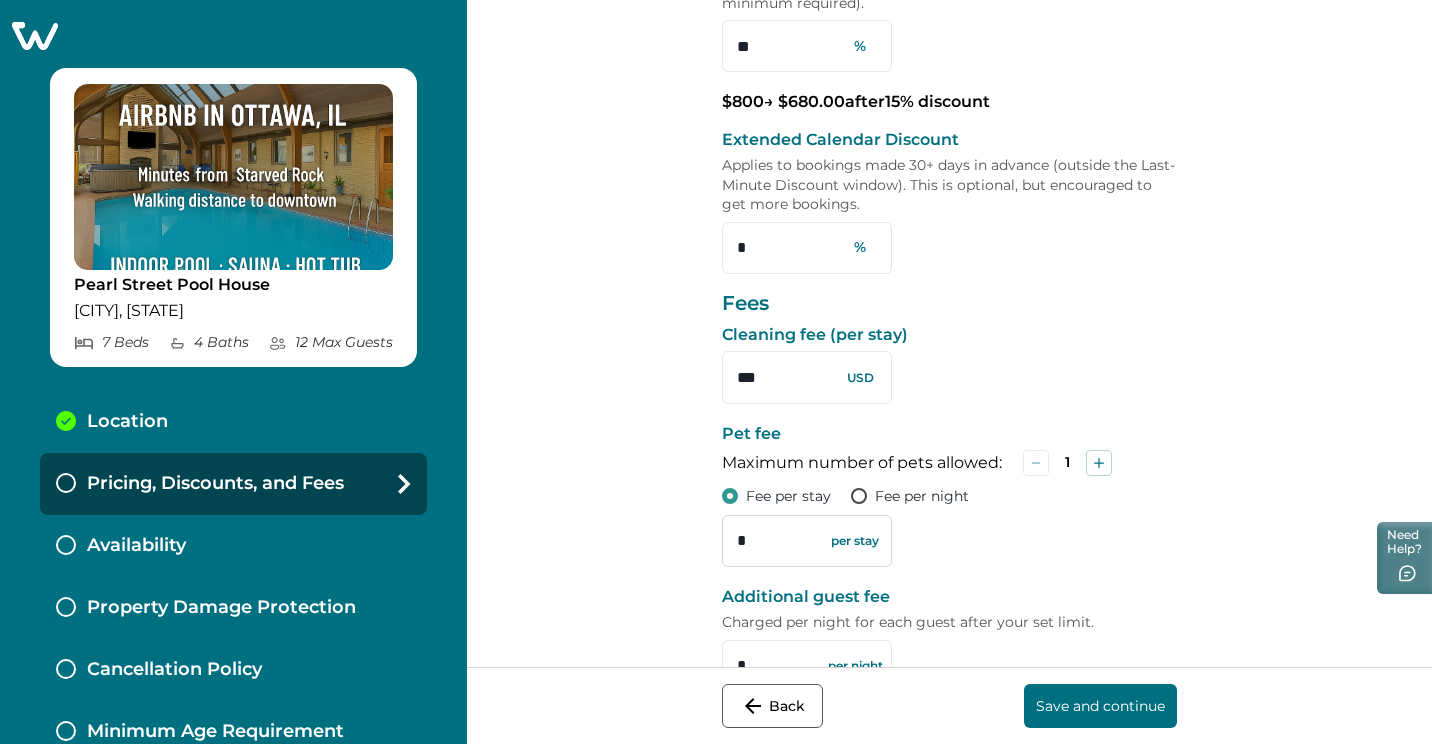 click on "*" at bounding box center (807, 541) 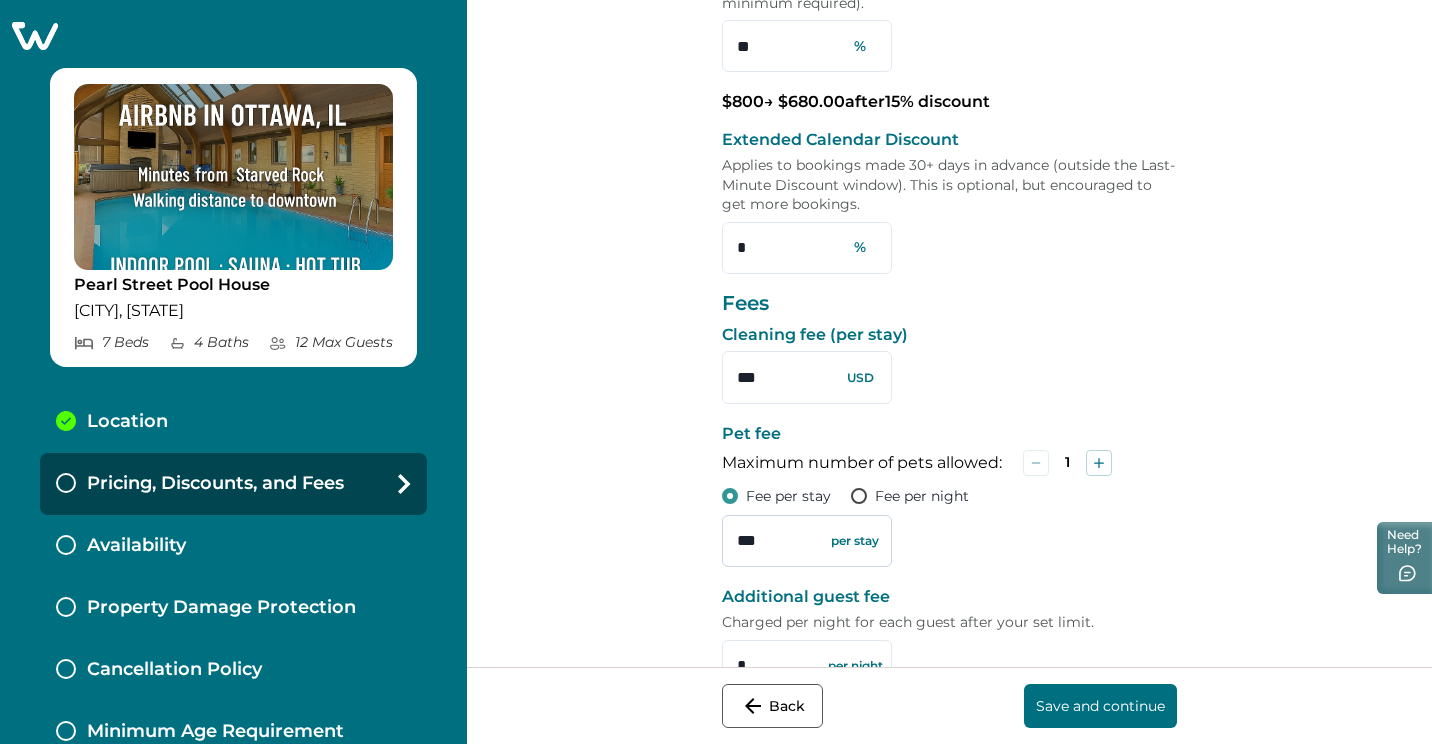 type on "***" 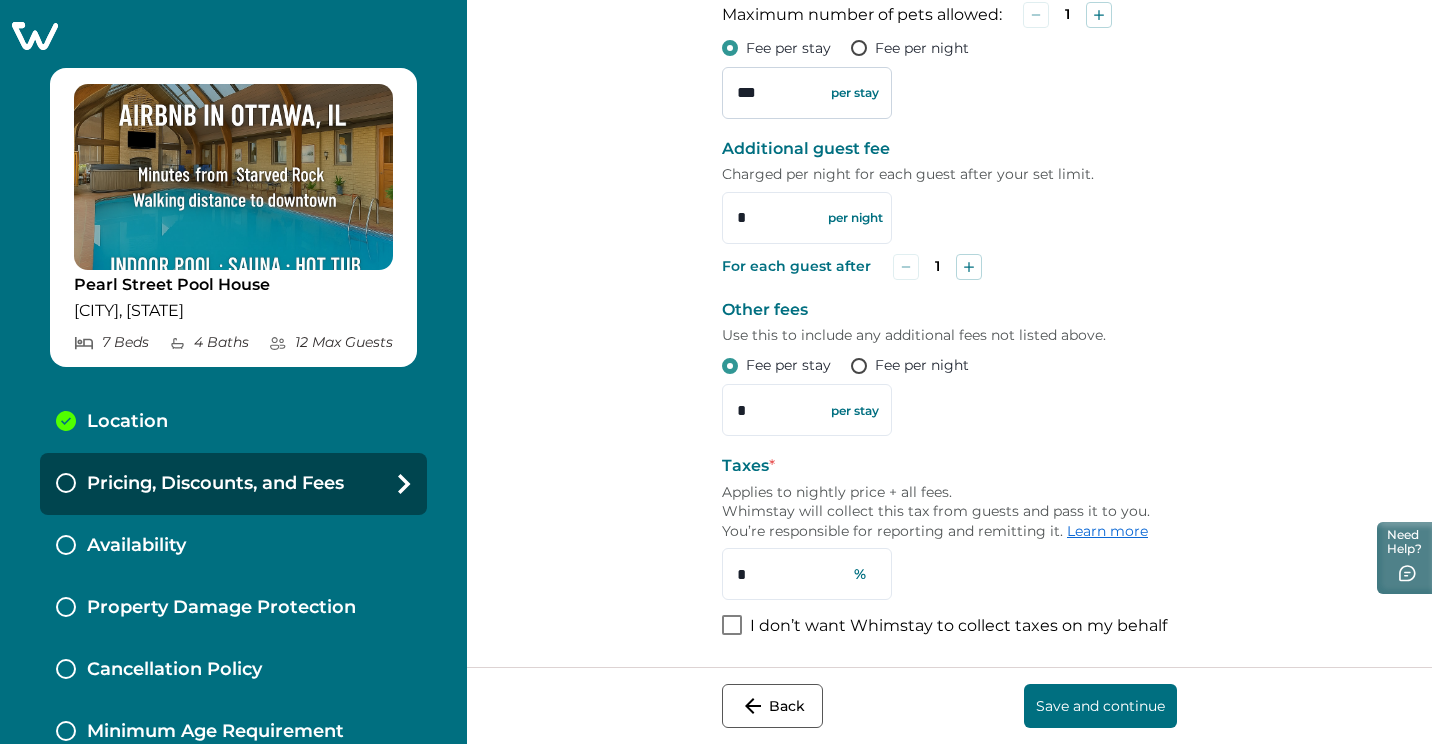 scroll, scrollTop: 911, scrollLeft: 0, axis: vertical 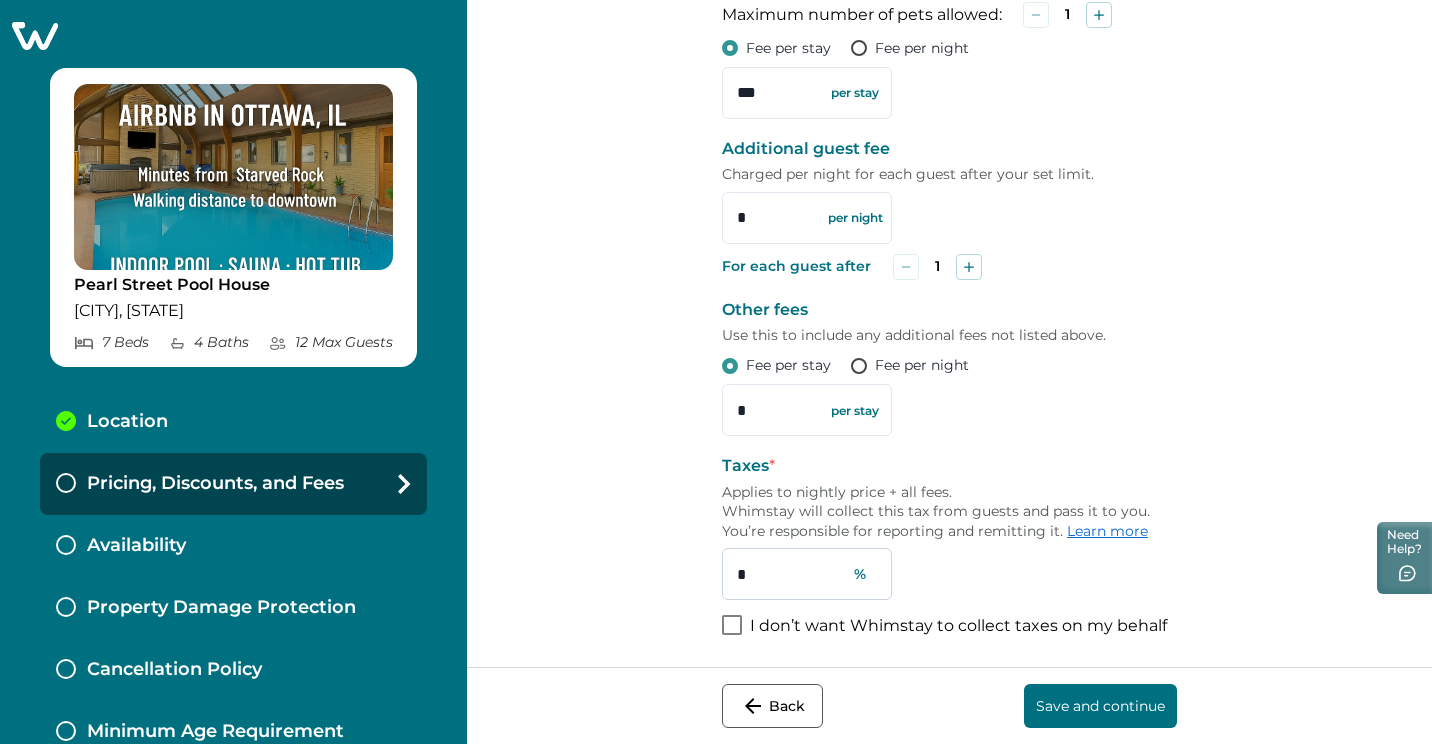 click on "*" at bounding box center [807, 574] 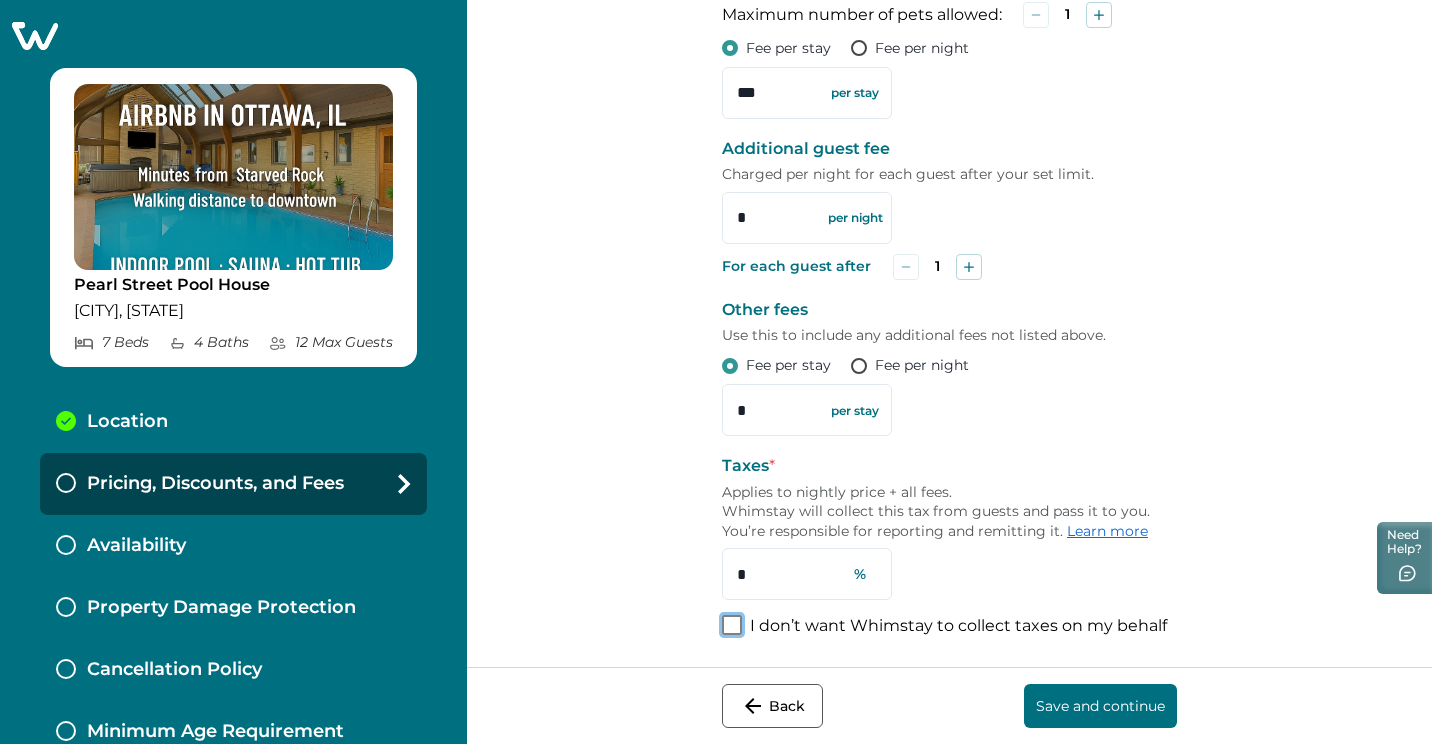 click on "Save and continue" at bounding box center [1100, 706] 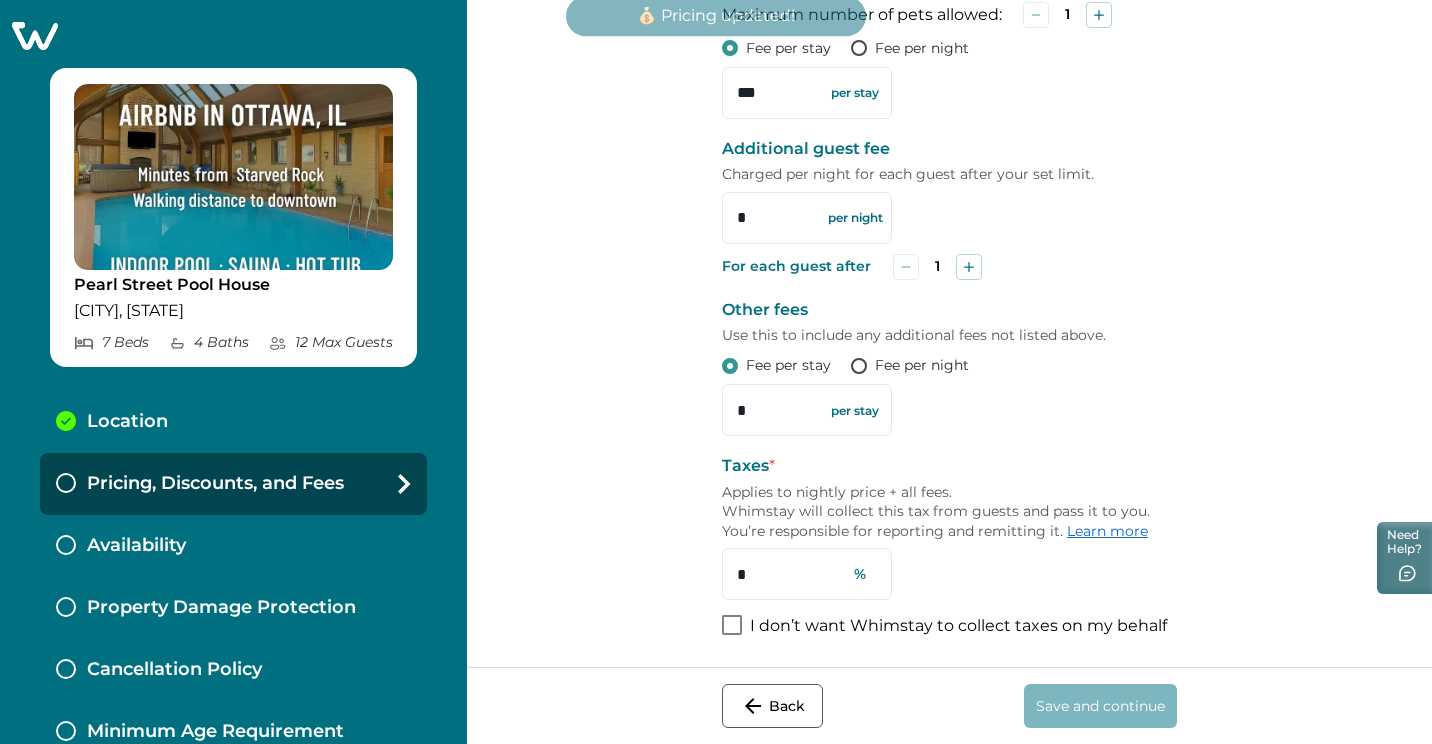 scroll, scrollTop: 0, scrollLeft: 0, axis: both 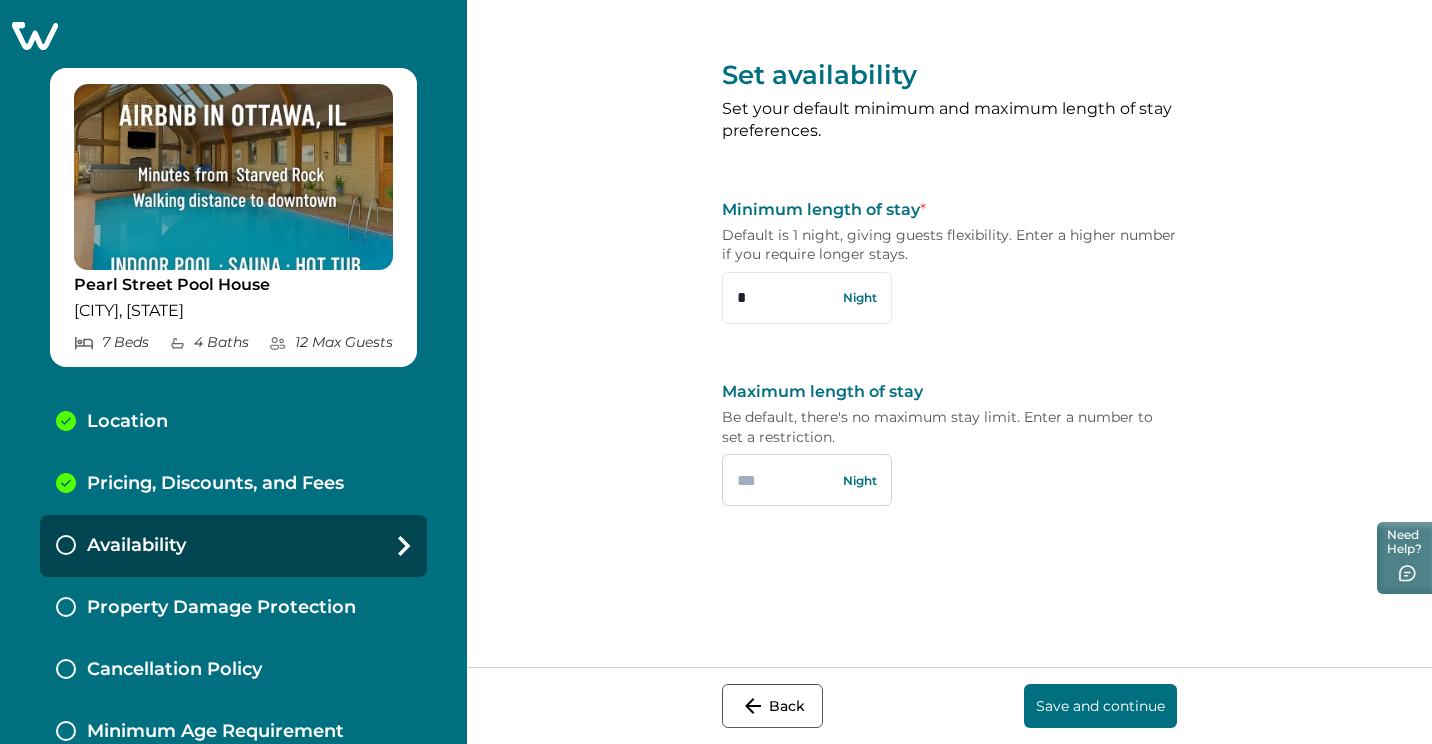 click at bounding box center (807, 480) 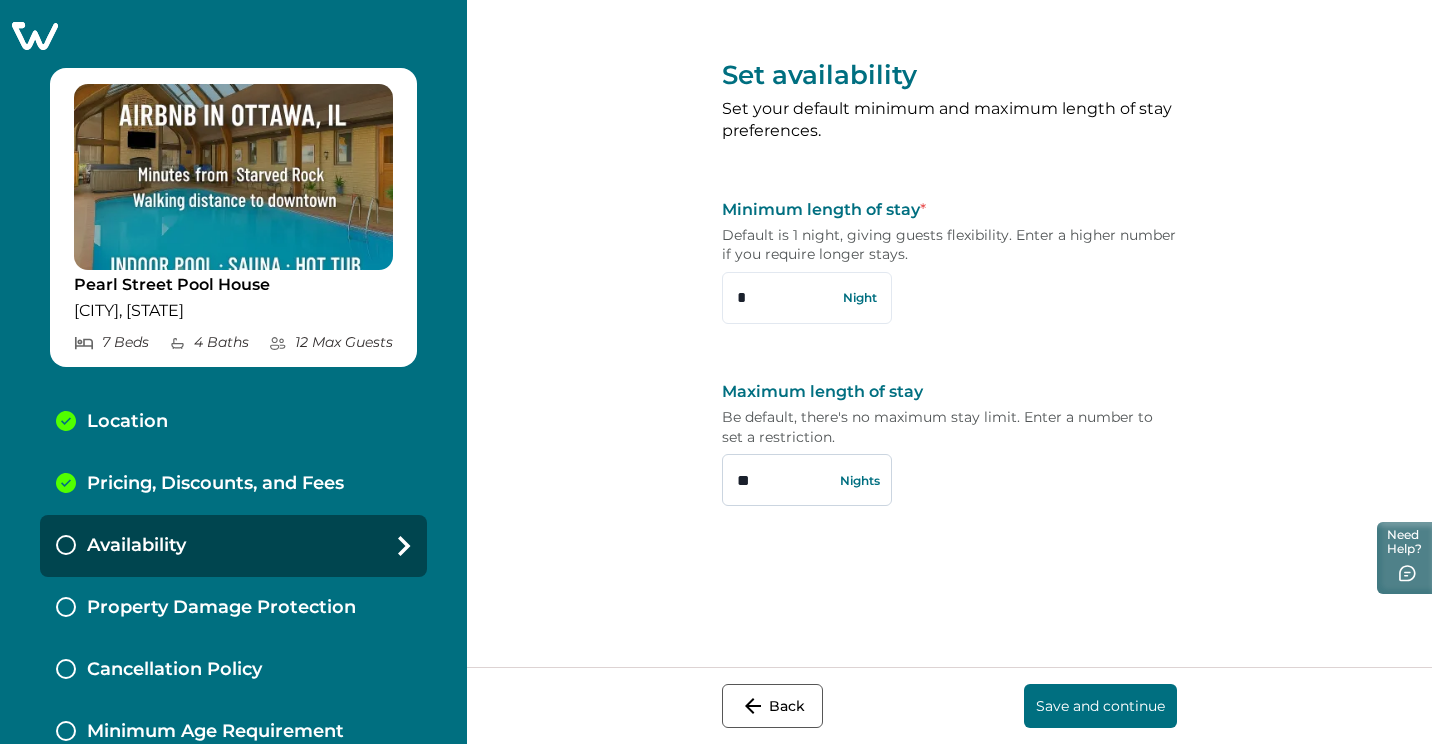 type on "**" 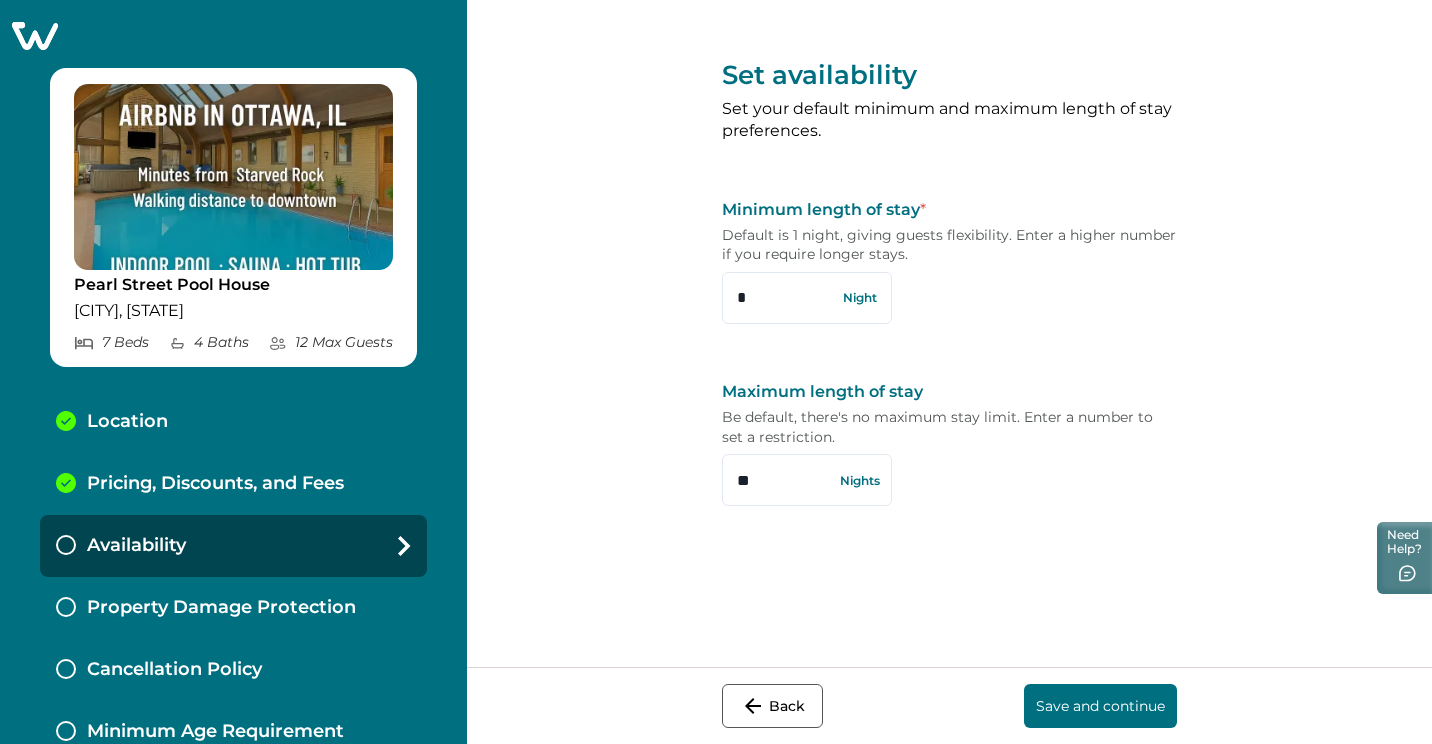 click on "Save and continue" at bounding box center [1100, 706] 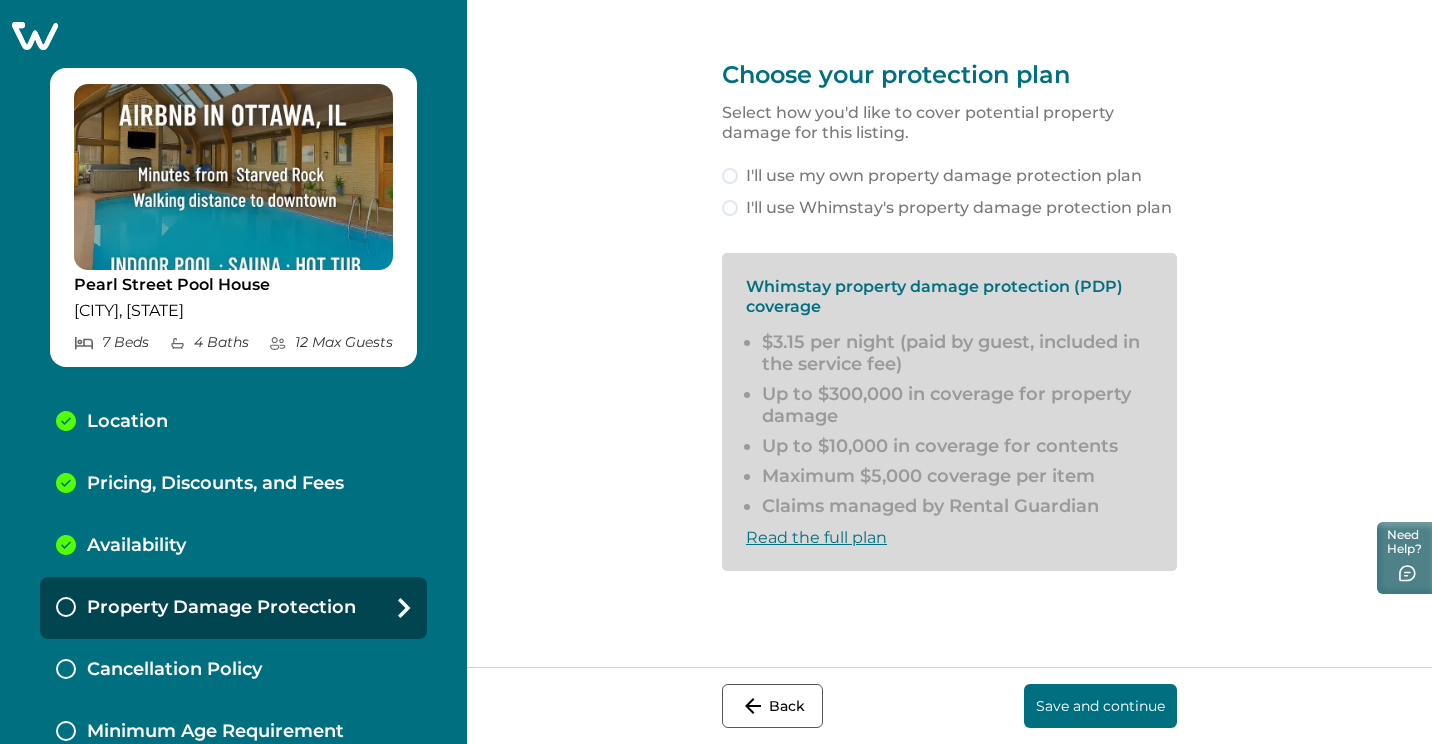 click at bounding box center (730, 208) 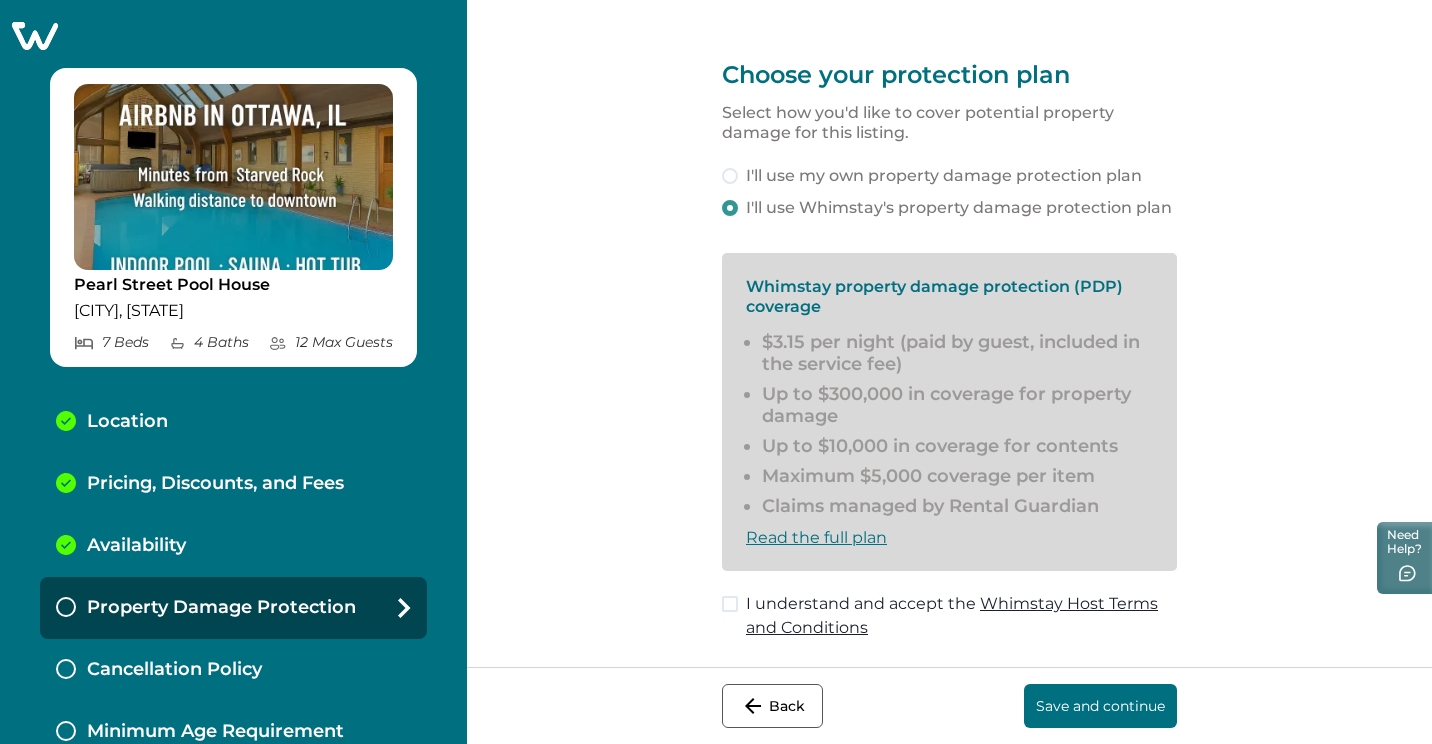 click at bounding box center (730, 604) 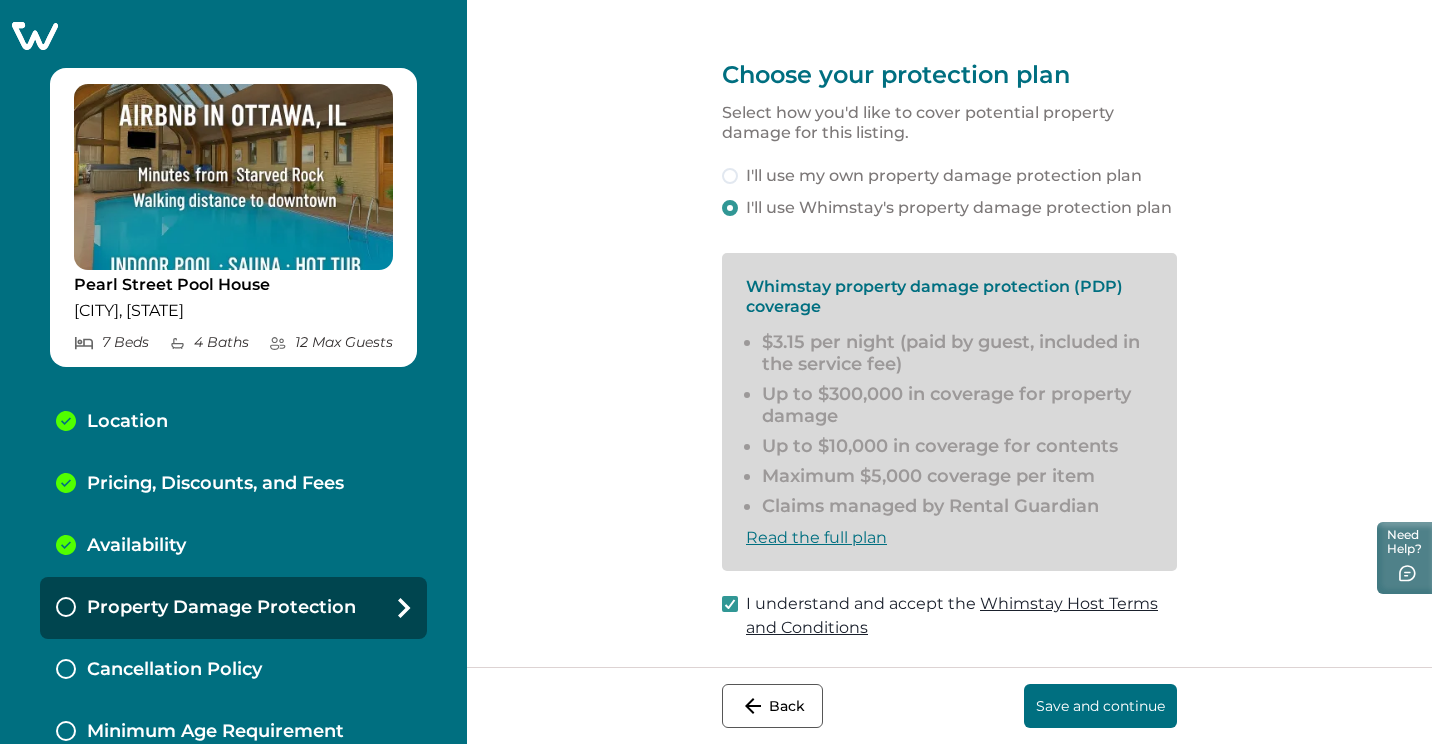 click on "Save and continue" at bounding box center [1100, 706] 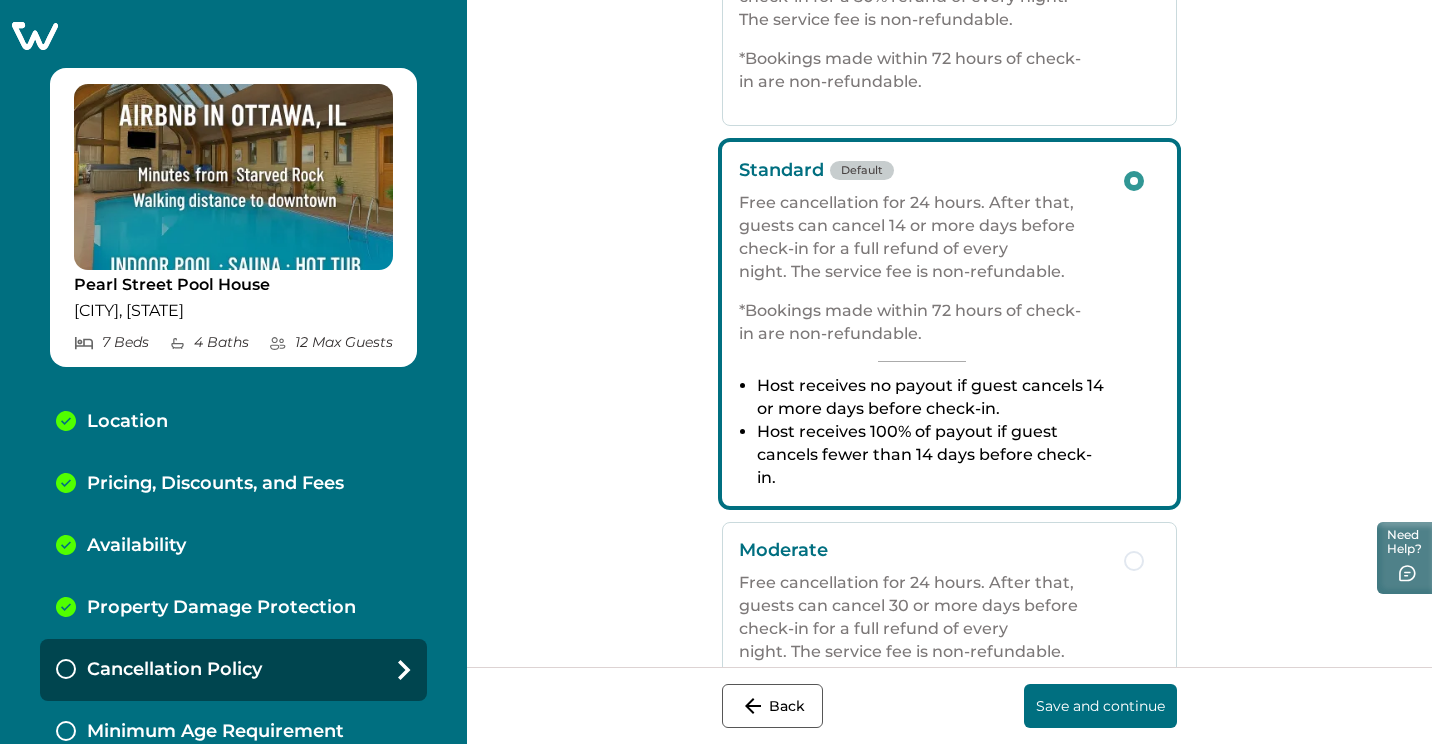 scroll, scrollTop: 246, scrollLeft: 0, axis: vertical 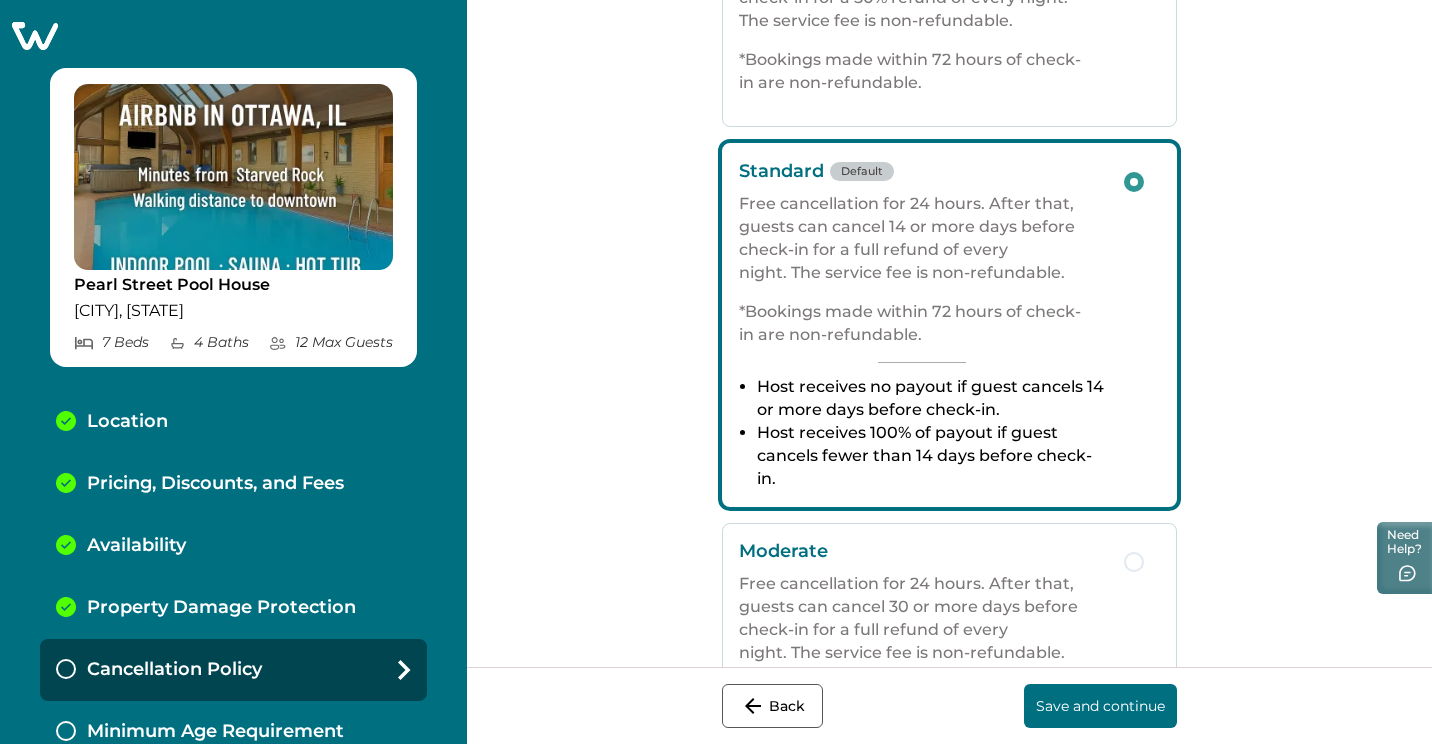 click on "Save and continue" at bounding box center (1100, 706) 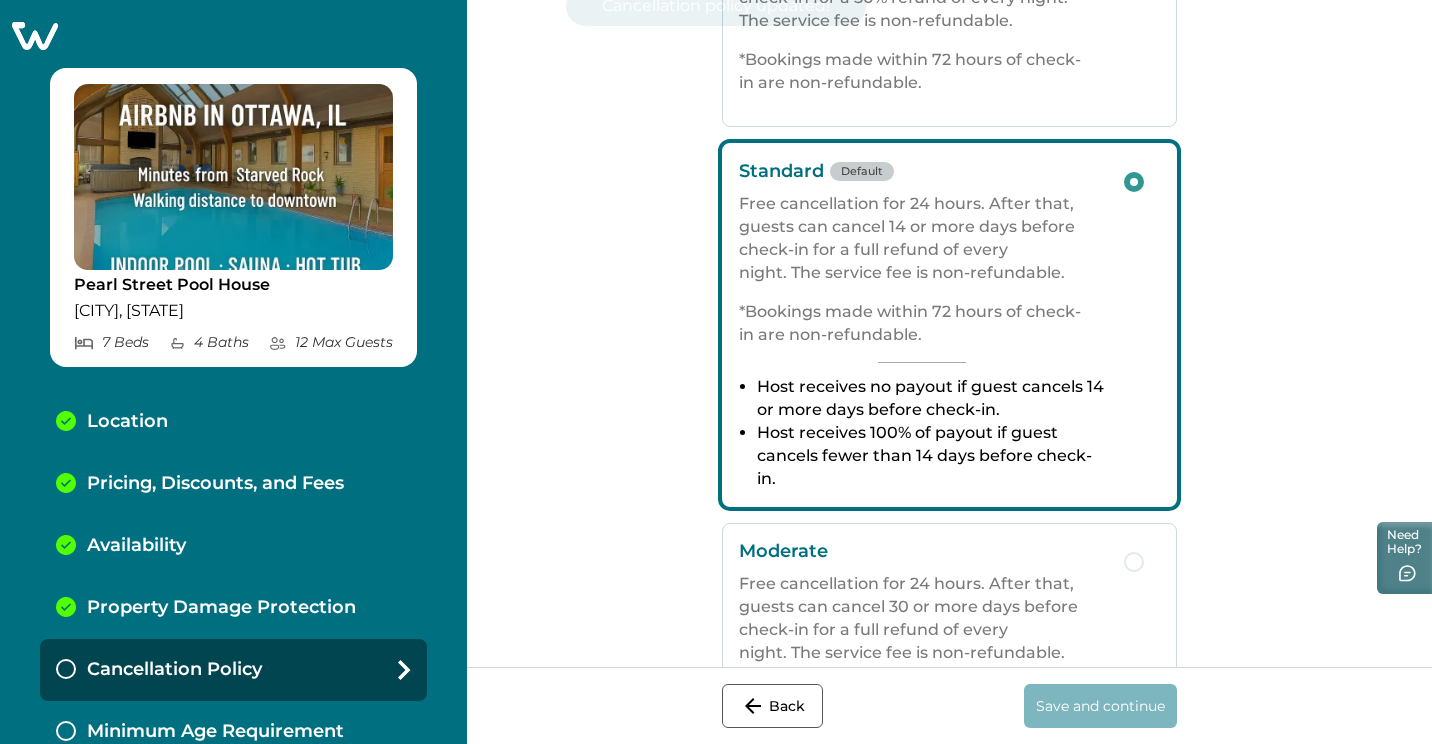 scroll, scrollTop: 0, scrollLeft: 0, axis: both 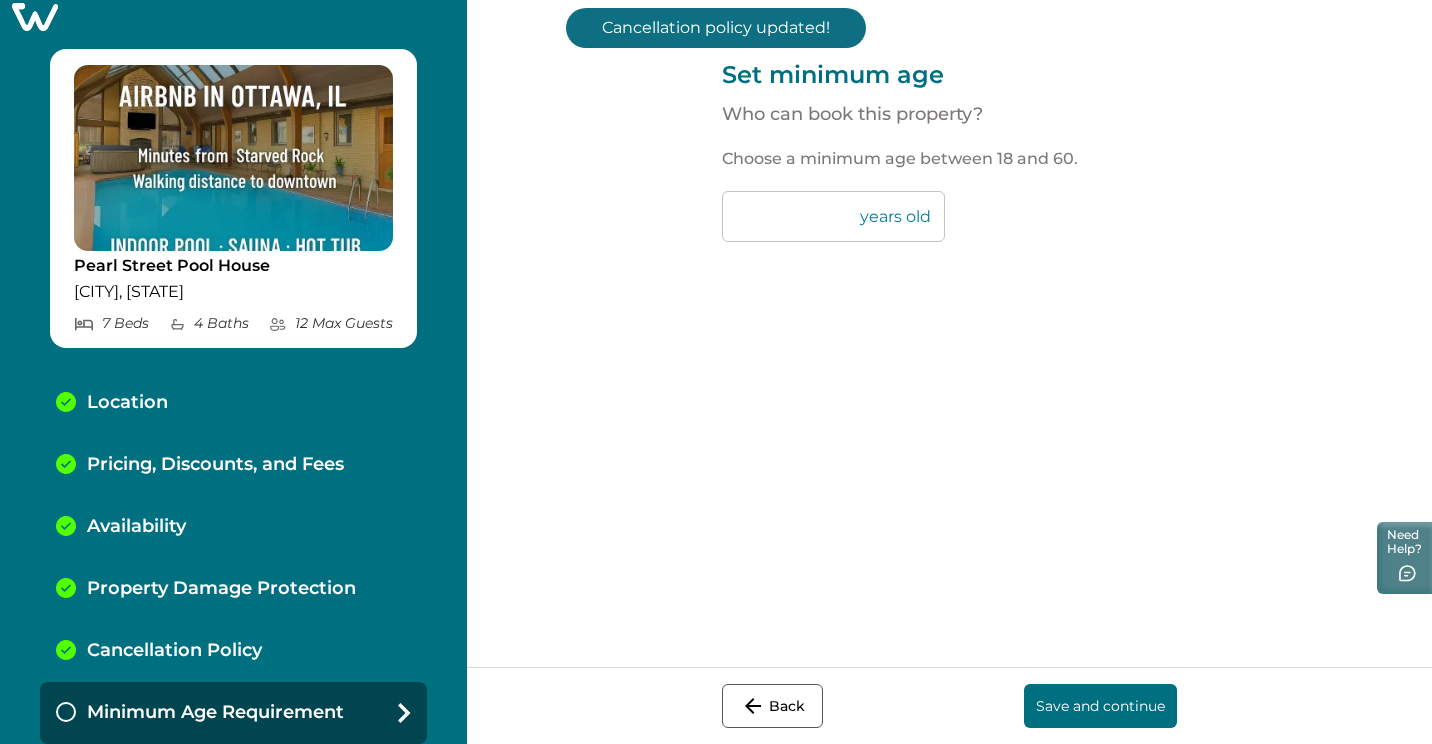 drag, startPoint x: 771, startPoint y: 212, endPoint x: 615, endPoint y: 184, distance: 158.4929 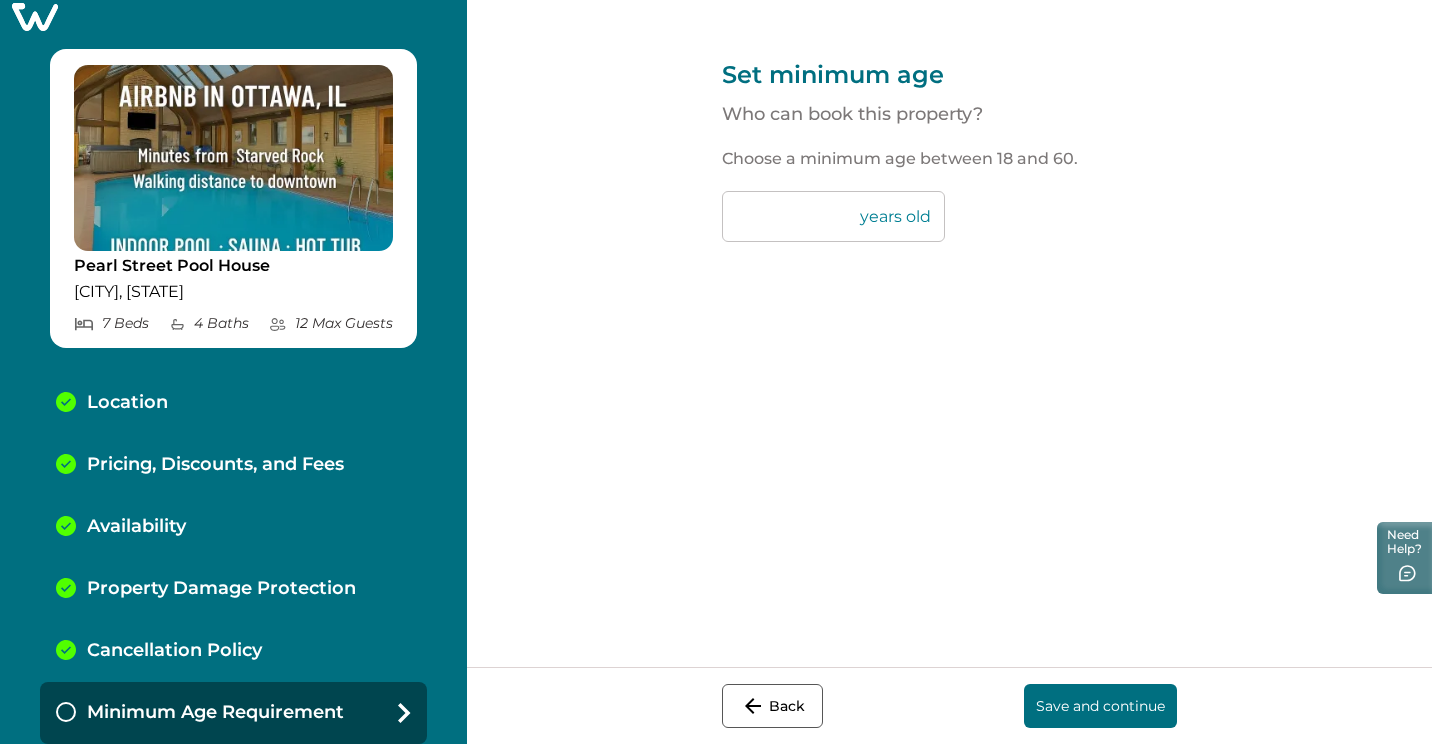 type on "**" 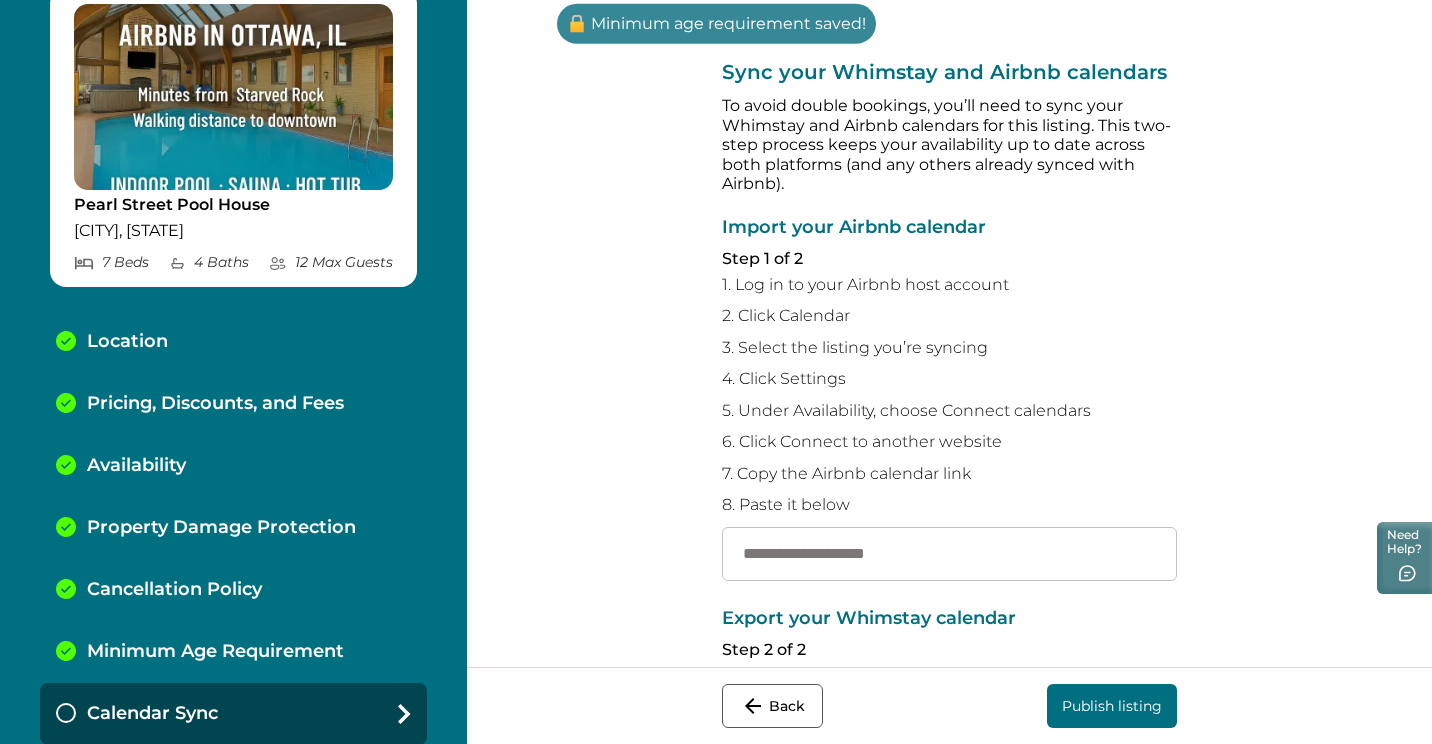 scroll, scrollTop: 81, scrollLeft: 0, axis: vertical 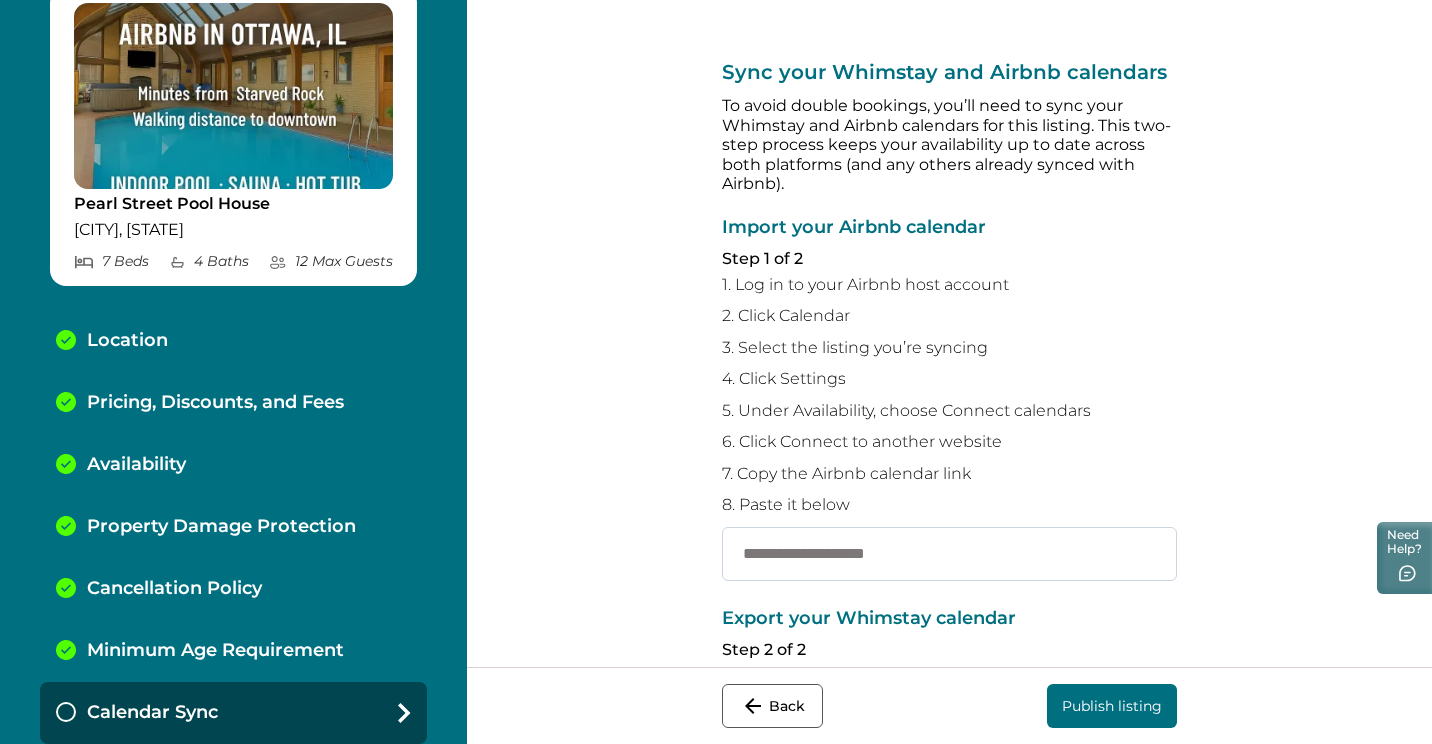click at bounding box center [949, 554] 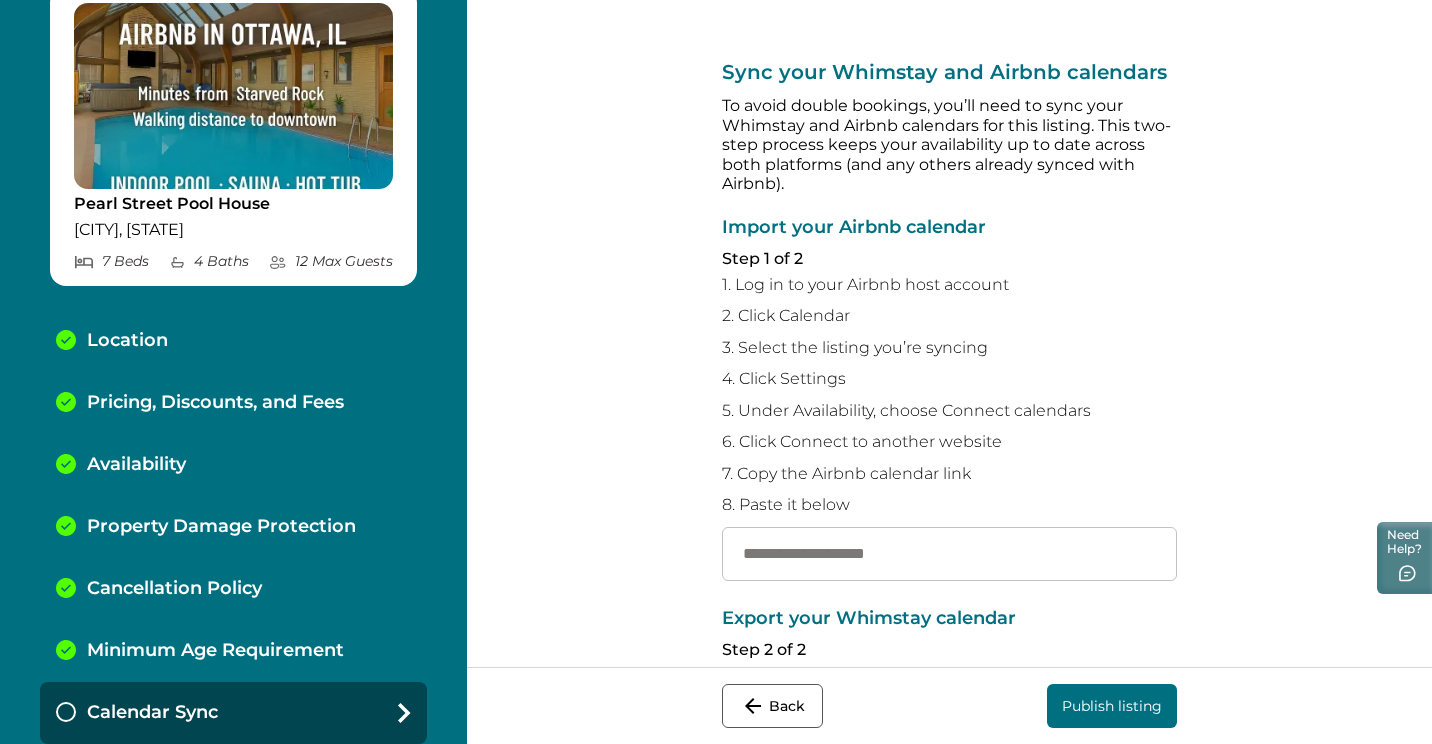 paste on "**********" 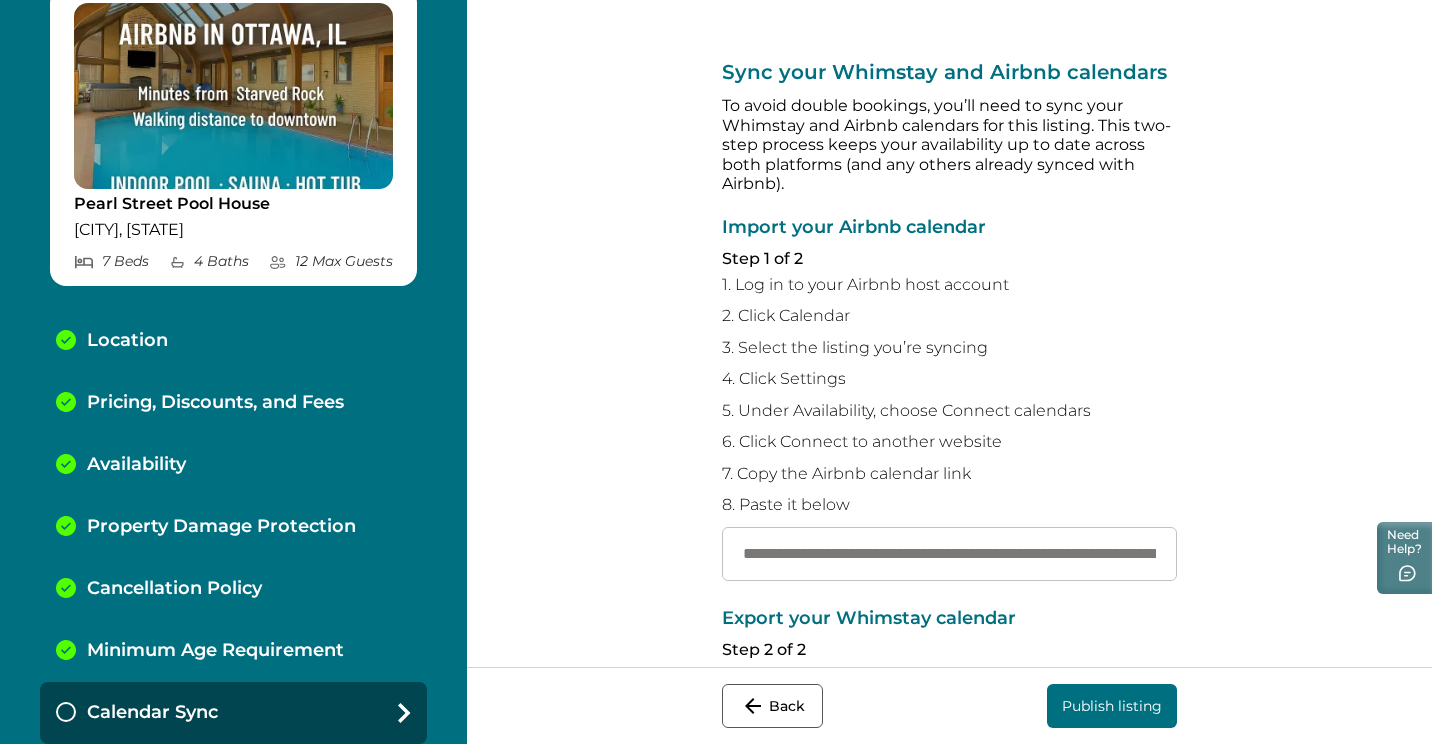scroll, scrollTop: 0, scrollLeft: 427, axis: horizontal 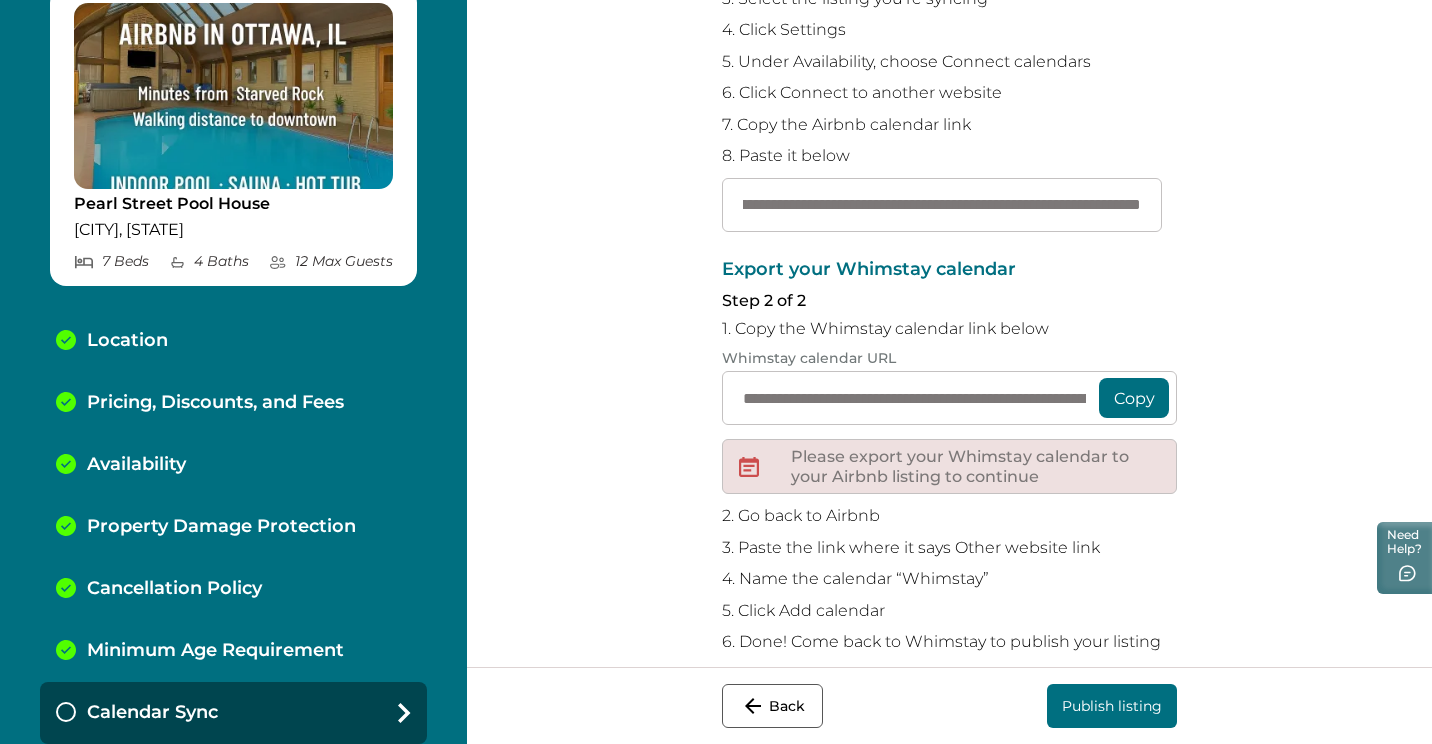 type on "**********" 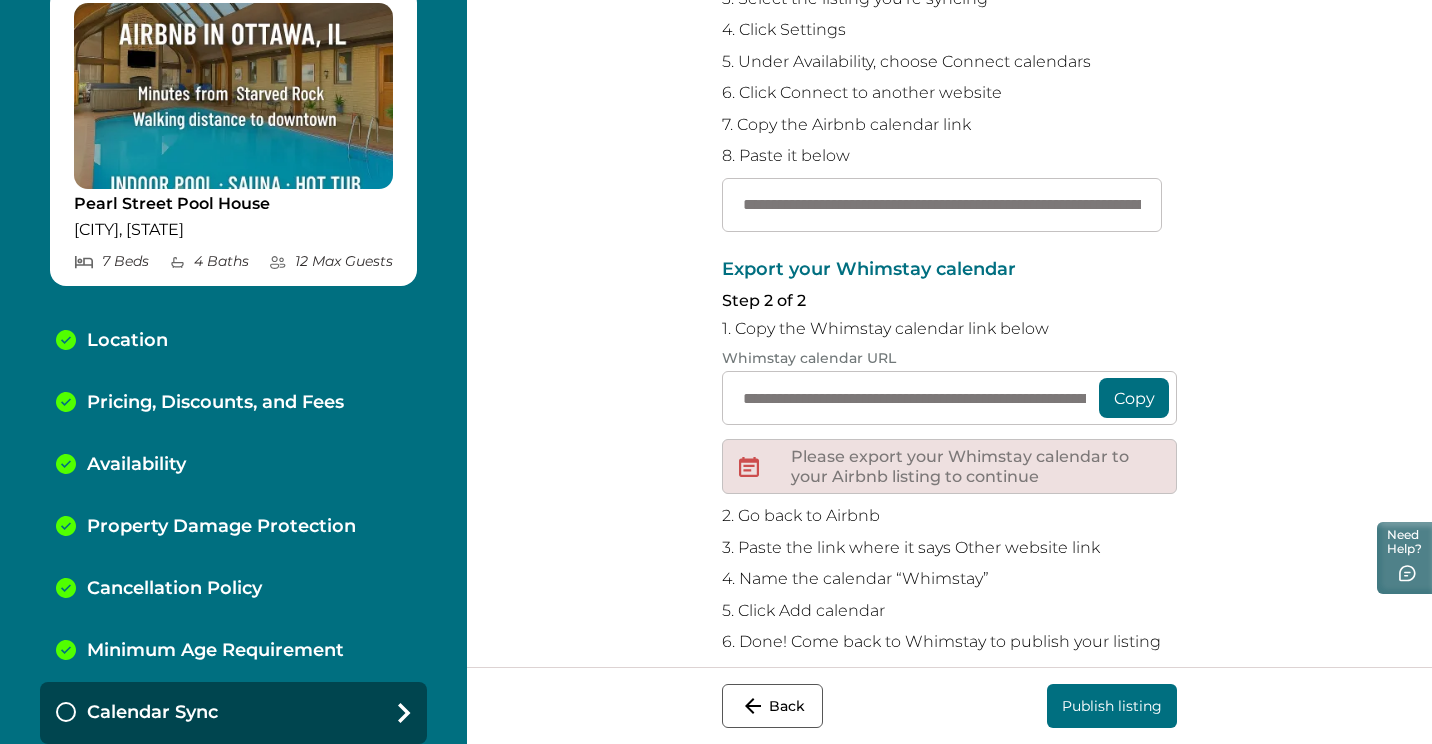 click on "Copy" at bounding box center (1134, 398) 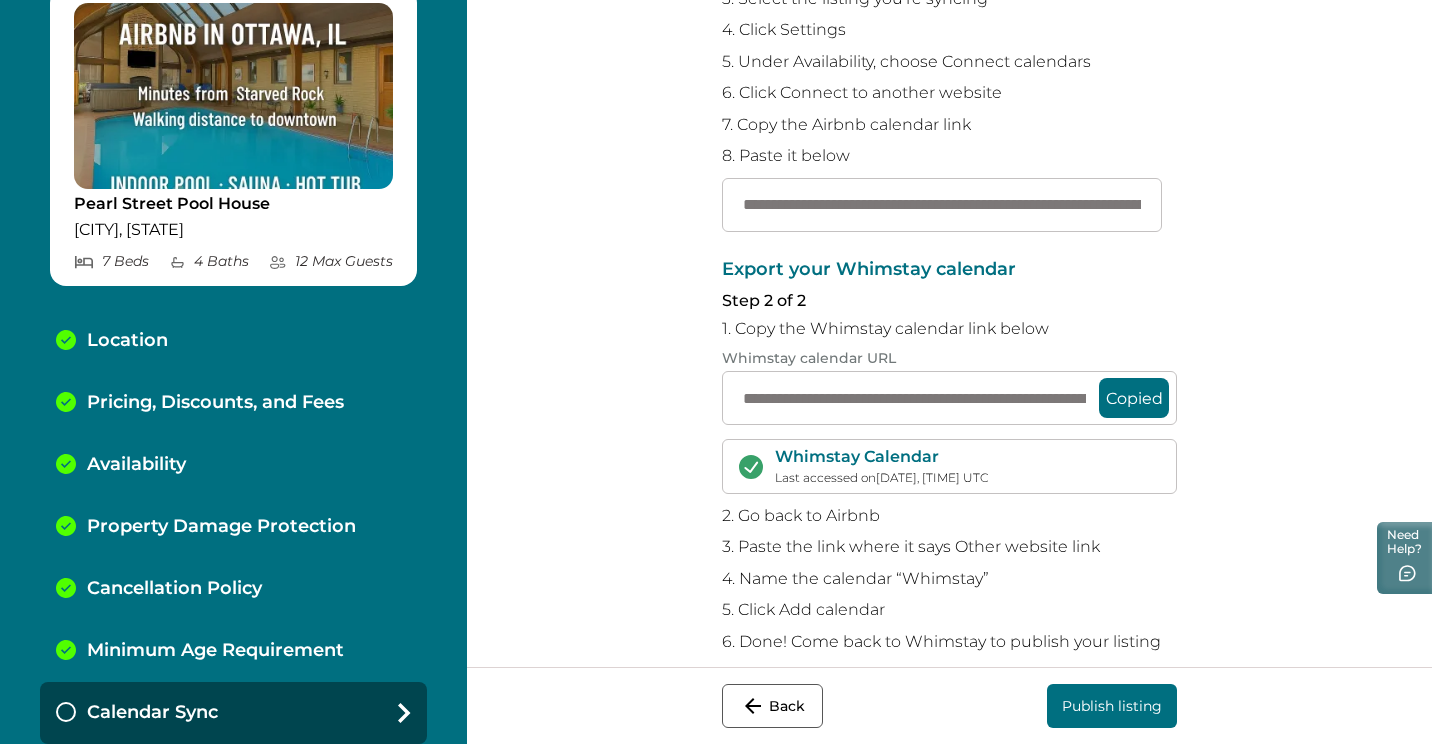 scroll, scrollTop: 373, scrollLeft: 0, axis: vertical 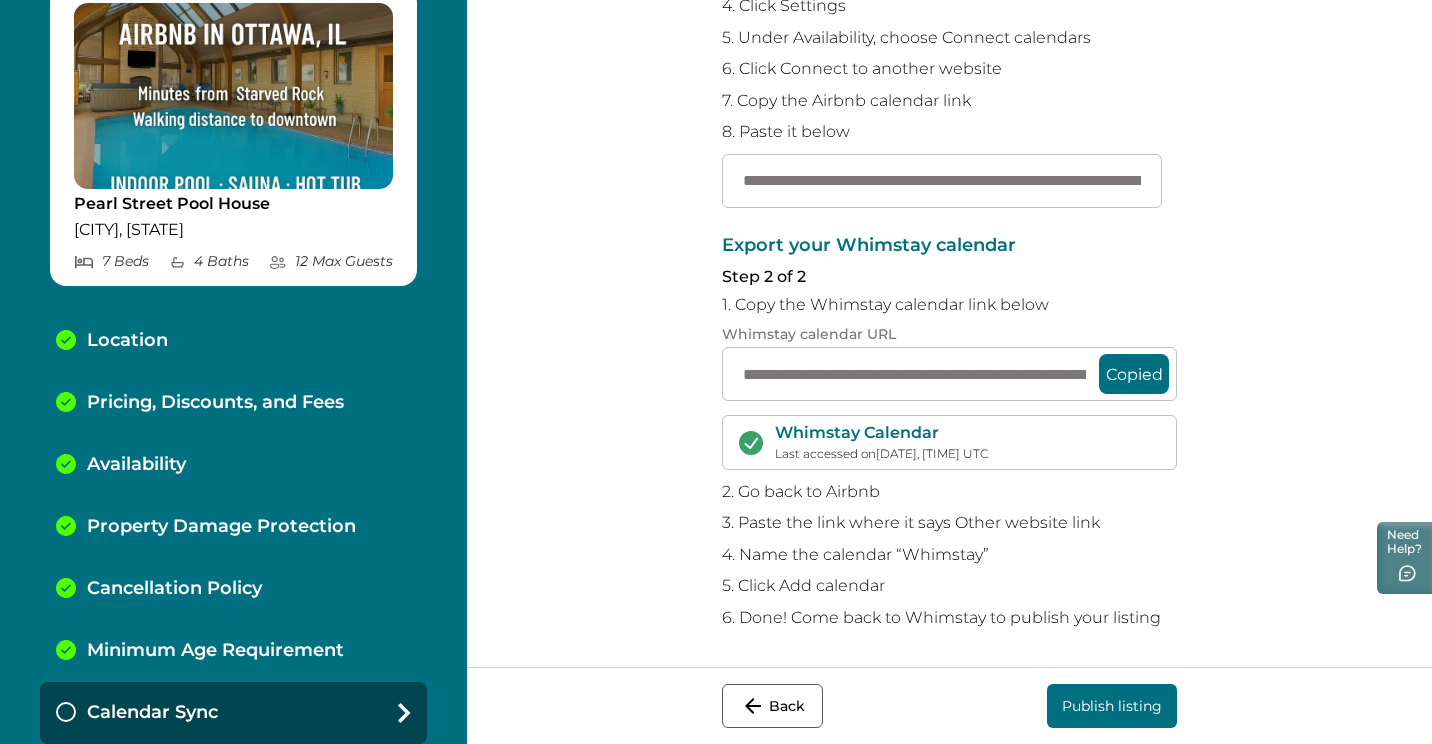 click on "Publish listing" at bounding box center [1112, 706] 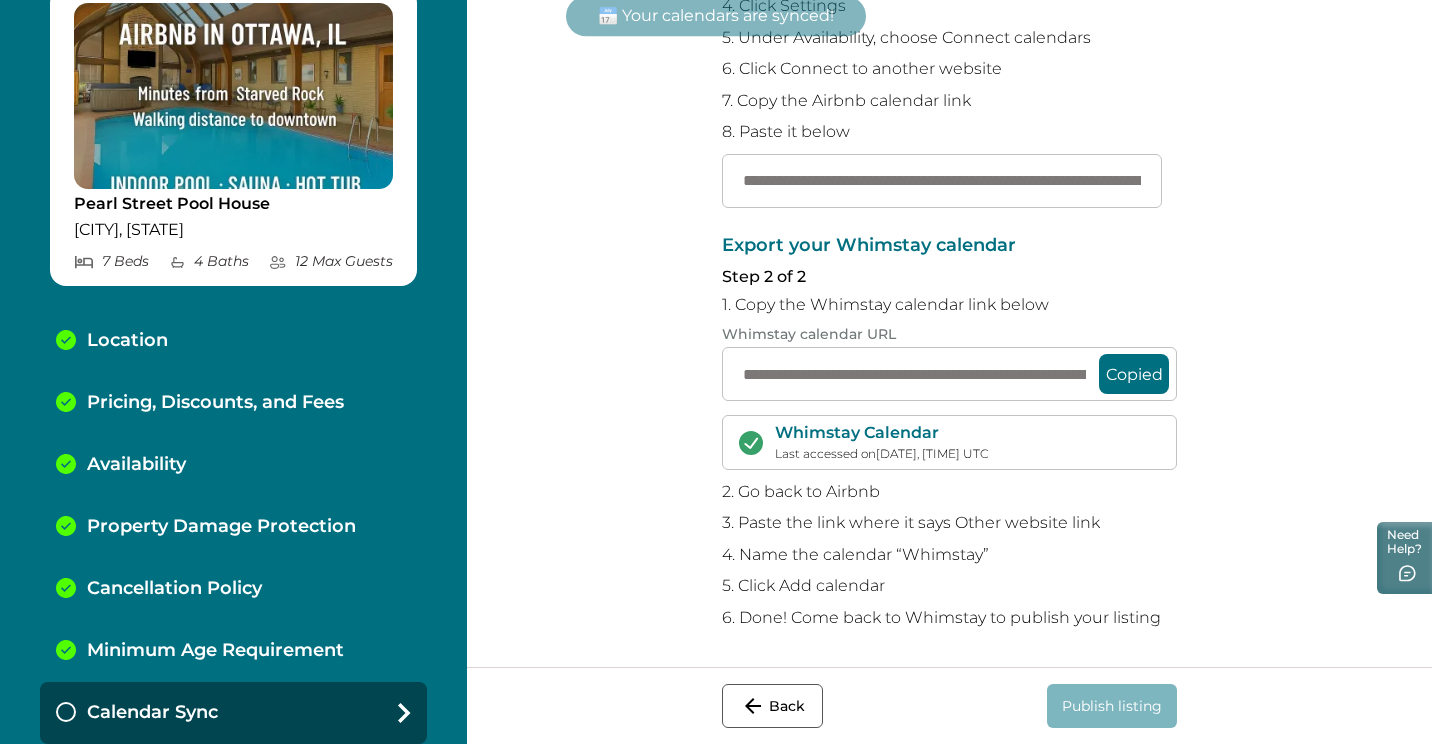 scroll, scrollTop: 0, scrollLeft: 0, axis: both 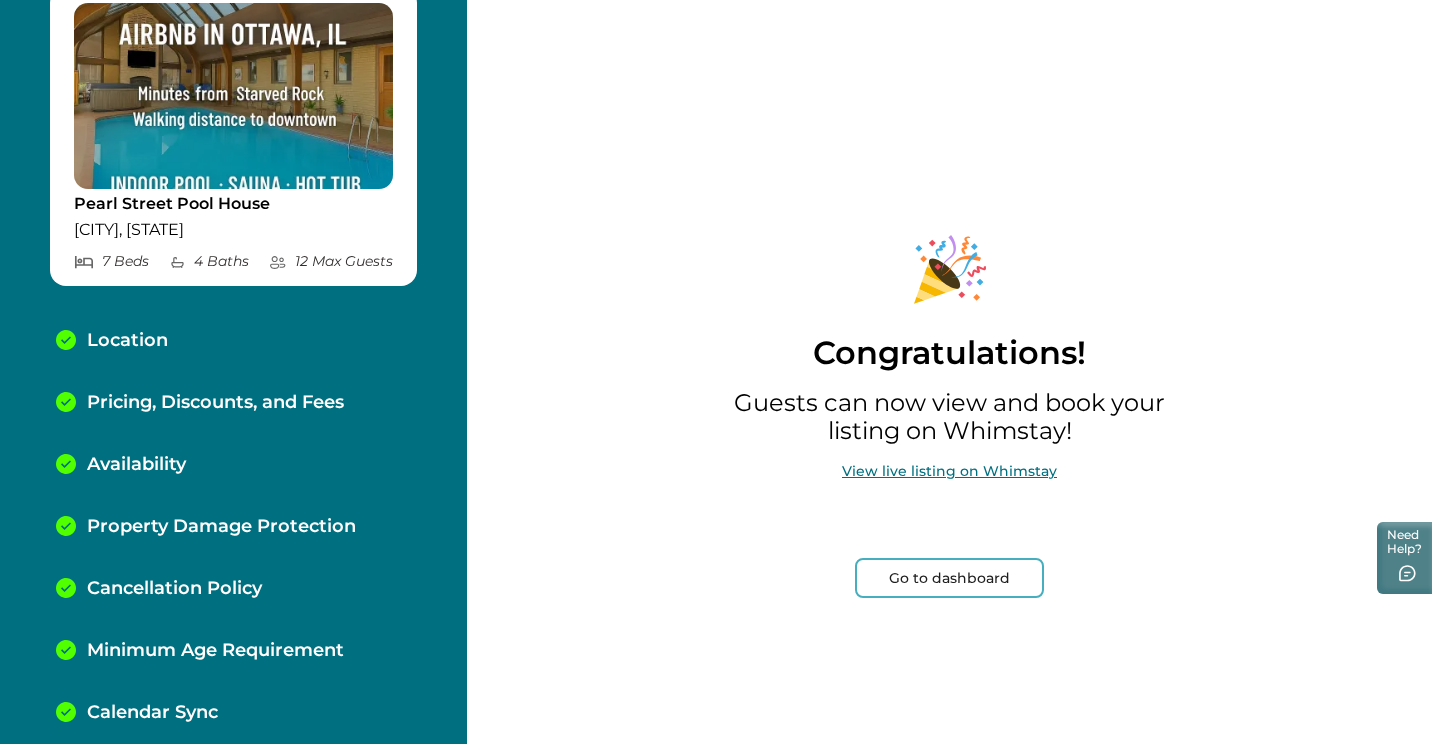 click on "View live listing on Whimstay" at bounding box center (949, 471) 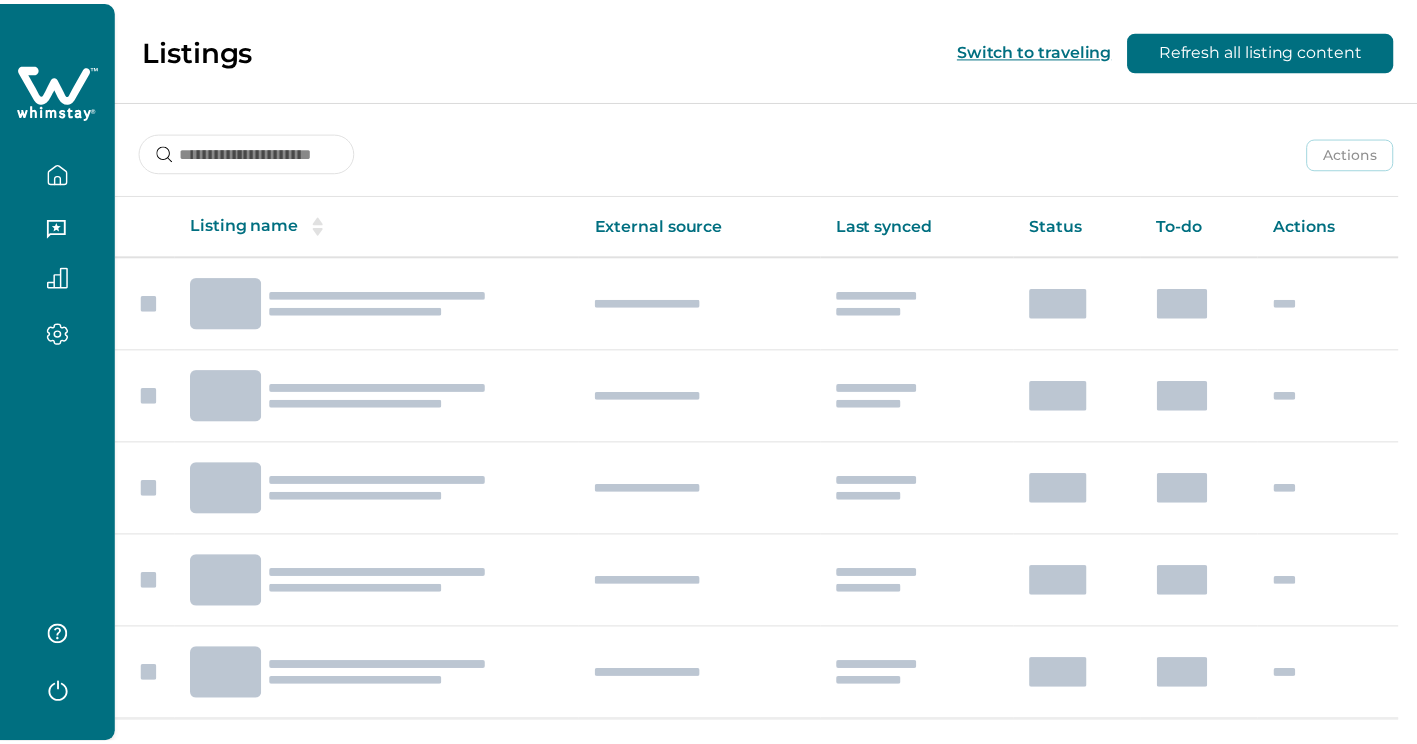 scroll, scrollTop: 0, scrollLeft: 0, axis: both 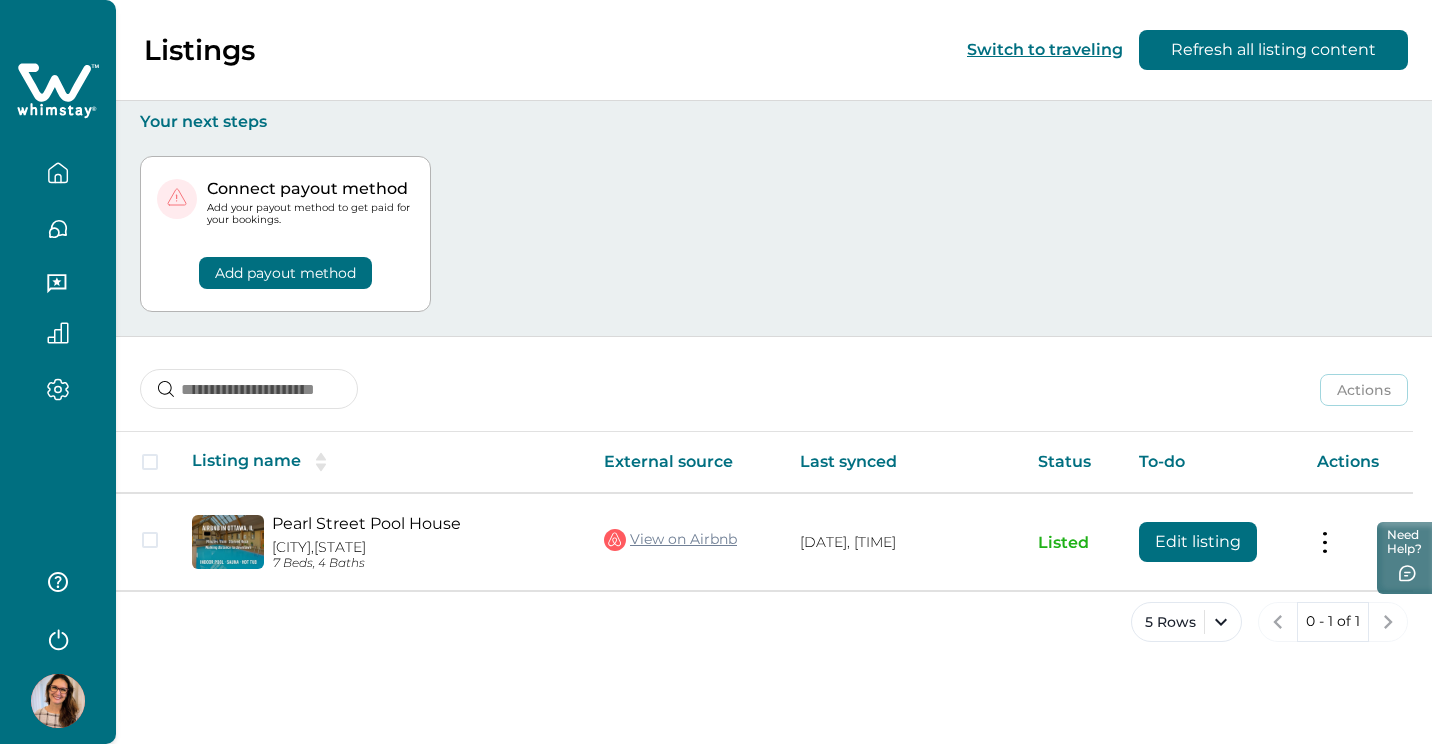 click on "Add payout method" at bounding box center [285, 273] 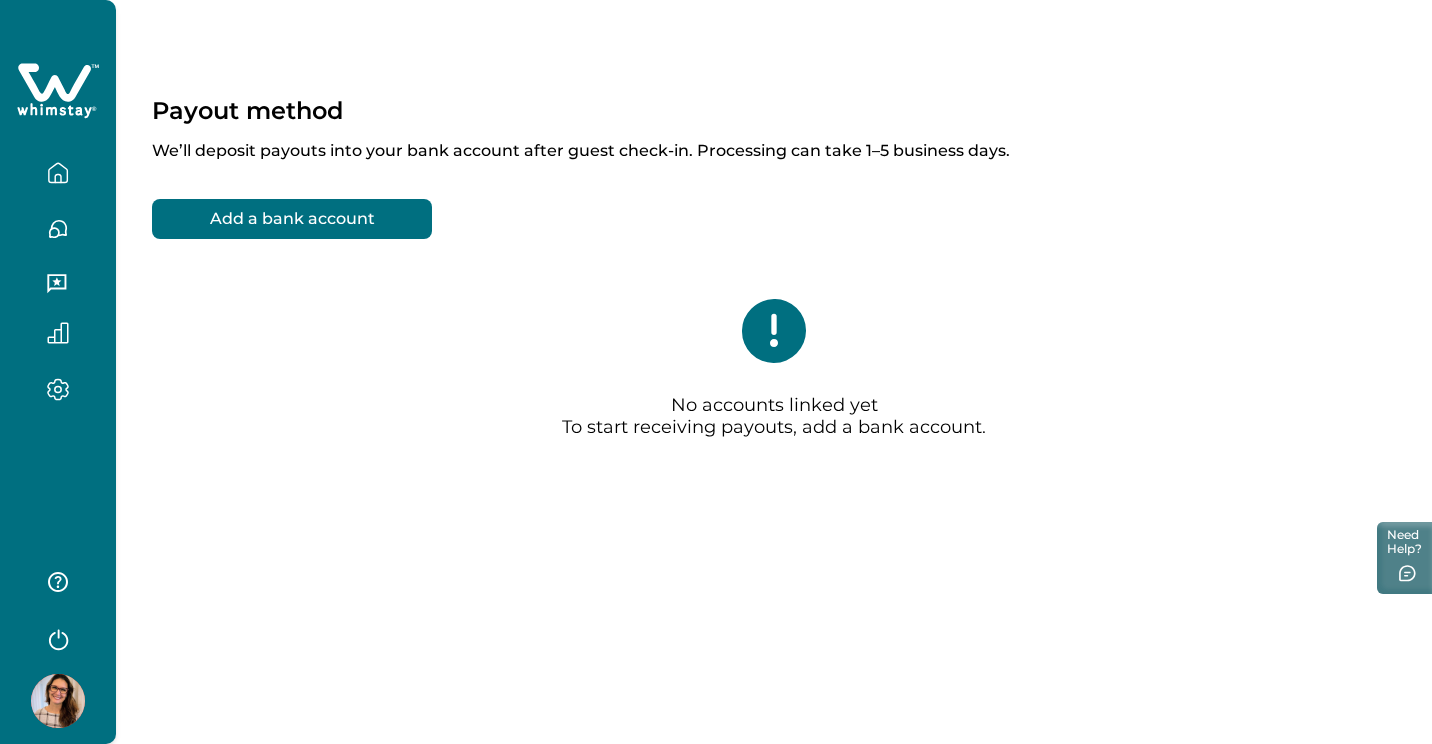 click on "Add a bank account" at bounding box center (292, 219) 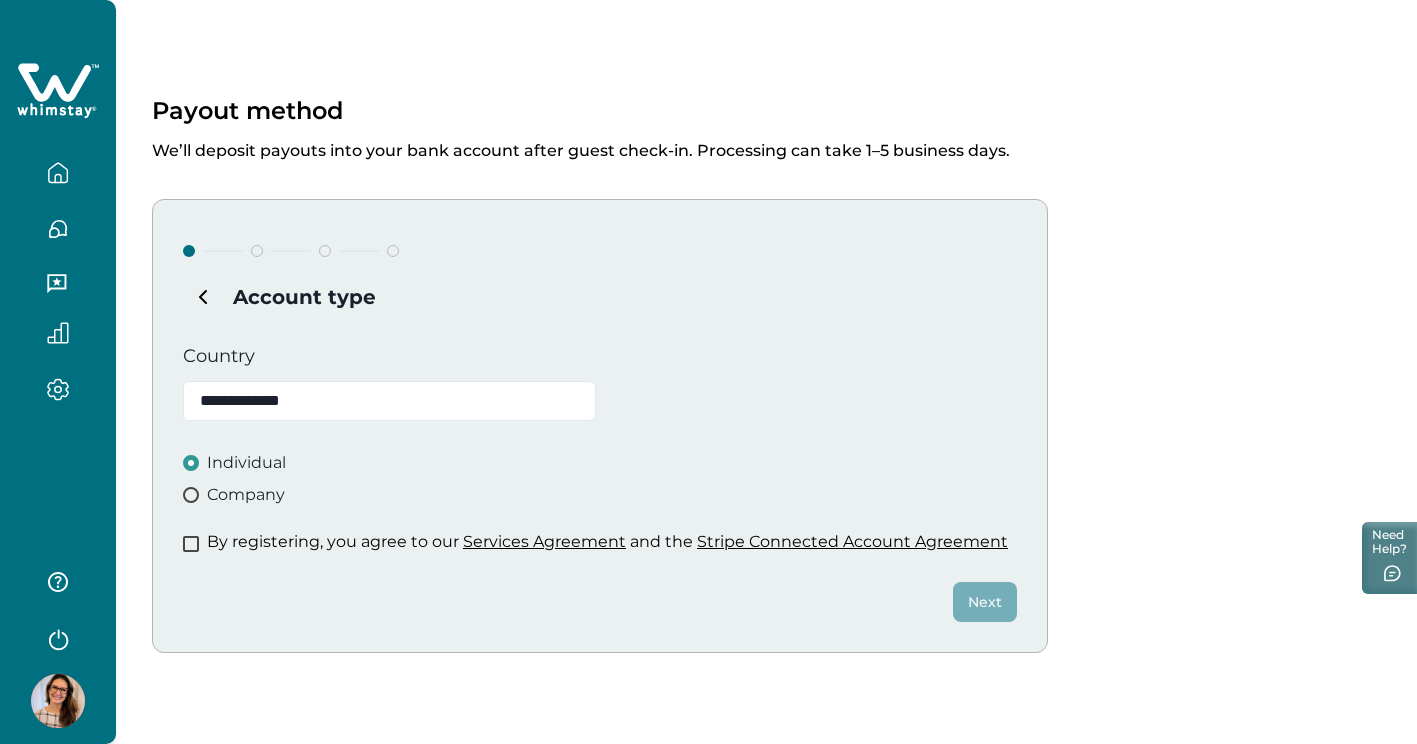 click at bounding box center [191, 544] 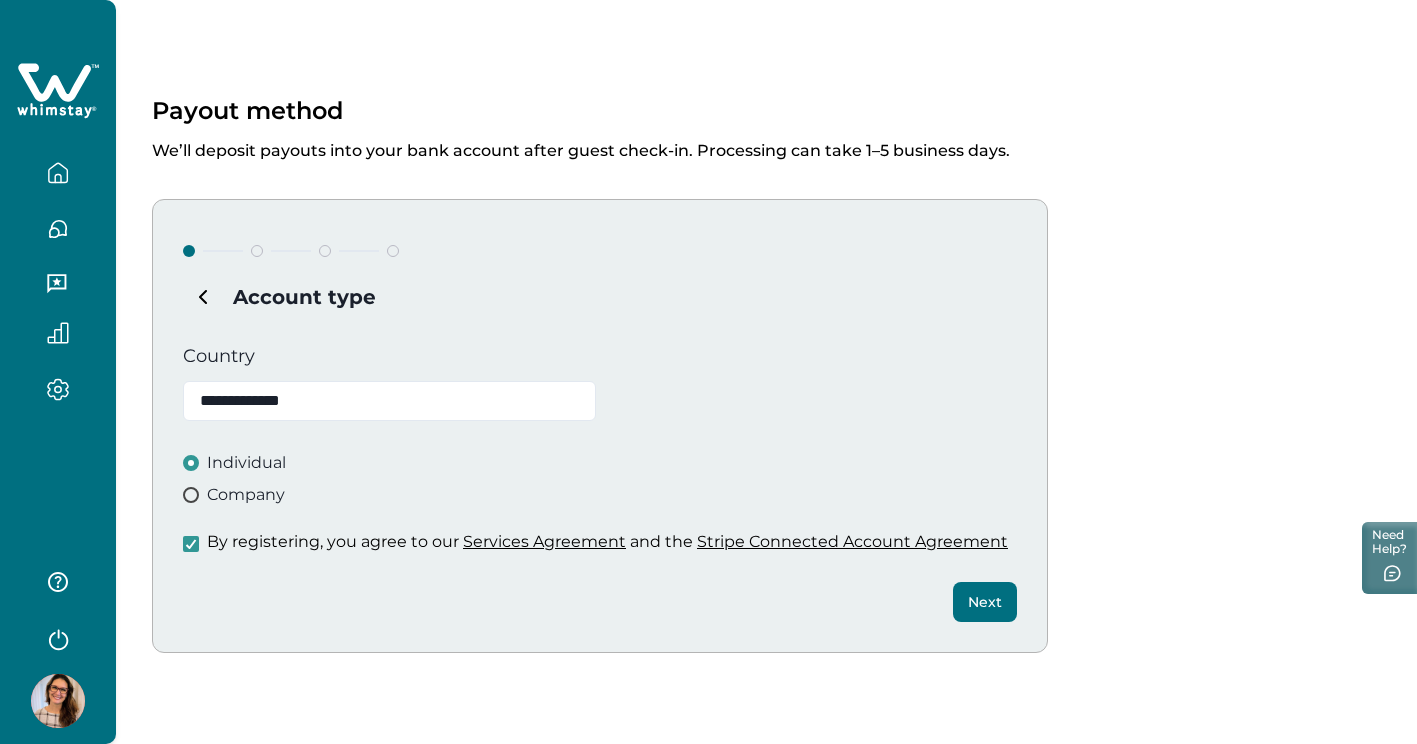 click on "Next" at bounding box center [985, 602] 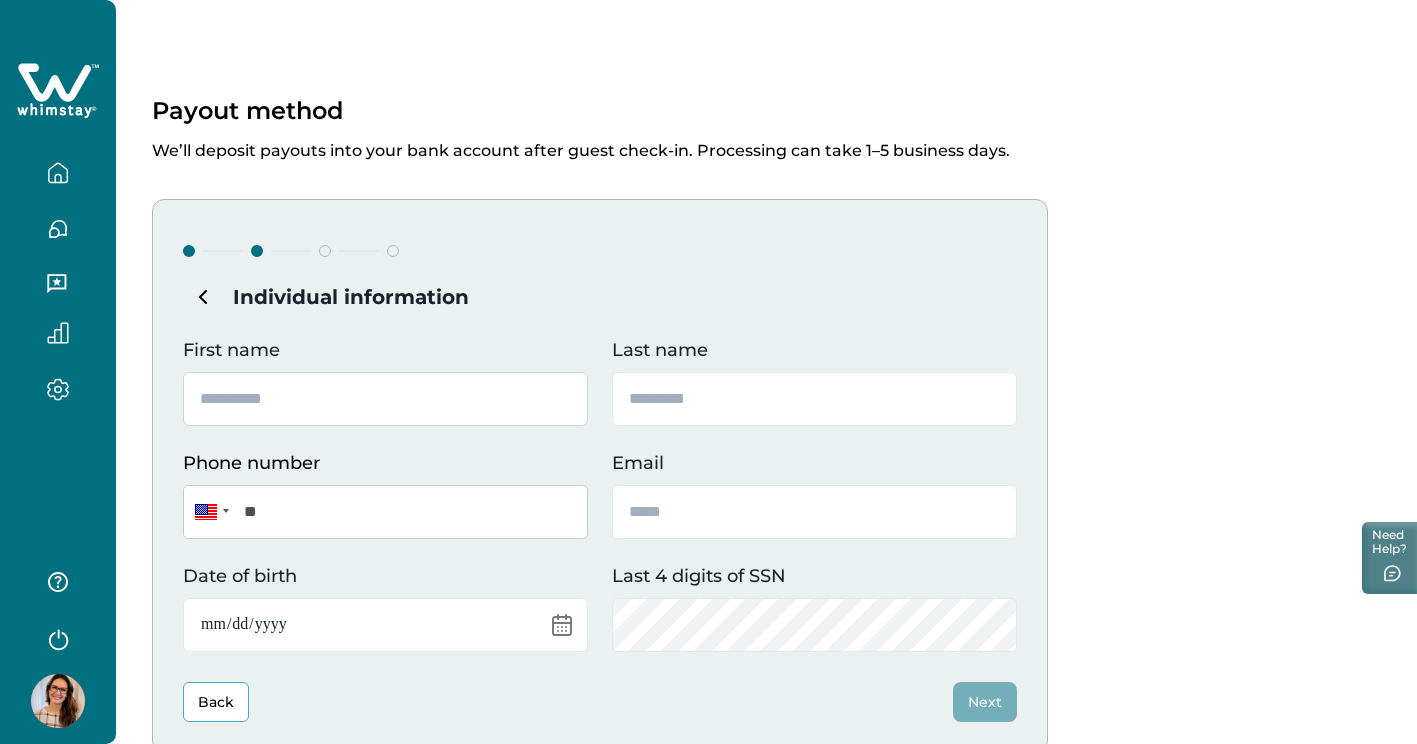 click on "First name" at bounding box center (385, 399) 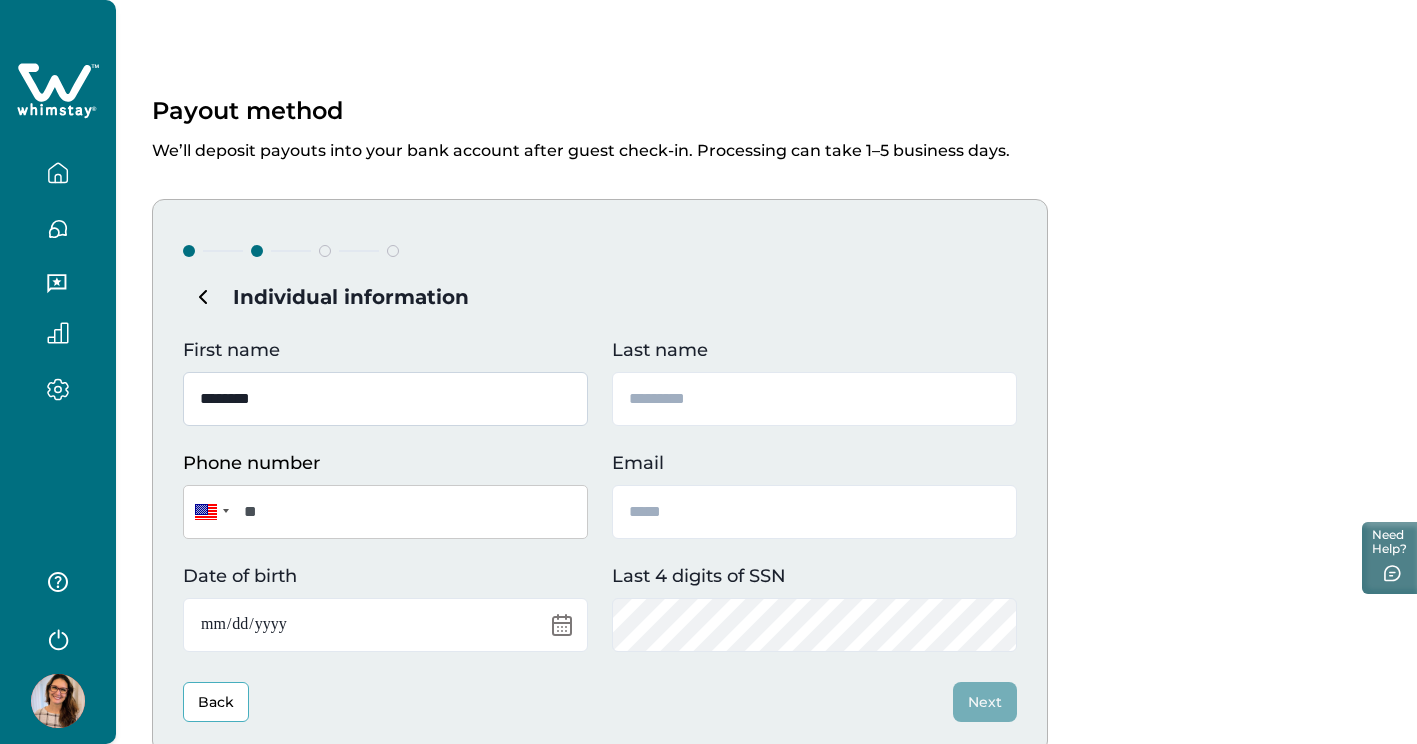 type on "********" 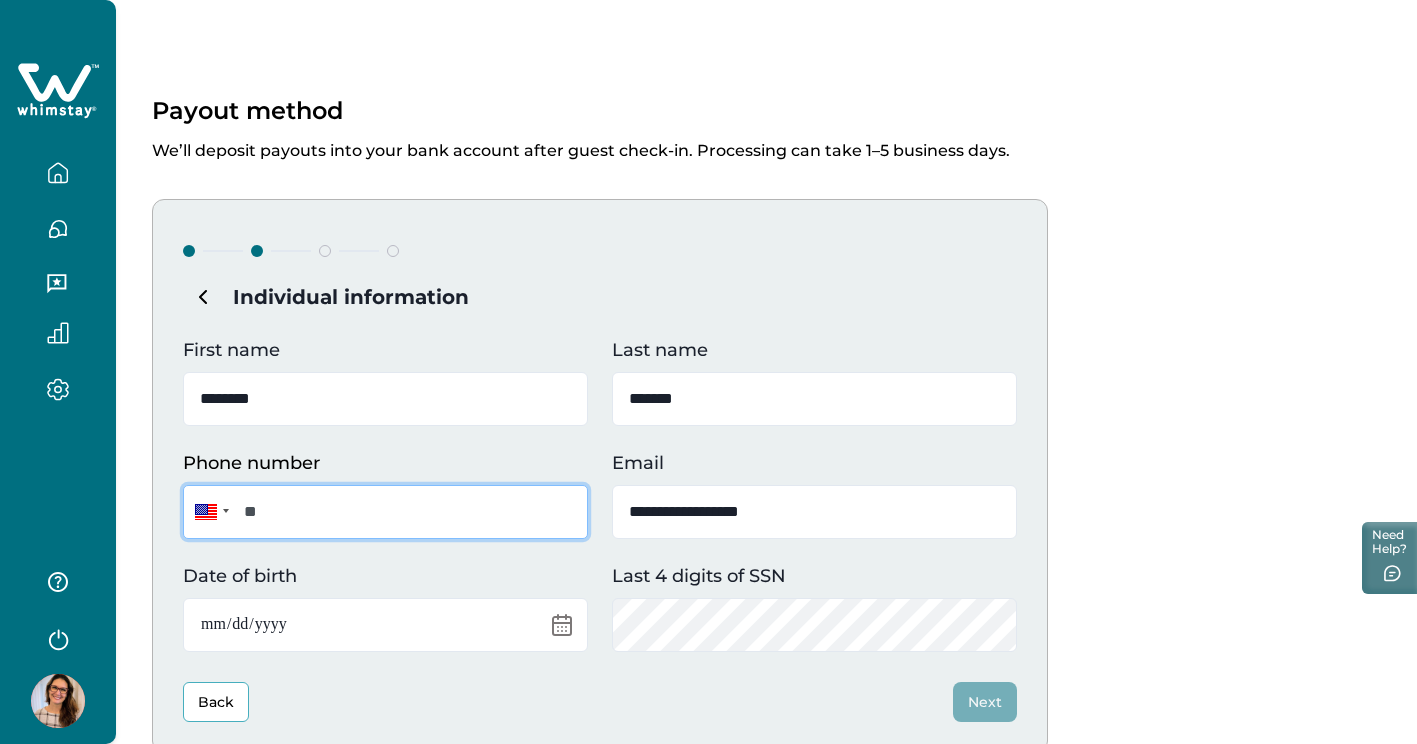 click on "**" at bounding box center [385, 512] 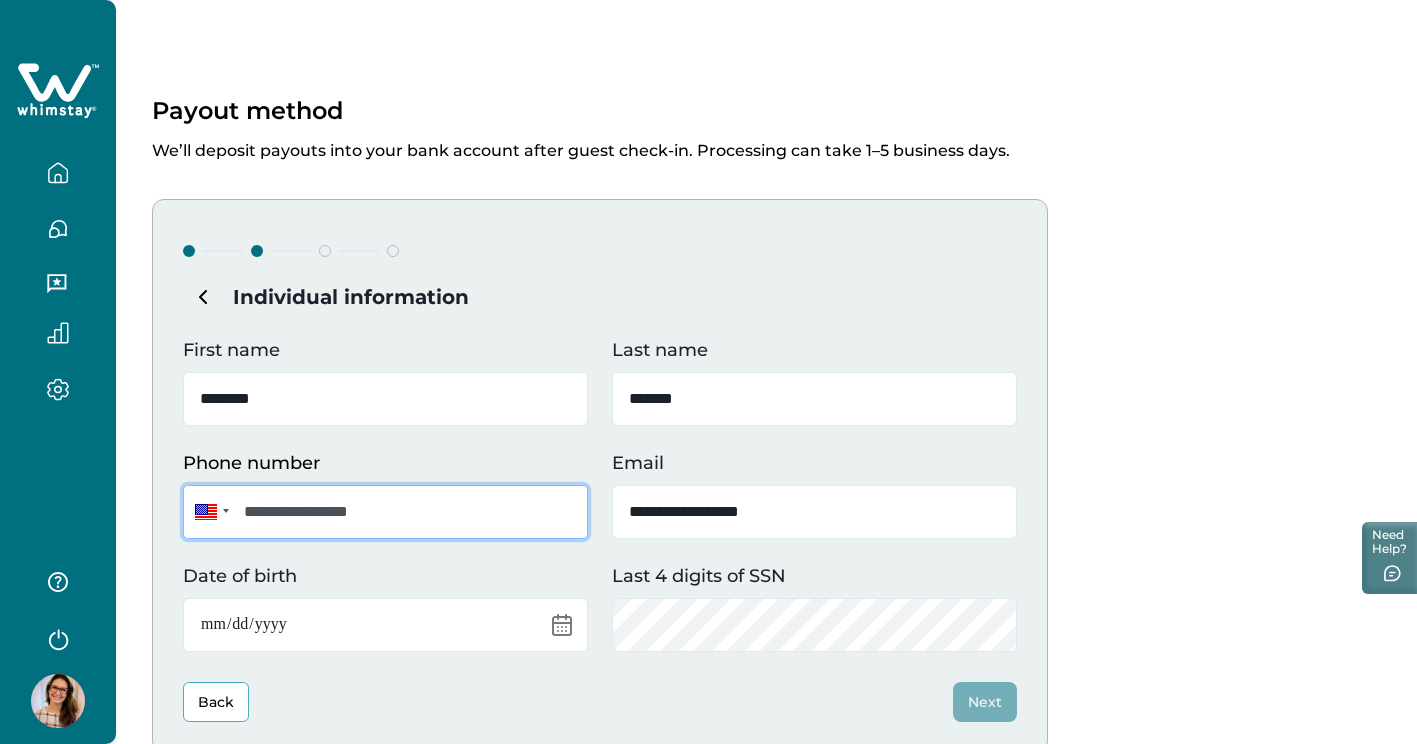 type on "**********" 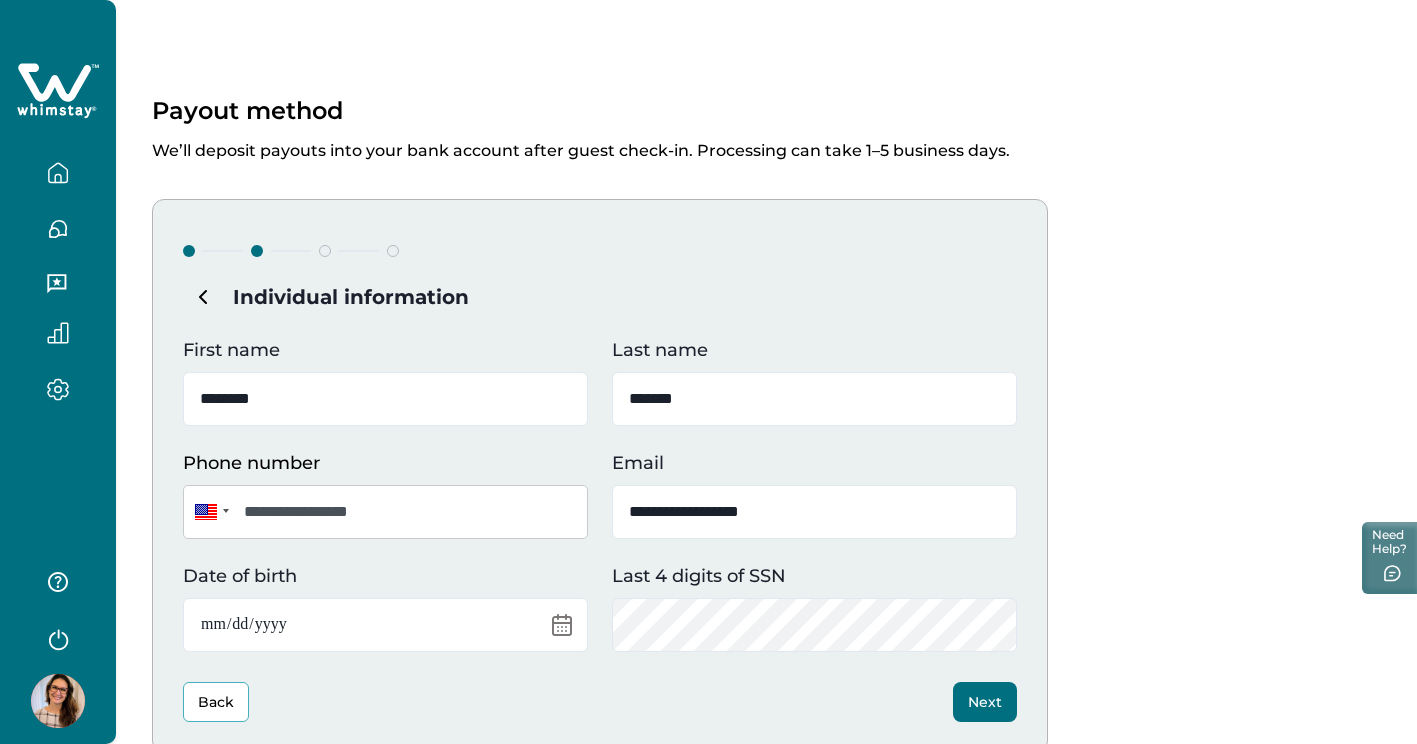 type on "**********" 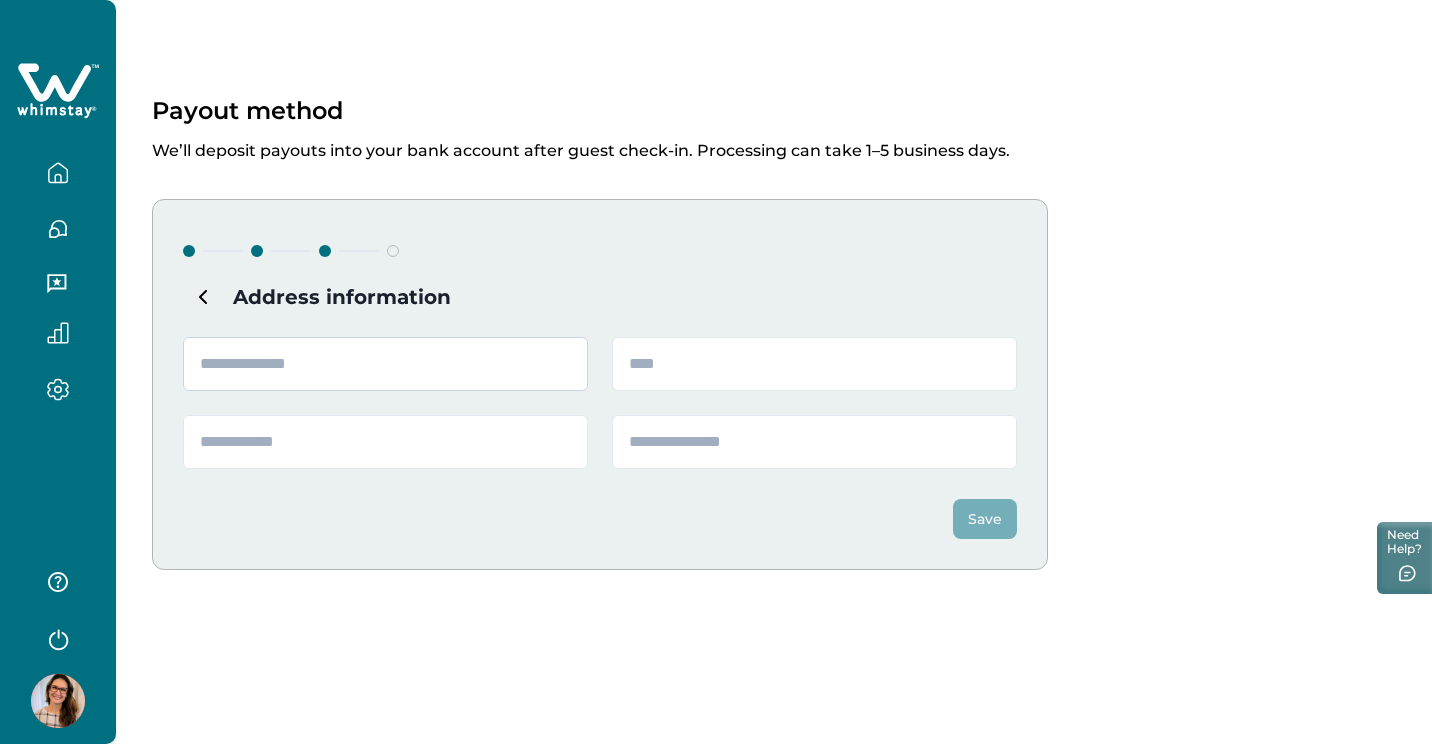 click at bounding box center (385, 364) 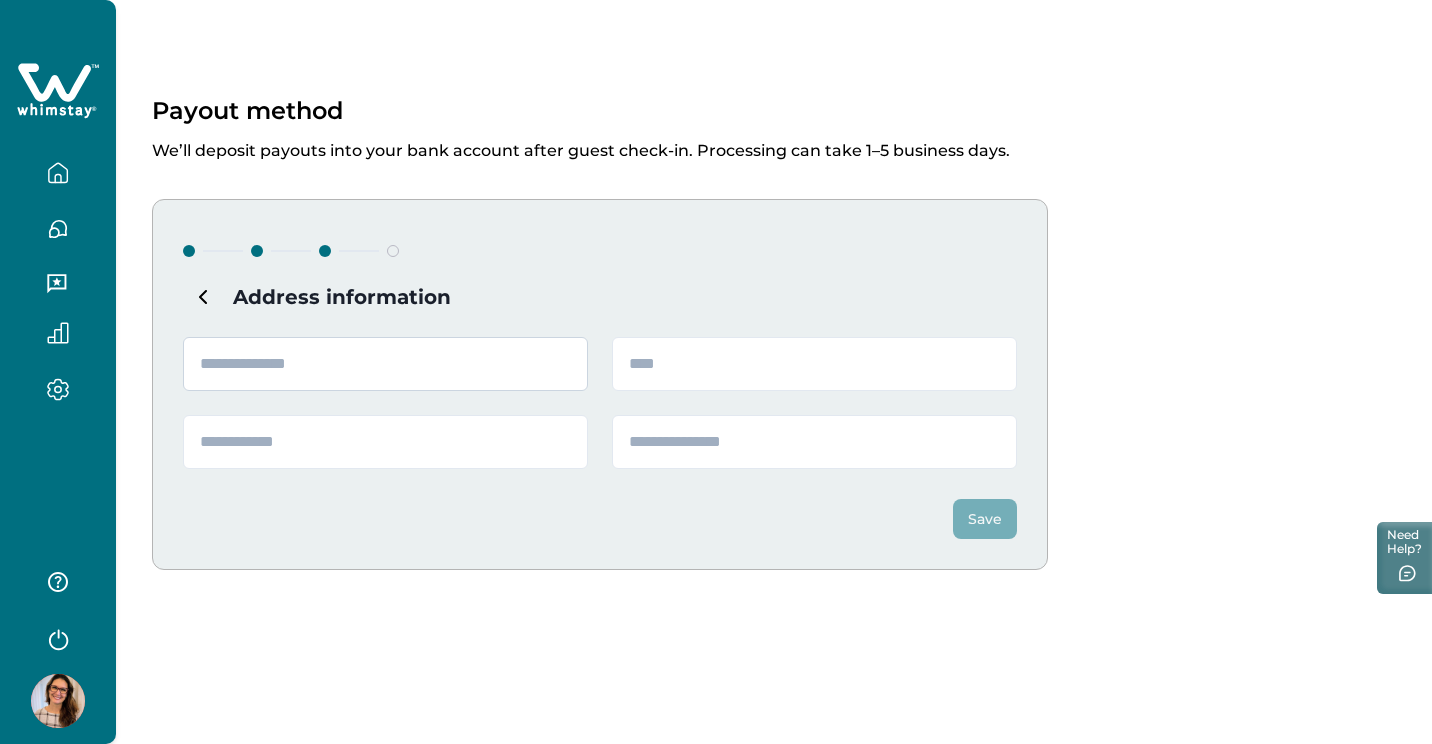type on "**********" 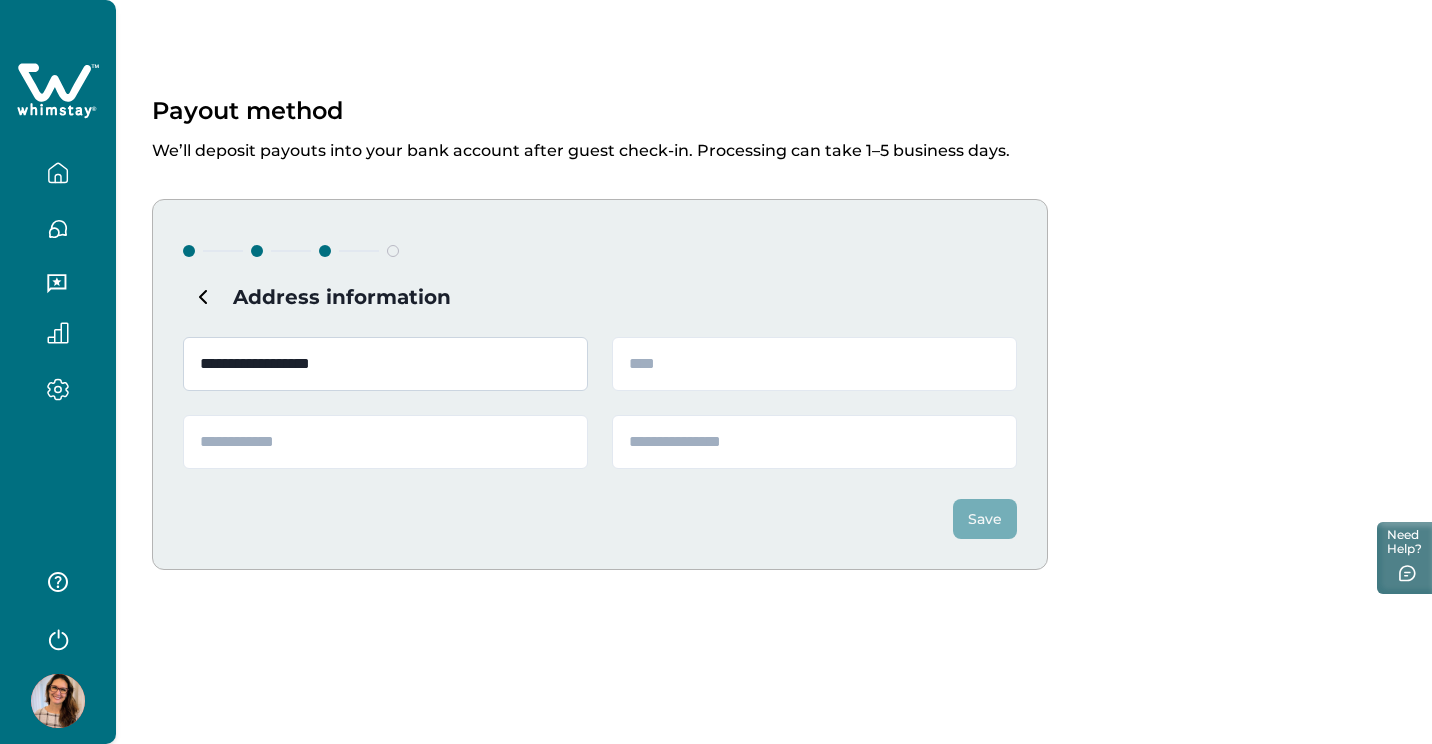 type on "******" 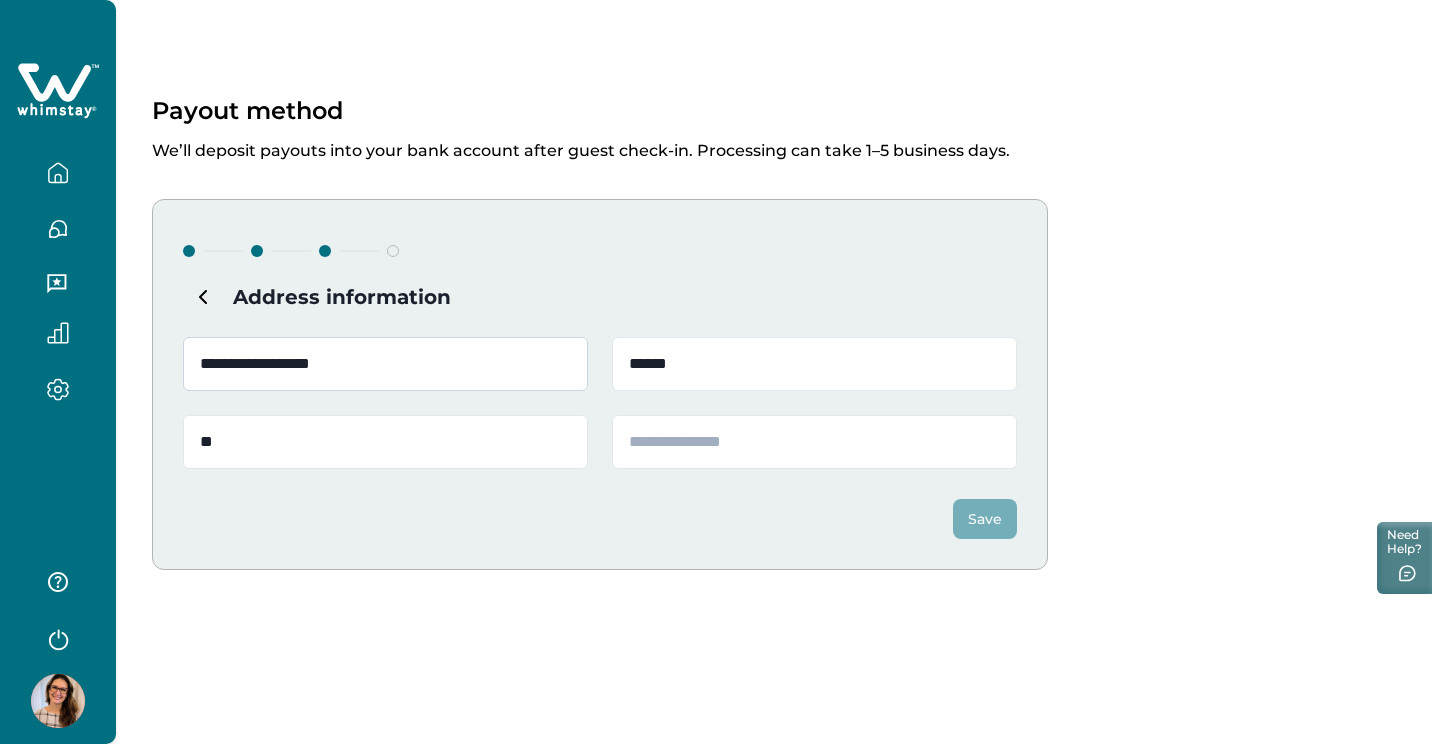 type on "*****" 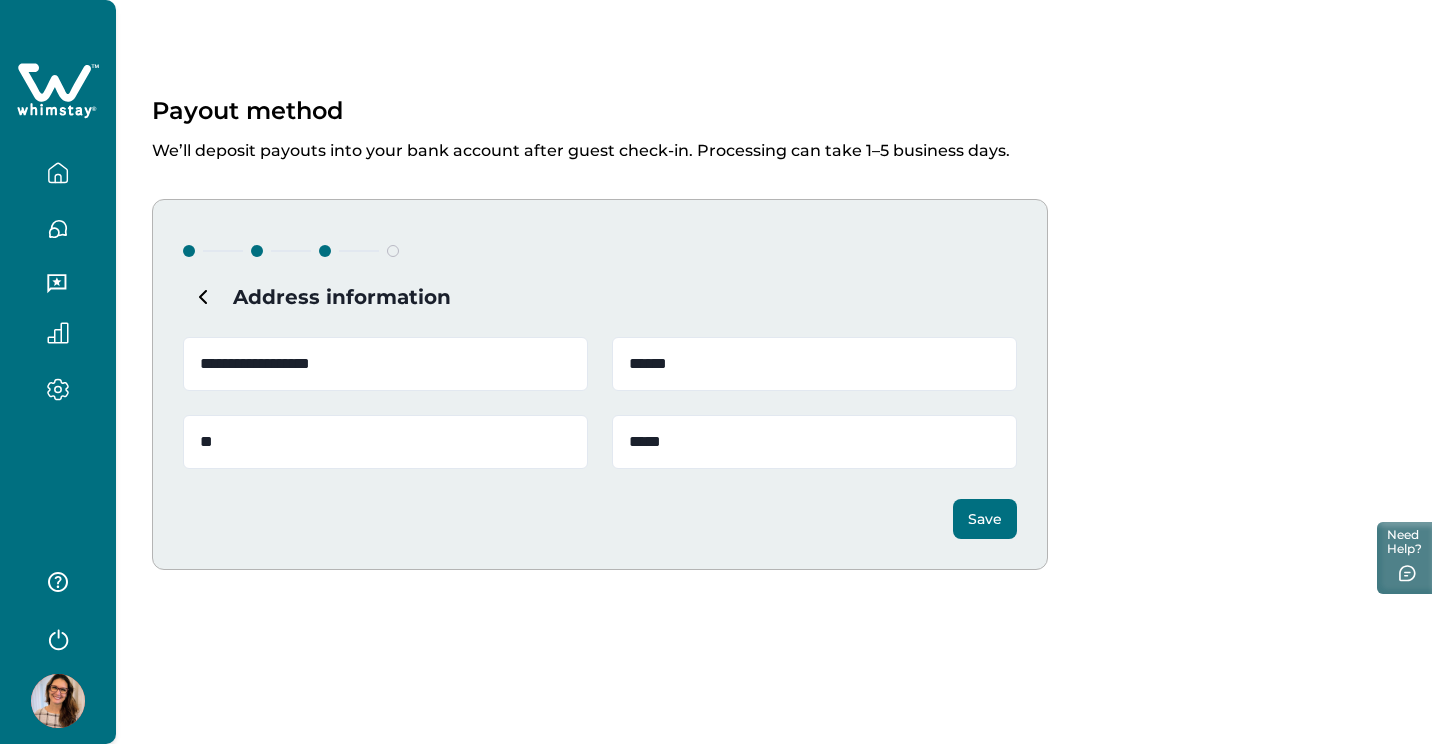 click on "Save" at bounding box center (985, 519) 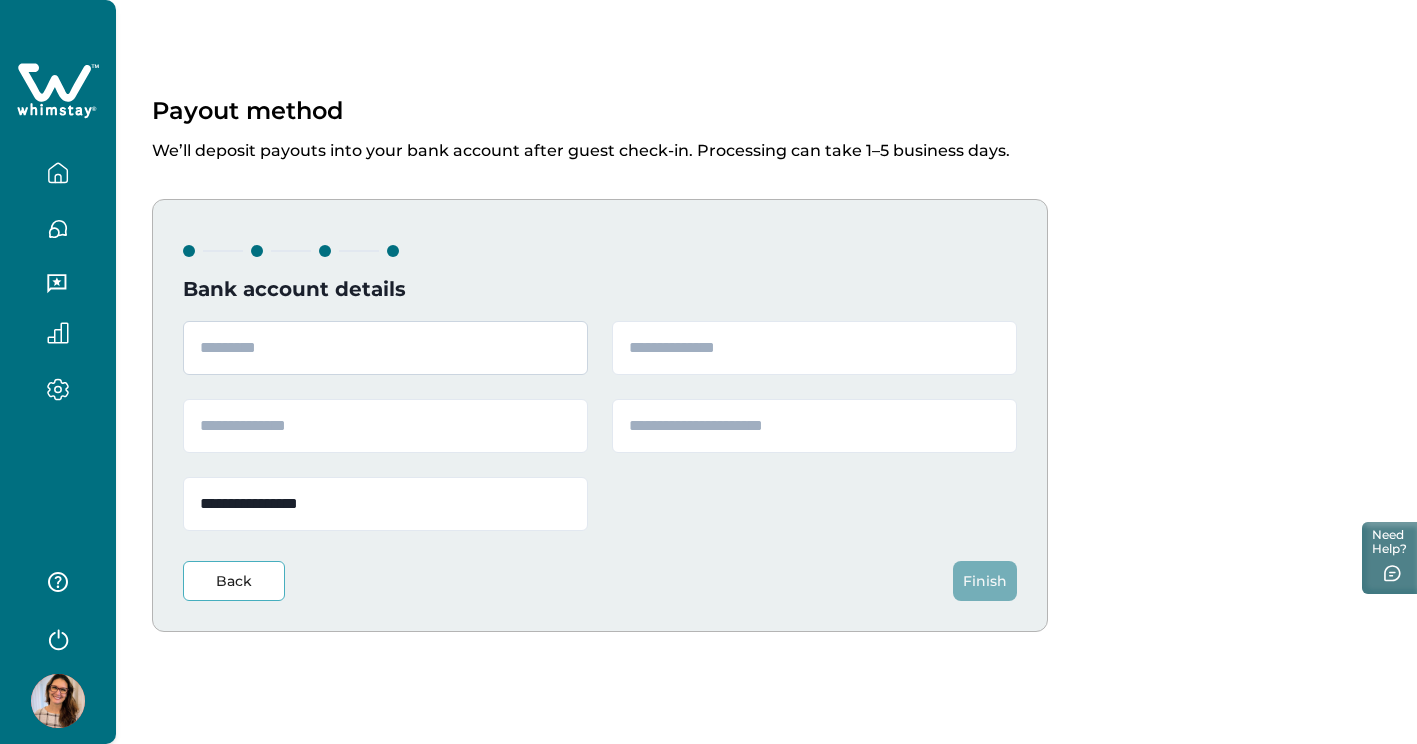 click at bounding box center [385, 348] 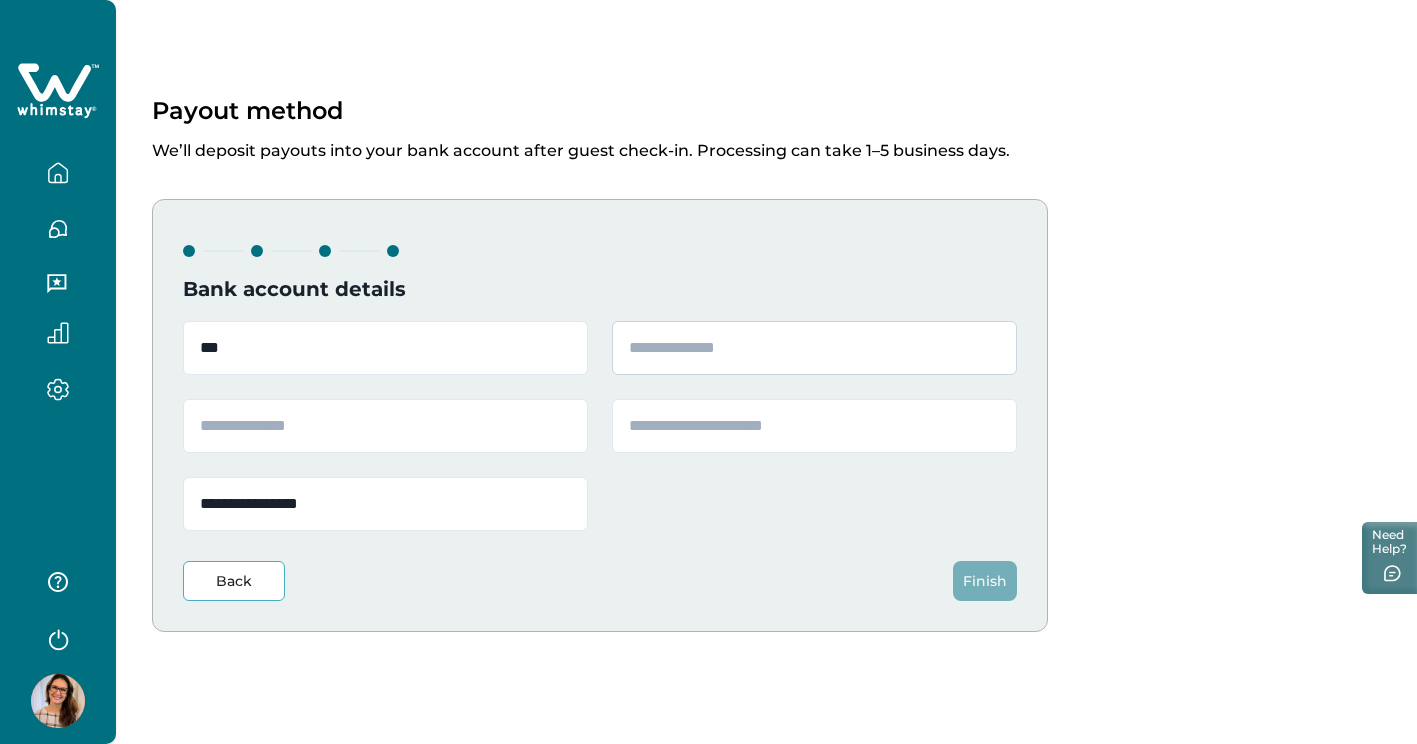type on "***" 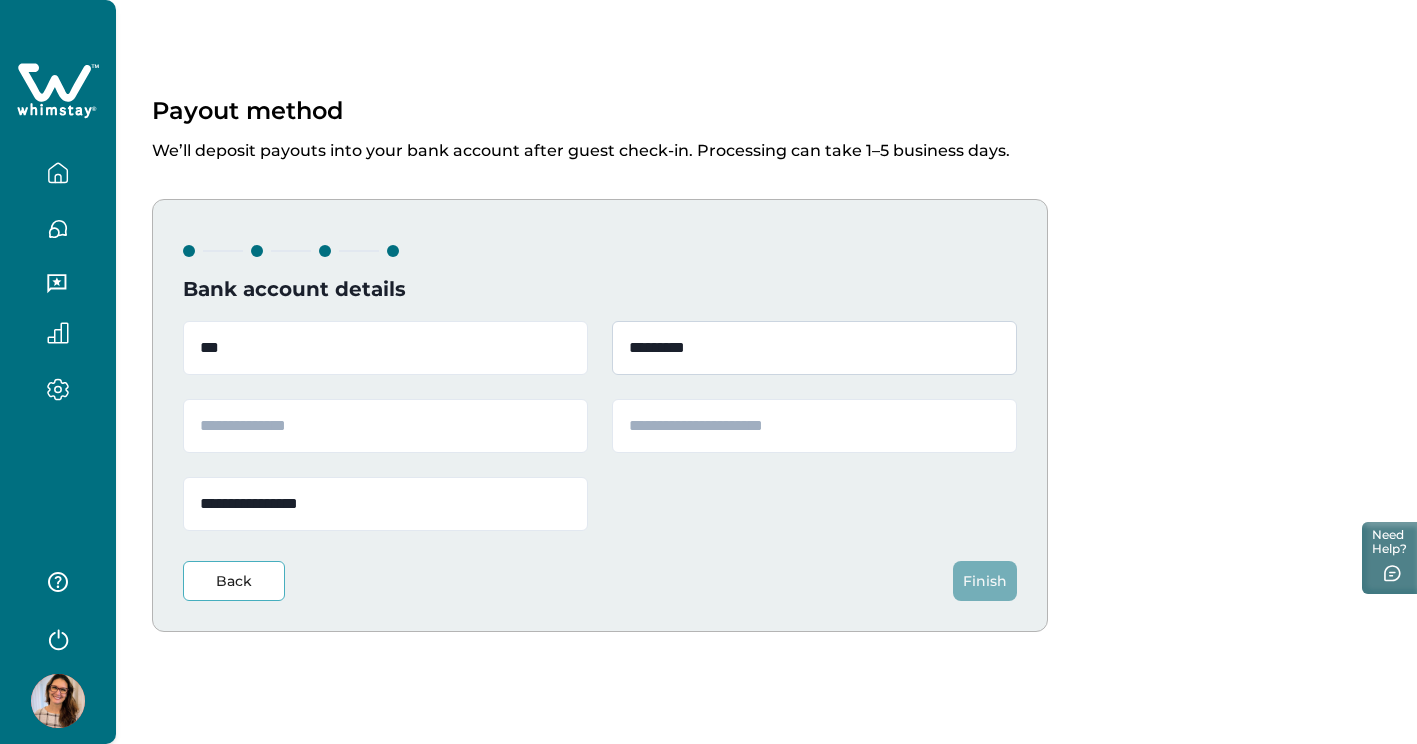 type on "*********" 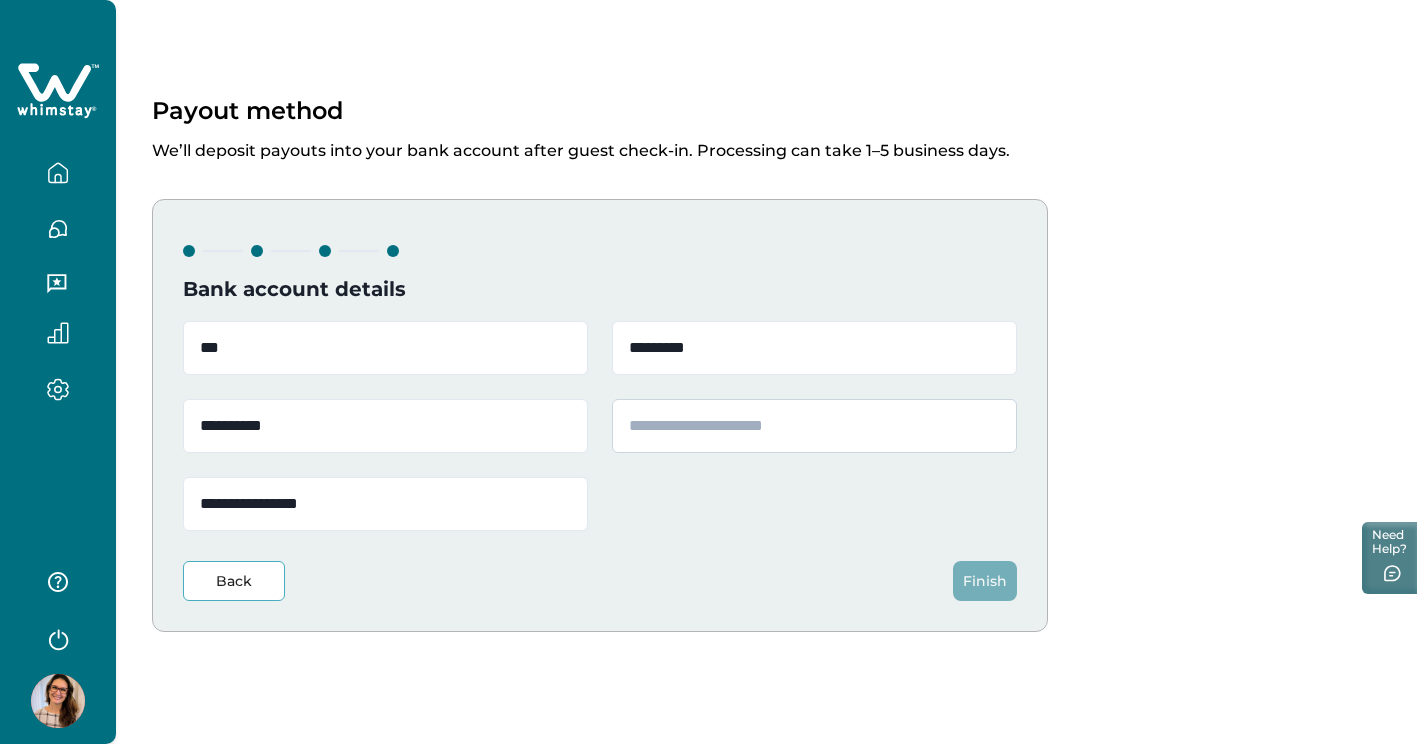 type on "**********" 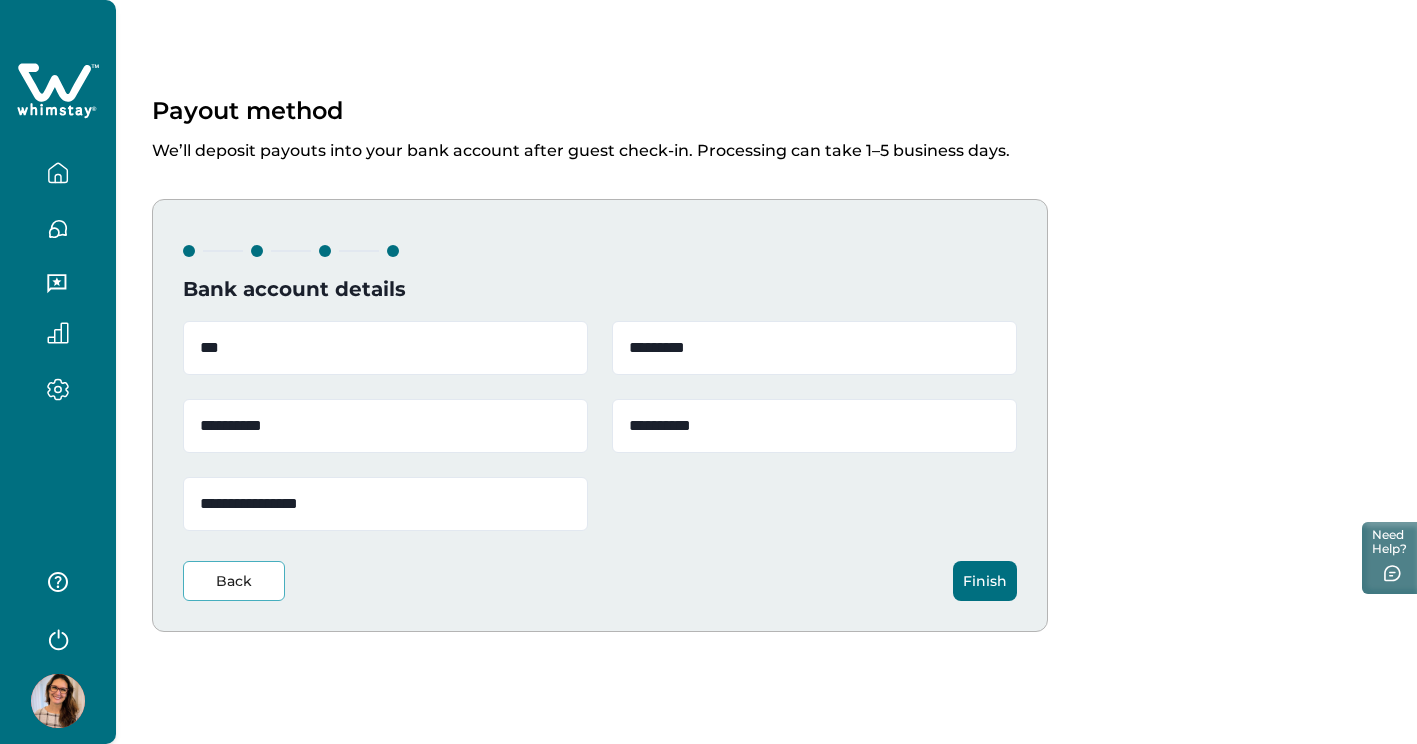 type on "**********" 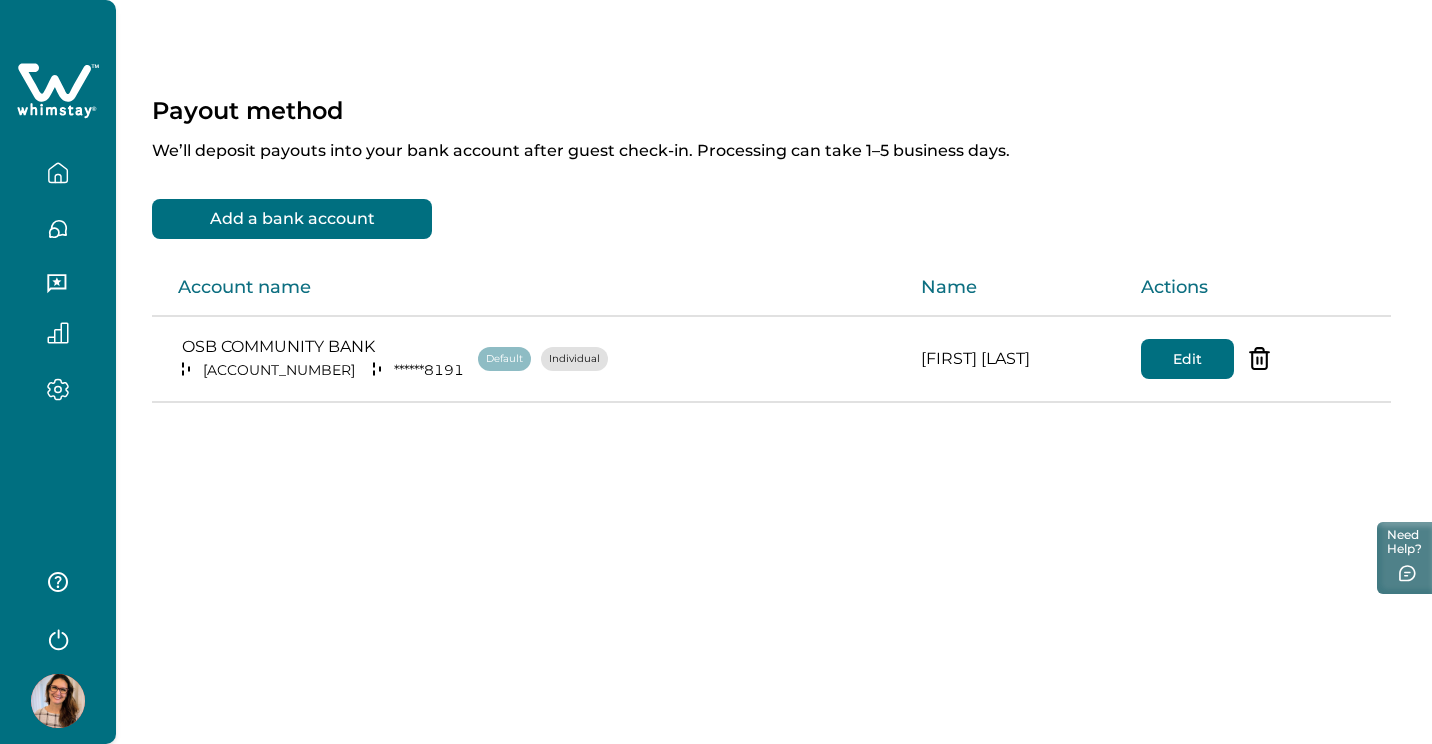click 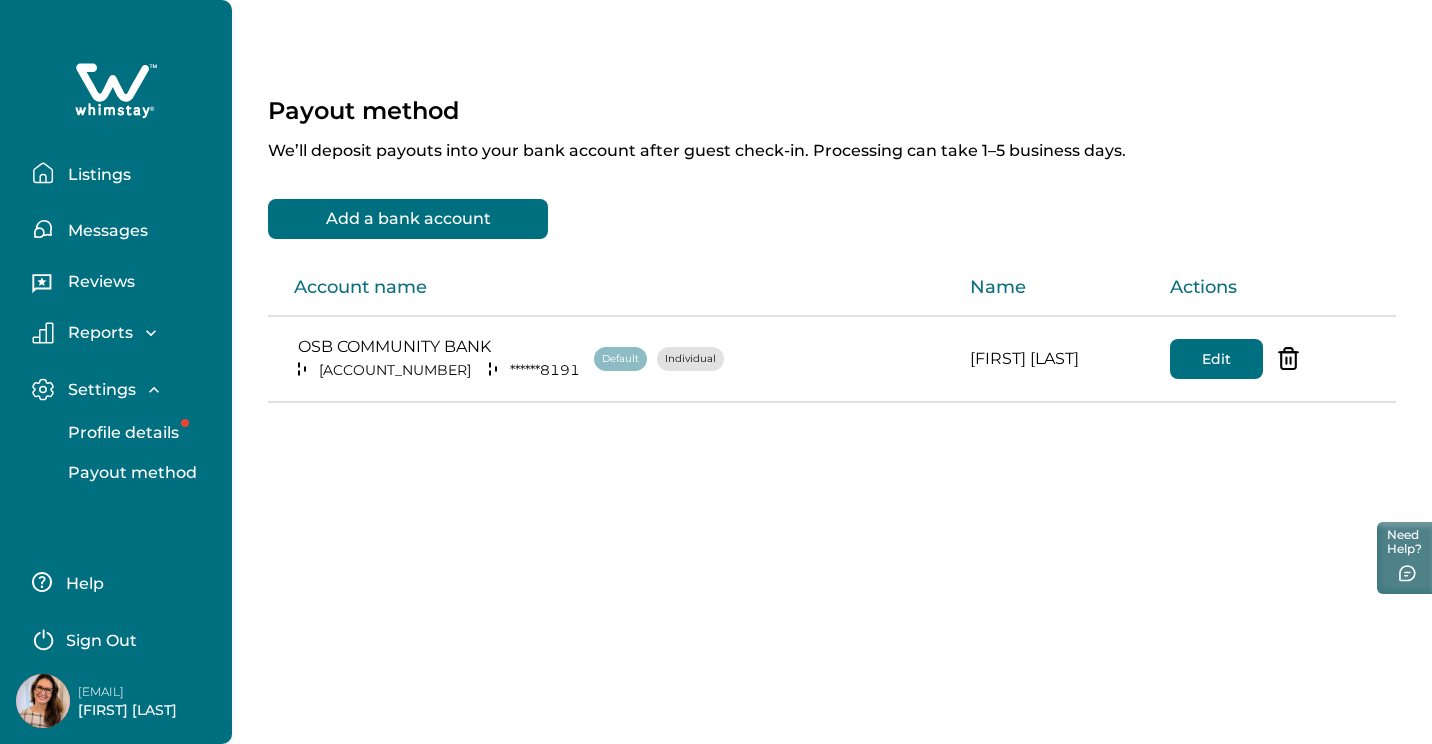 click on "Payout method" at bounding box center [129, 473] 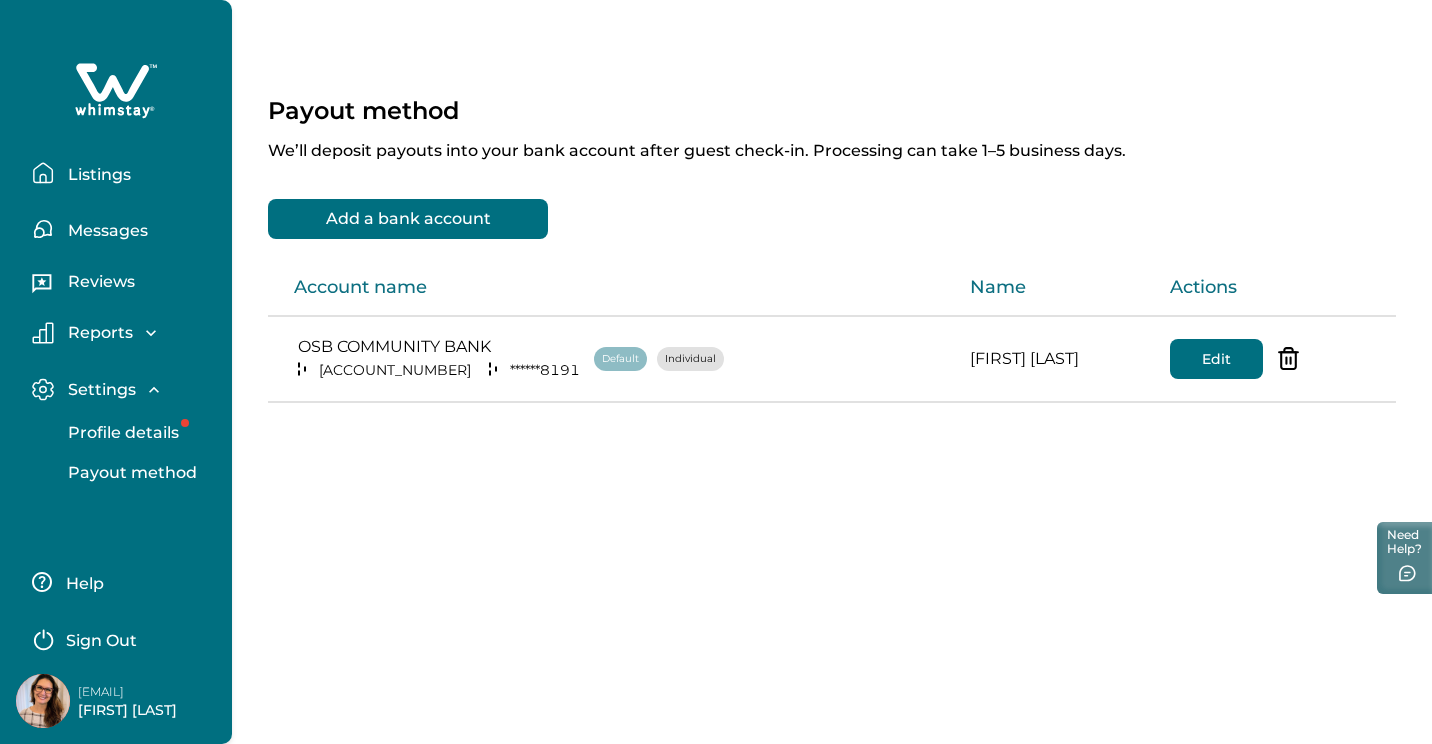 click on "Profile details" at bounding box center (138, 433) 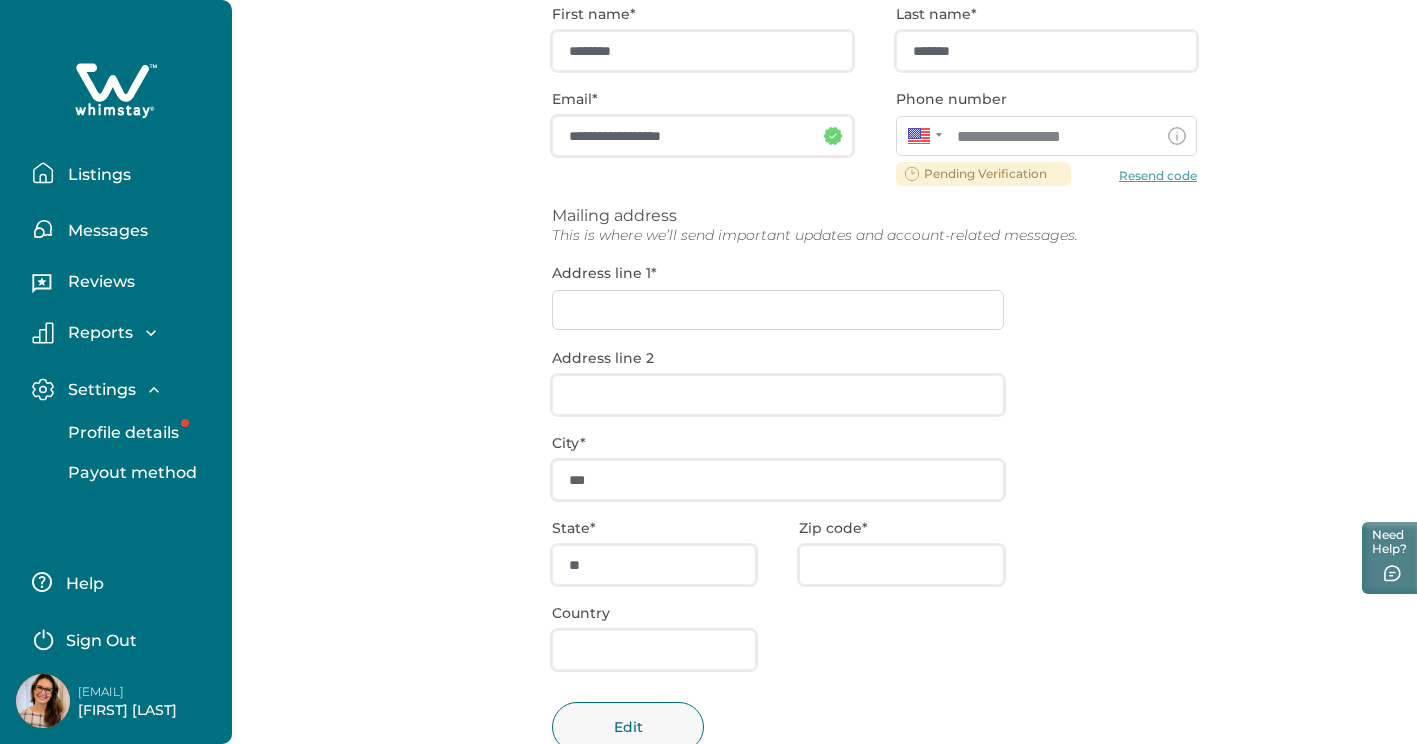 scroll, scrollTop: 261, scrollLeft: 0, axis: vertical 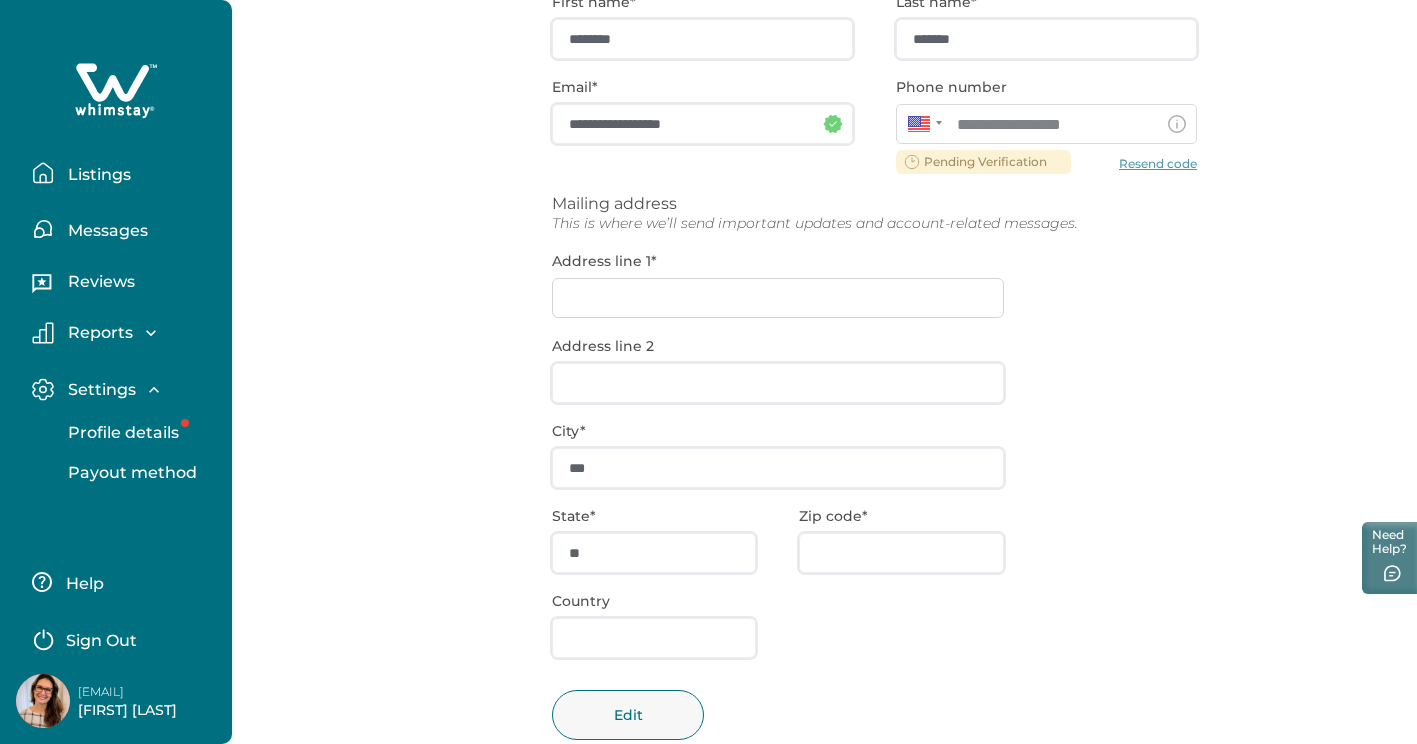 click on "**********" at bounding box center (874, 381) 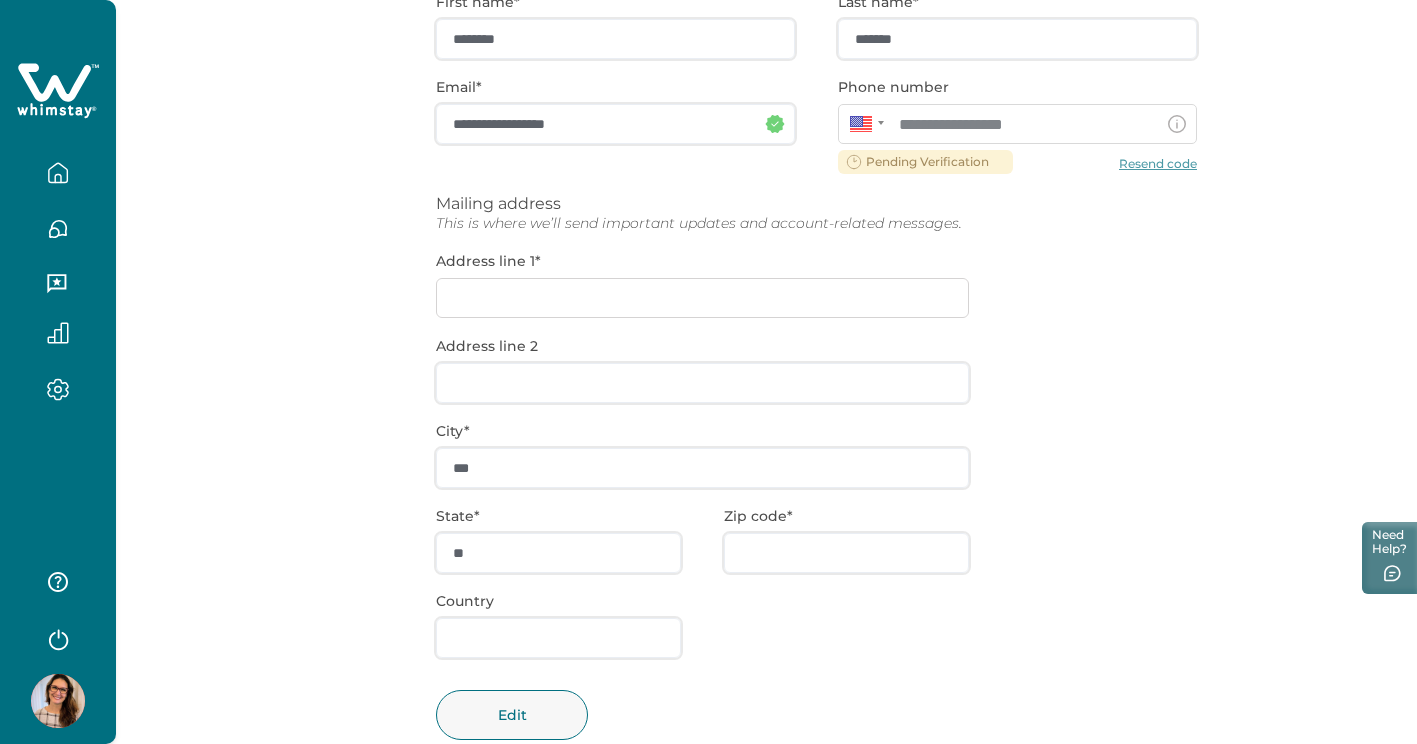 click on "**********" at bounding box center (816, 381) 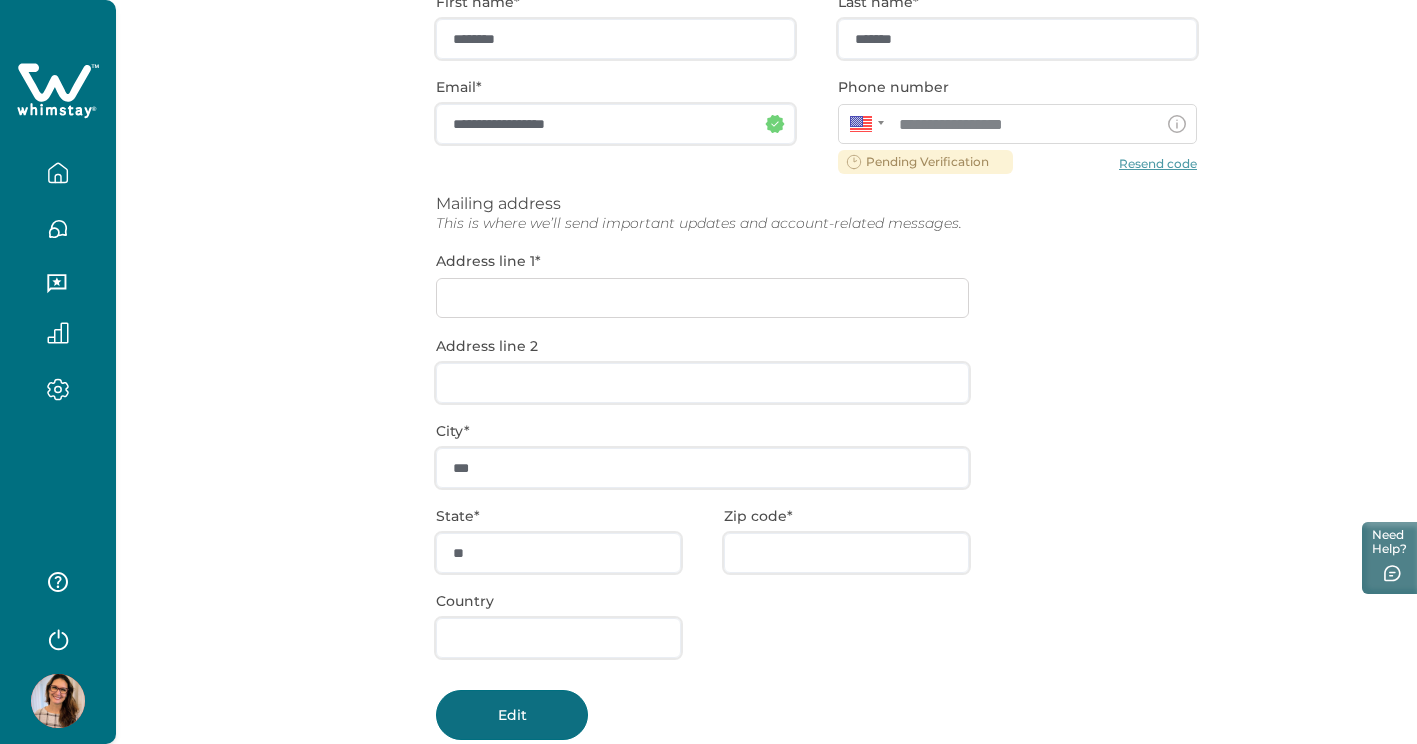 click on "Edit" at bounding box center (512, 715) 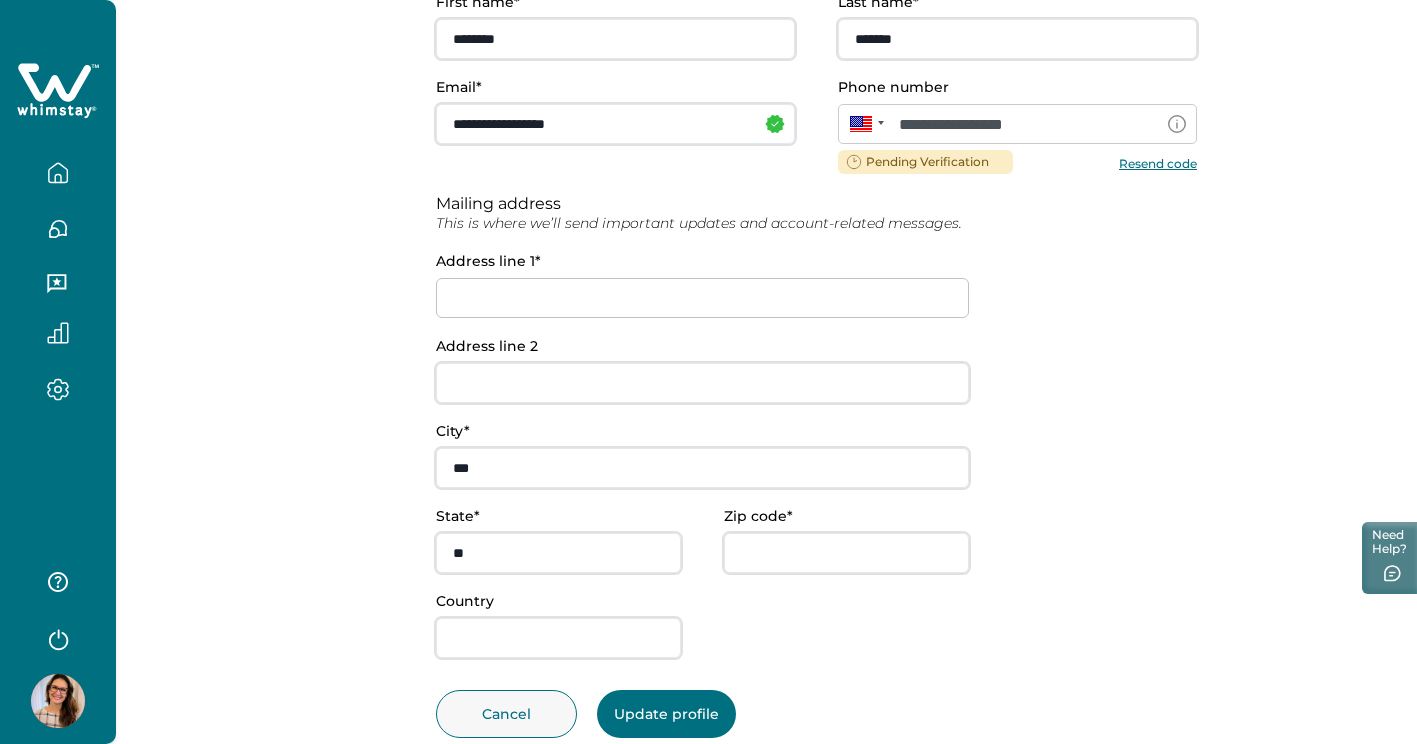 click at bounding box center (702, 298) 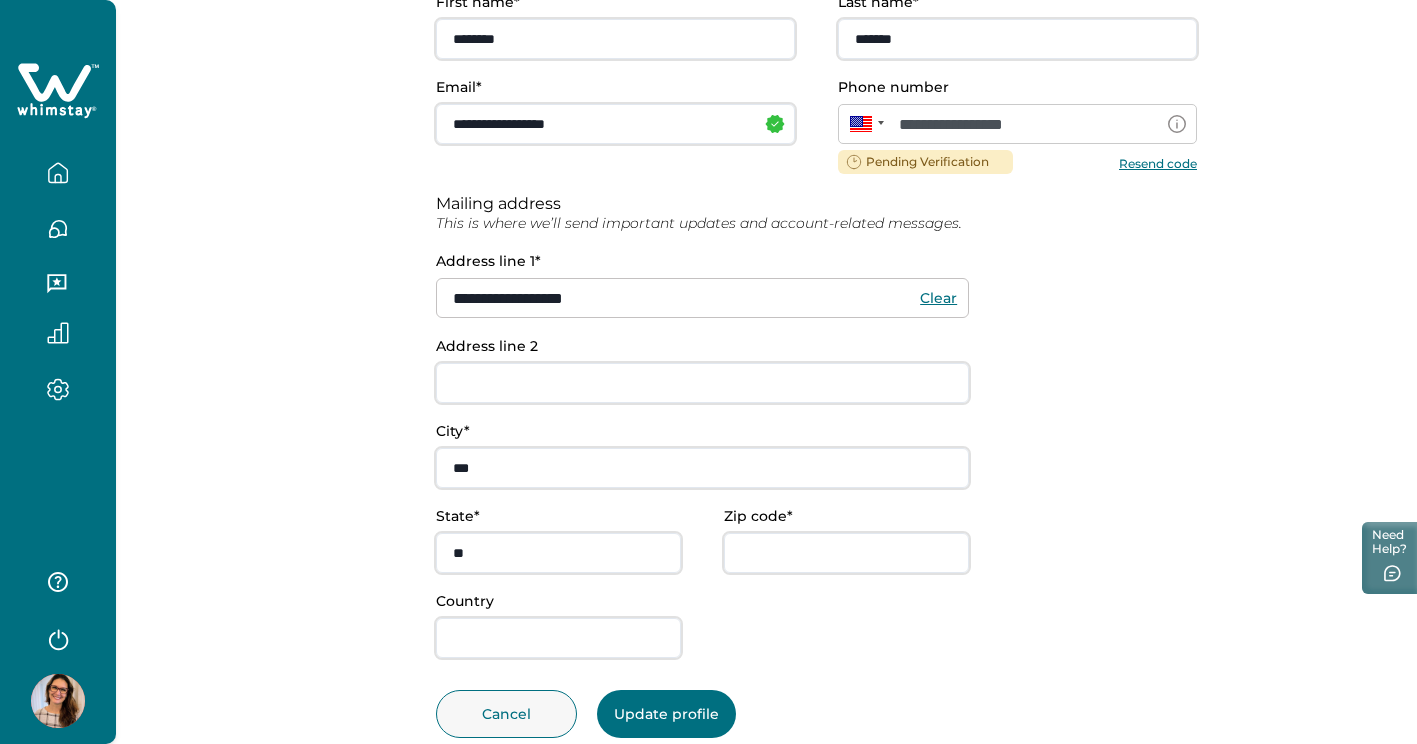 type on "**********" 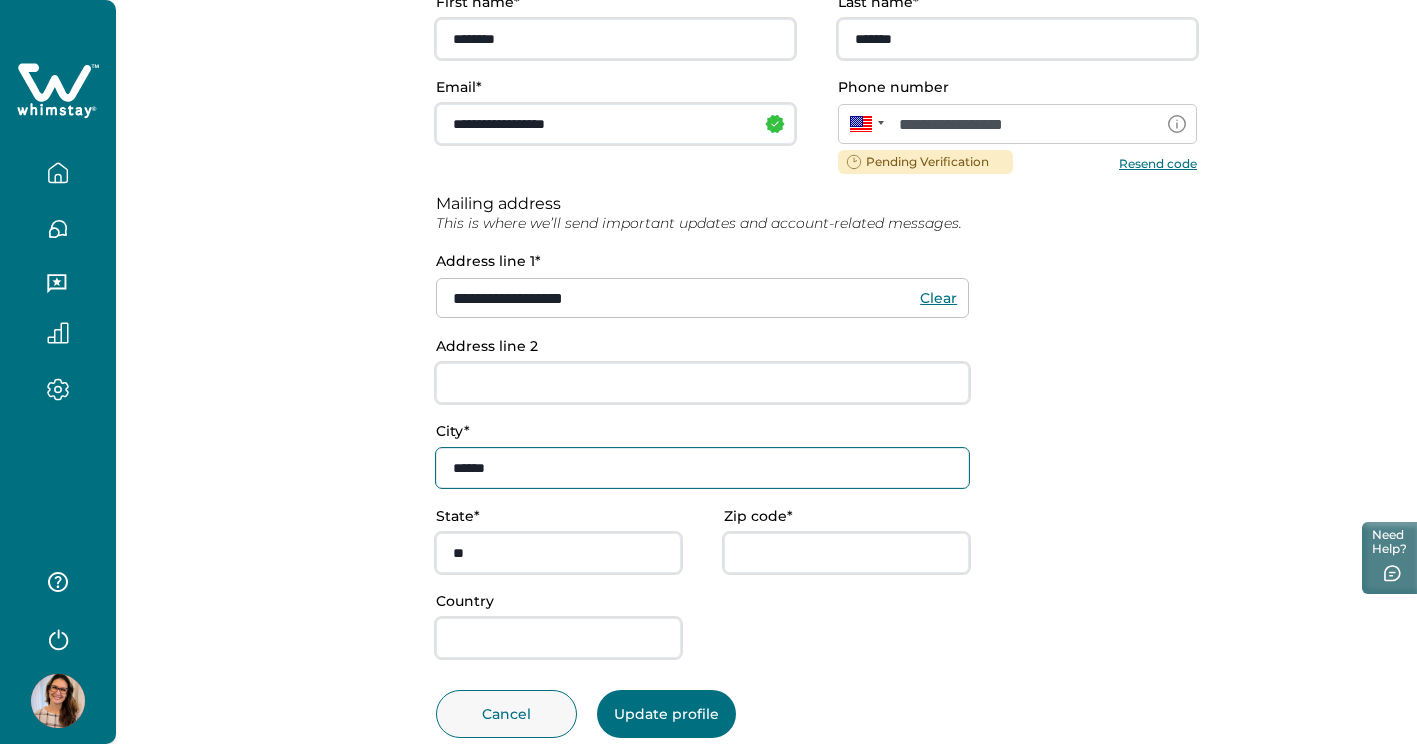 type on "******" 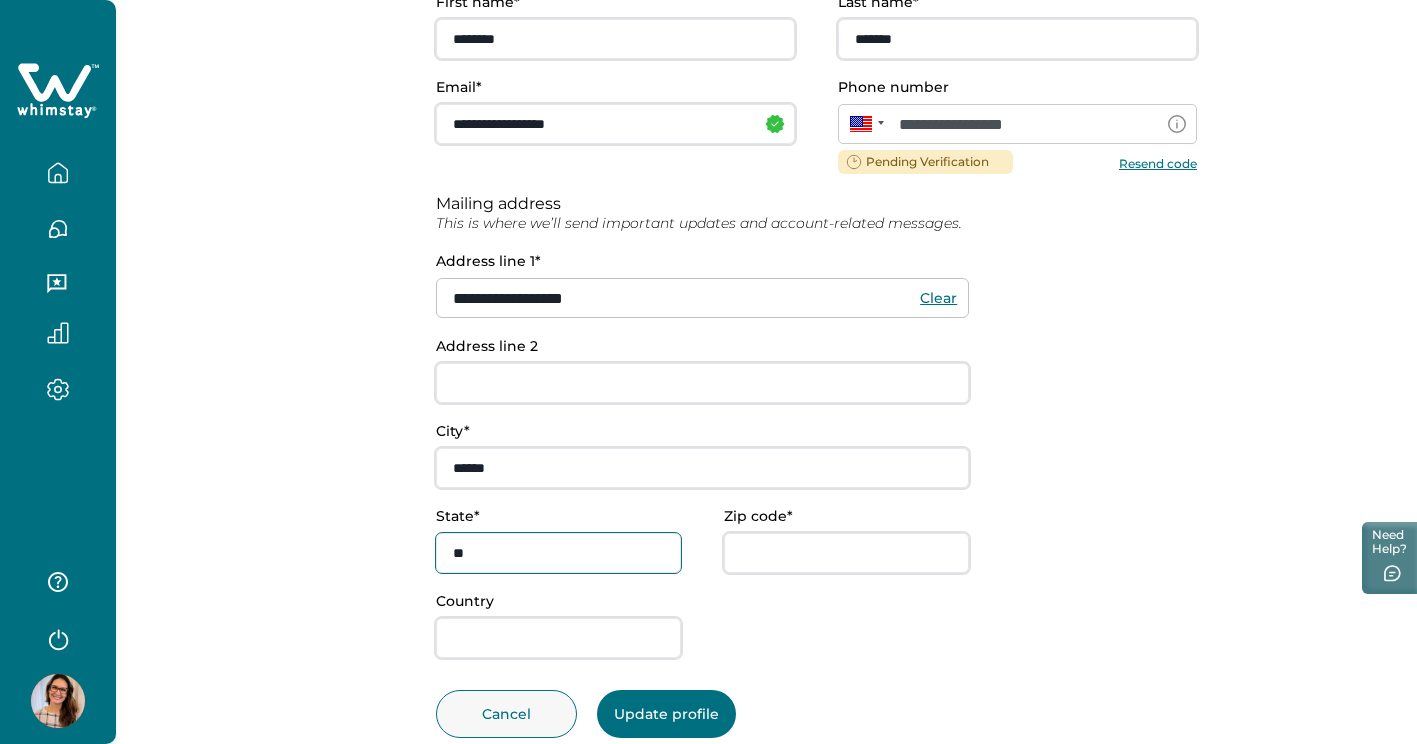 type on "**" 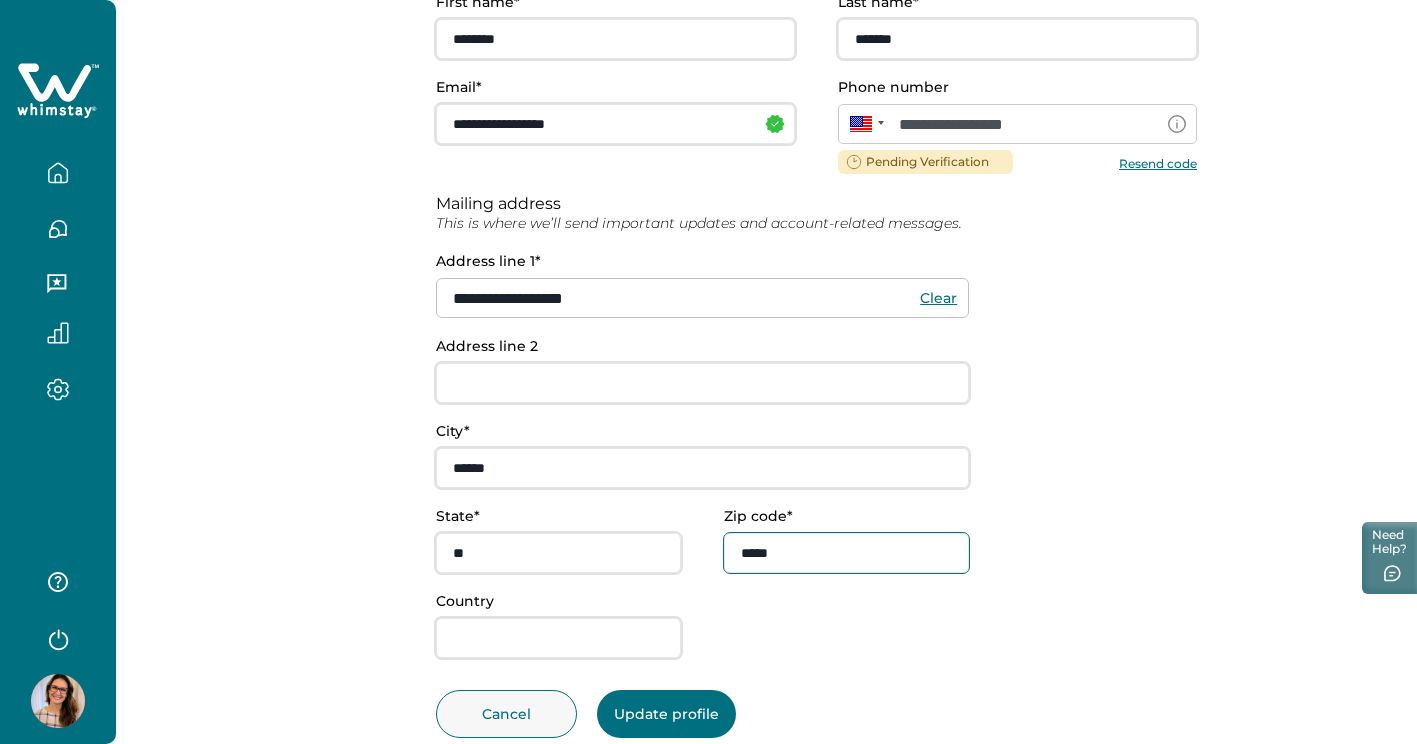 type on "*****" 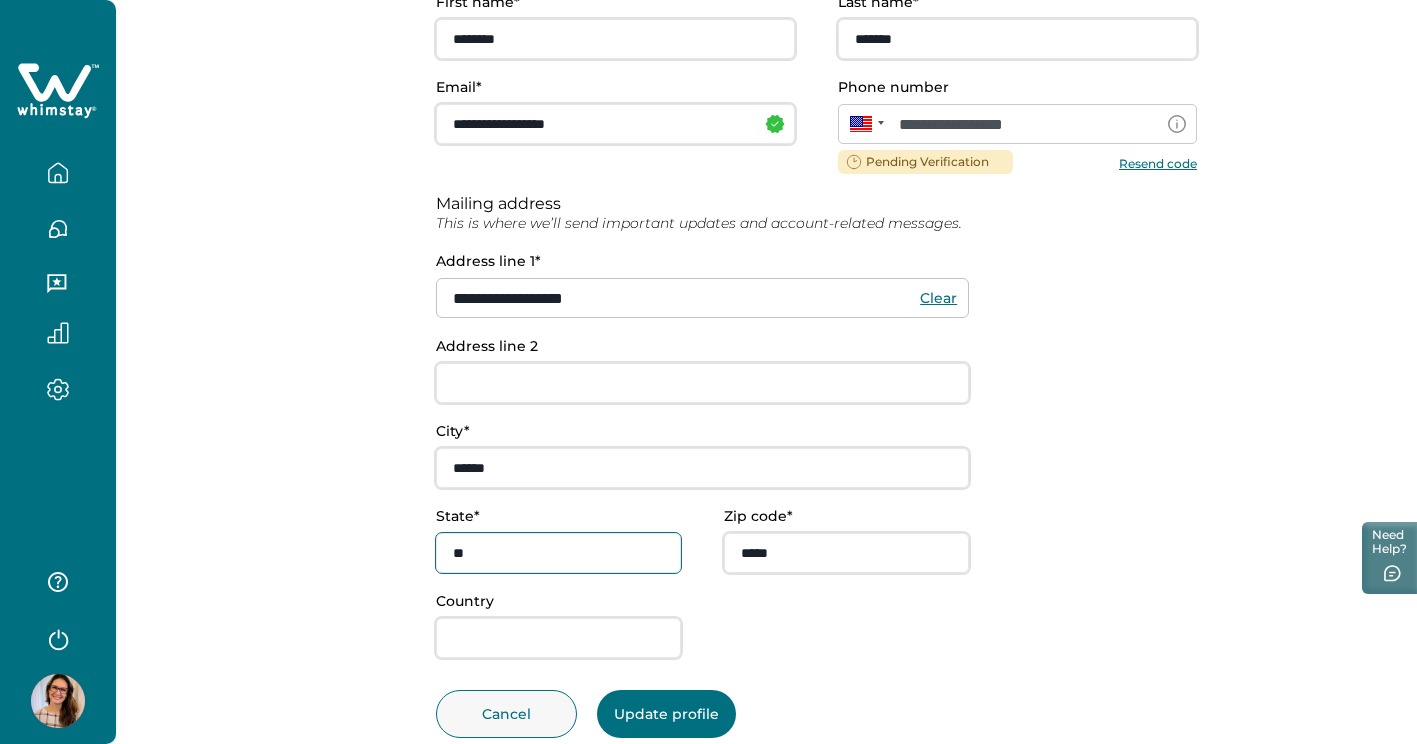 drag, startPoint x: 476, startPoint y: 555, endPoint x: 177, endPoint y: 516, distance: 301.53275 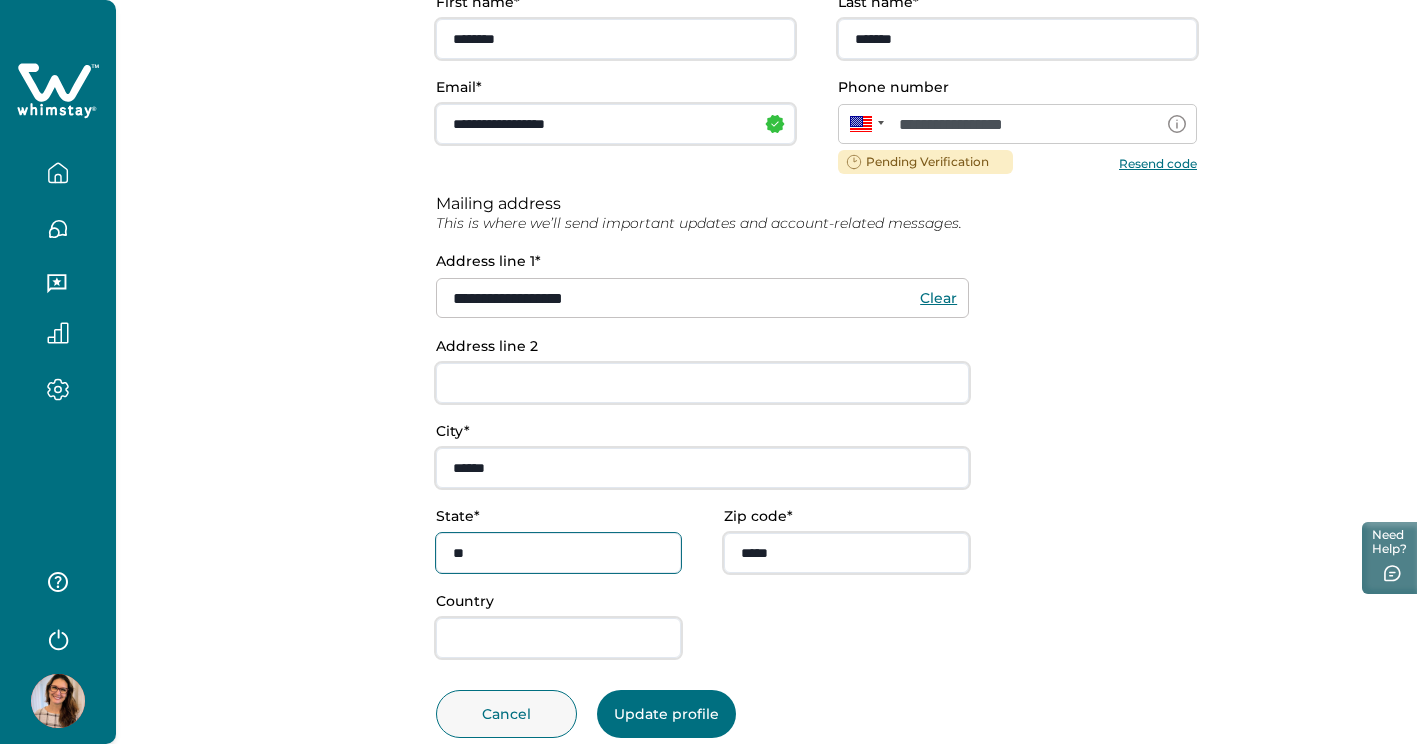 type on "**" 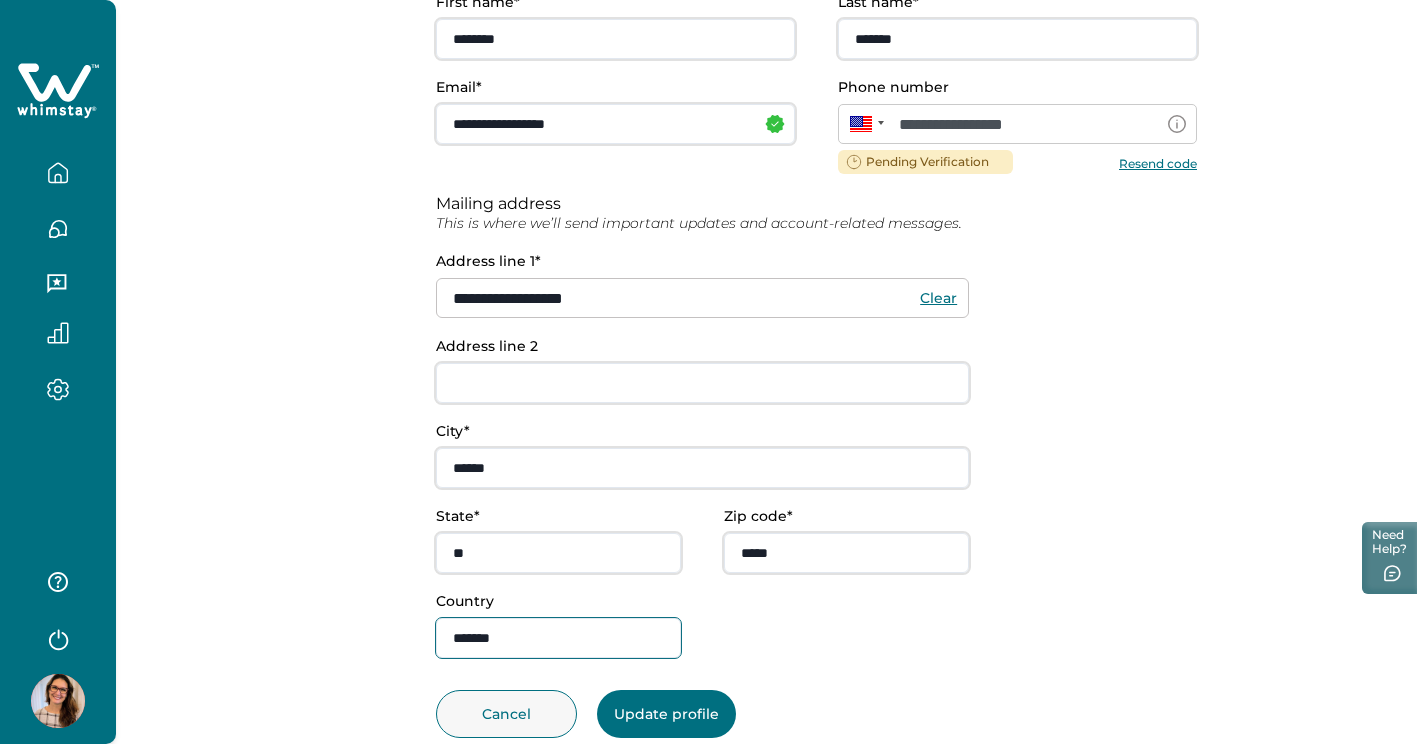 type on "*******" 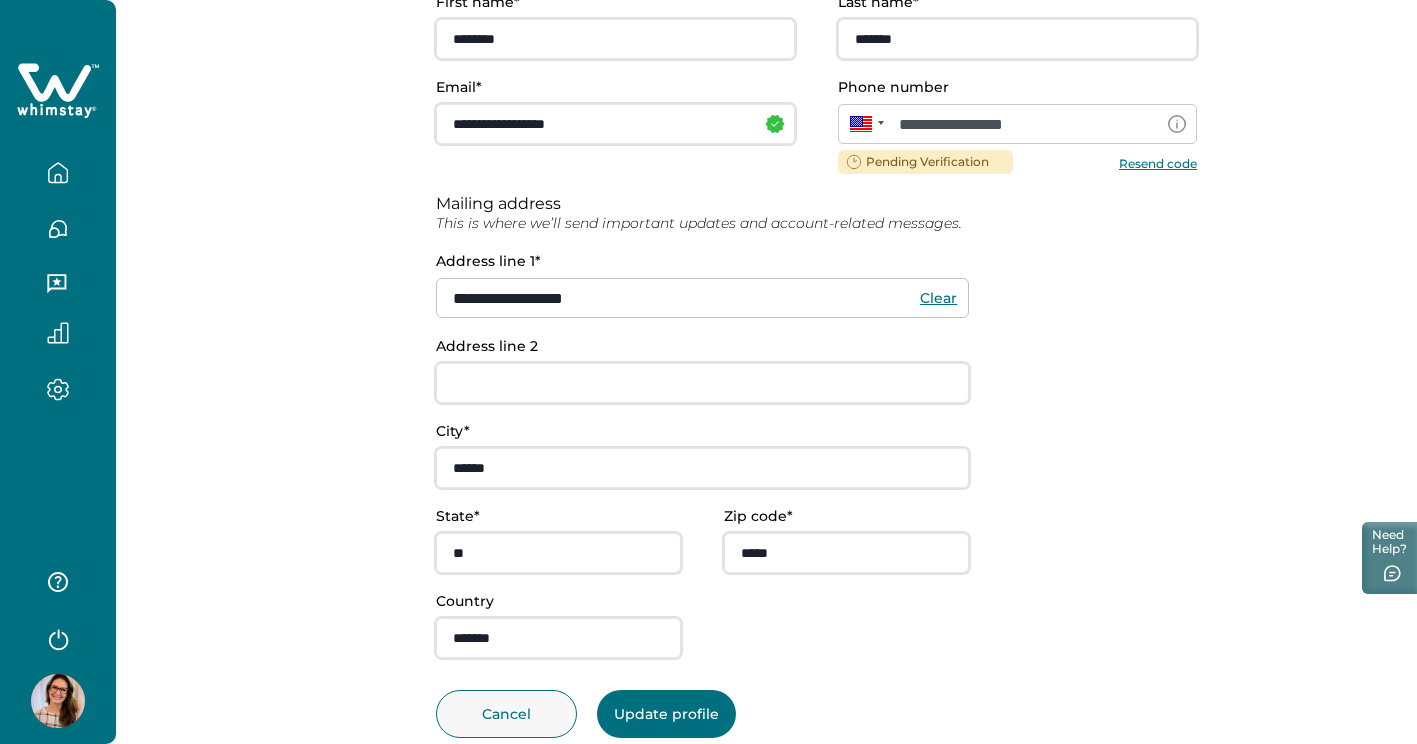 click on "Update profile" at bounding box center (666, 714) 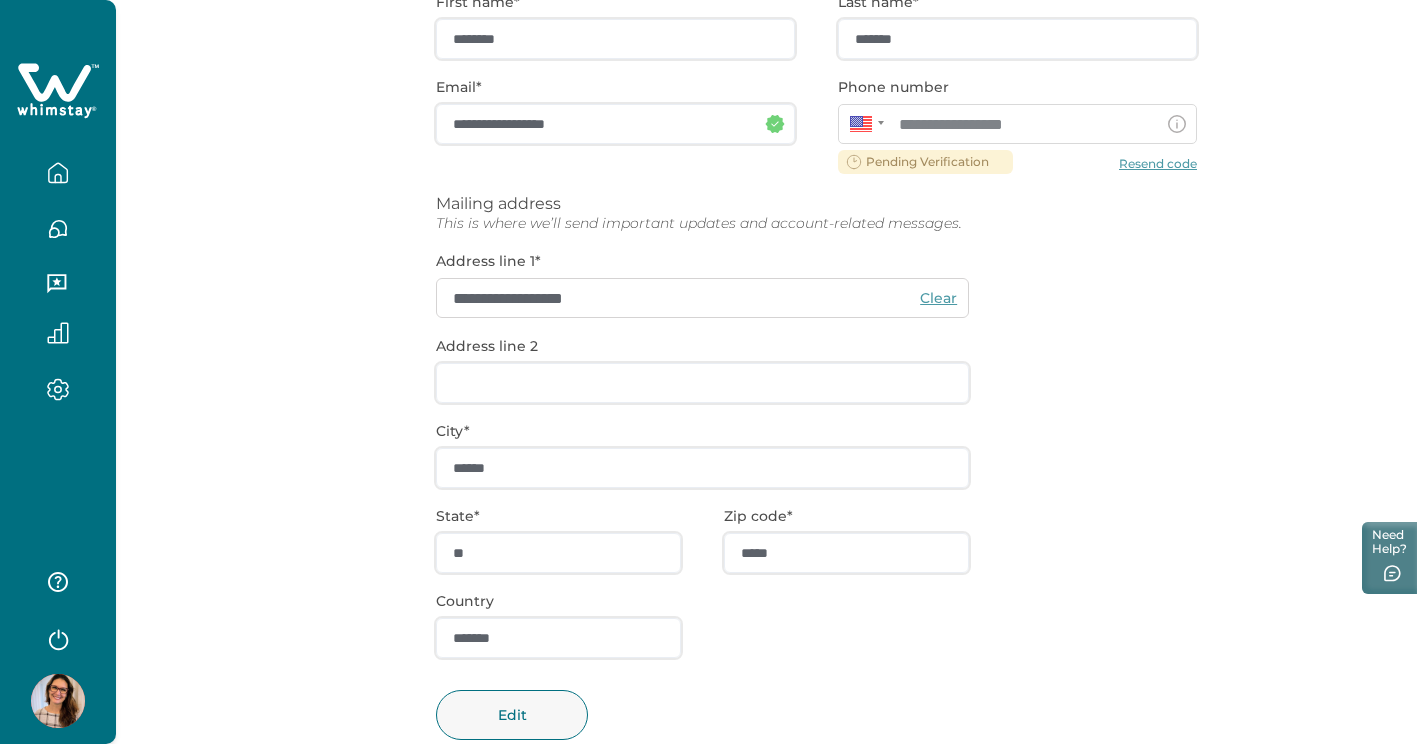 click on "**********" at bounding box center [816, 381] 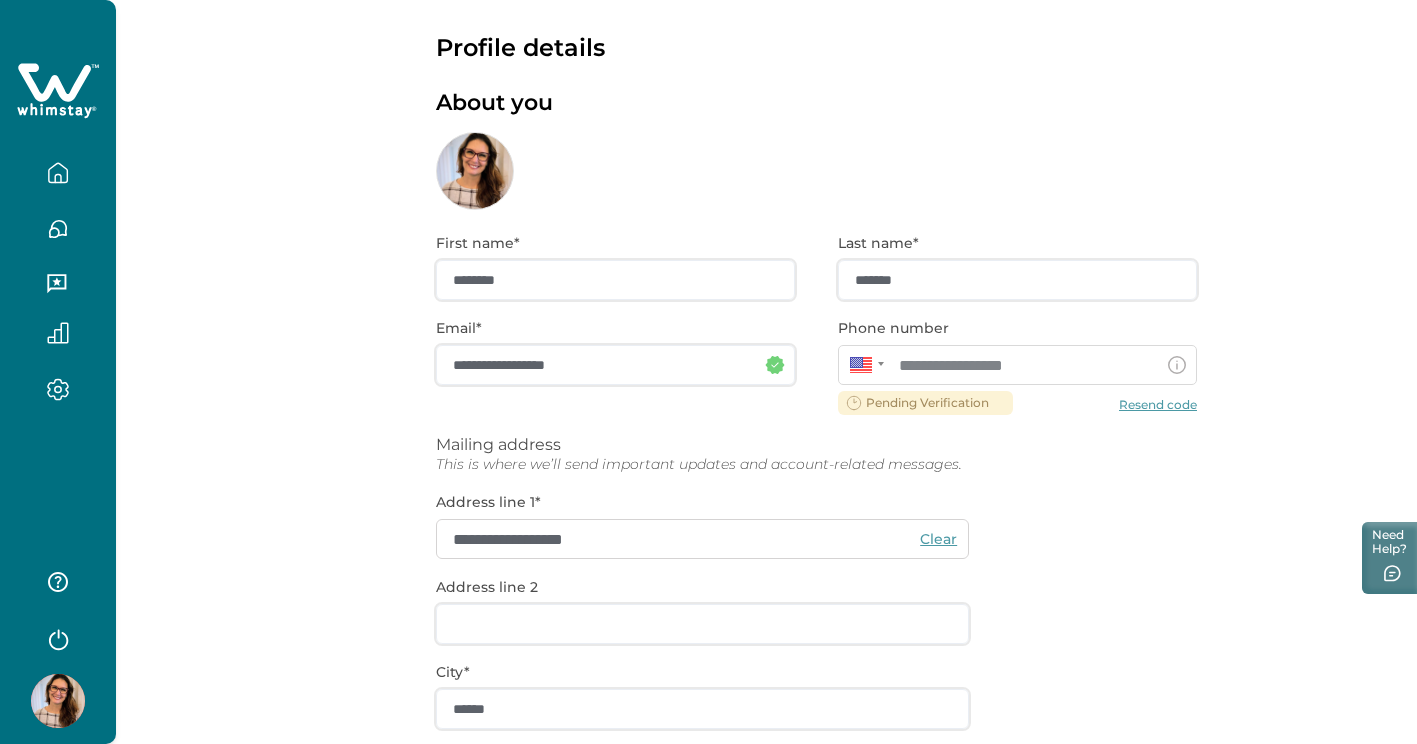 scroll, scrollTop: 0, scrollLeft: 0, axis: both 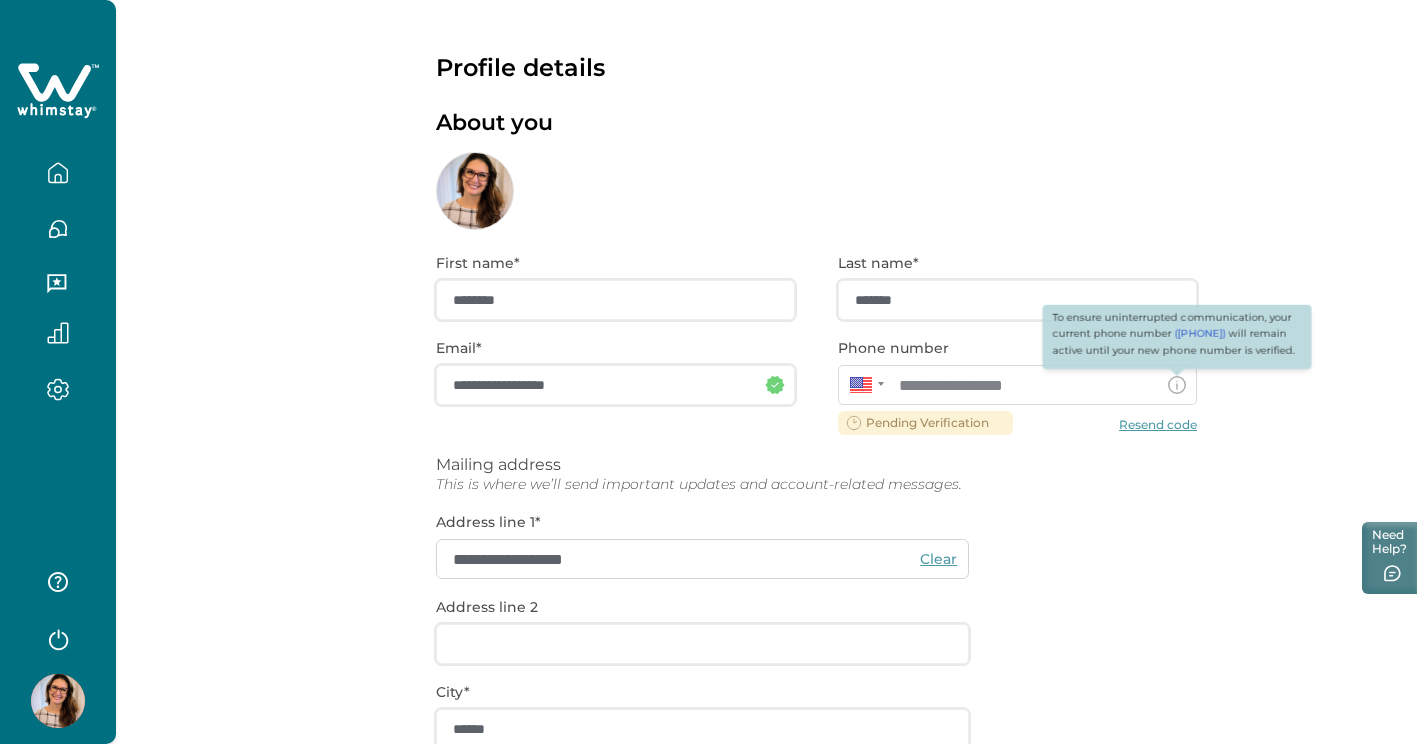 click 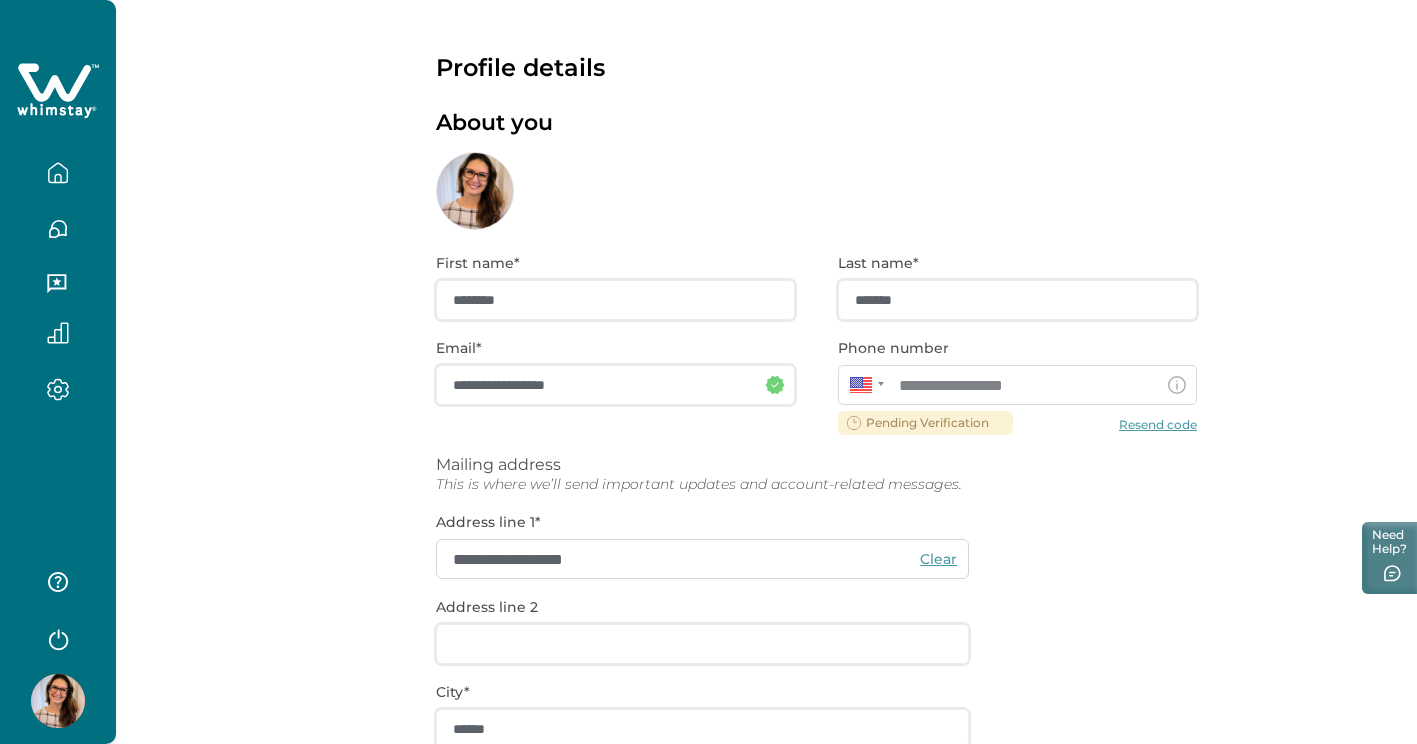 click 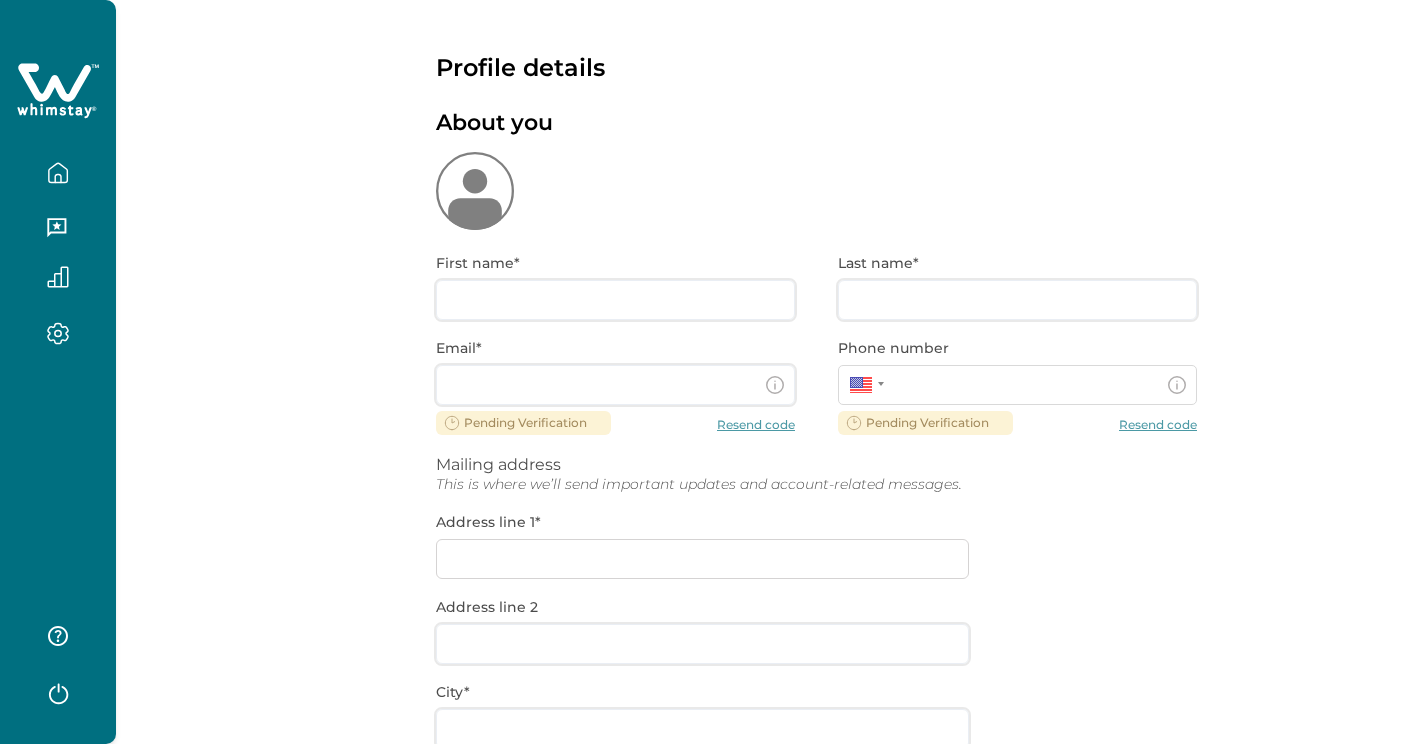 scroll, scrollTop: 0, scrollLeft: 0, axis: both 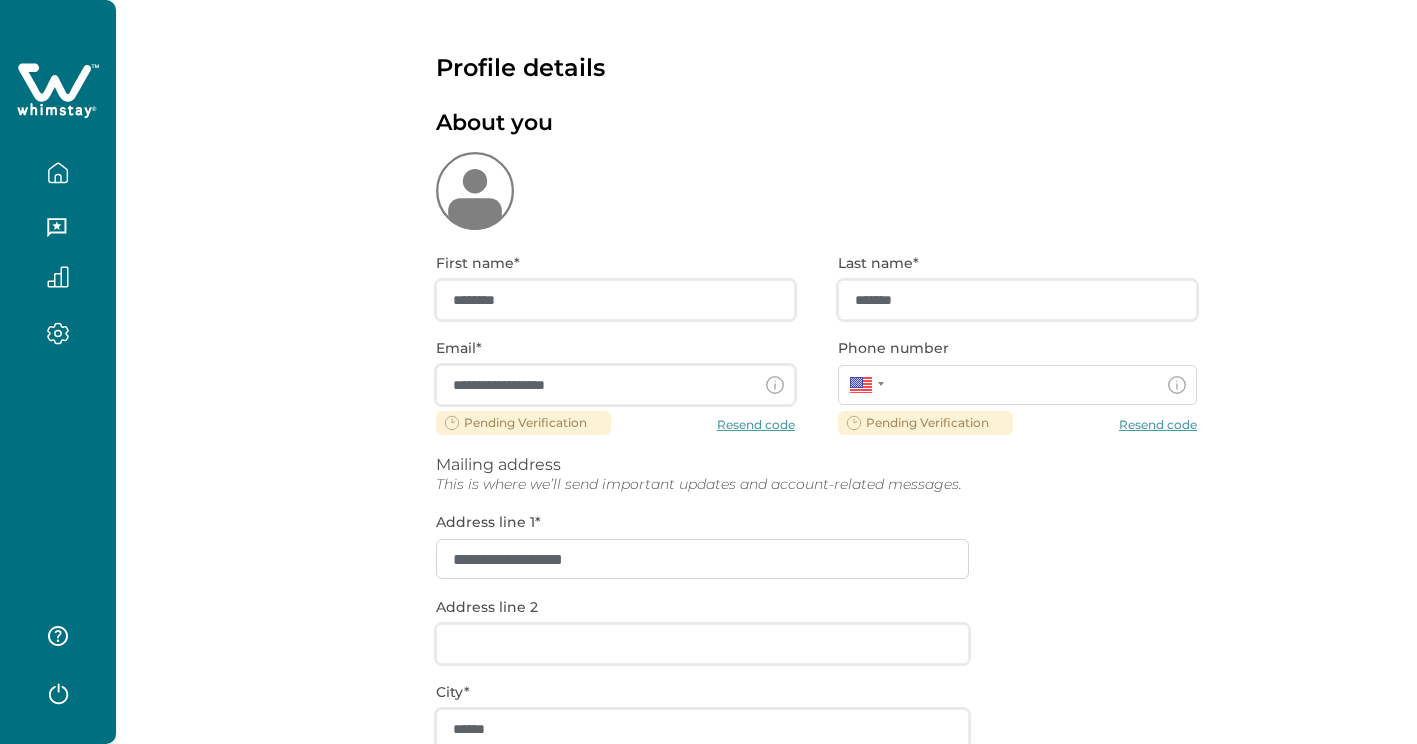 type on "**********" 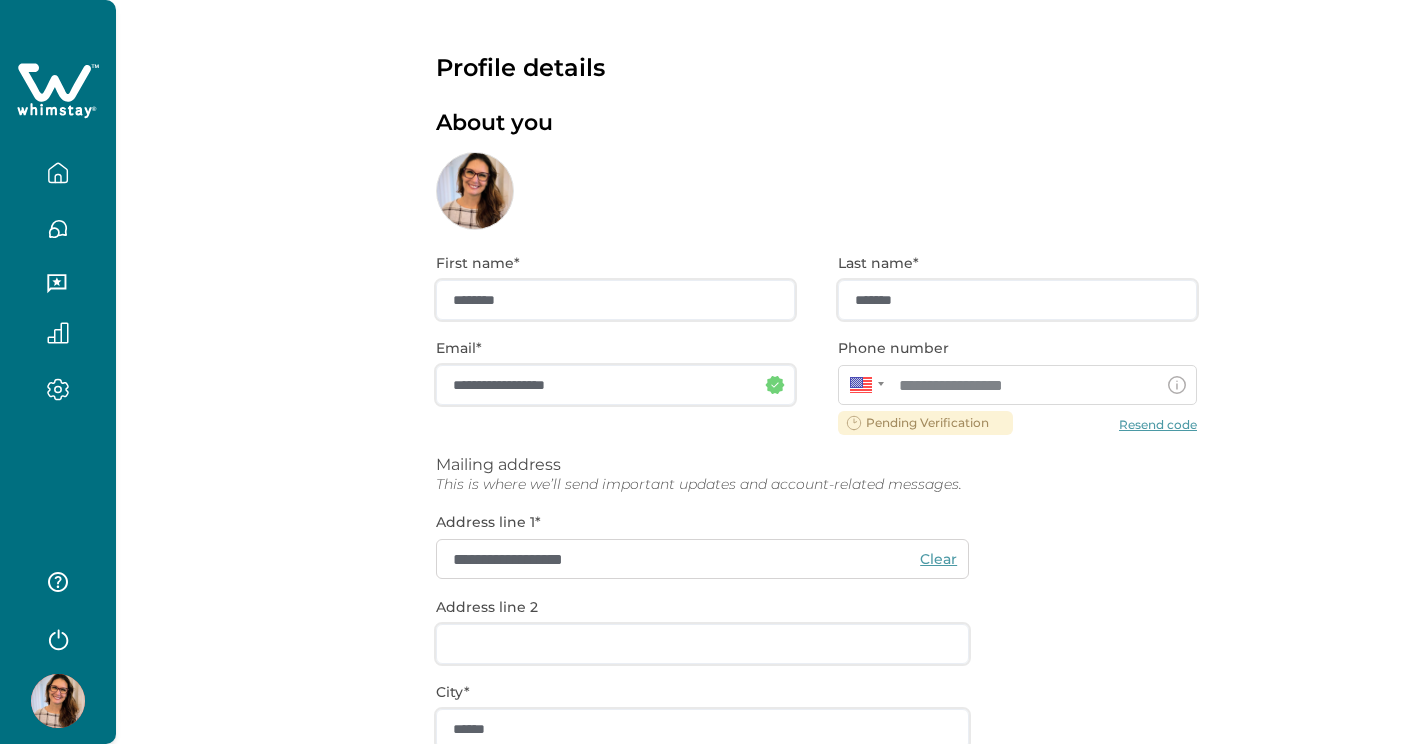 scroll, scrollTop: 0, scrollLeft: 0, axis: both 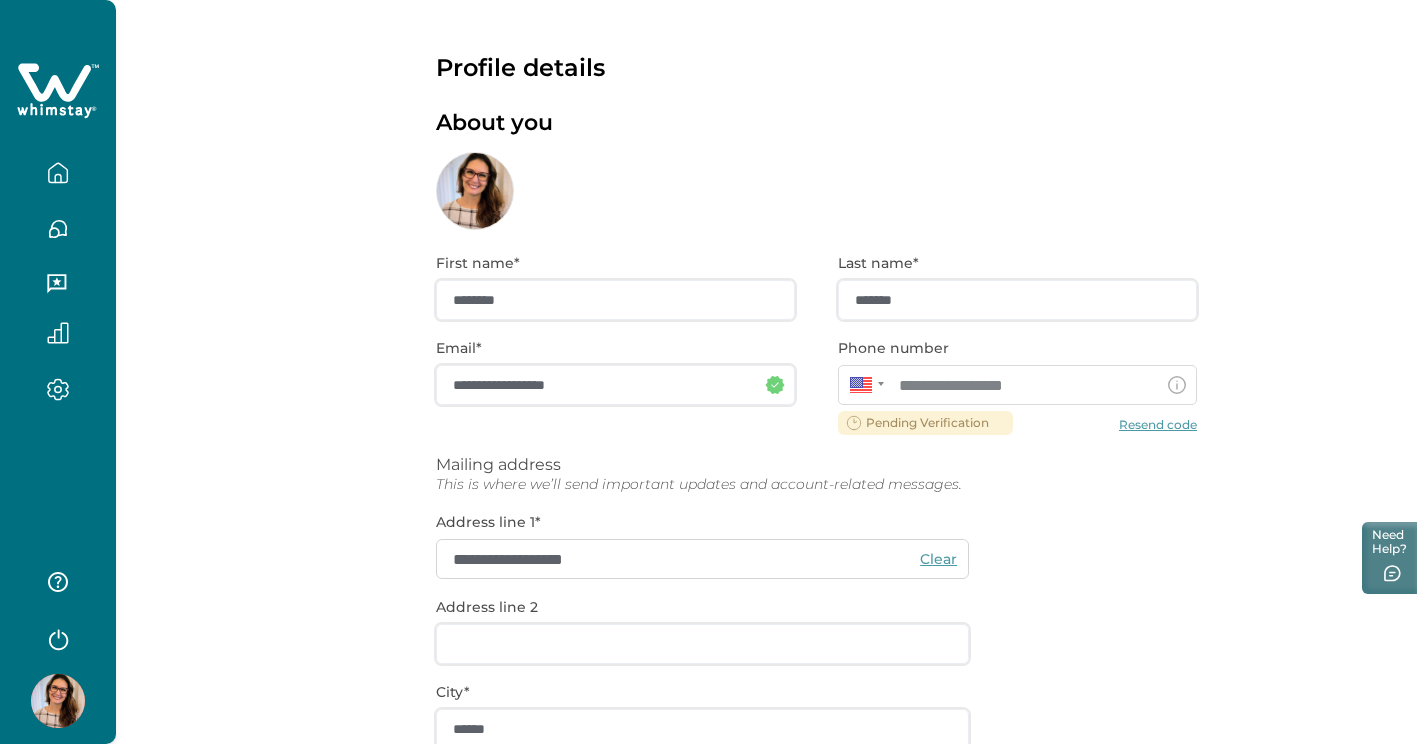 click on "**********" at bounding box center [816, 642] 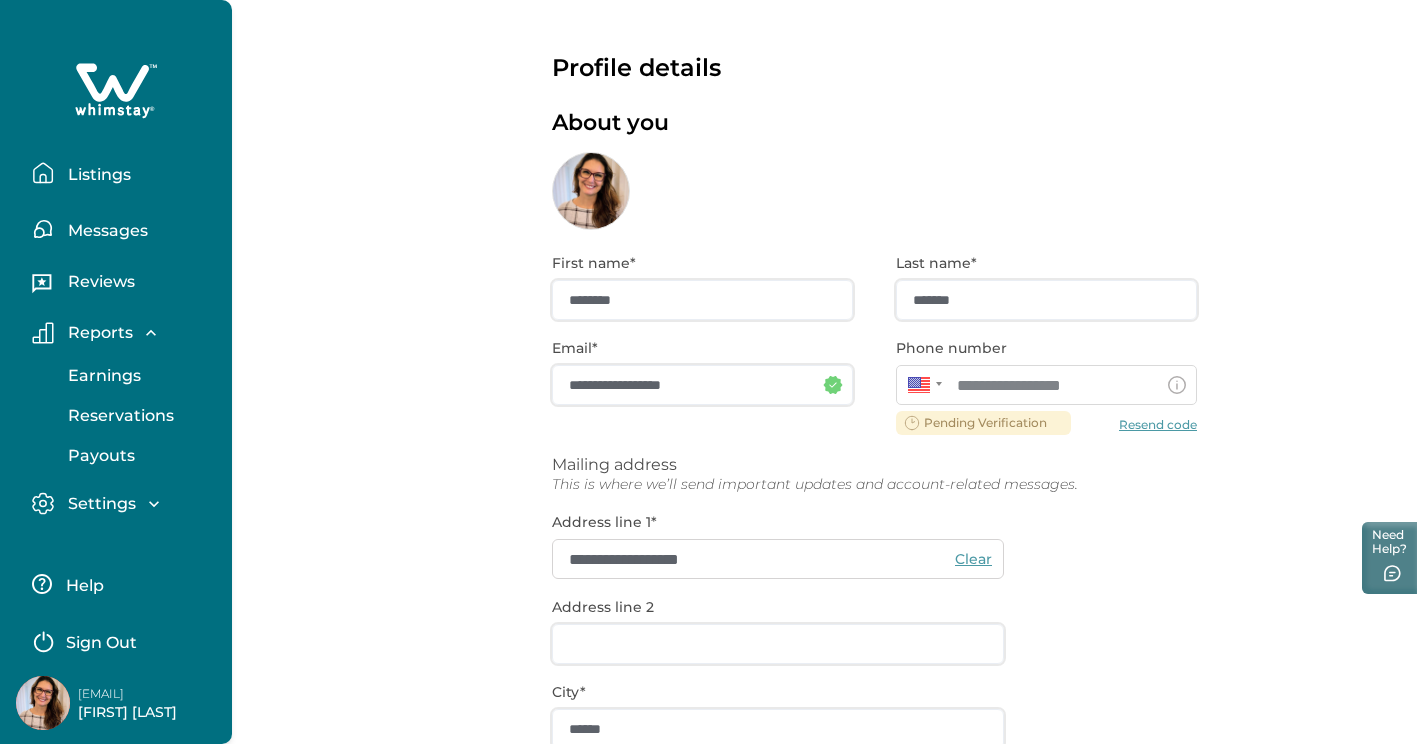 click on "Reviews" at bounding box center (98, 282) 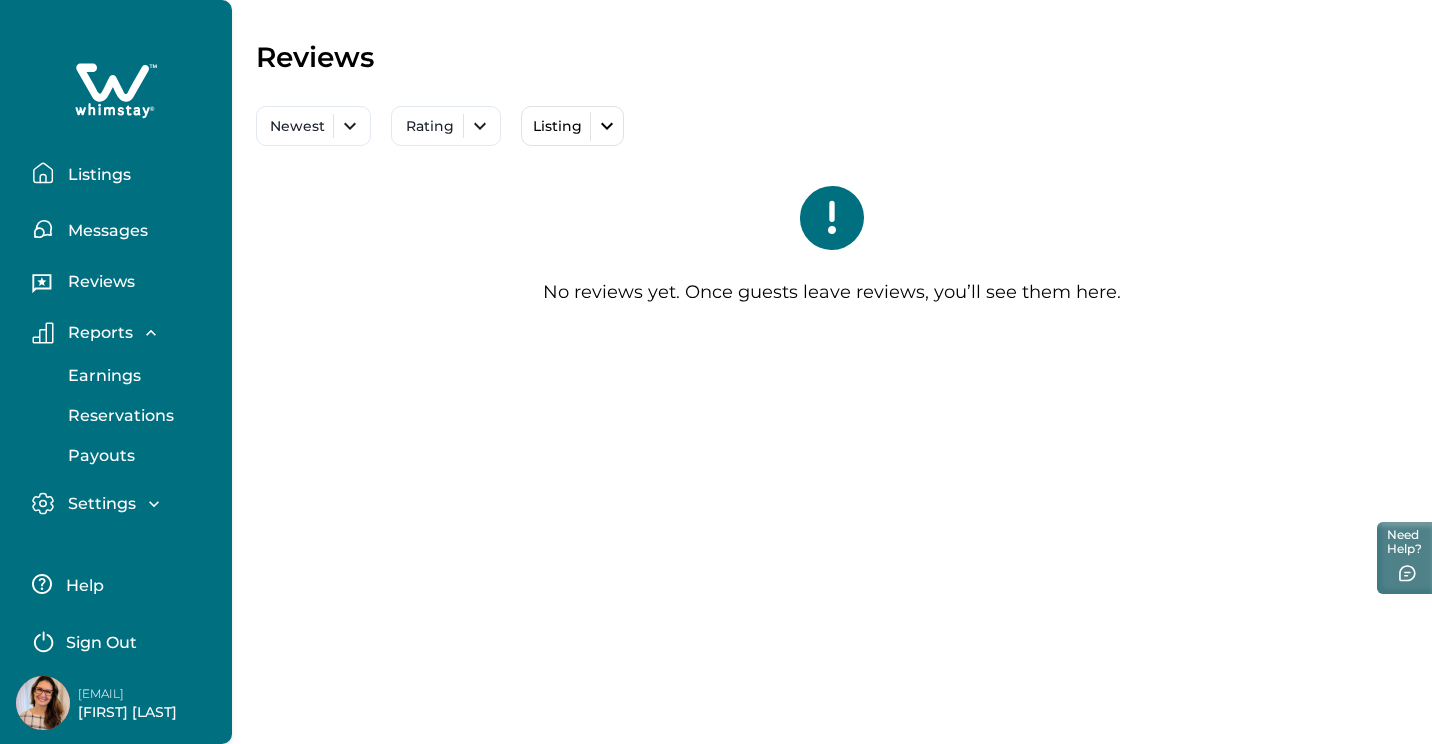 click on "Messages" at bounding box center (105, 231) 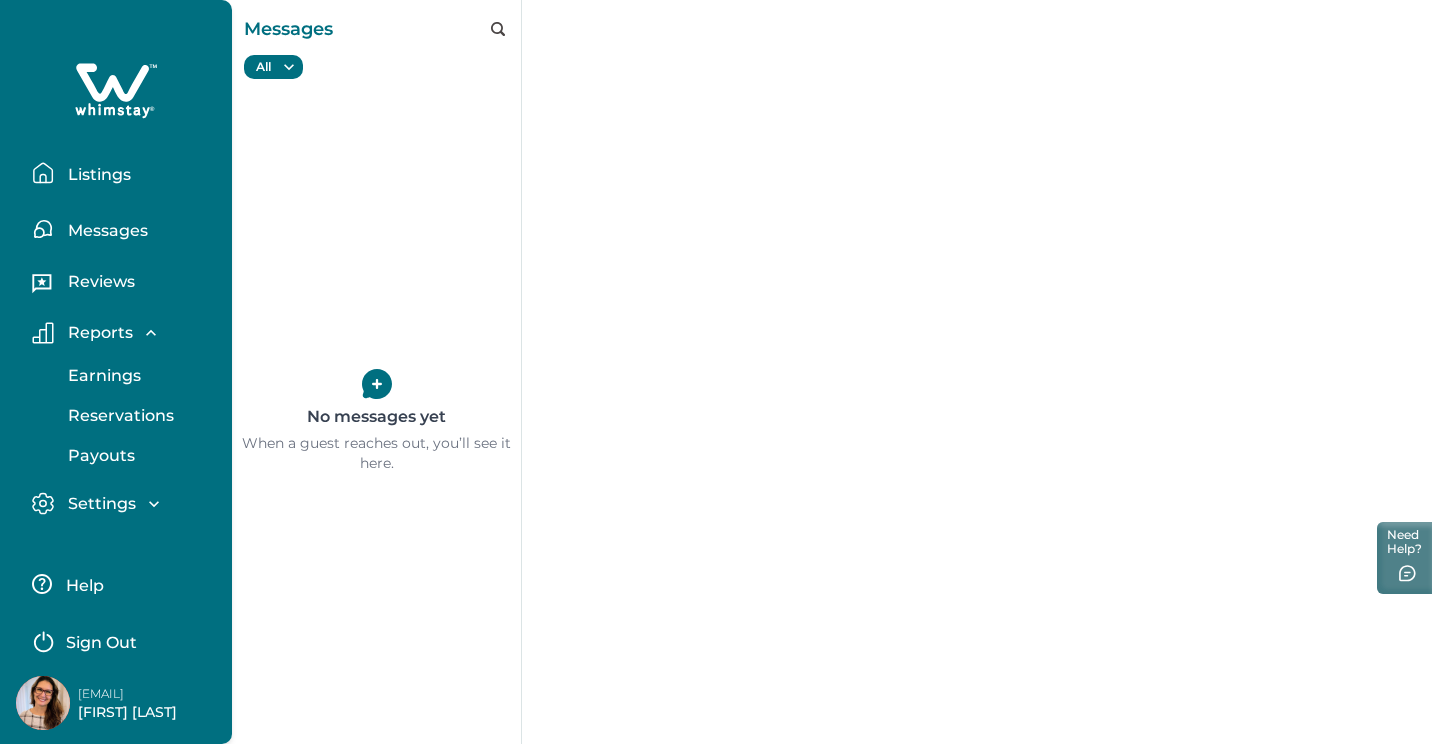 click on "Listings" at bounding box center (96, 175) 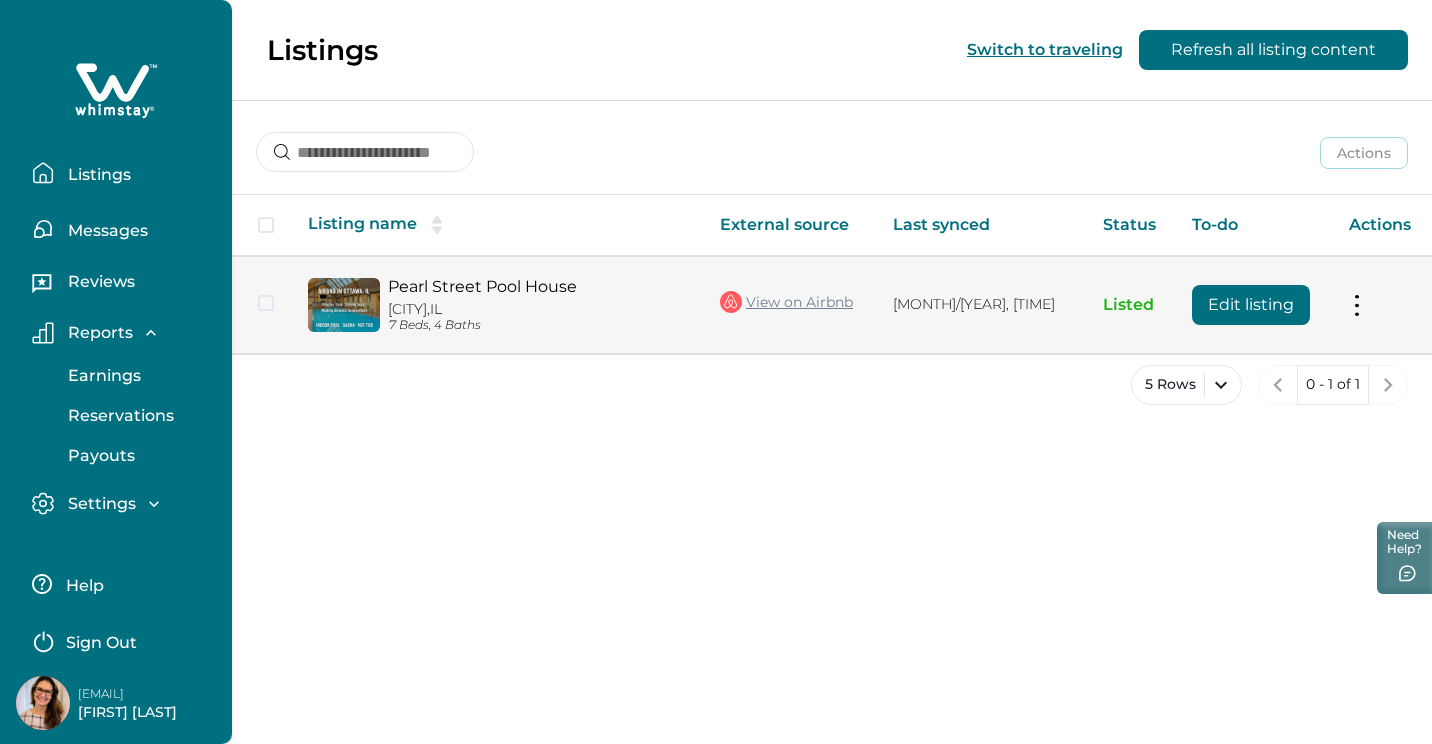 click at bounding box center [1357, 304] 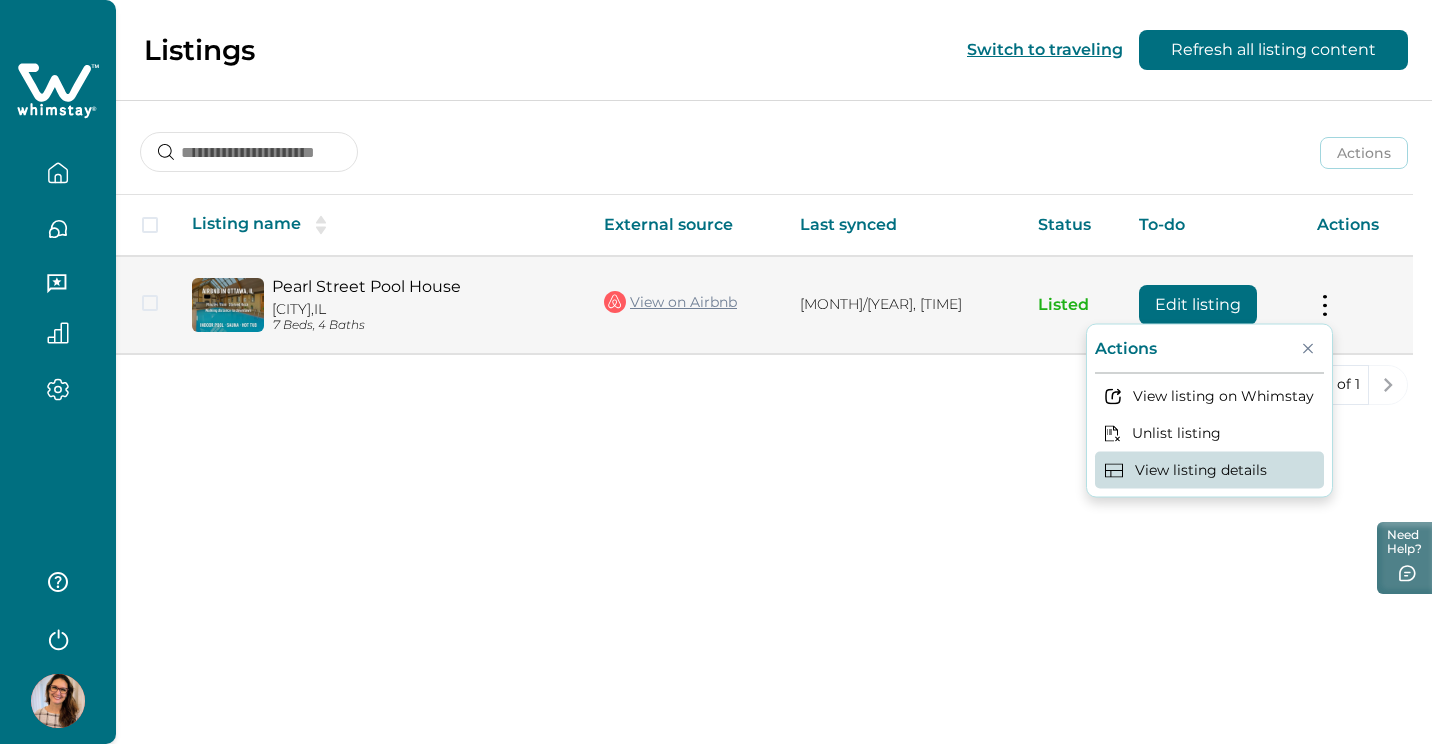 click on "View listing details" at bounding box center (1209, 470) 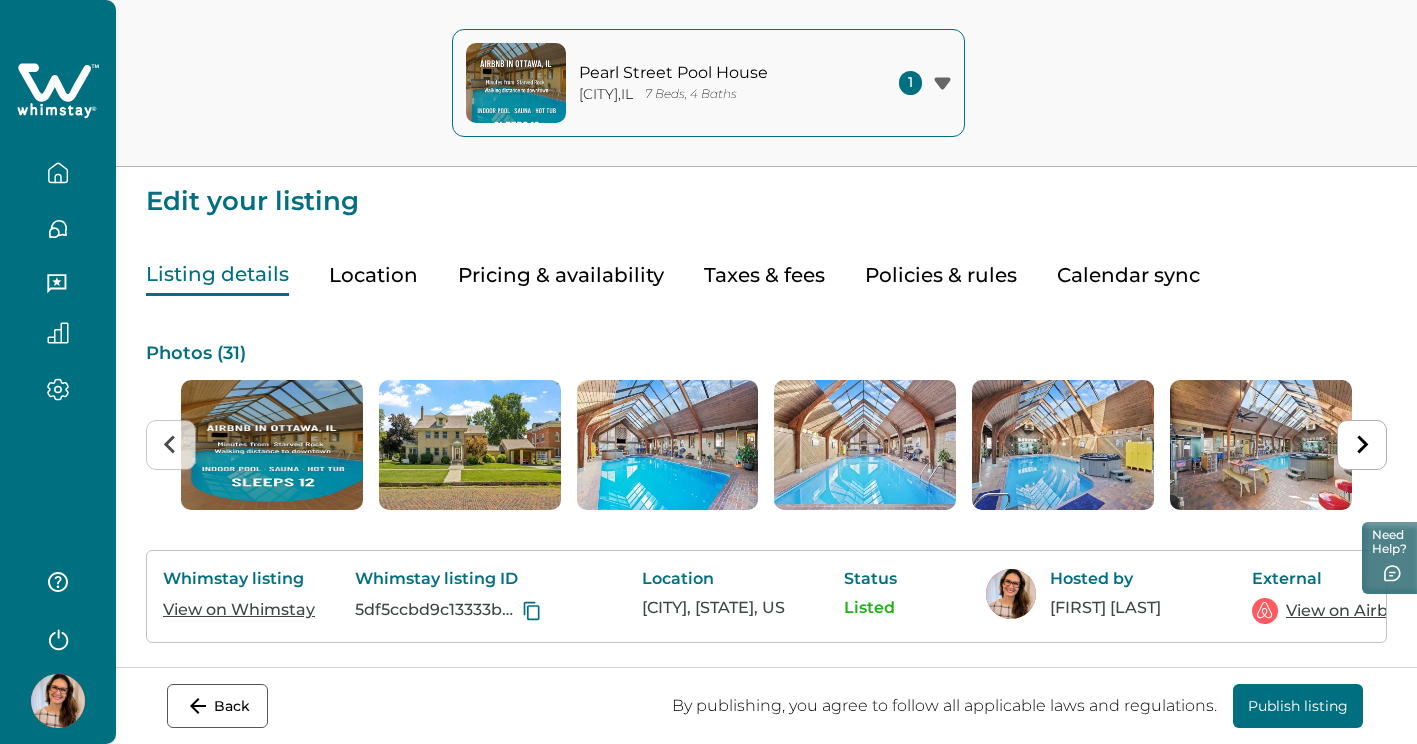 click on "Policies & rules" at bounding box center [941, 275] 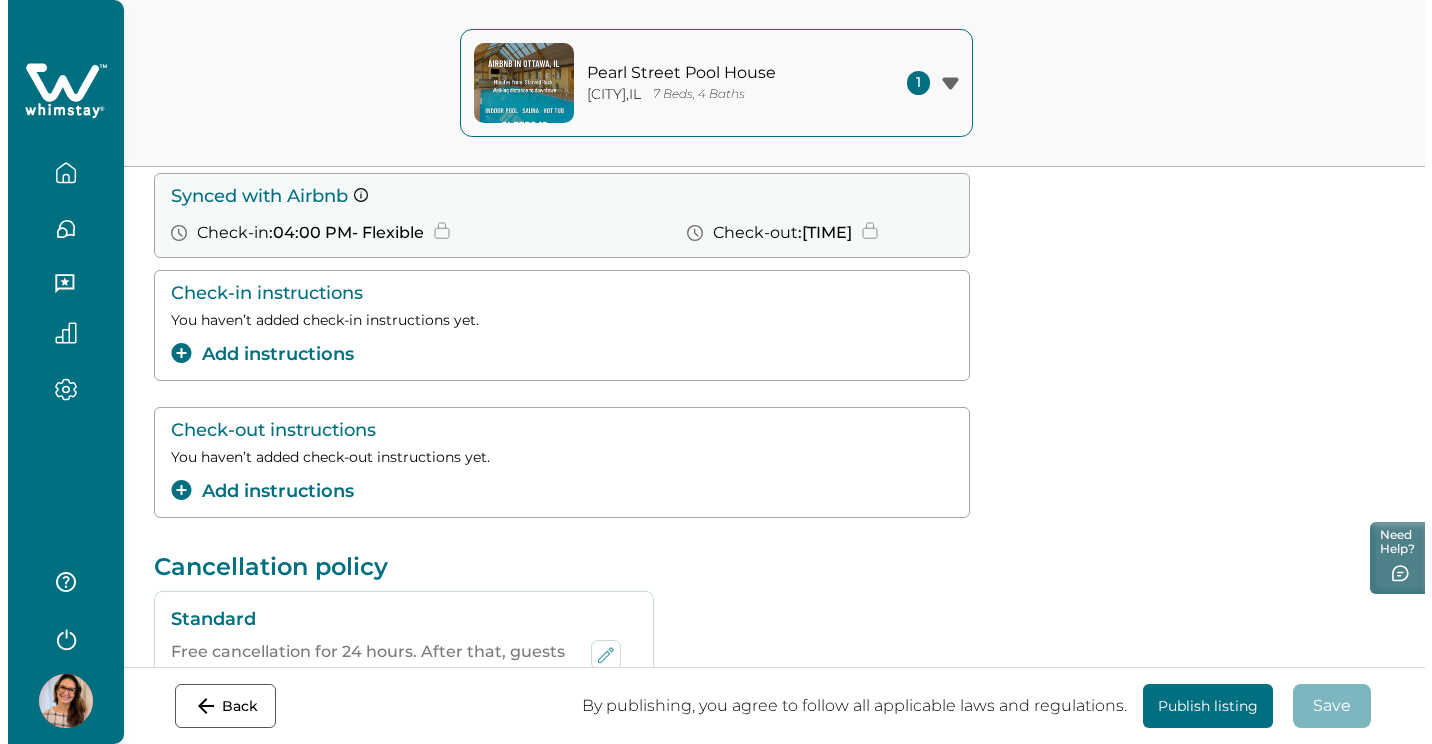 scroll, scrollTop: 194, scrollLeft: 0, axis: vertical 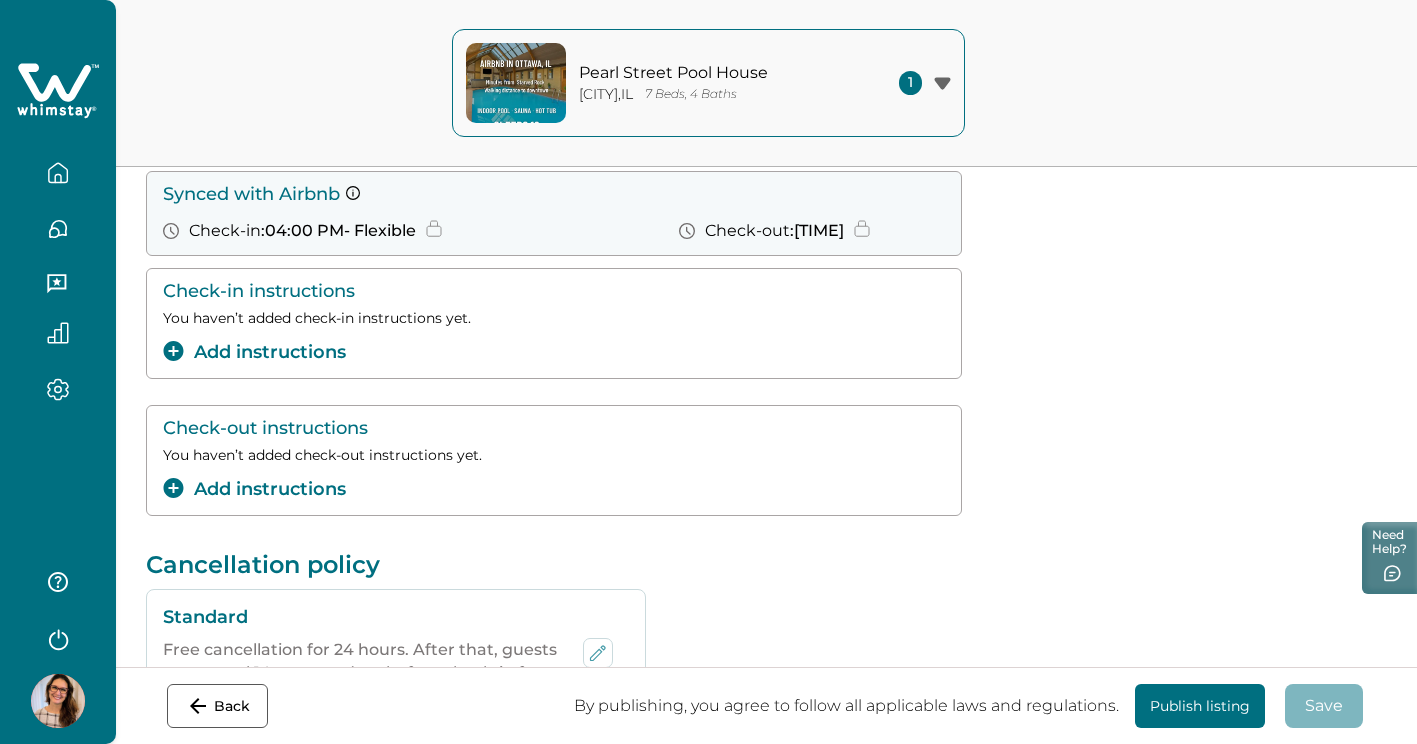click on "Check-out instructions You haven’t added check-out instructions yet. Add instructions" at bounding box center (554, 460) 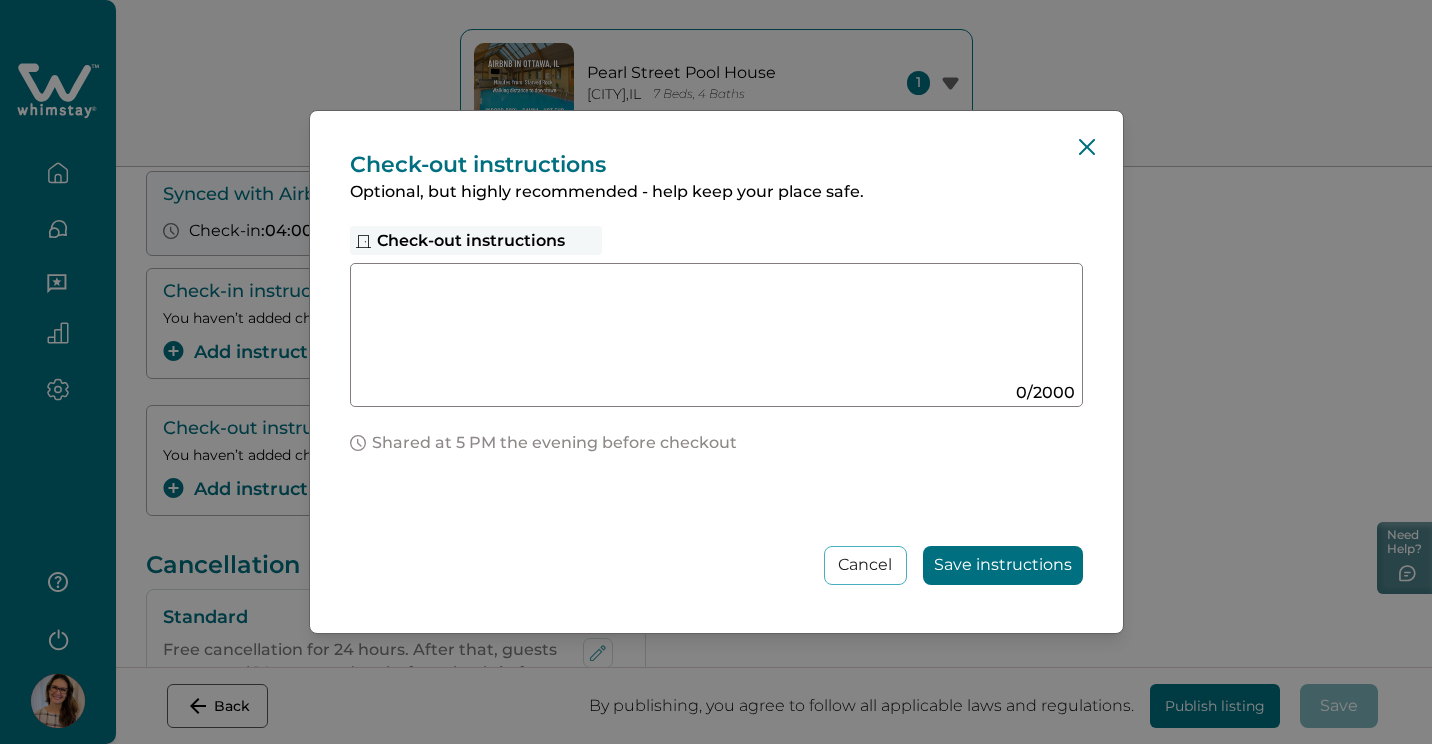 click on "Check-out instructions     0 / 2000" at bounding box center [716, 316] 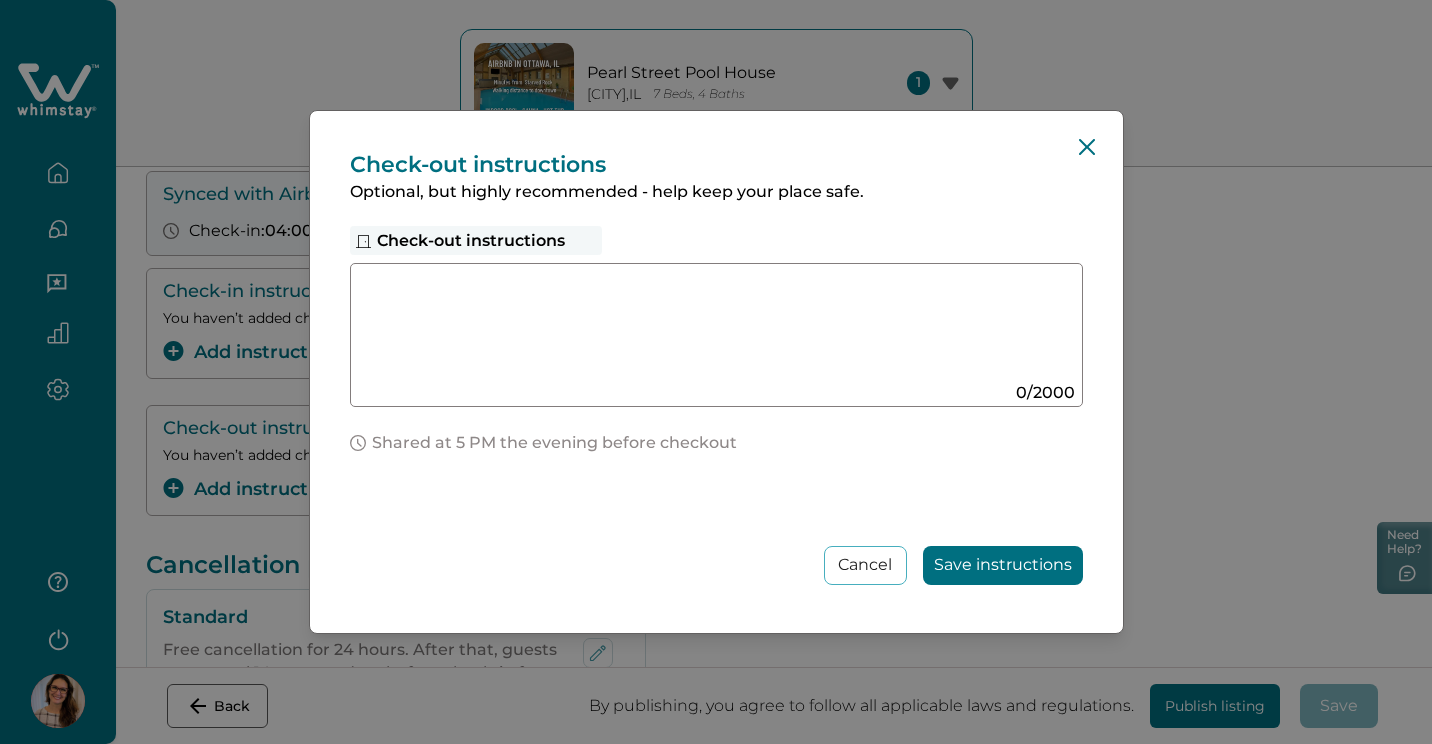 click at bounding box center (697, 327) 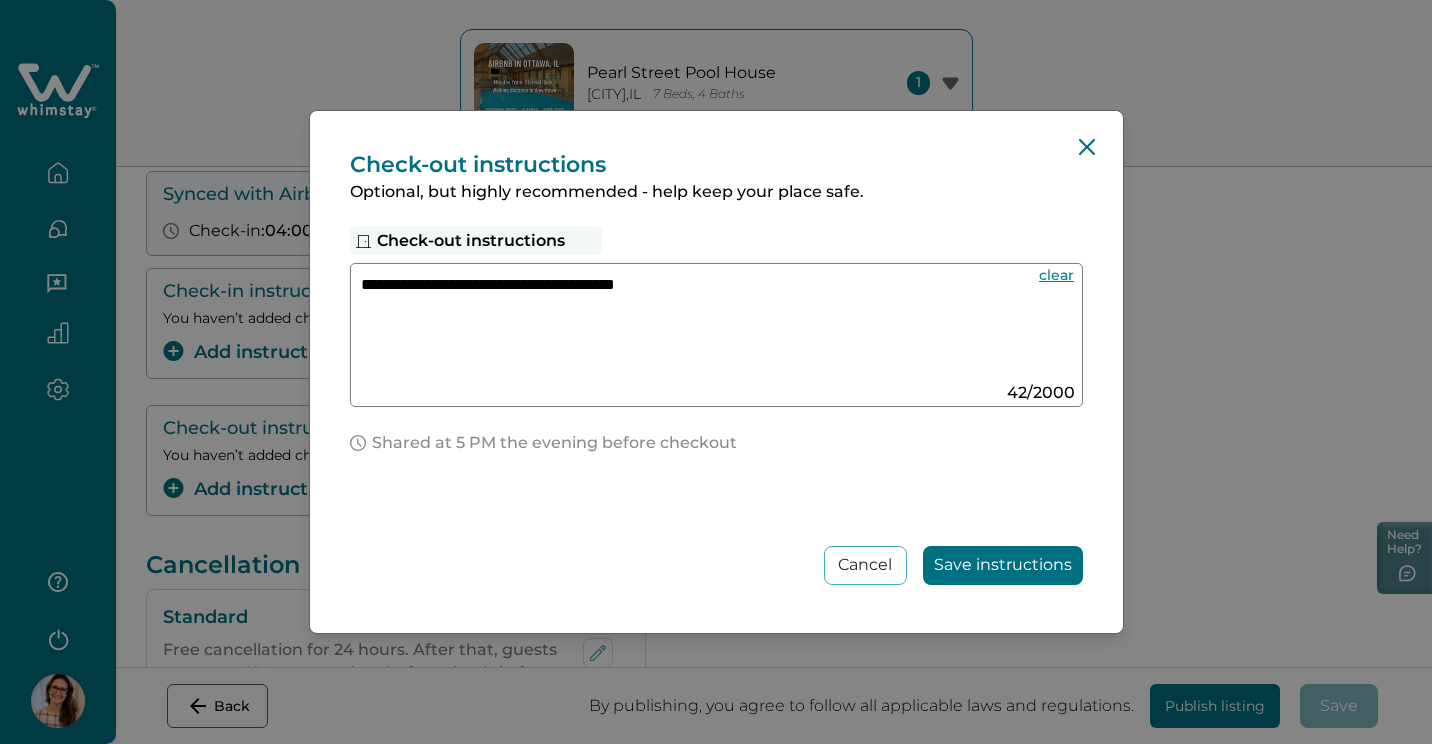 click on "**********" at bounding box center [697, 327] 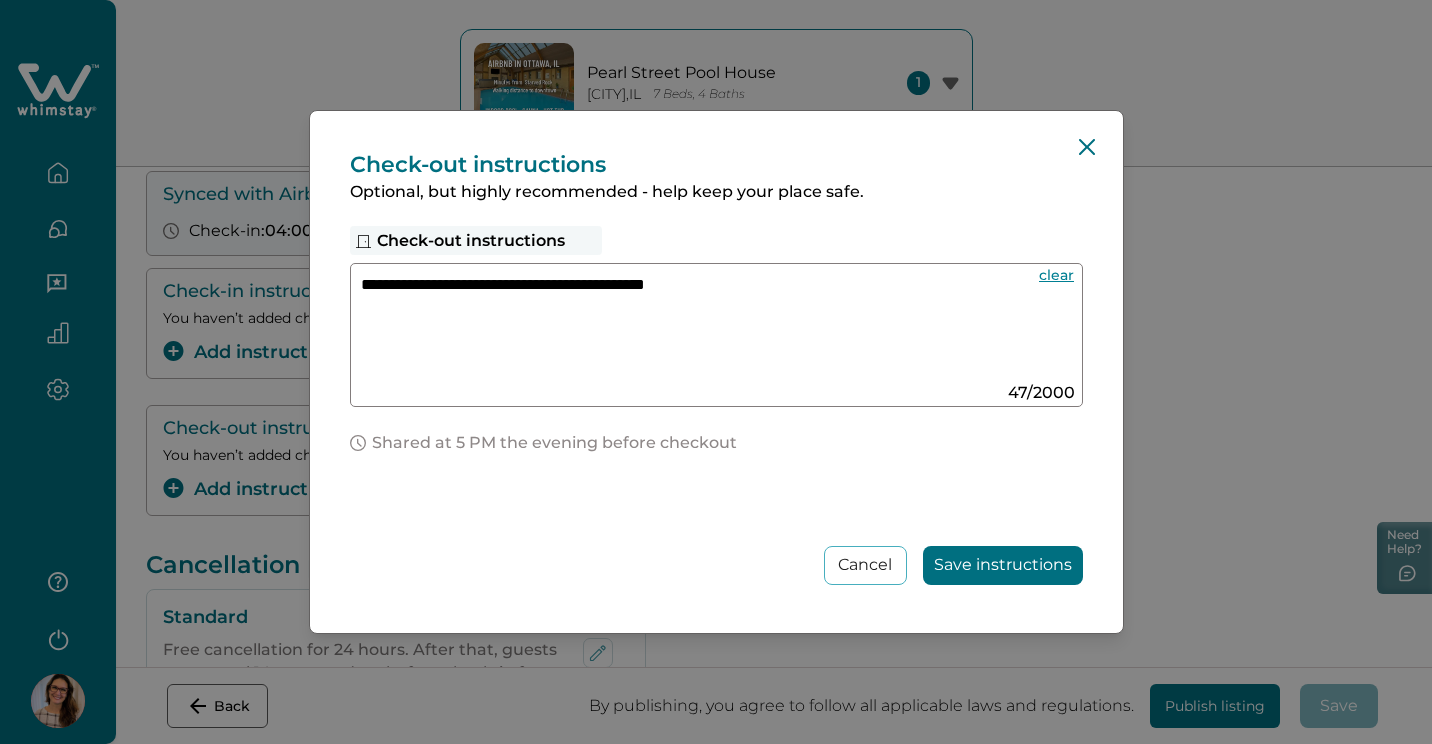paste on "**********" 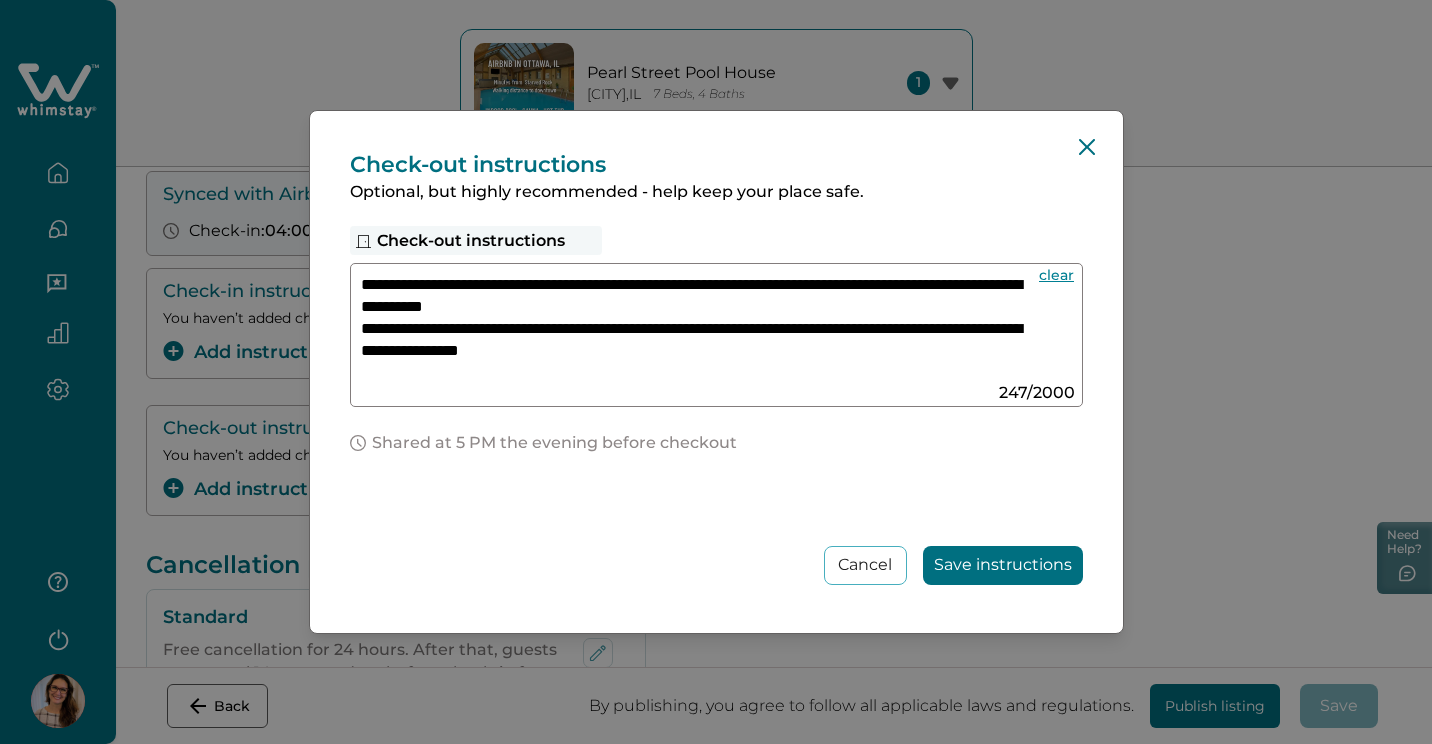 click on "**********" at bounding box center [697, 327] 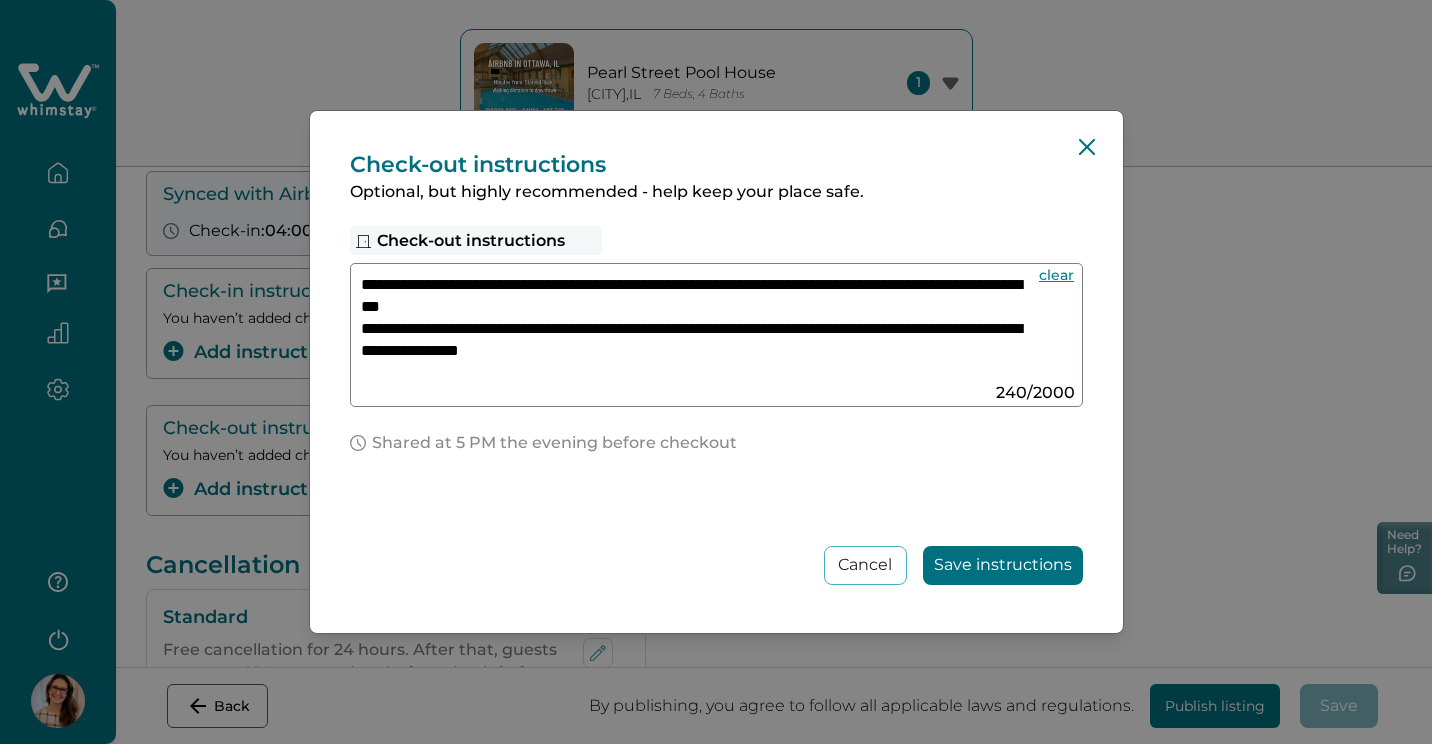 click on "**********" at bounding box center [697, 327] 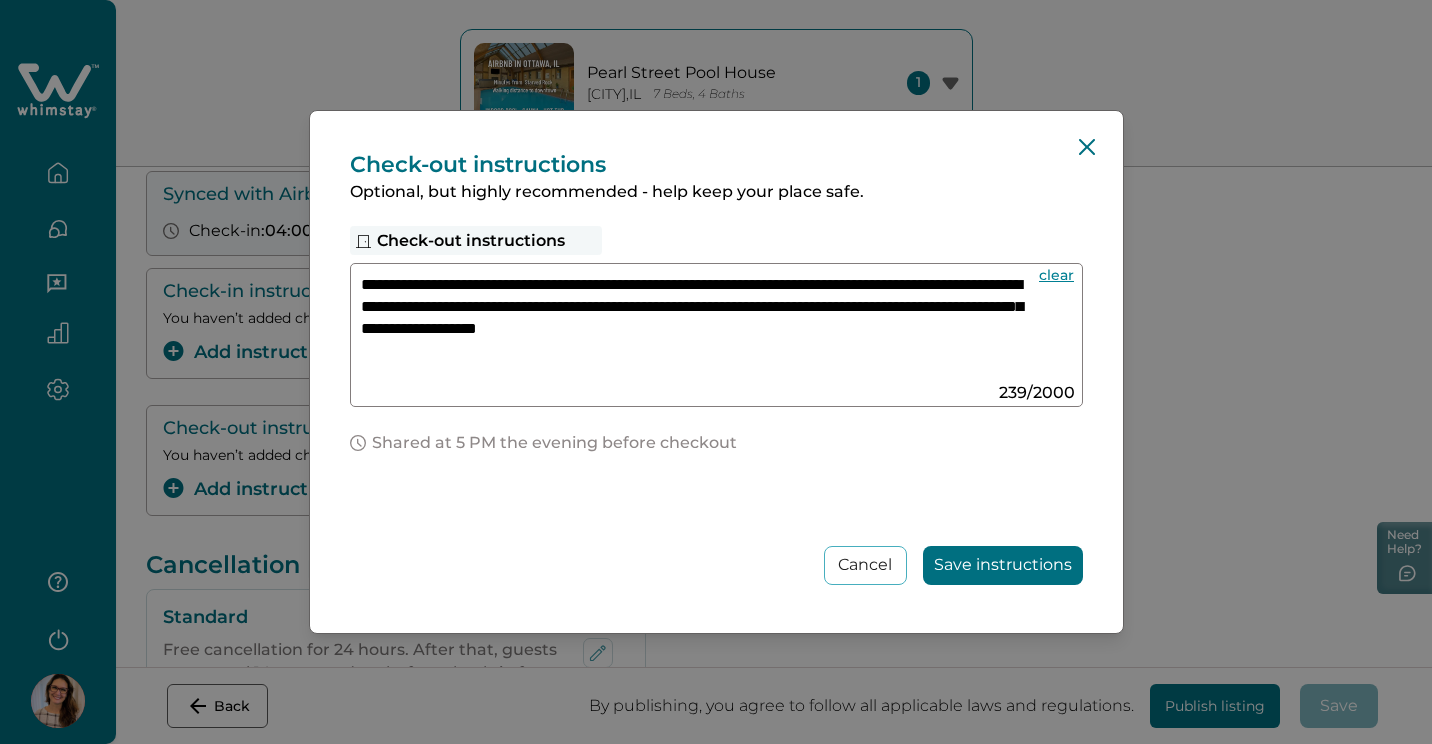 click on "**********" at bounding box center [697, 327] 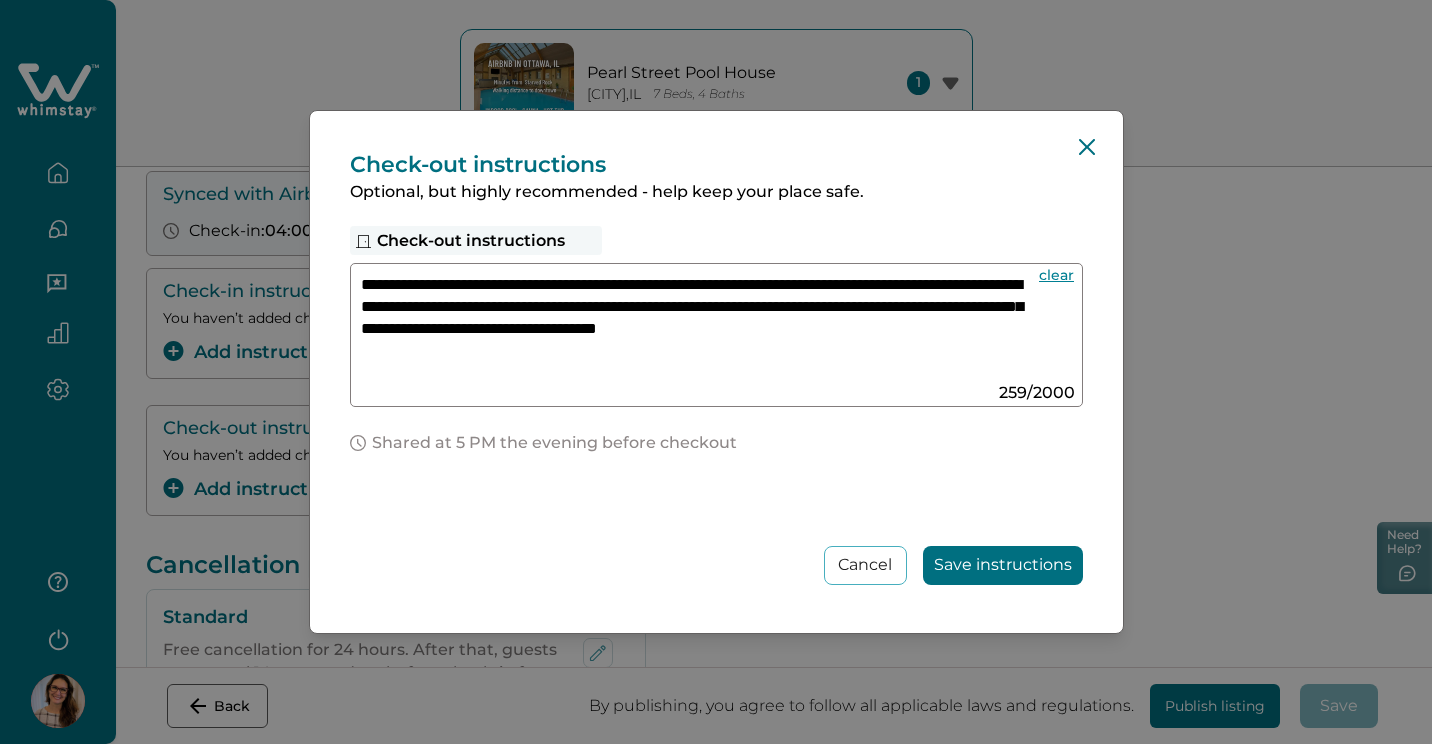 click on "**********" at bounding box center (697, 327) 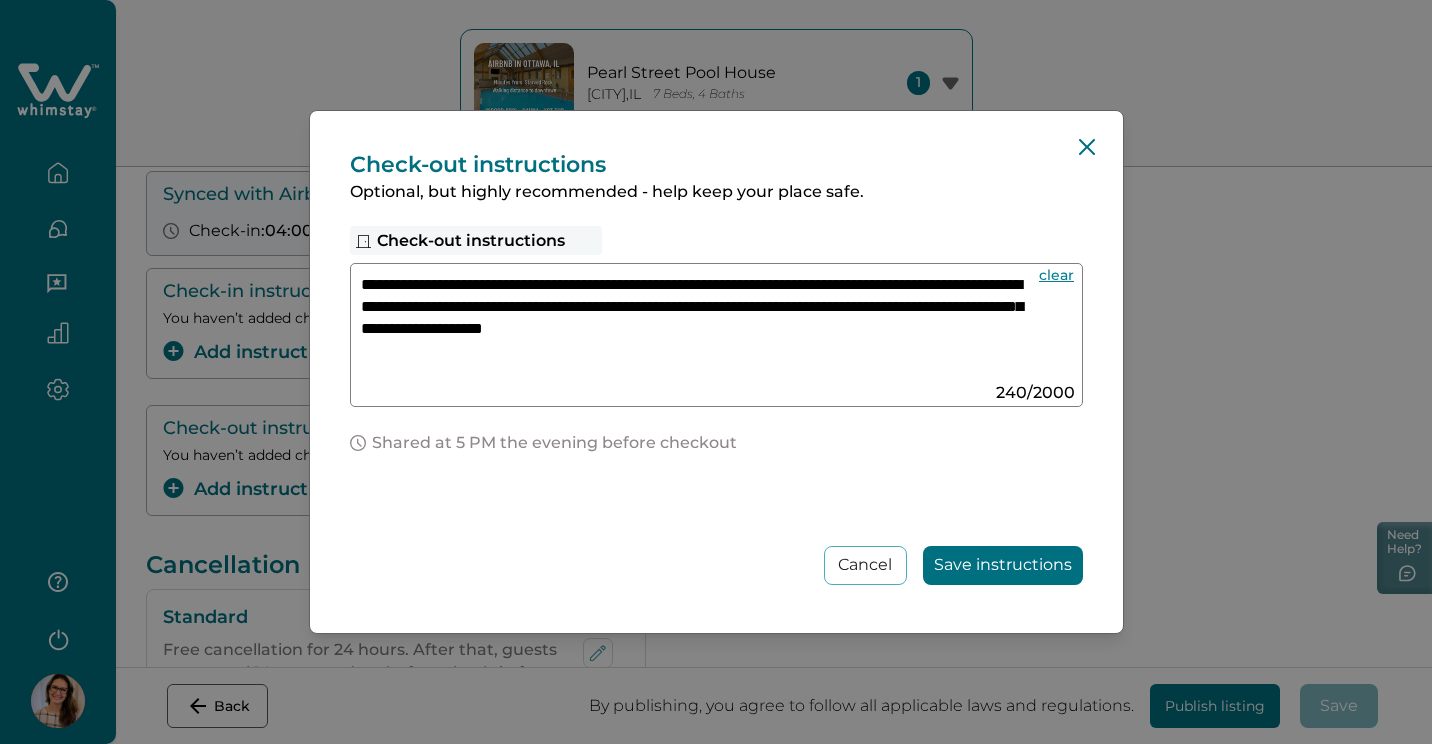click on "**********" at bounding box center (697, 327) 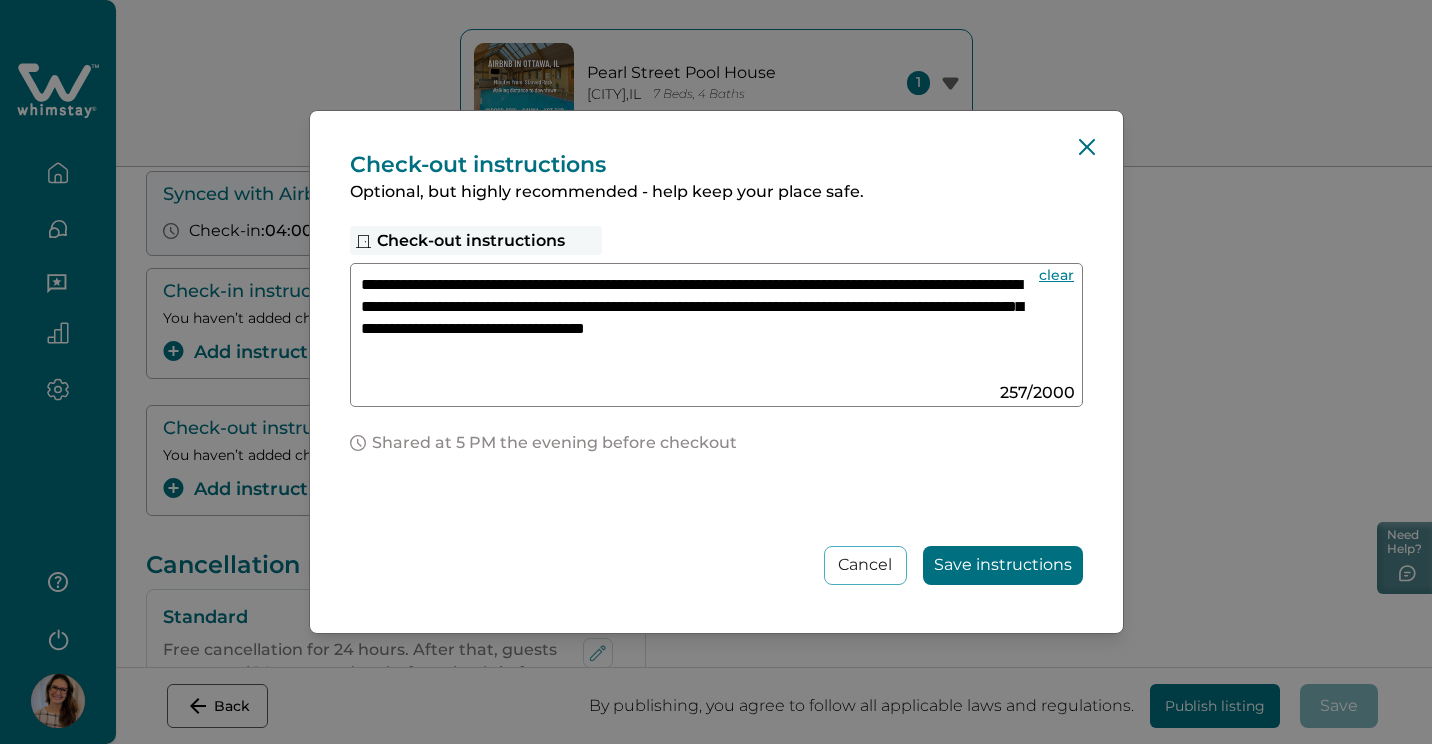click on "**********" at bounding box center (697, 327) 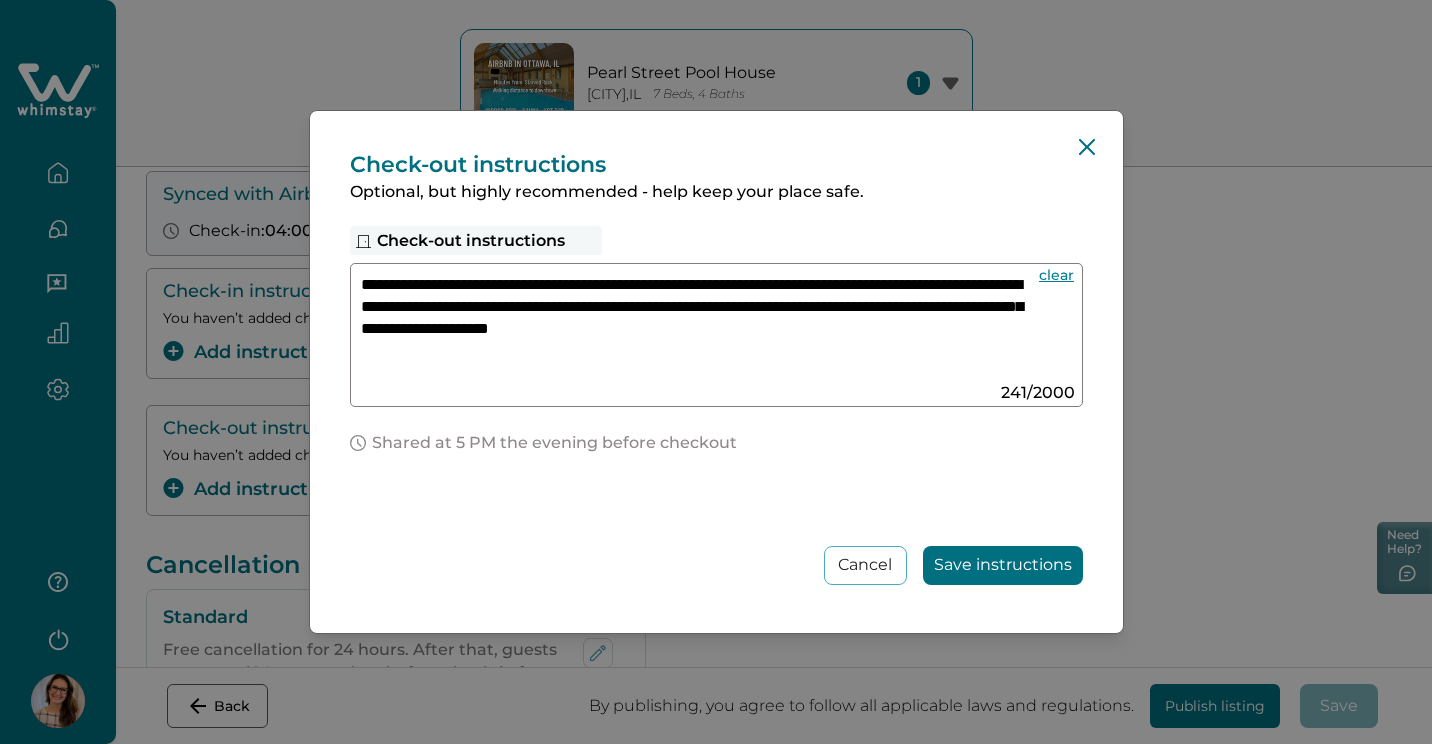 drag, startPoint x: 577, startPoint y: 306, endPoint x: 437, endPoint y: 302, distance: 140.05713 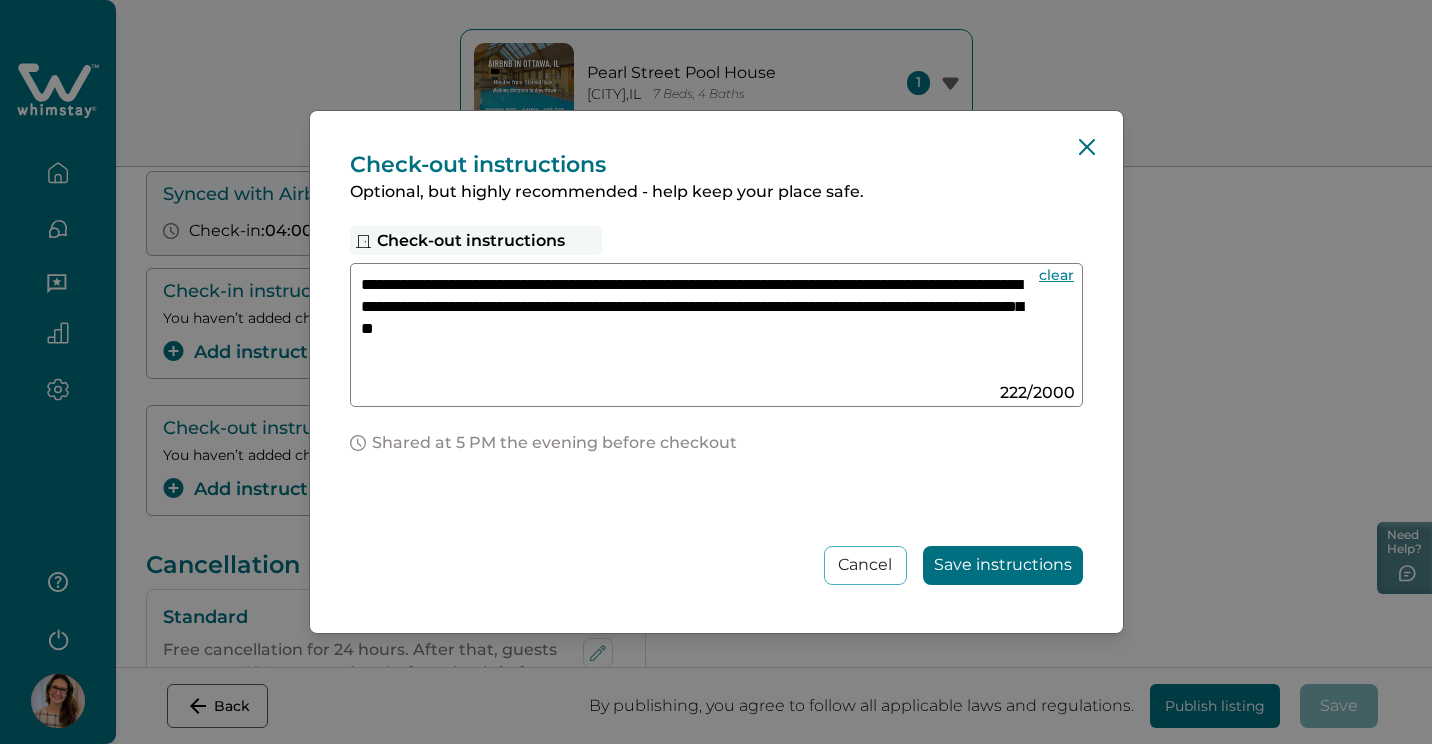 click on "**********" at bounding box center [697, 327] 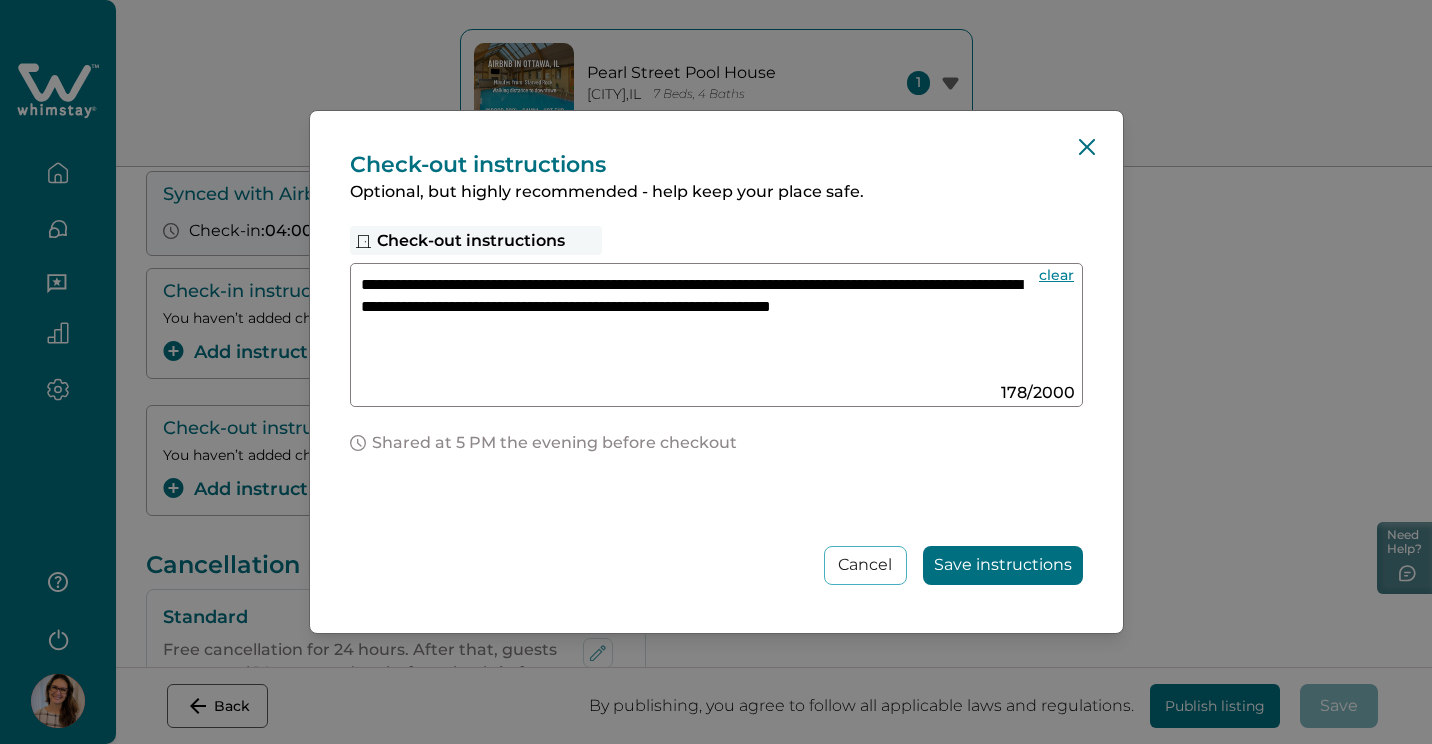 click on "**********" at bounding box center [697, 327] 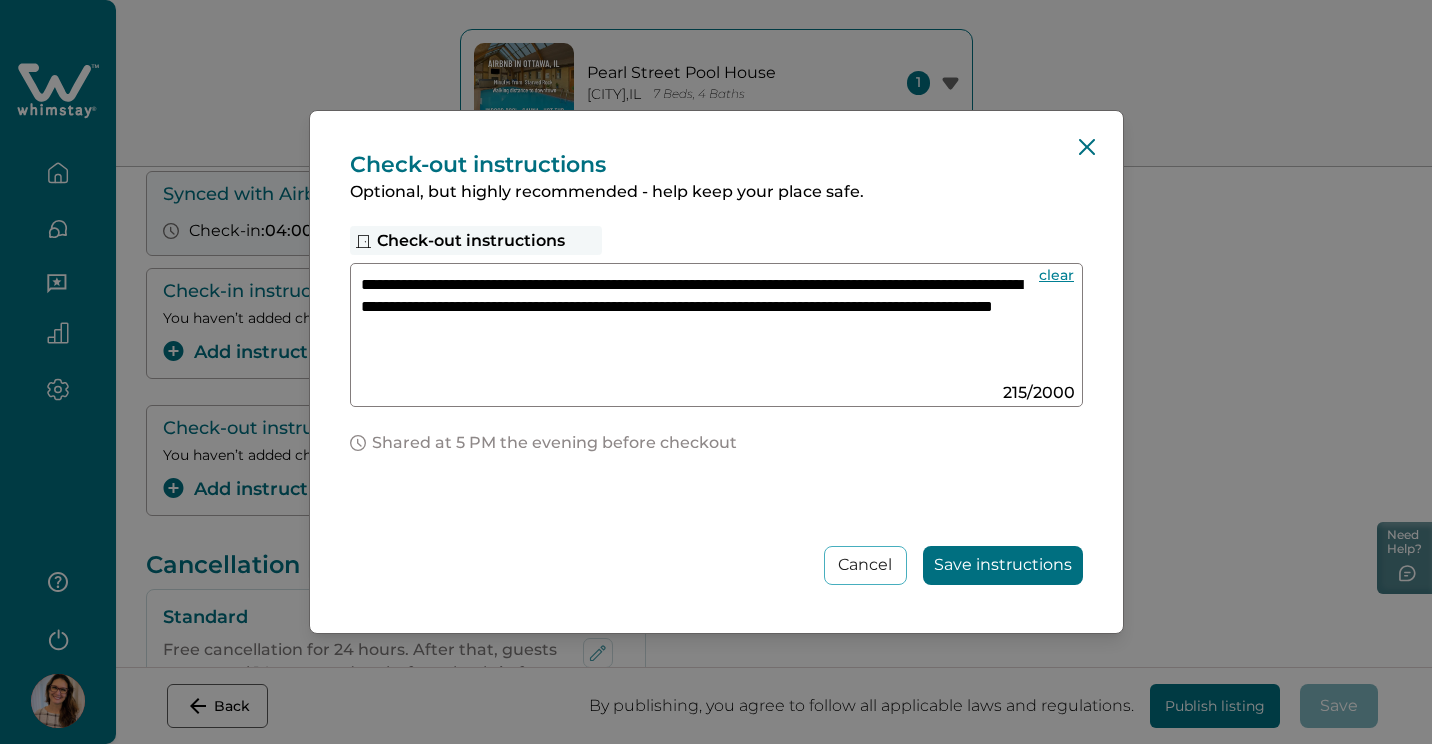 type on "**********" 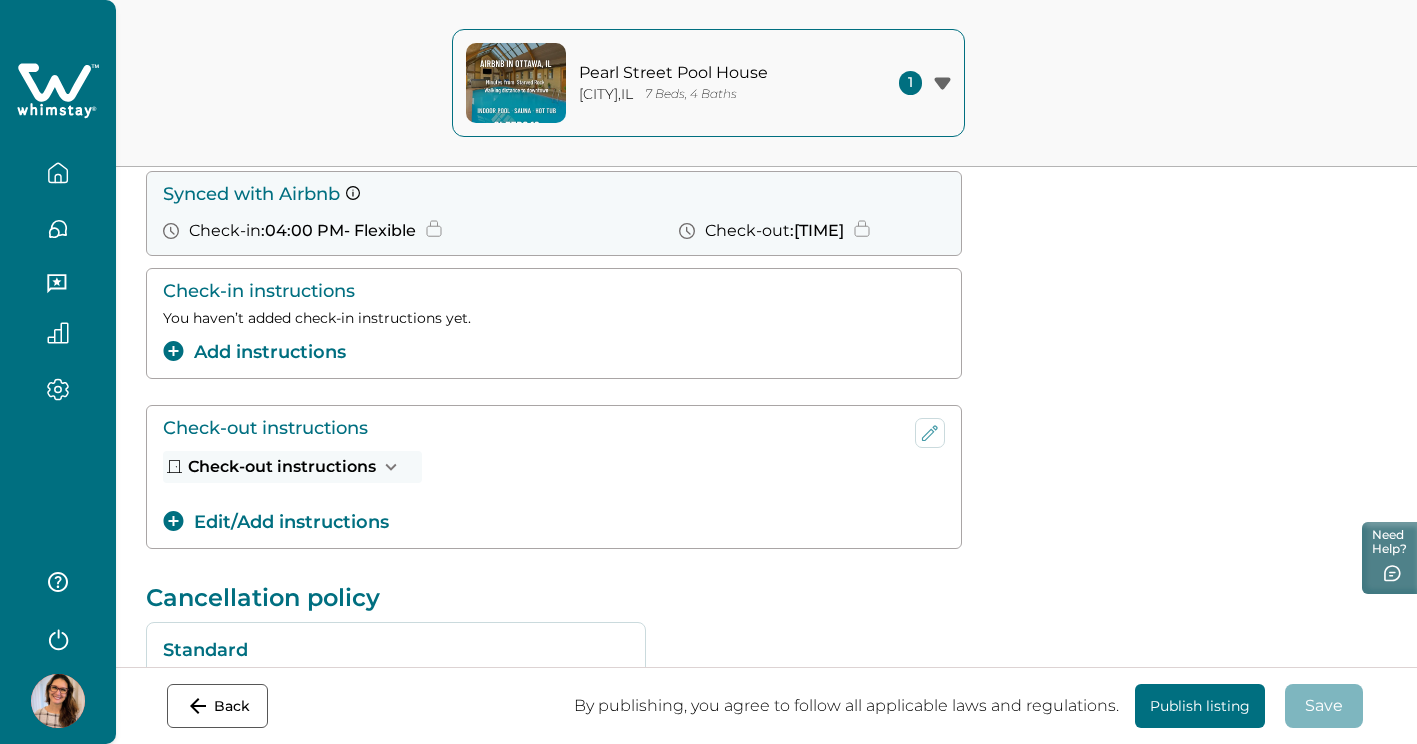 click on "Add instructions" at bounding box center [254, 352] 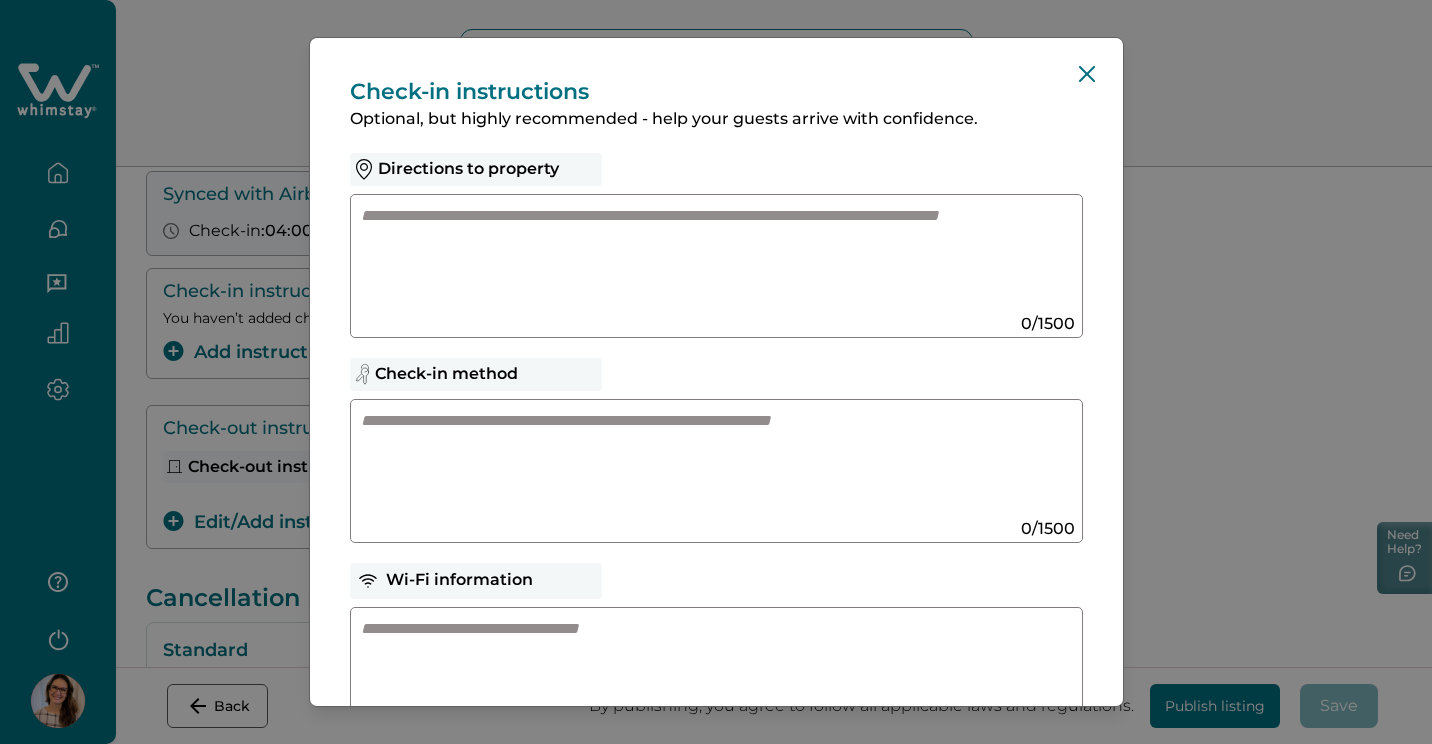 click at bounding box center [697, 463] 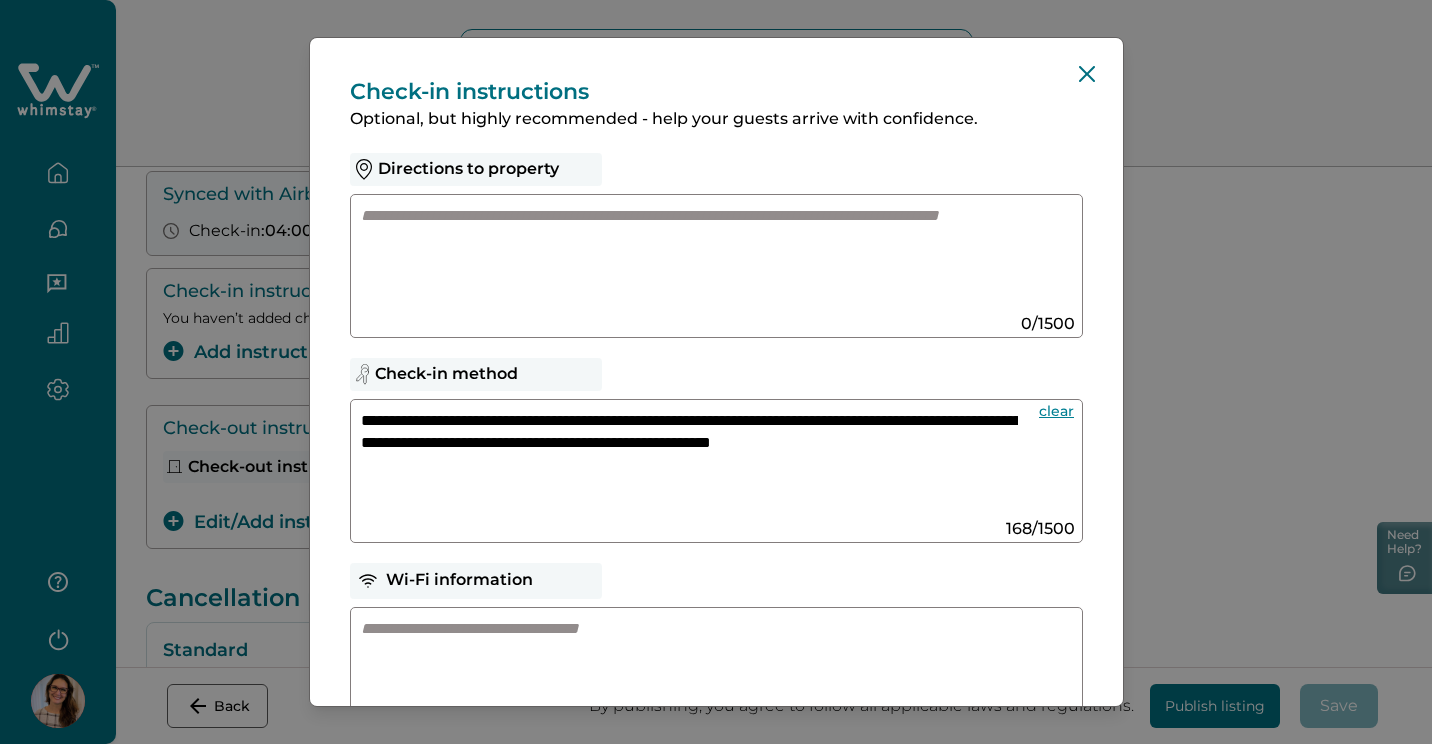 click on "**********" at bounding box center (689, 463) 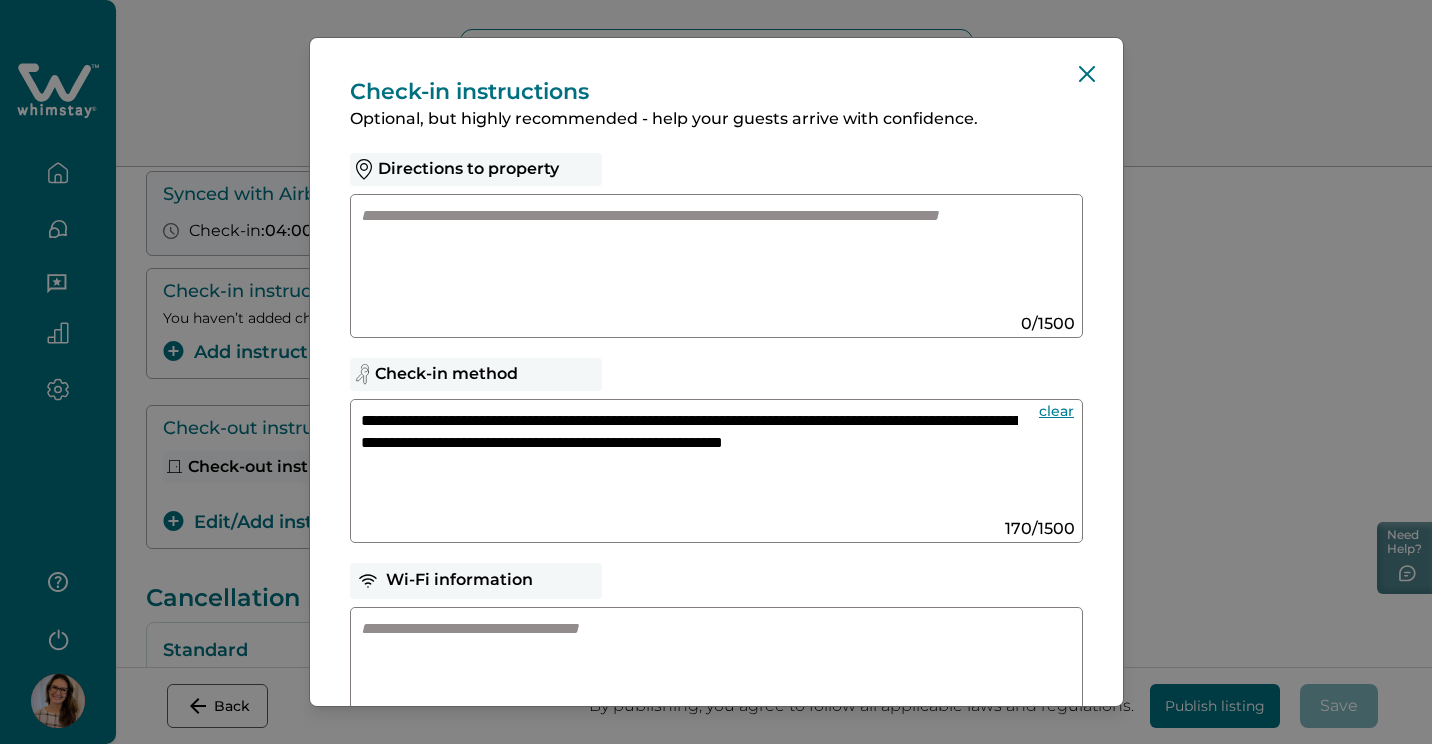 type on "**********" 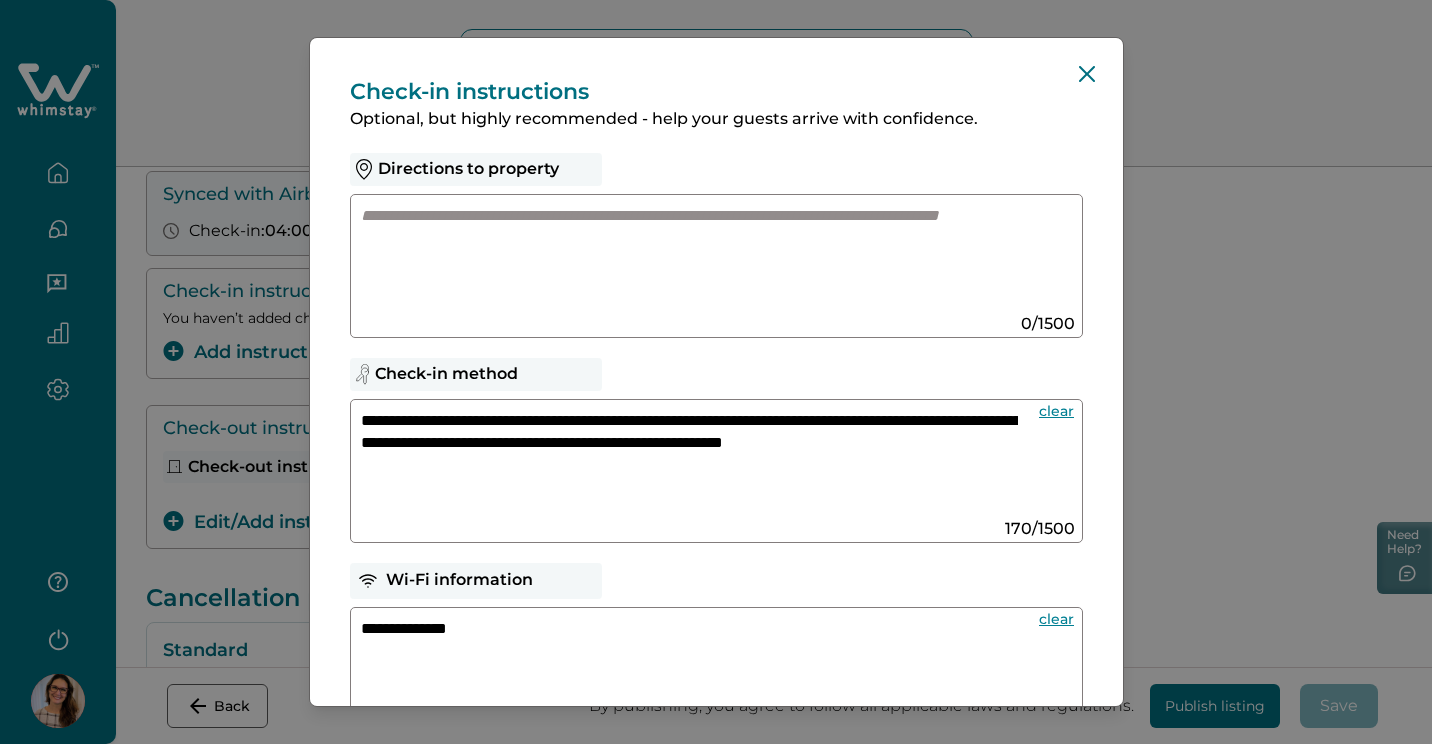 paste on "**********" 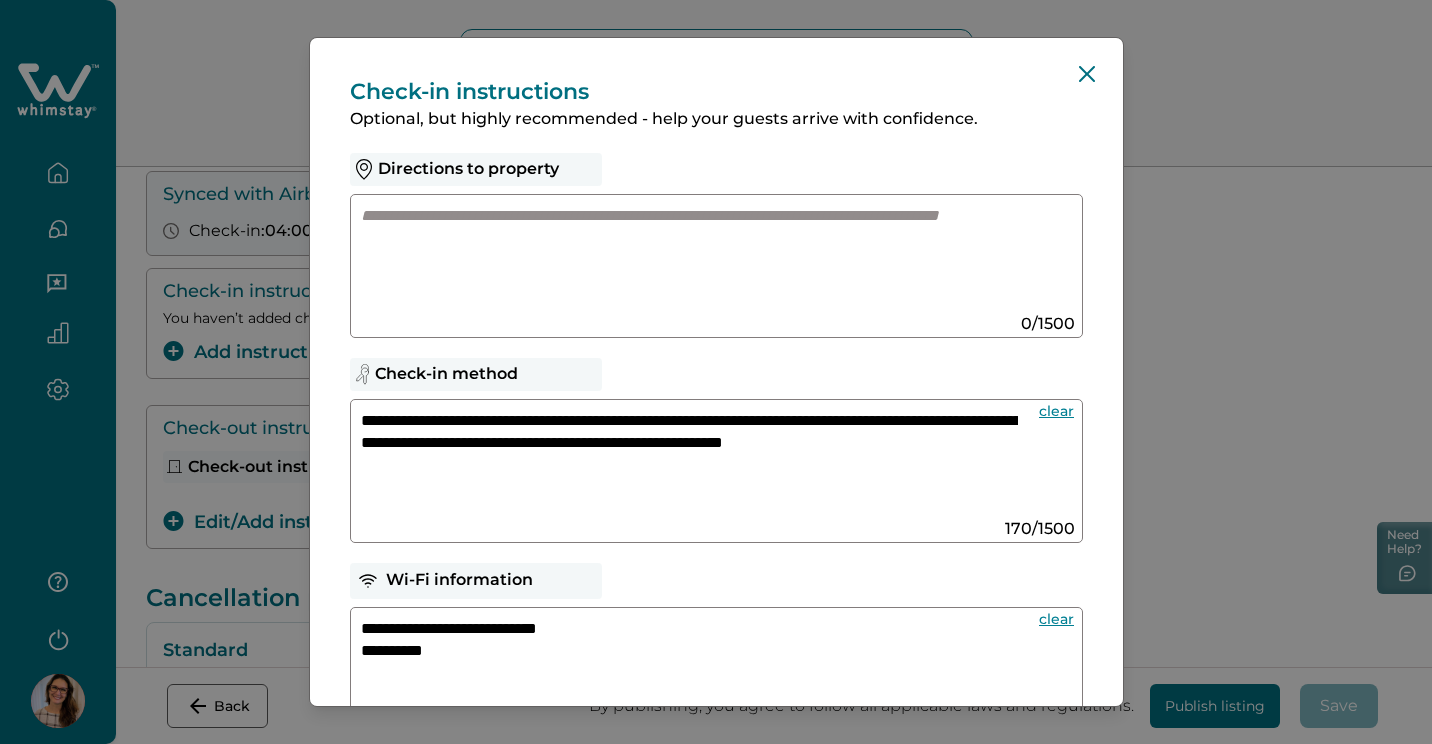 paste on "**********" 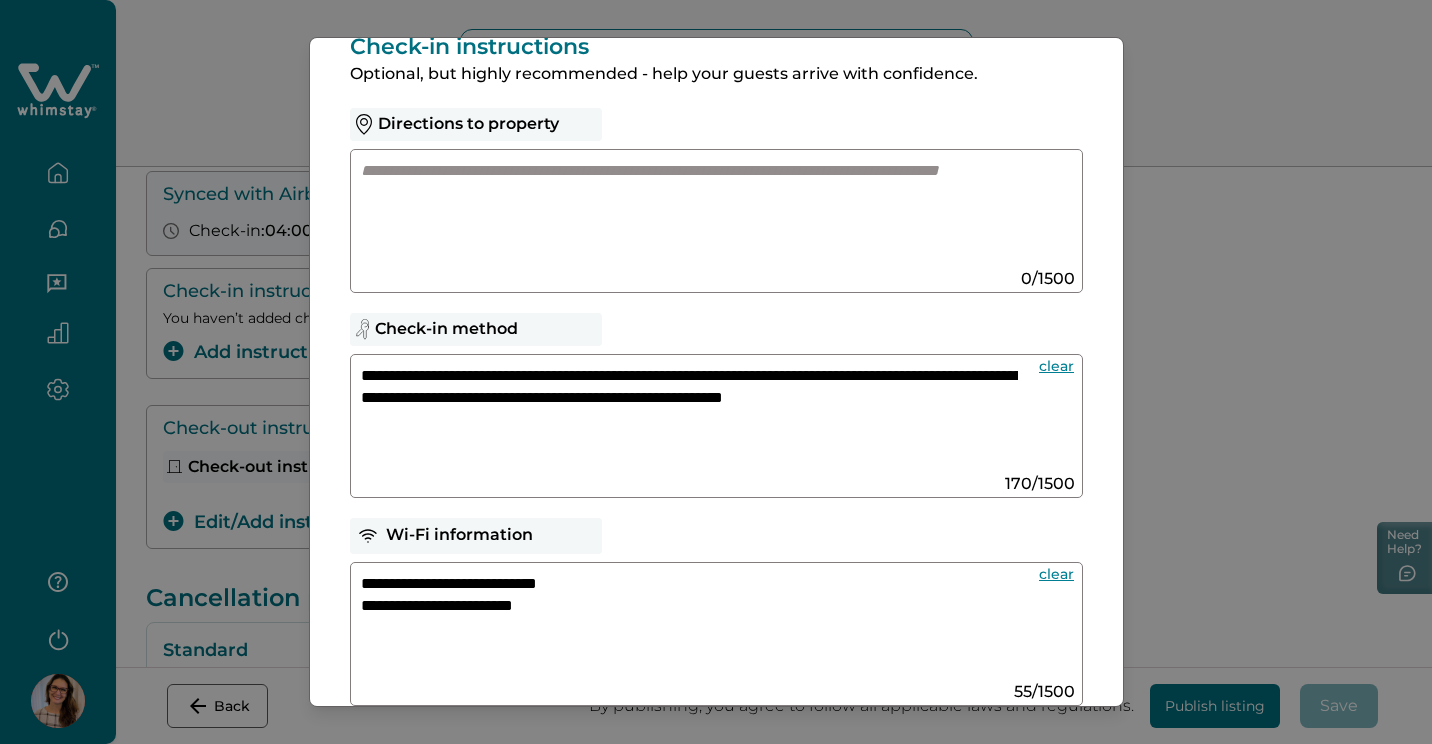 scroll, scrollTop: 0, scrollLeft: 0, axis: both 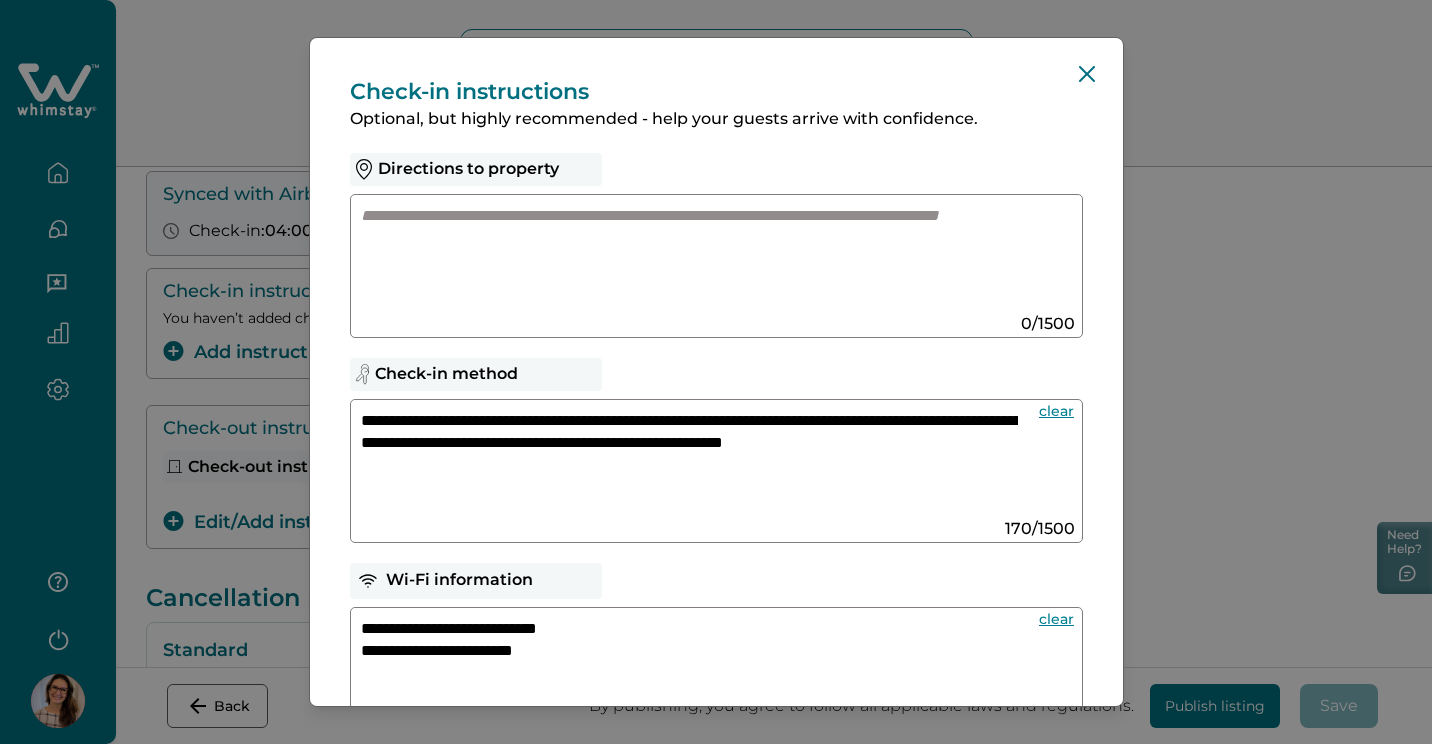 type on "**********" 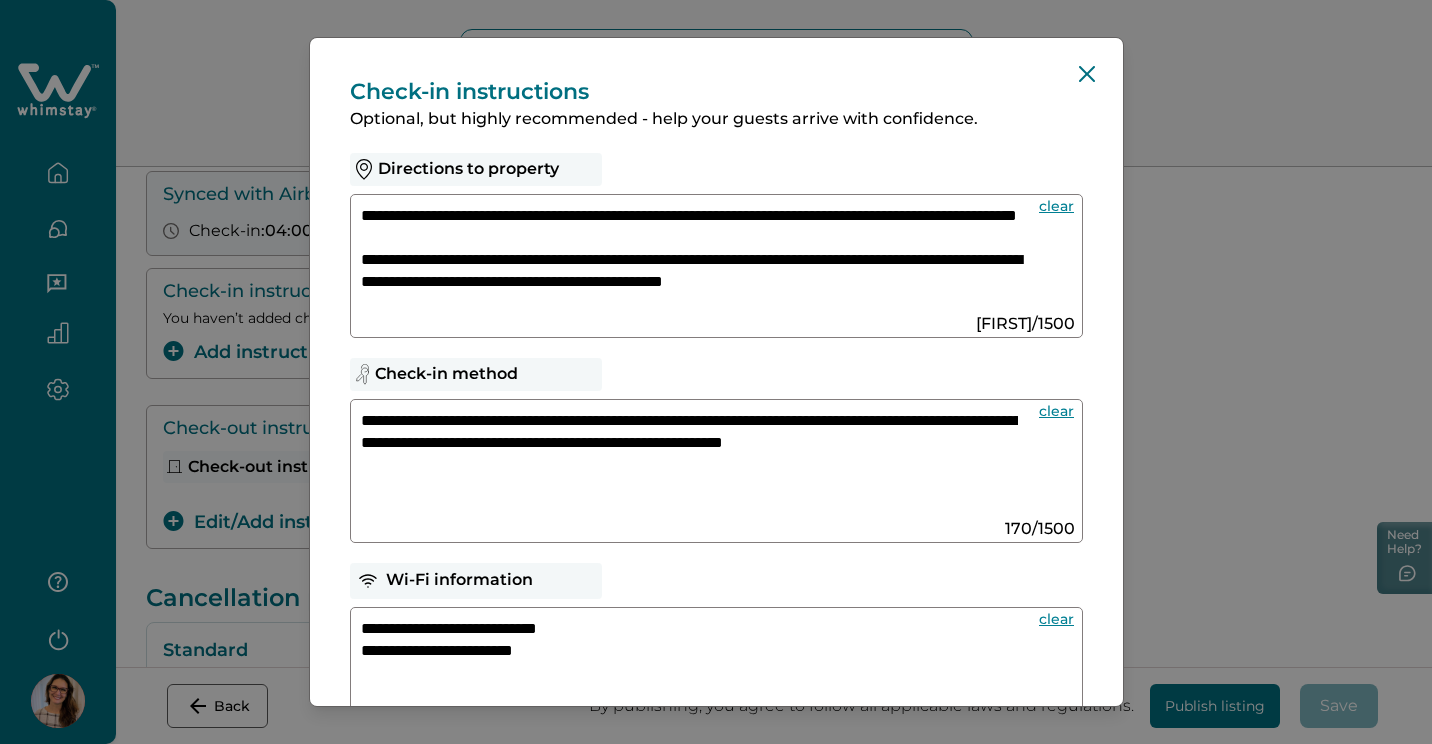 scroll, scrollTop: 2, scrollLeft: 0, axis: vertical 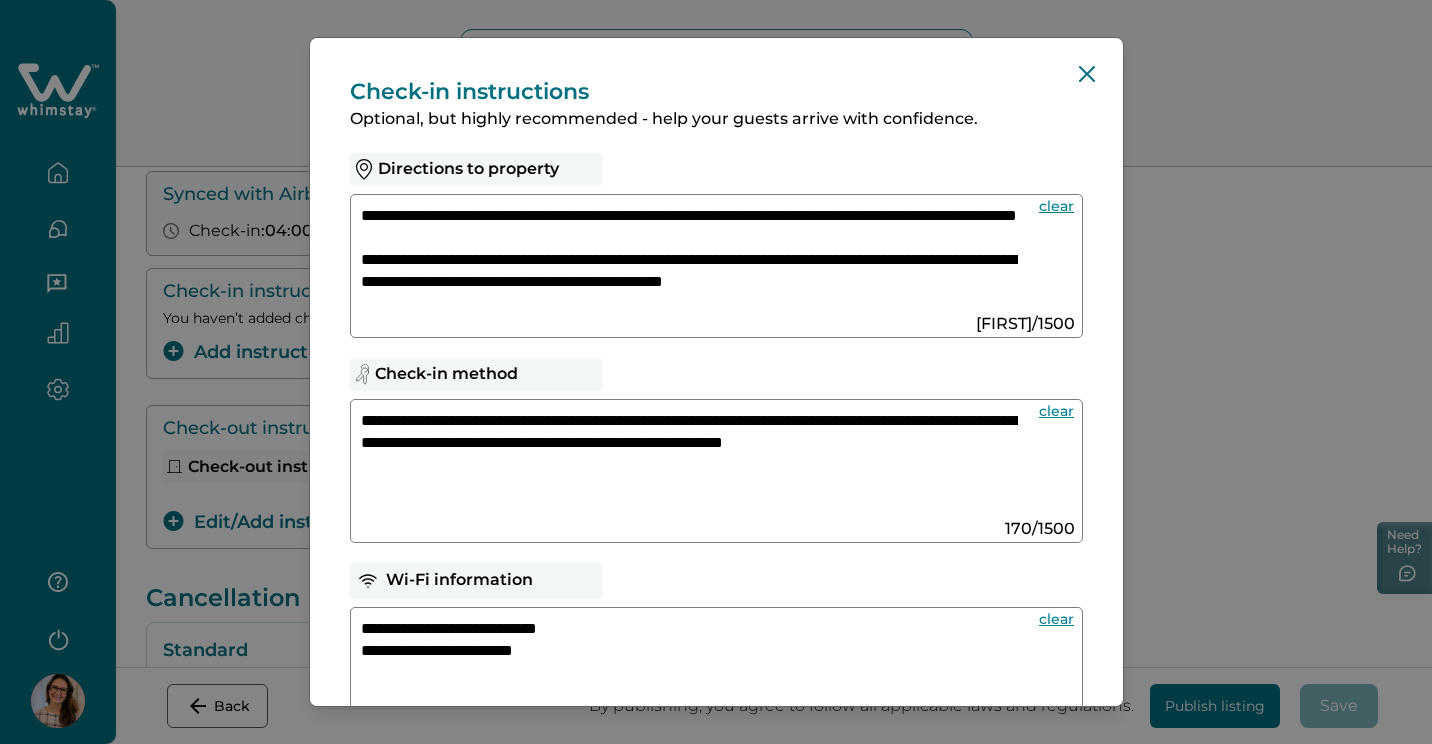 click on "**********" at bounding box center (689, 258) 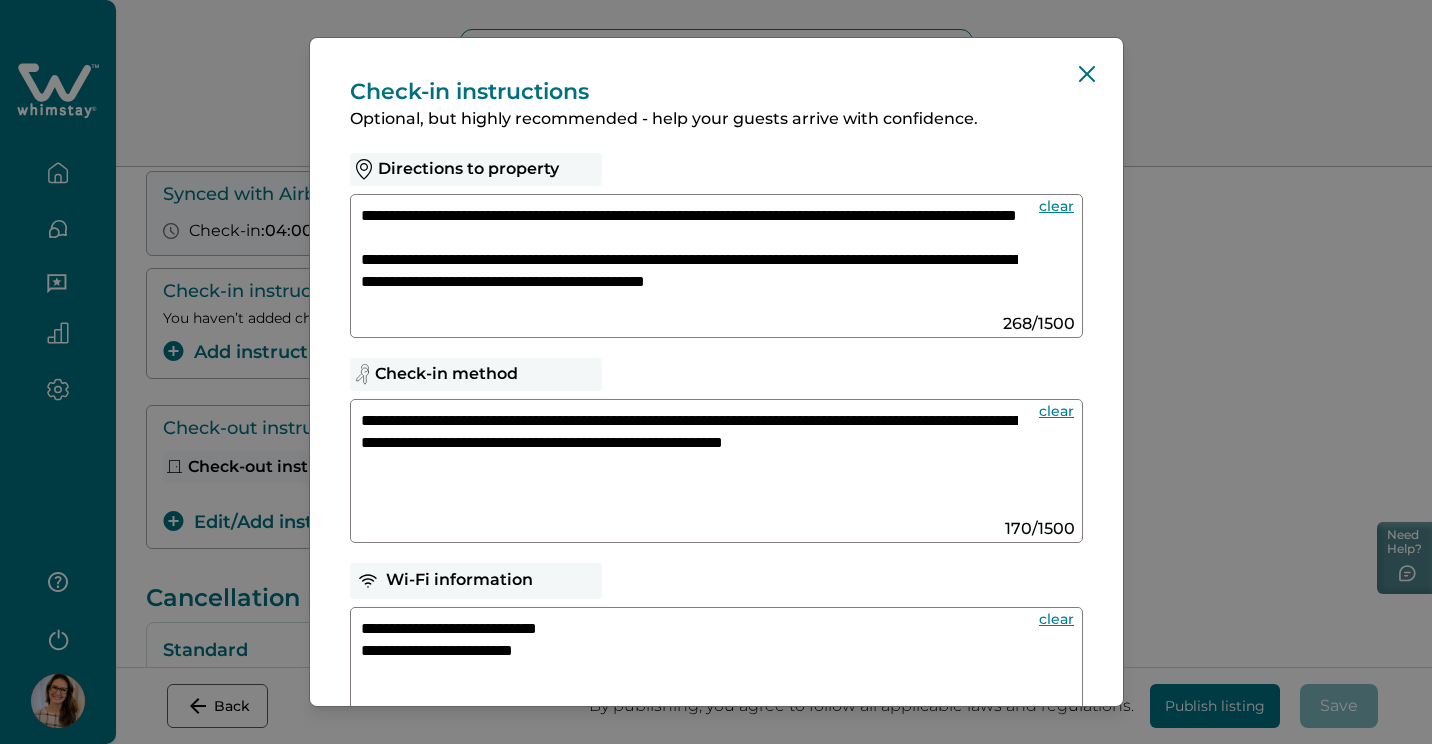 type on "**********" 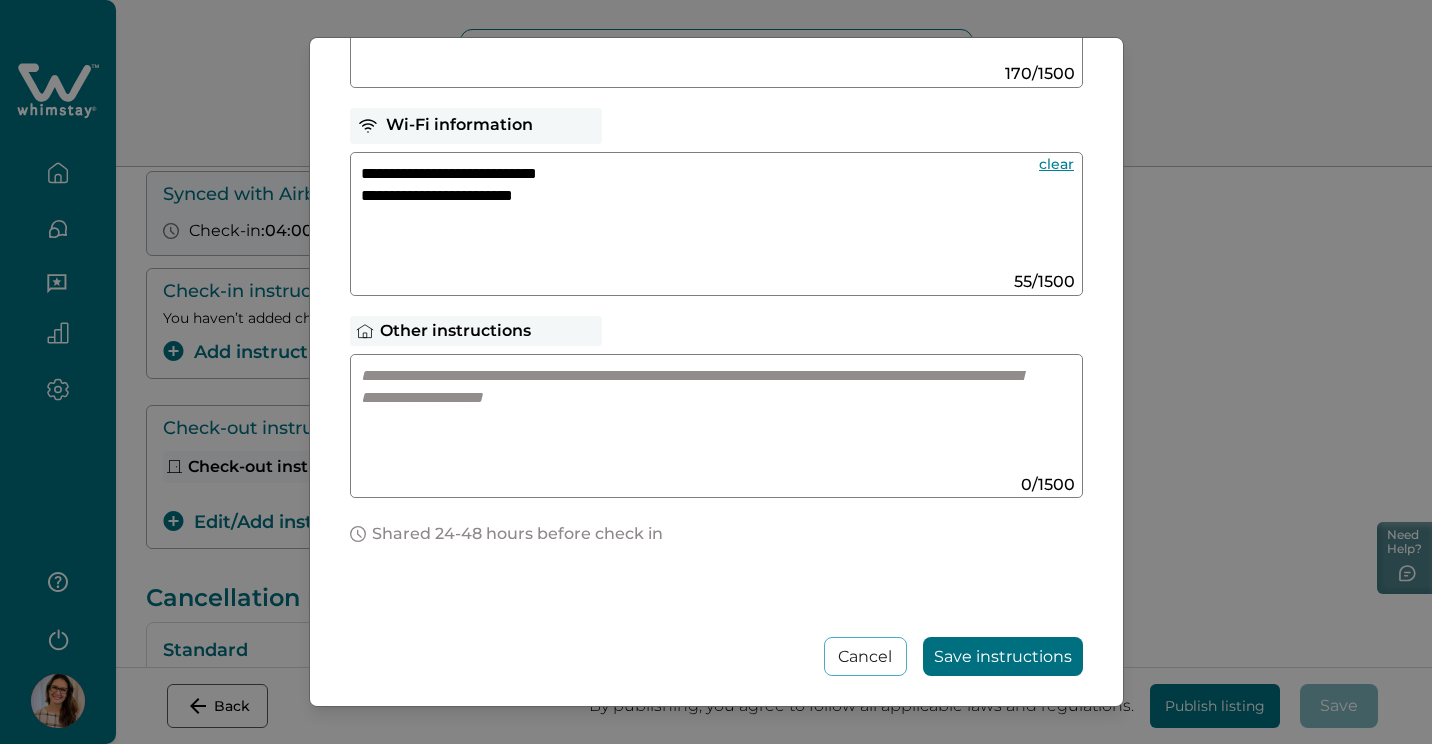 scroll, scrollTop: 473, scrollLeft: 0, axis: vertical 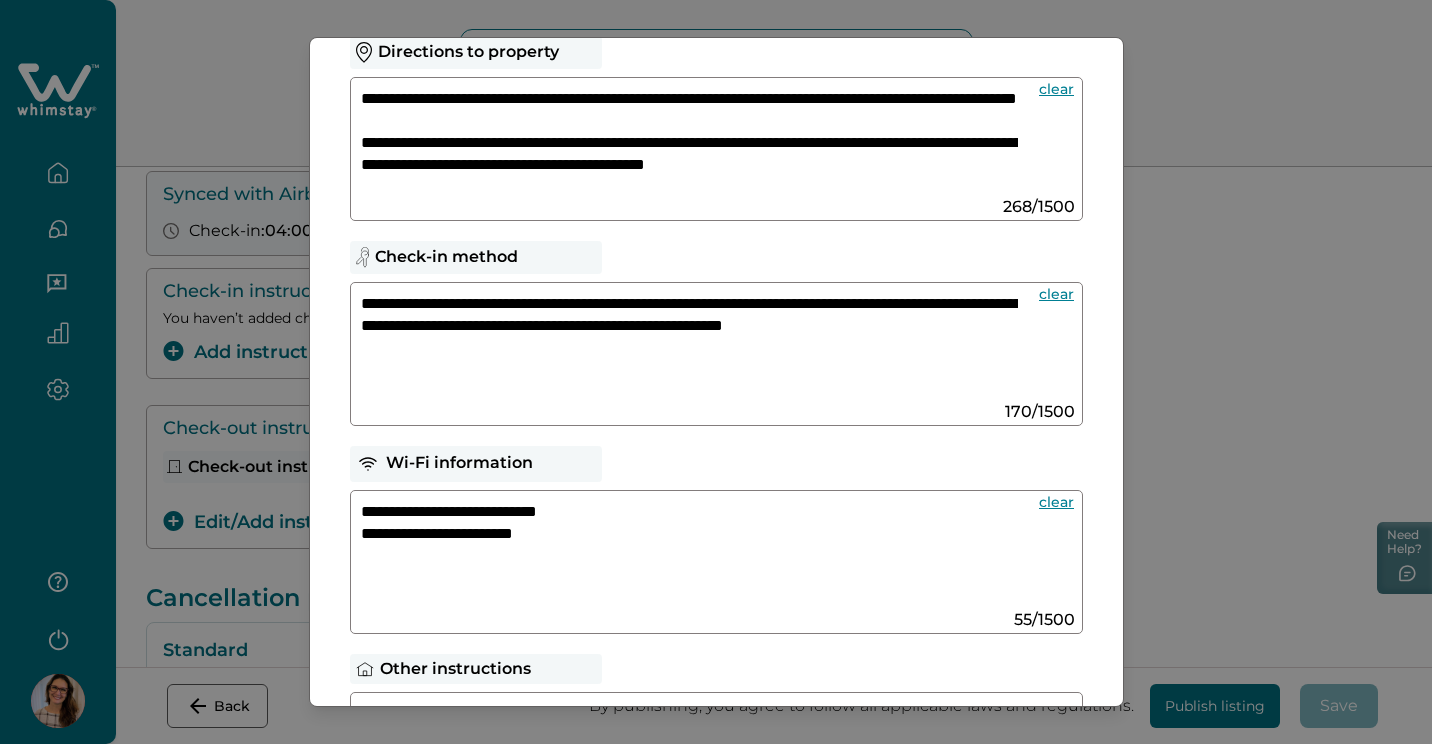 click on "**********" at bounding box center [716, 354] 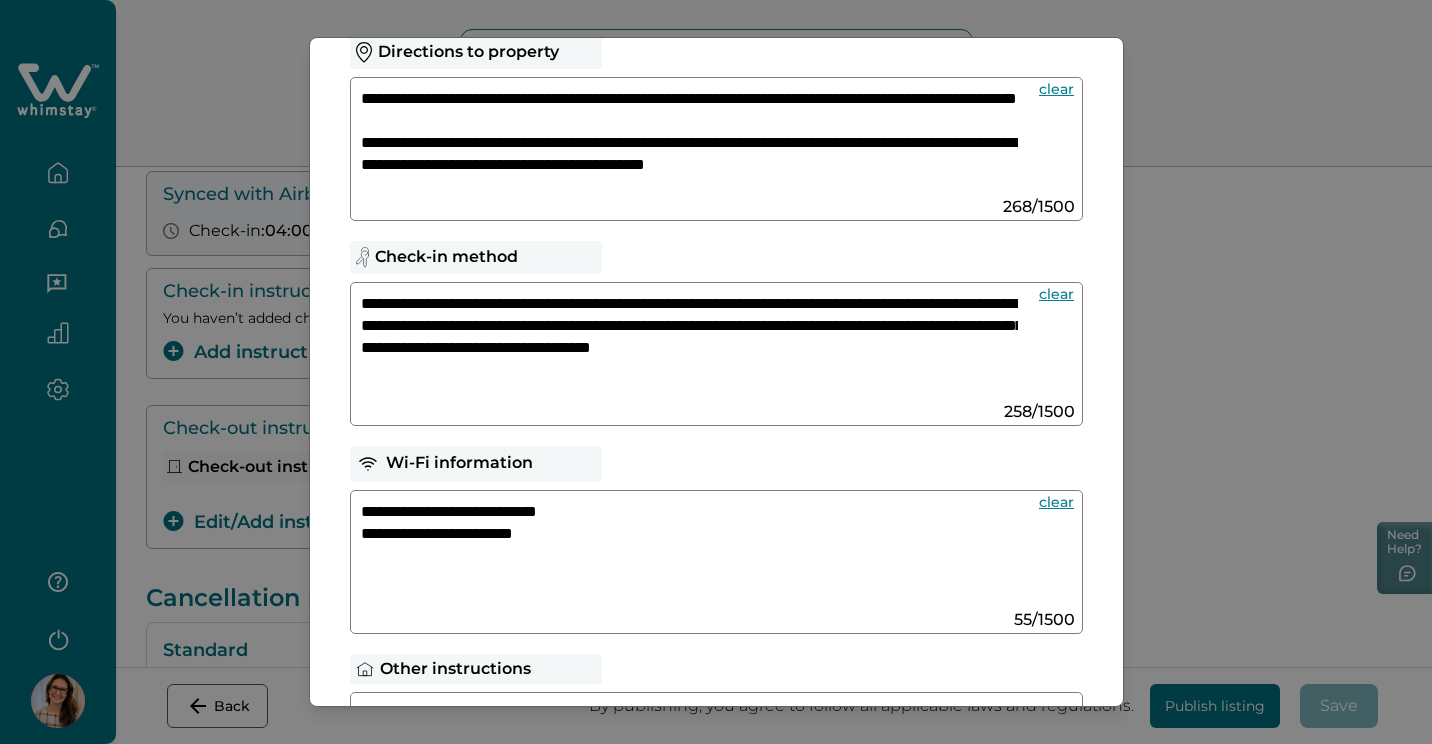 type on "**********" 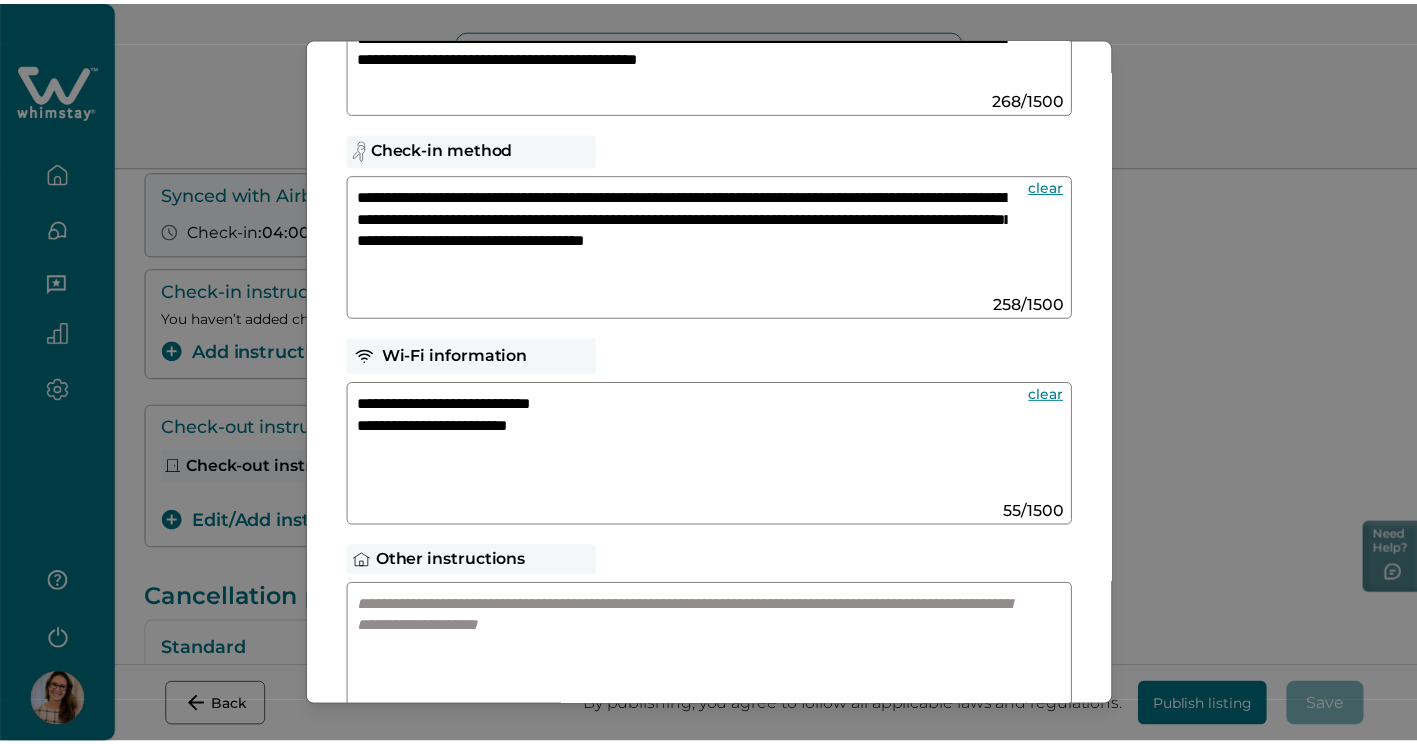 scroll, scrollTop: 473, scrollLeft: 0, axis: vertical 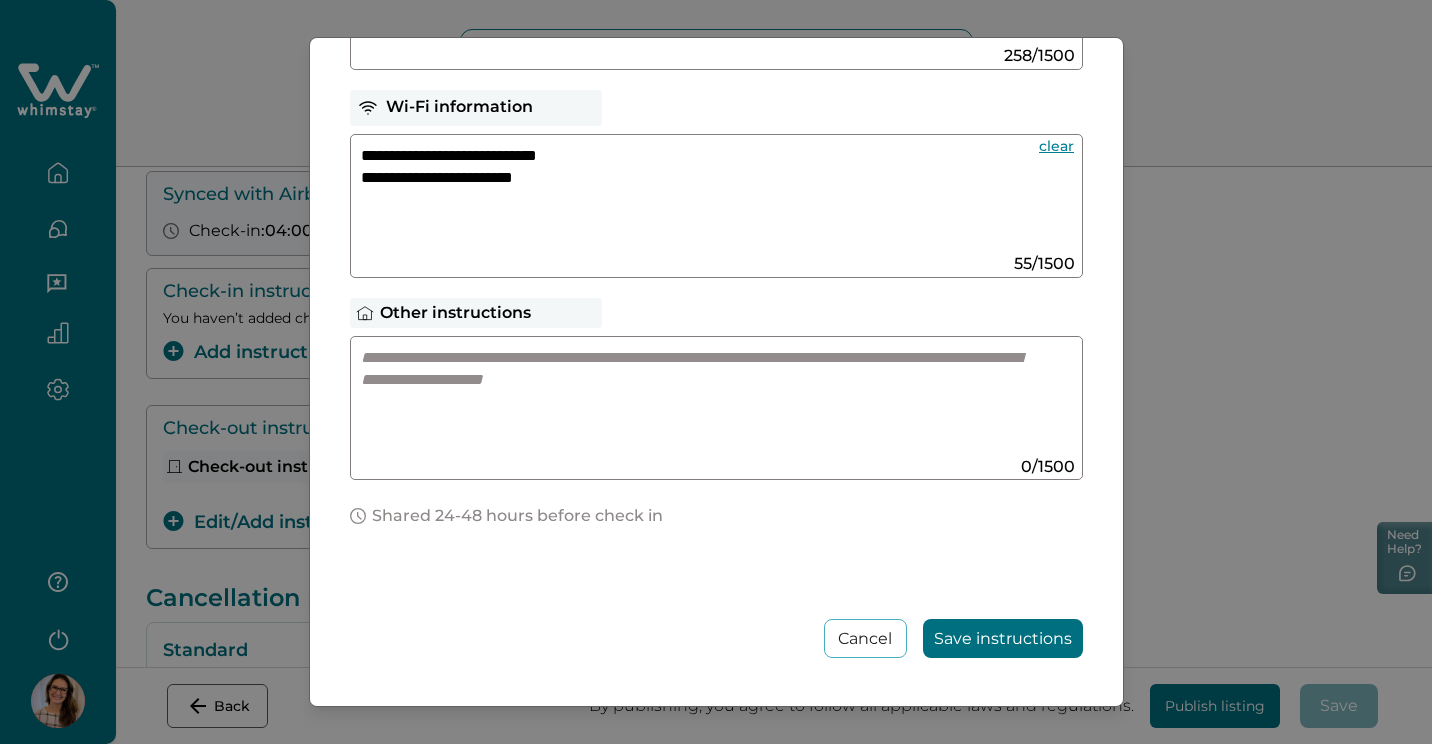 click on "Save instructions" at bounding box center [1003, 638] 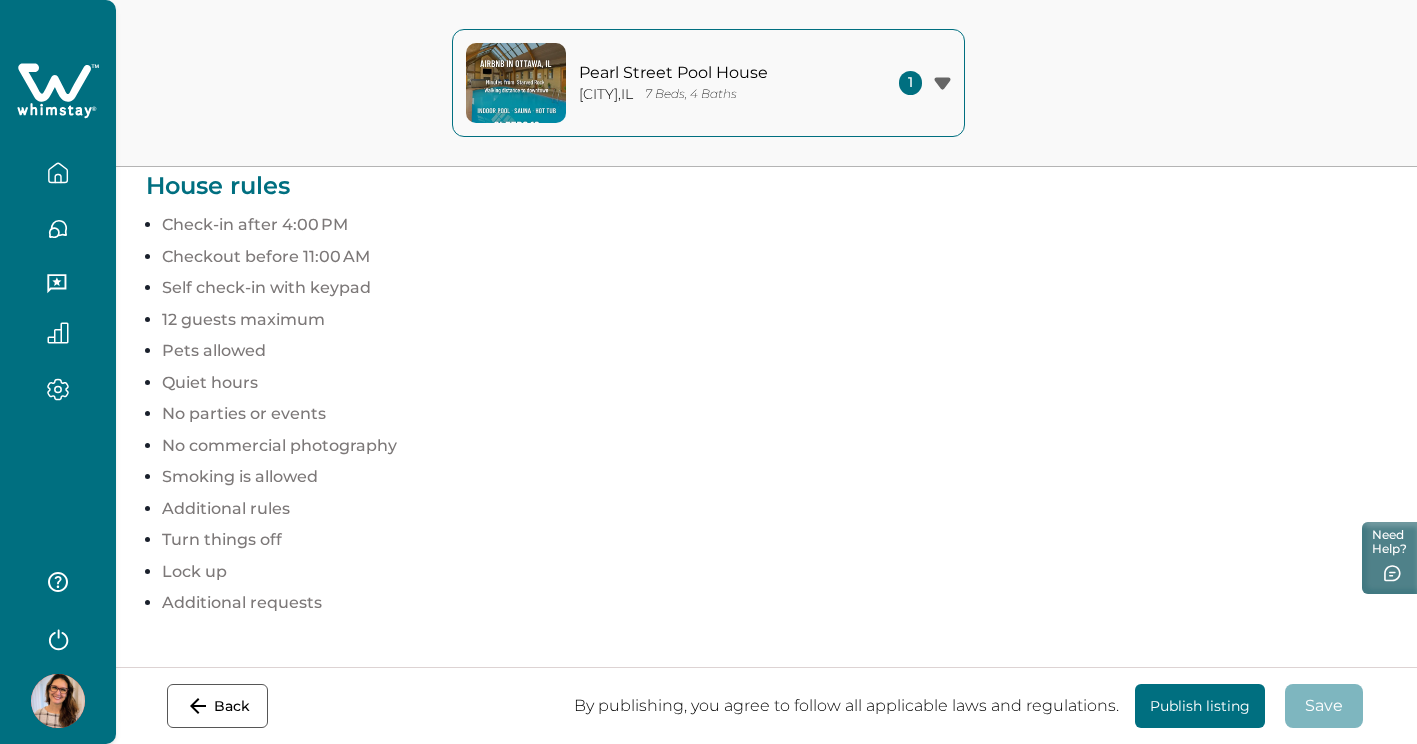 scroll, scrollTop: 1317, scrollLeft: 0, axis: vertical 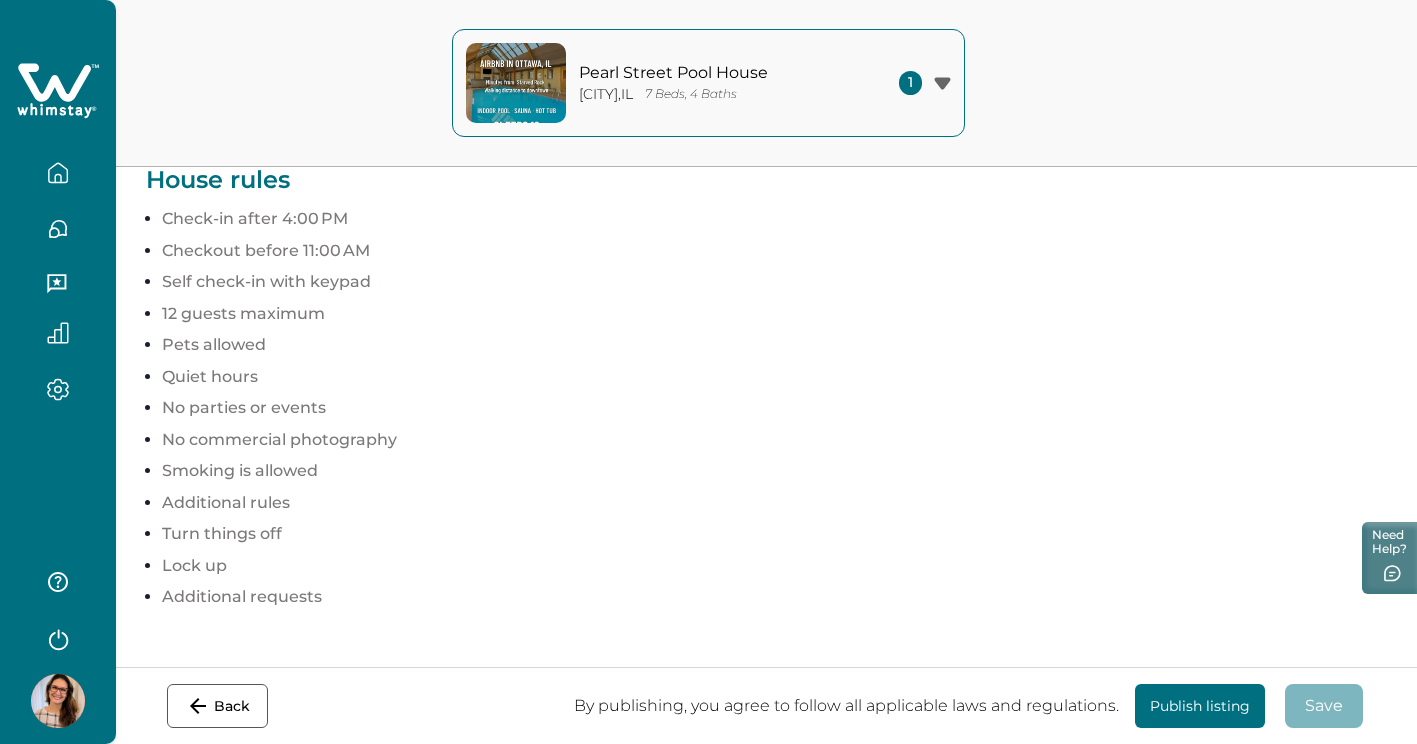 click on "No parties or events" at bounding box center (774, 408) 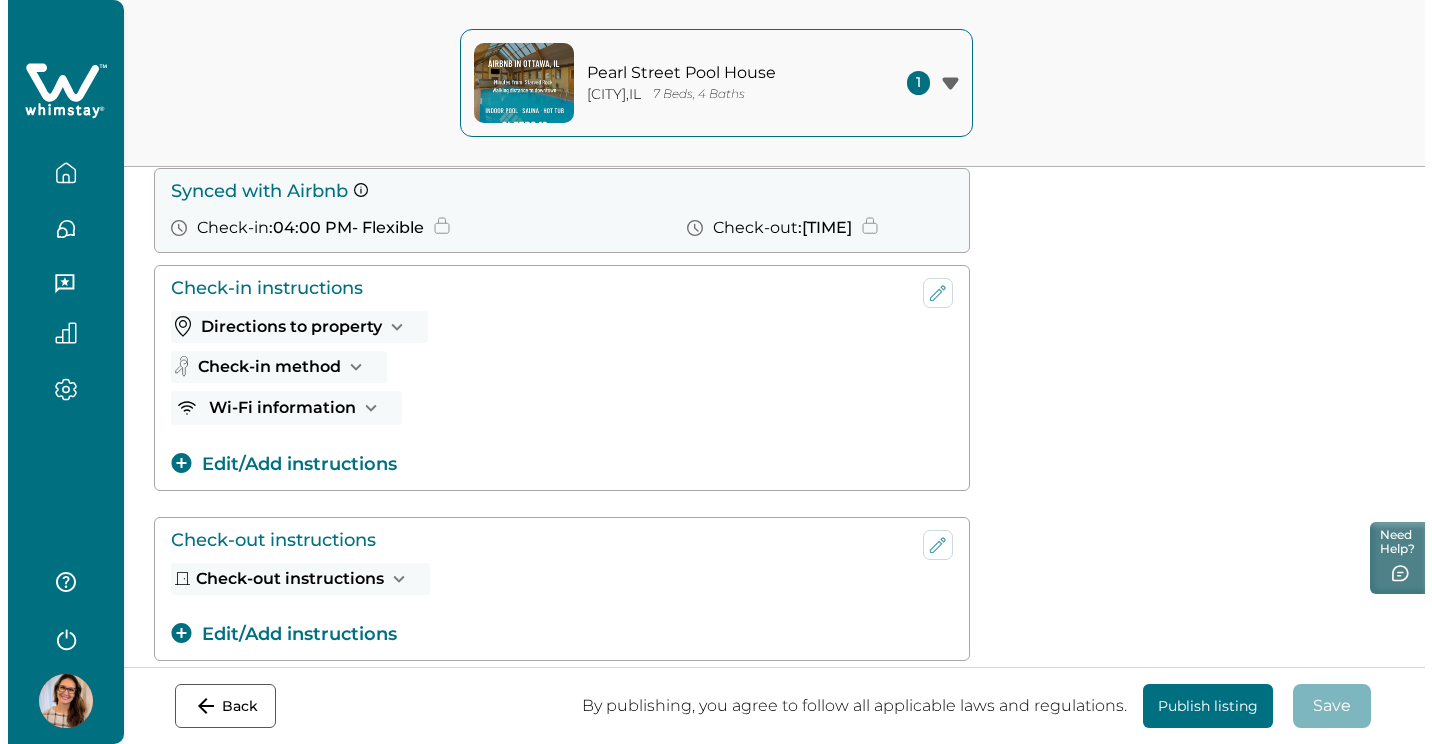 scroll, scrollTop: 252, scrollLeft: 0, axis: vertical 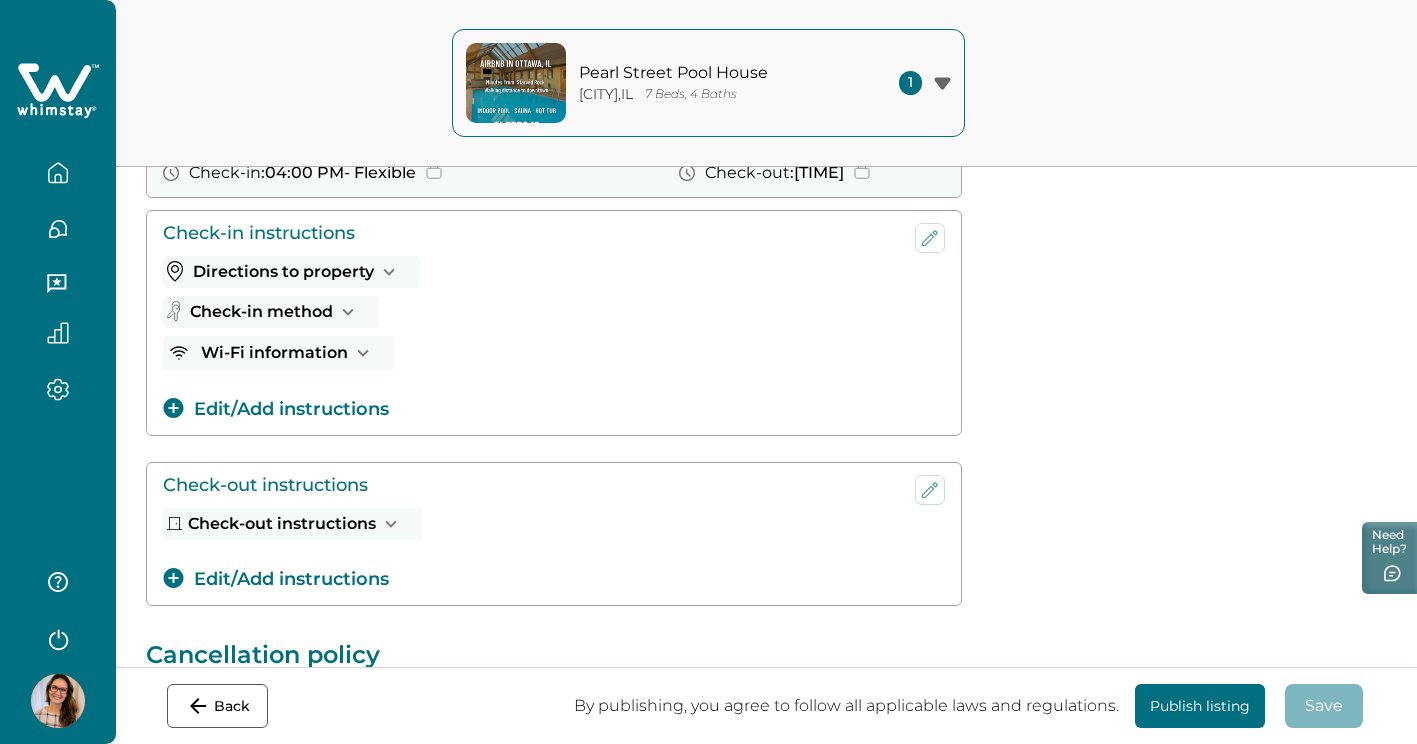 click on "Wi-Fi information   Network name: PoolHouse Guest
Password: HavefunBesafe1!" at bounding box center (535, 353) 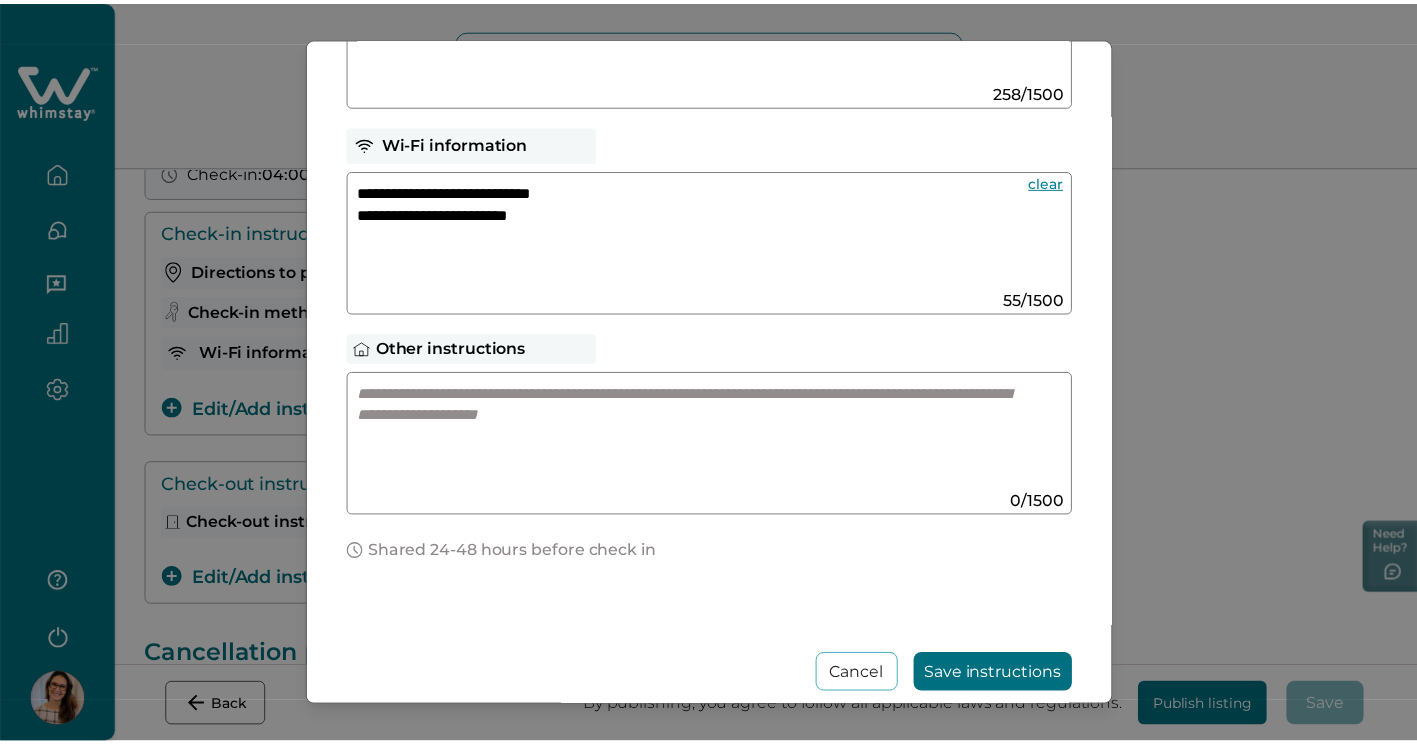 scroll, scrollTop: 437, scrollLeft: 0, axis: vertical 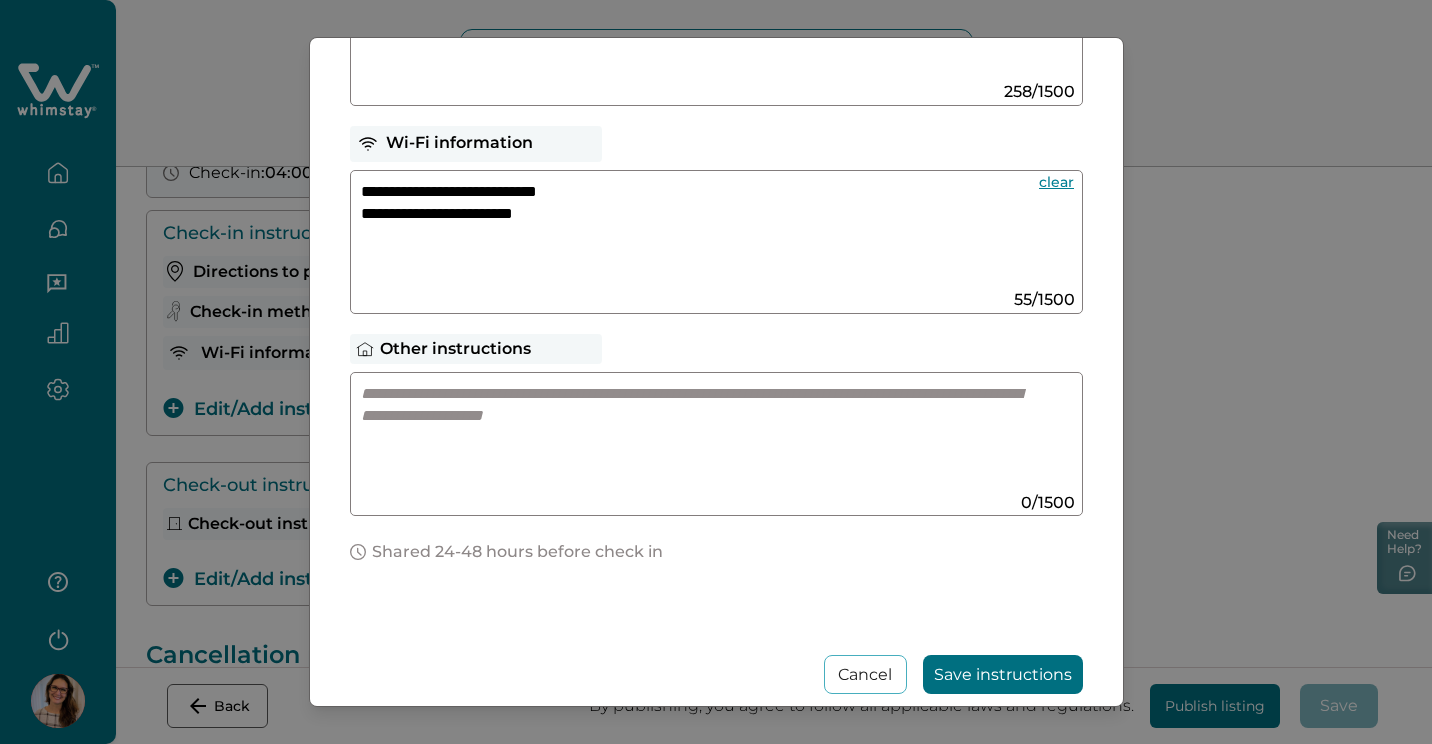 click at bounding box center [697, 436] 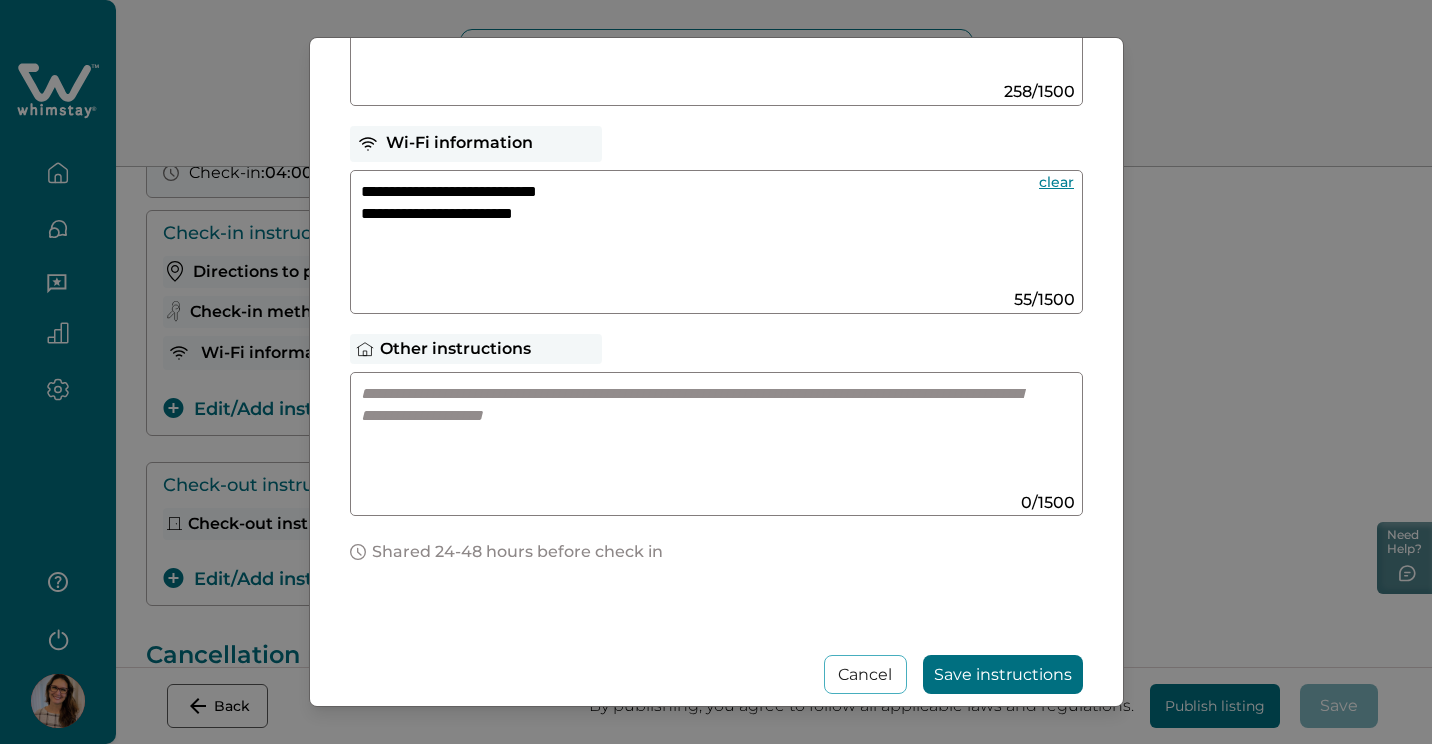 click at bounding box center [697, 436] 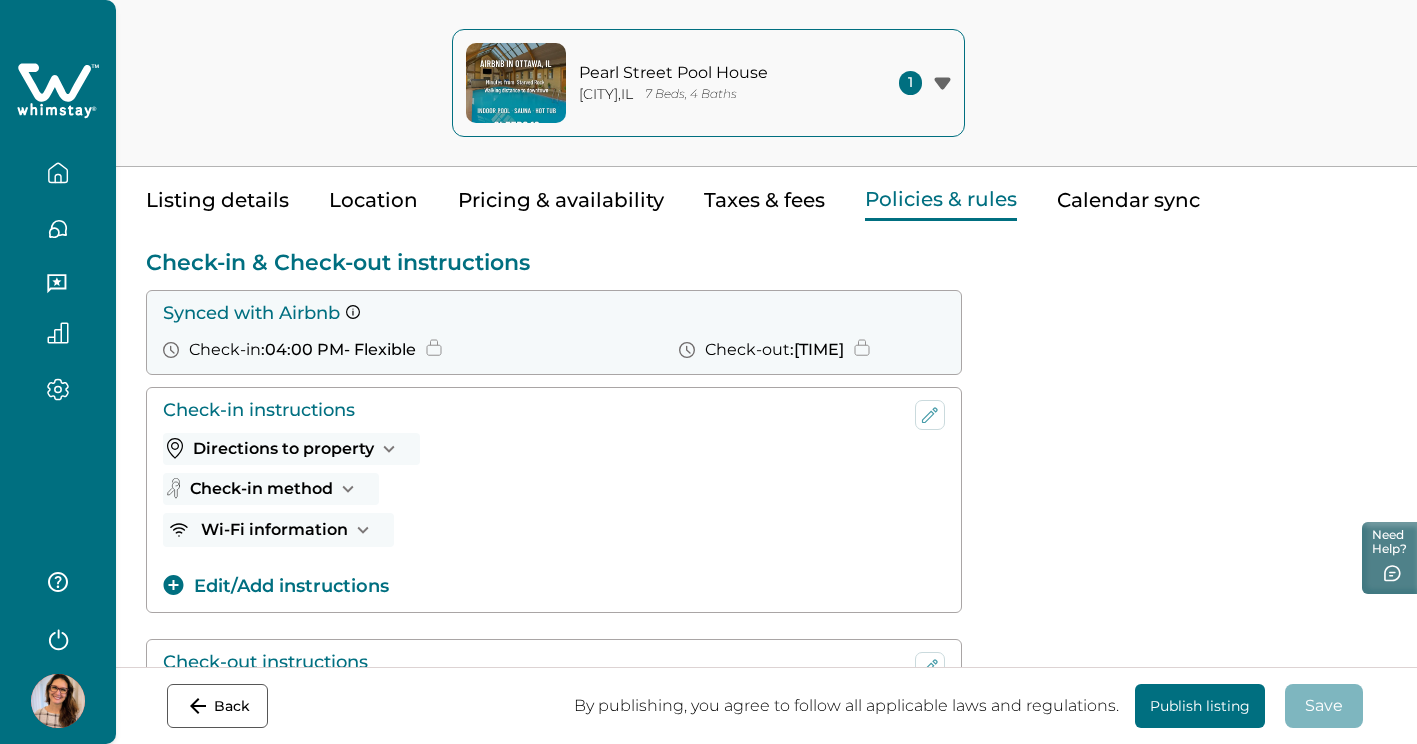 scroll, scrollTop: 39, scrollLeft: 0, axis: vertical 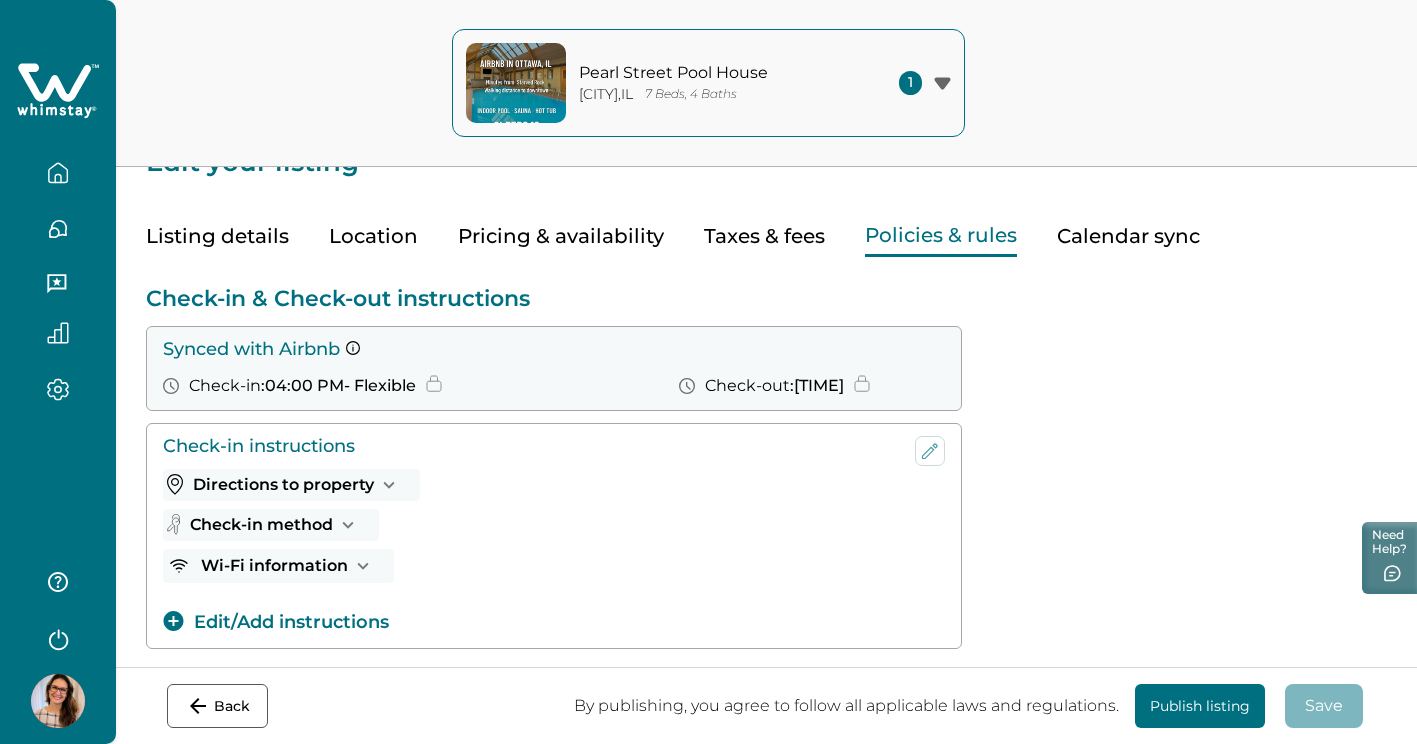 click on "Taxes & fees" at bounding box center [764, 236] 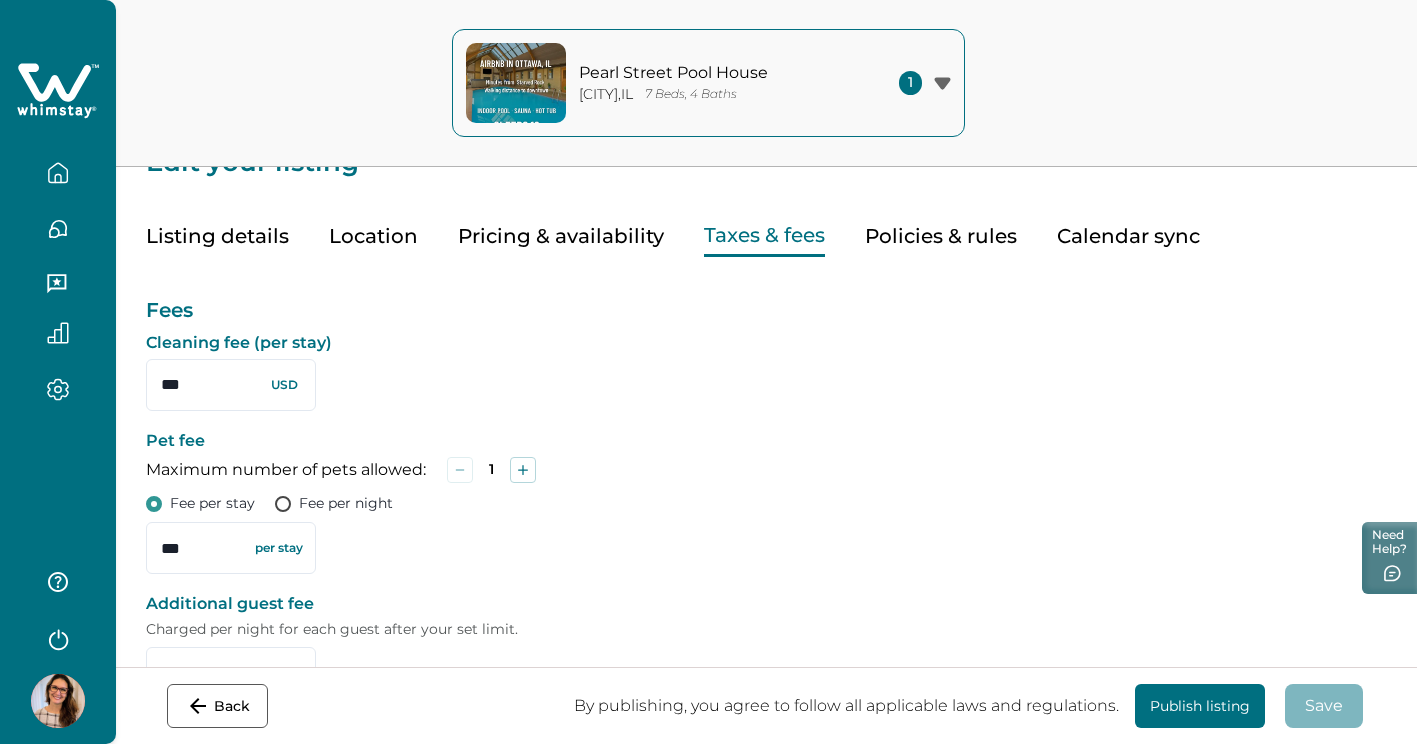 click on "Pricing & availability" at bounding box center (561, 236) 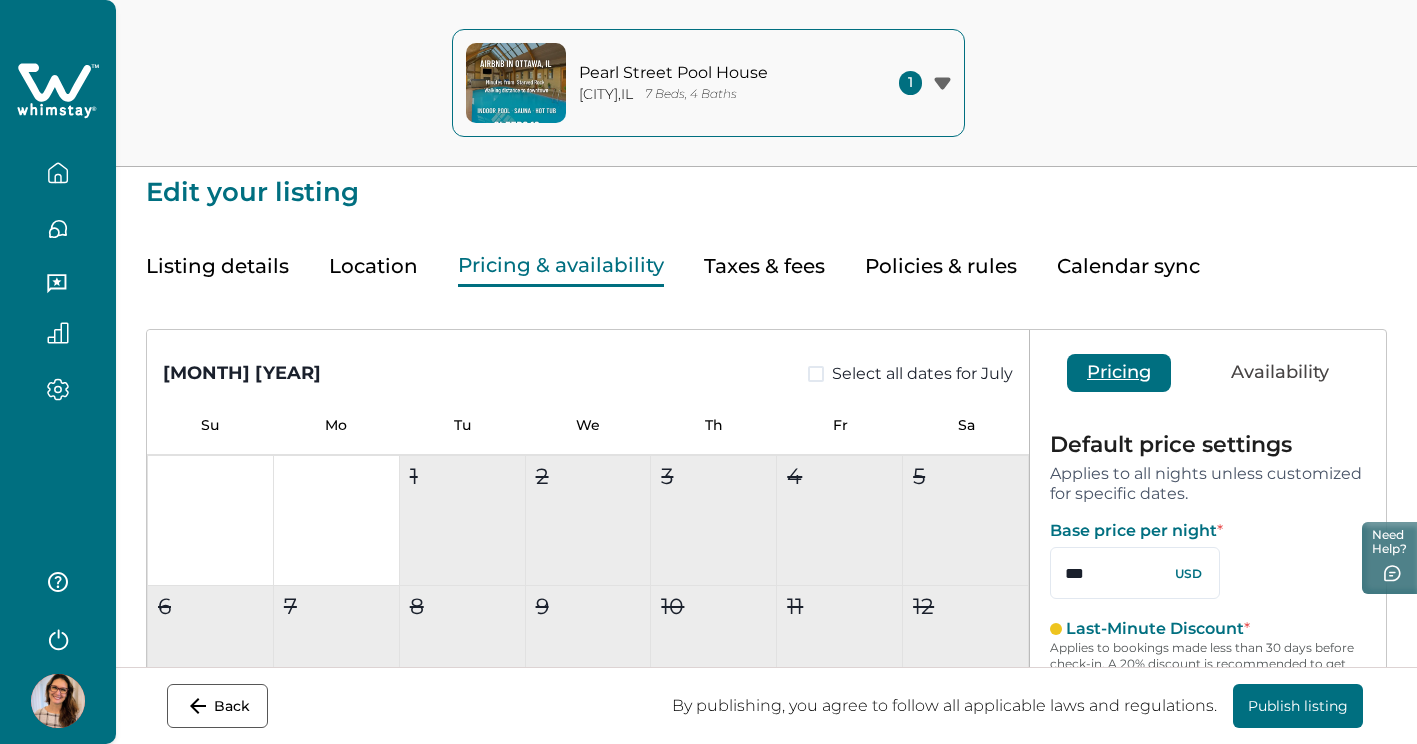 scroll, scrollTop: 0, scrollLeft: 0, axis: both 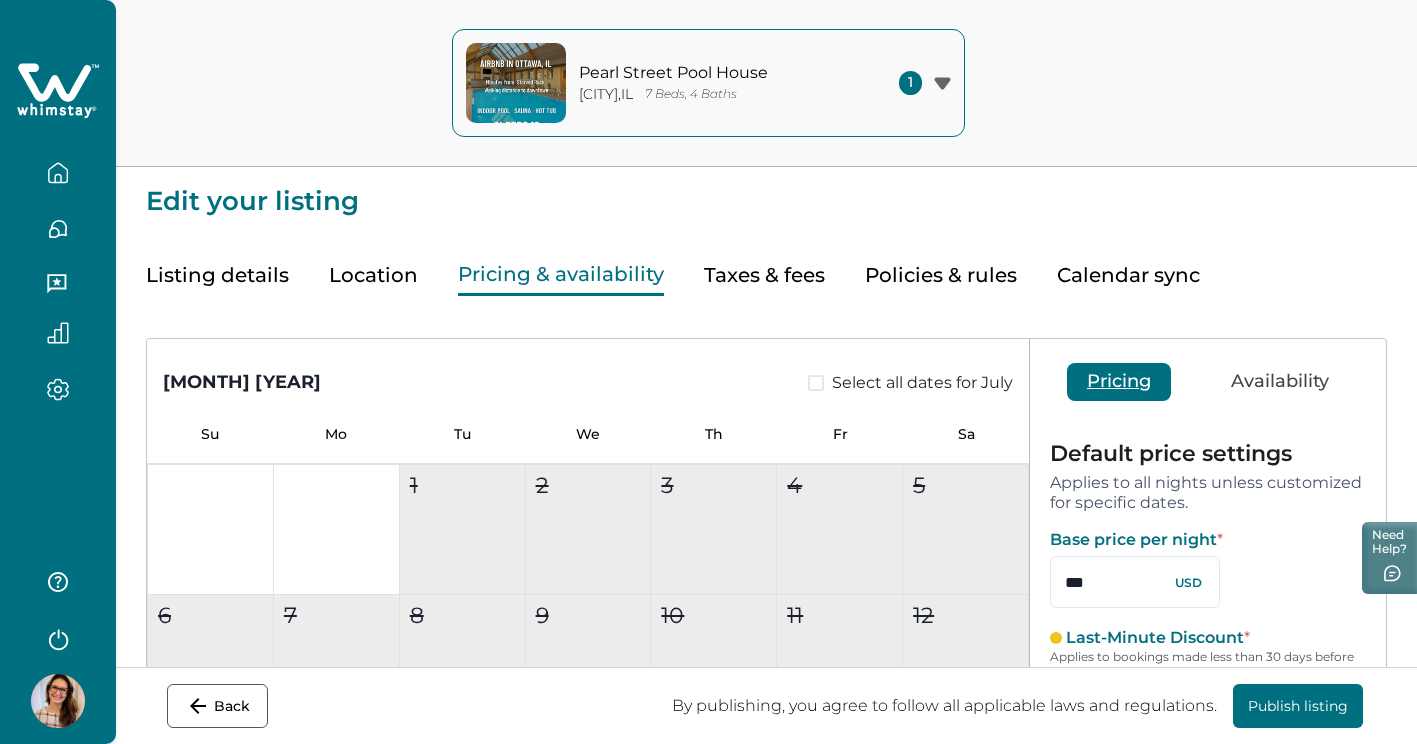click on "Location" at bounding box center [373, 275] 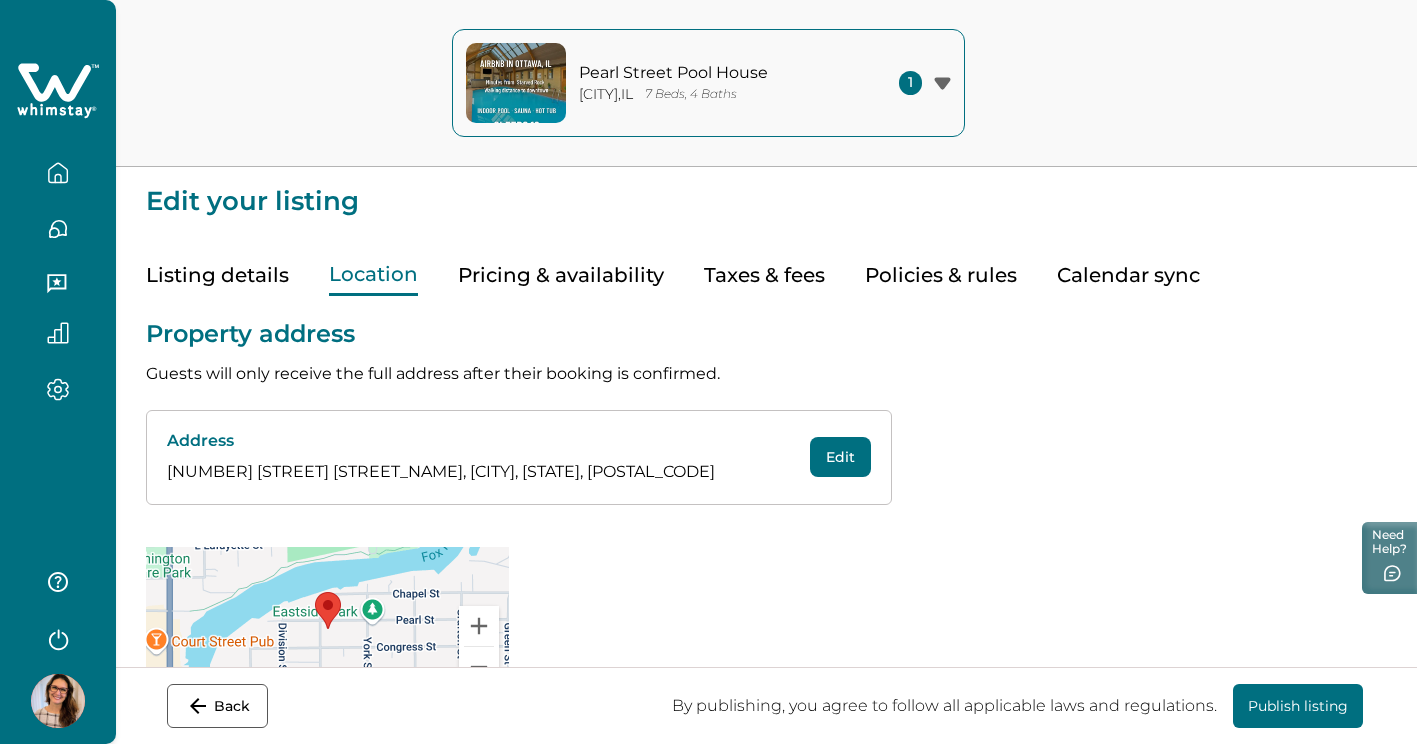 scroll, scrollTop: 79, scrollLeft: 0, axis: vertical 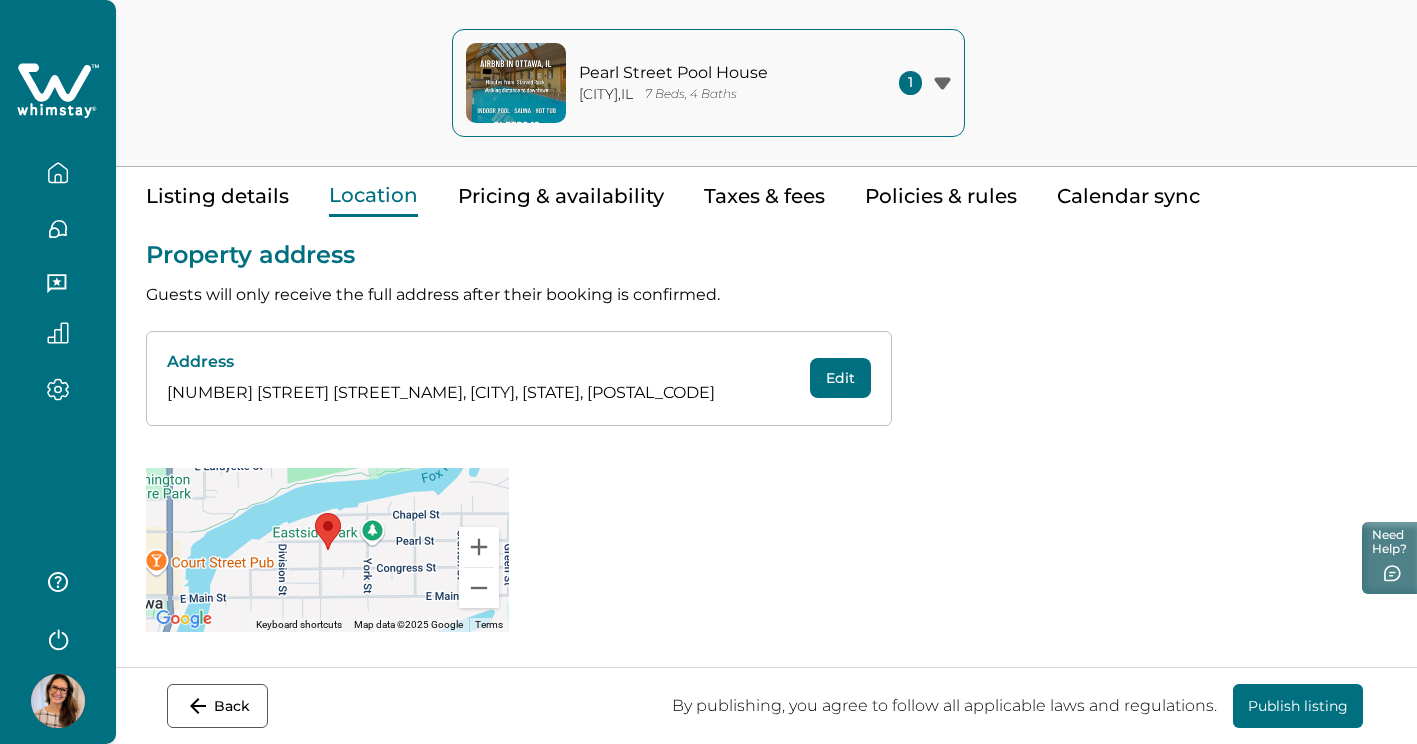 click on "Listing details" at bounding box center (217, 196) 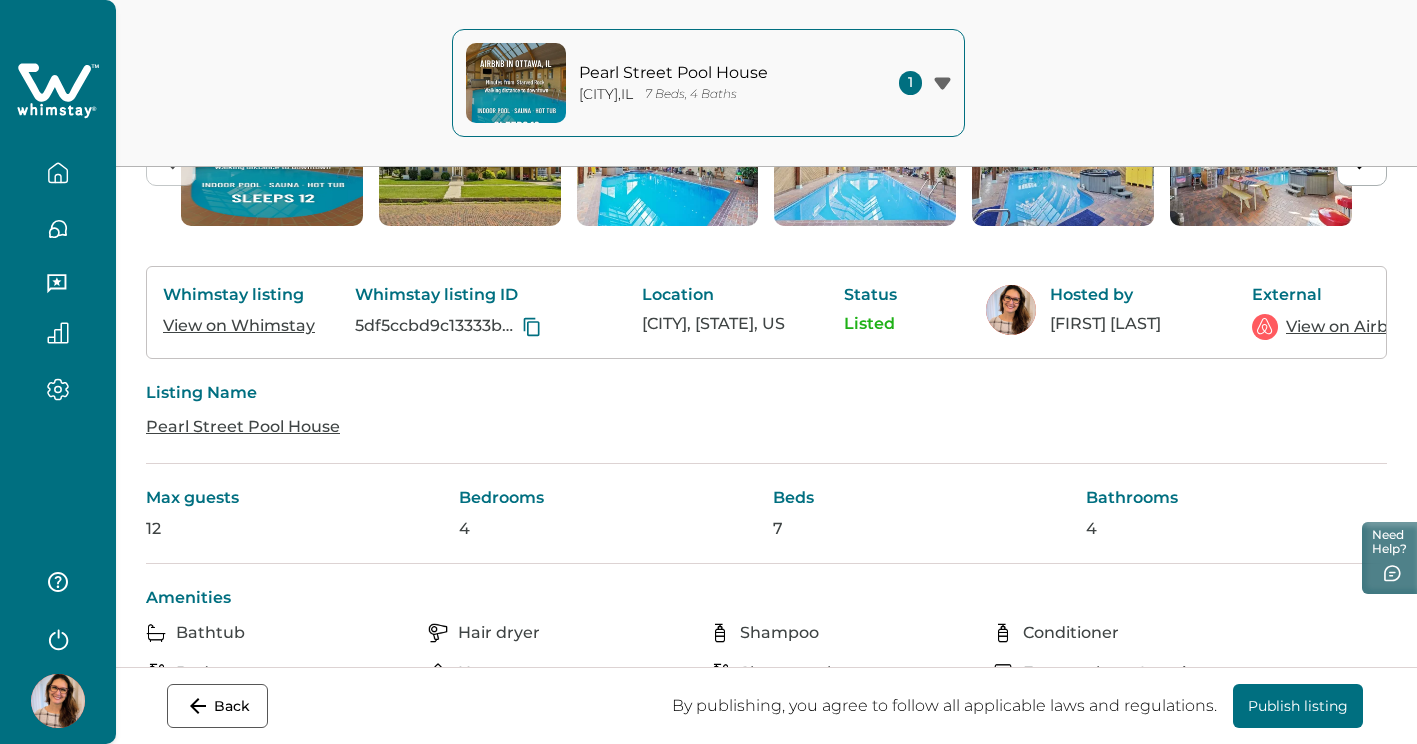 scroll, scrollTop: 294, scrollLeft: 0, axis: vertical 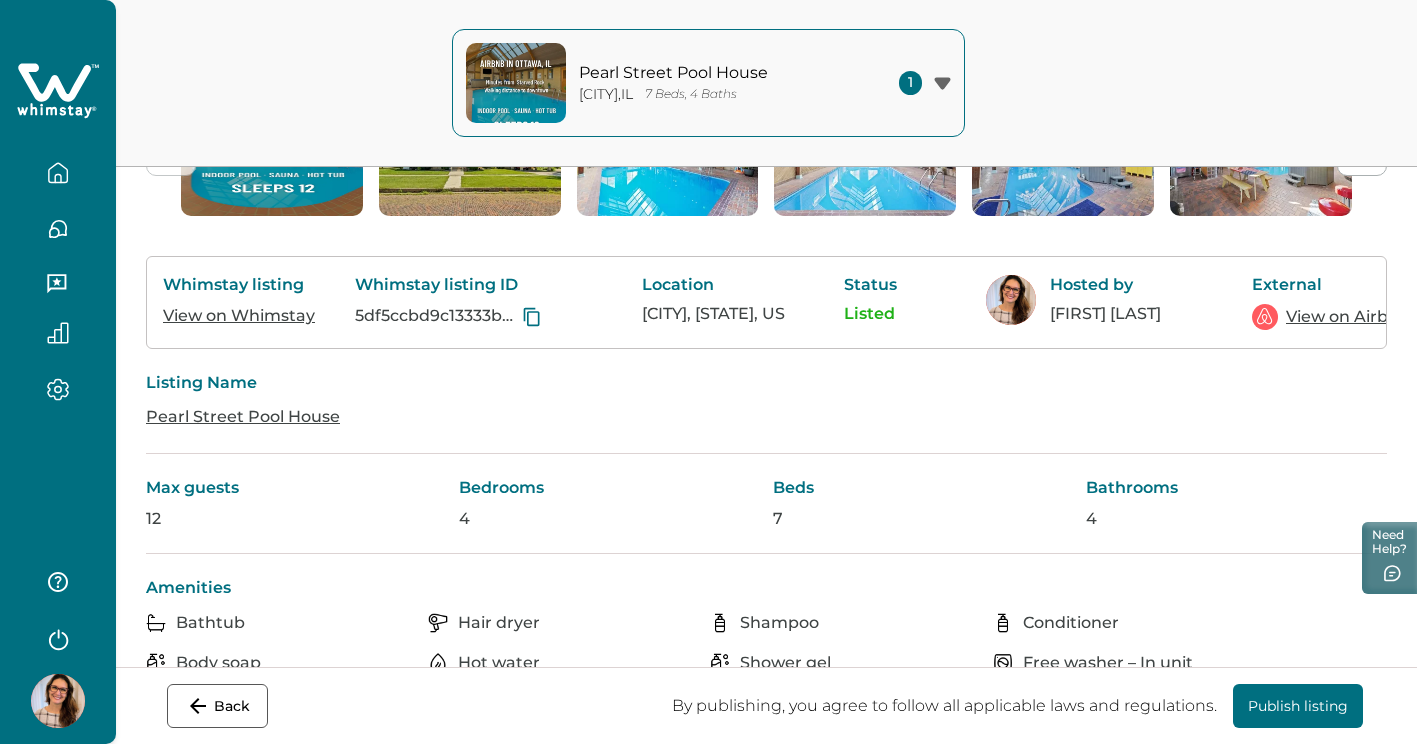 click on "View on Whimstay" at bounding box center (239, 315) 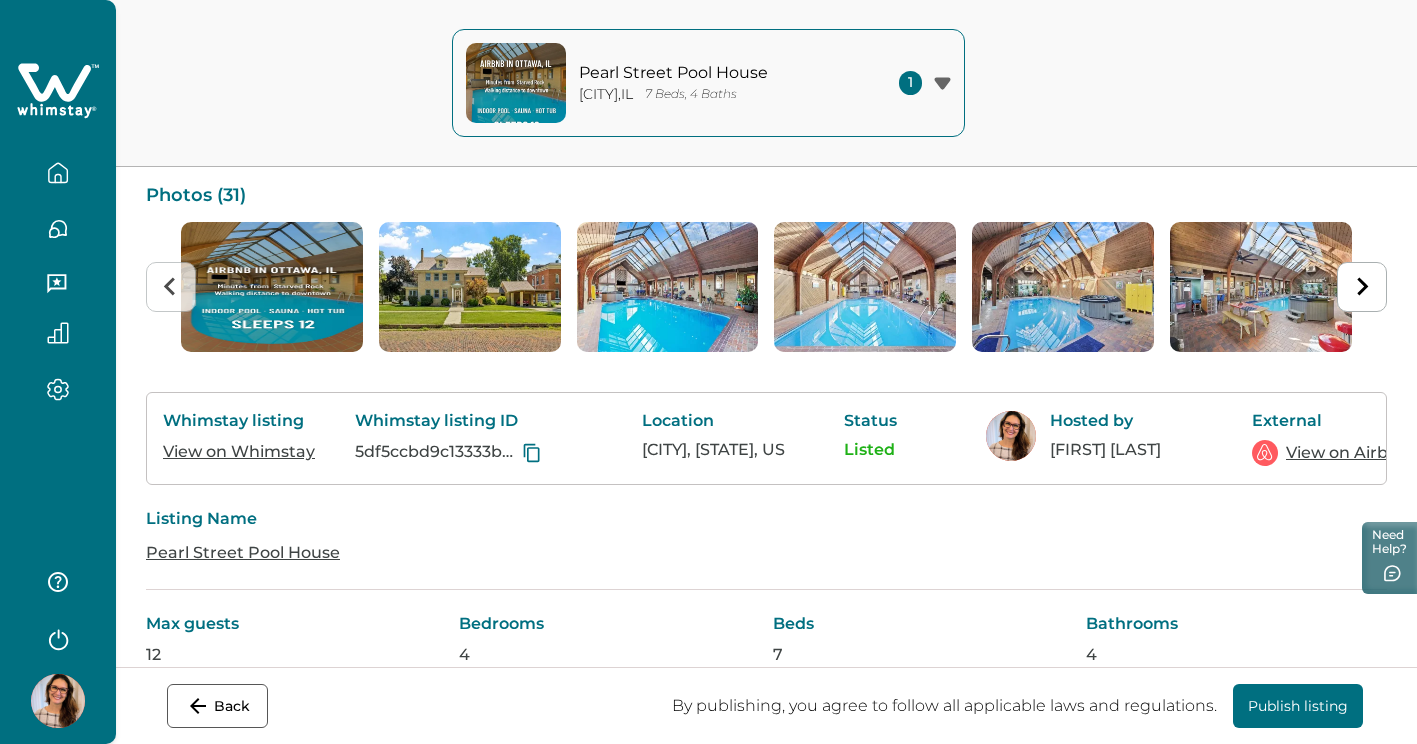 scroll, scrollTop: 0, scrollLeft: 0, axis: both 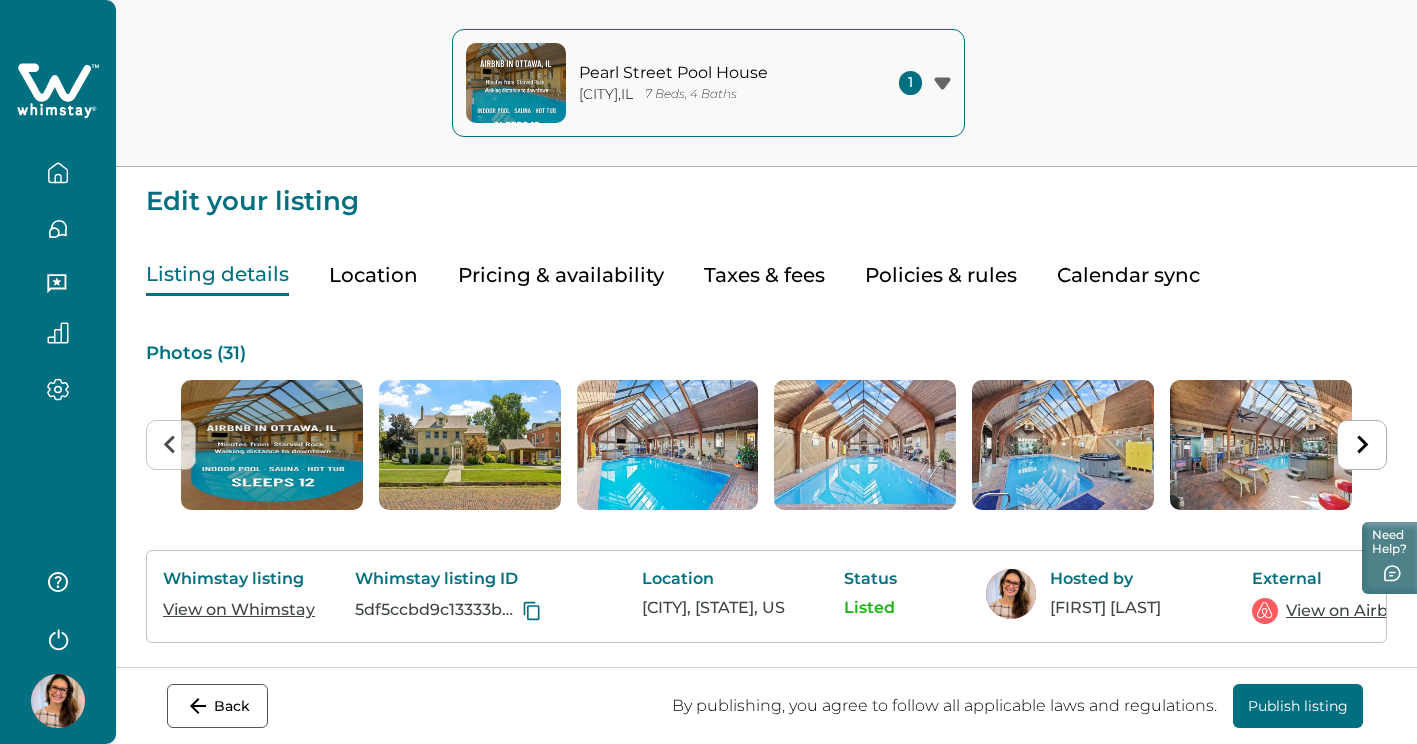 click on "Pricing & availability" at bounding box center [561, 275] 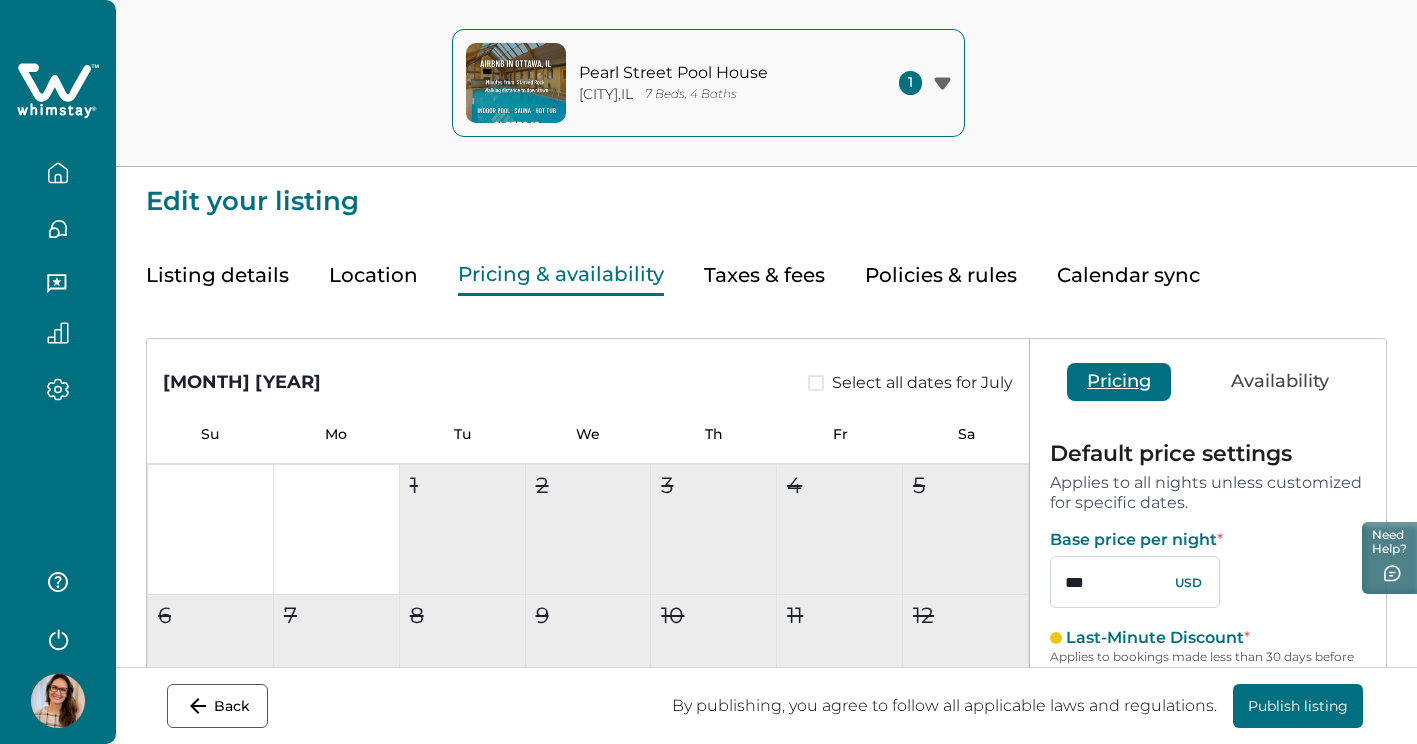 click on "***" at bounding box center [1135, 582] 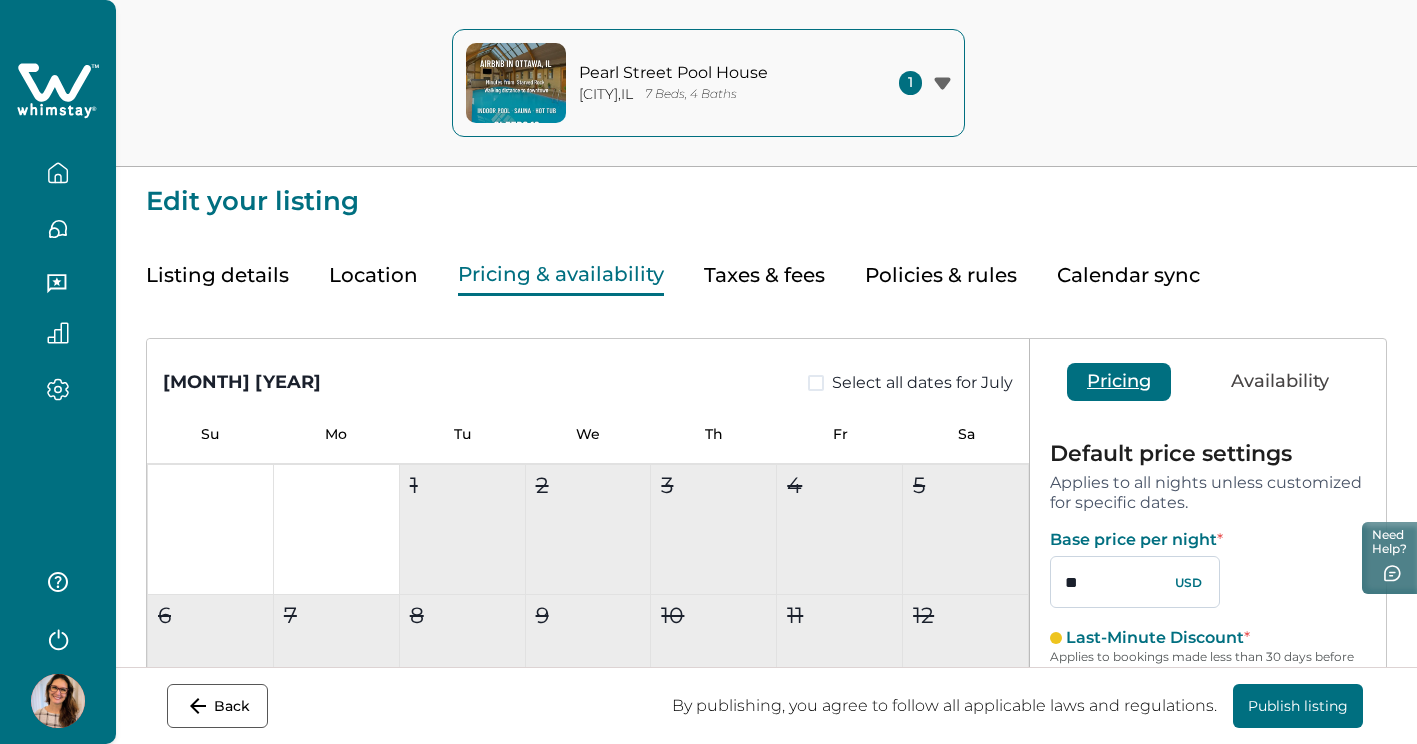 type on "*" 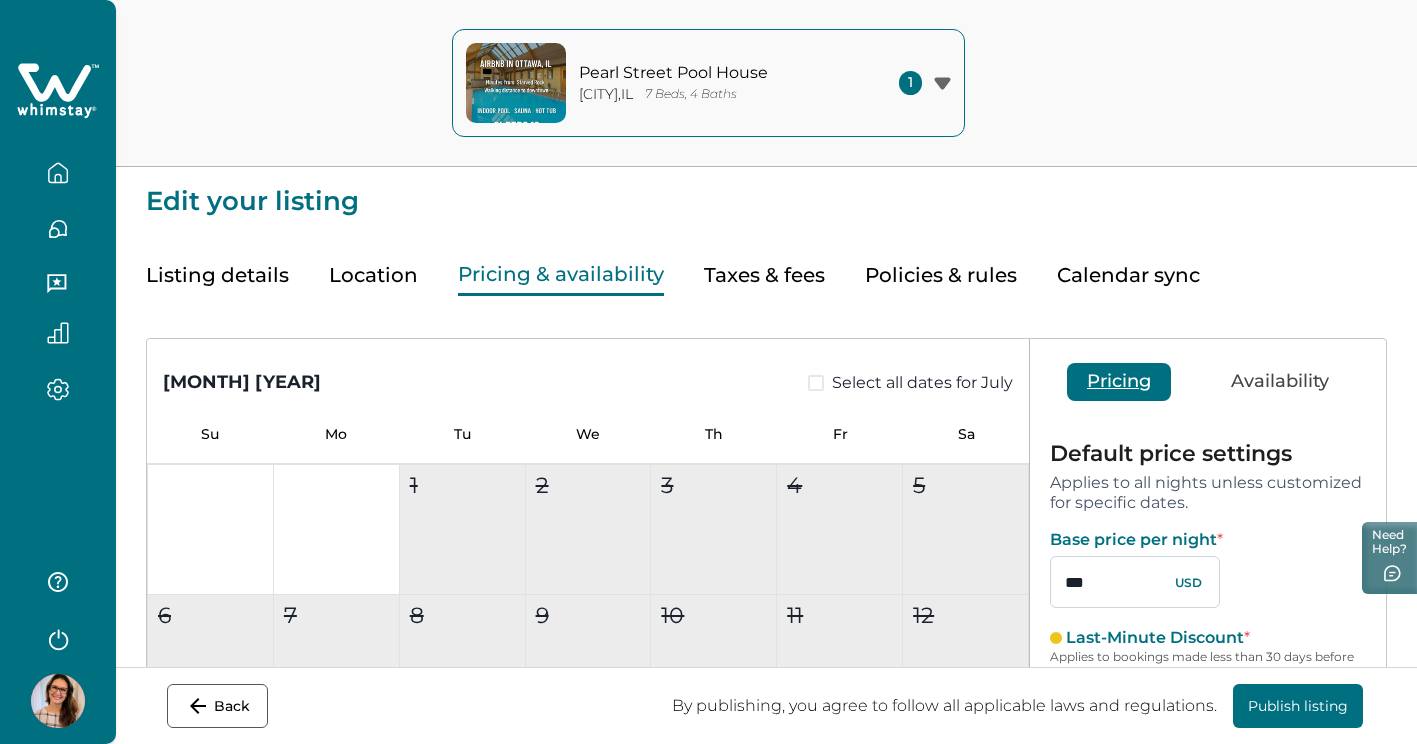 scroll, scrollTop: 11, scrollLeft: 0, axis: vertical 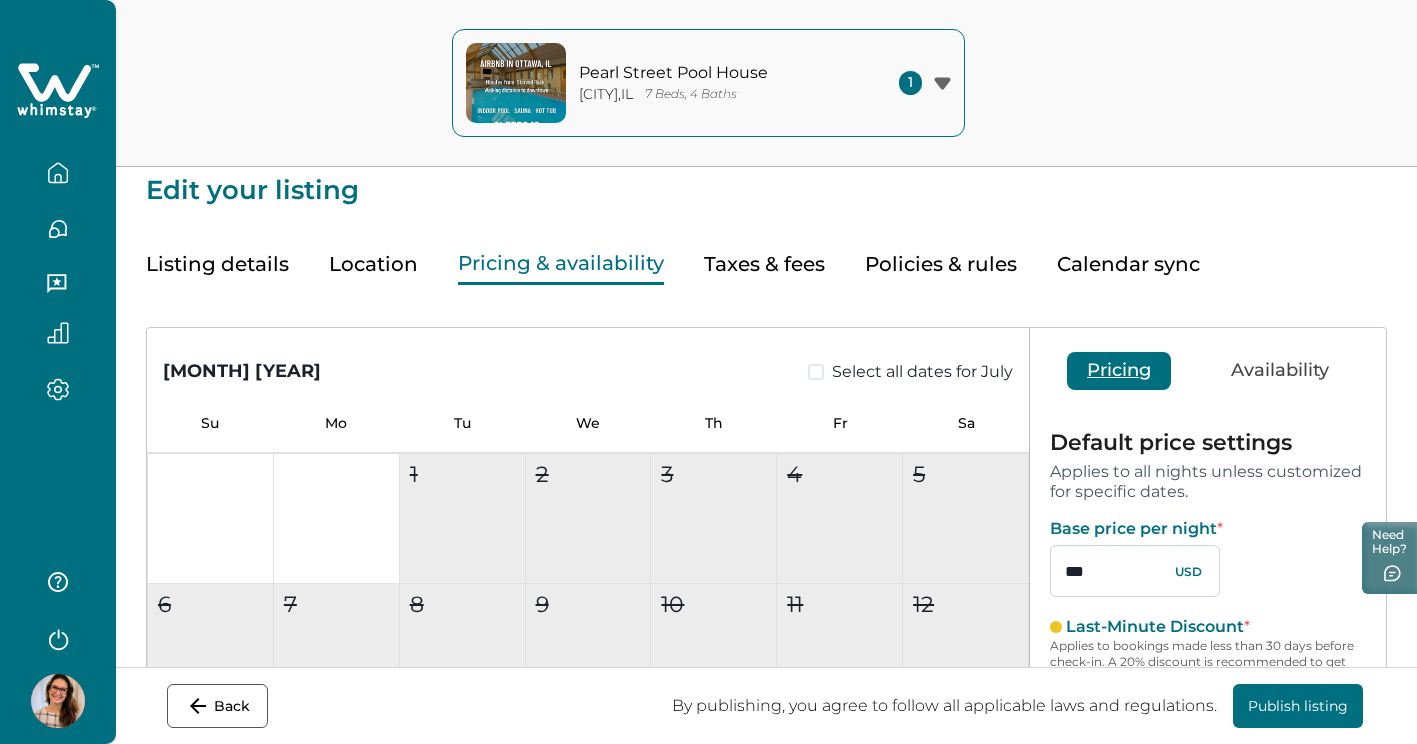 click on "***" at bounding box center [1135, 571] 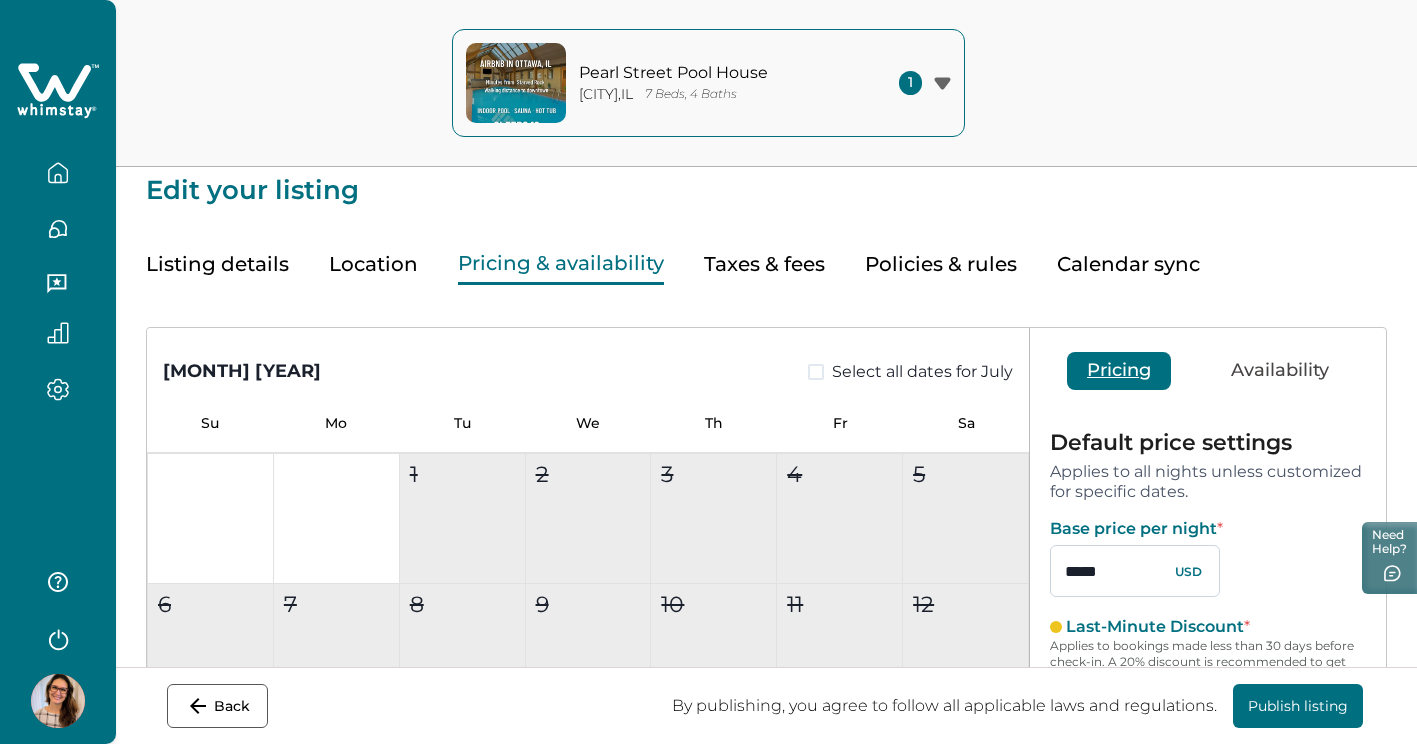 type on "*****" 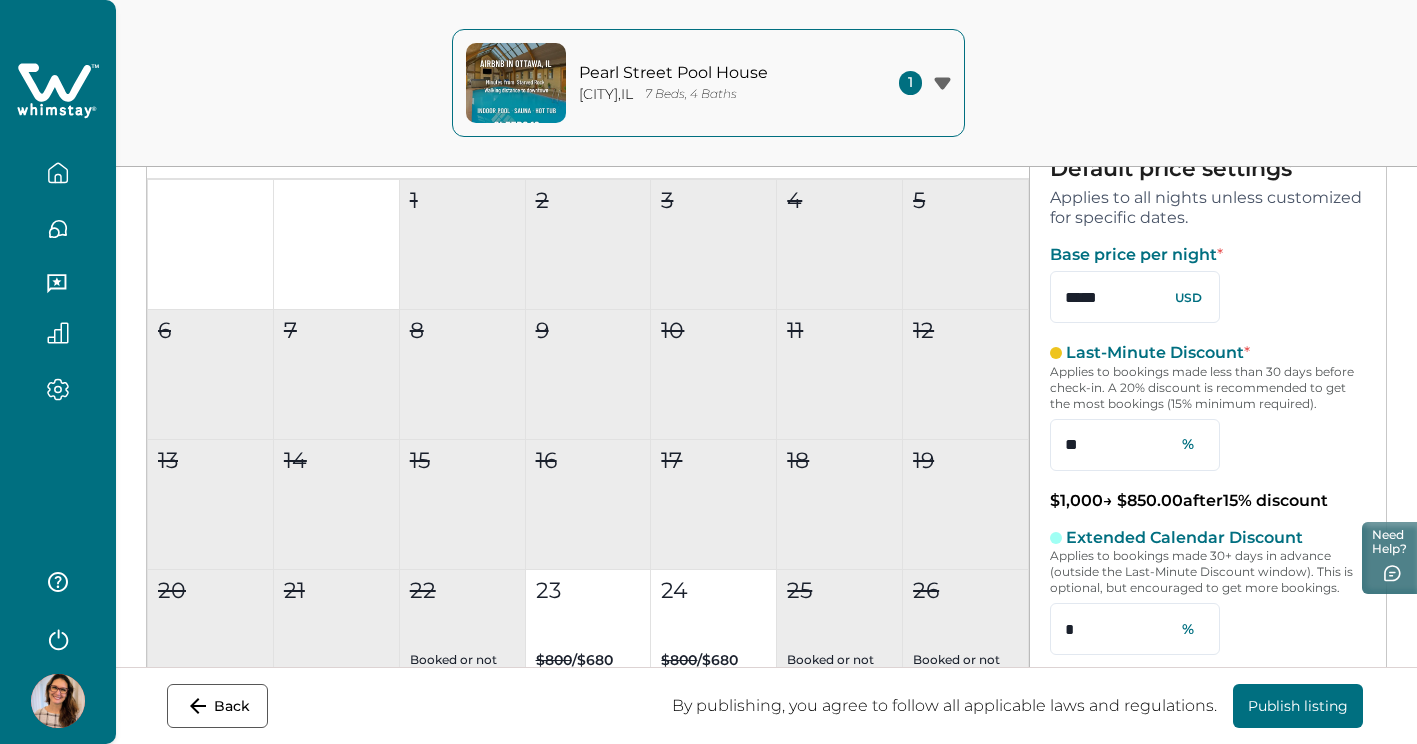 scroll, scrollTop: 287, scrollLeft: 0, axis: vertical 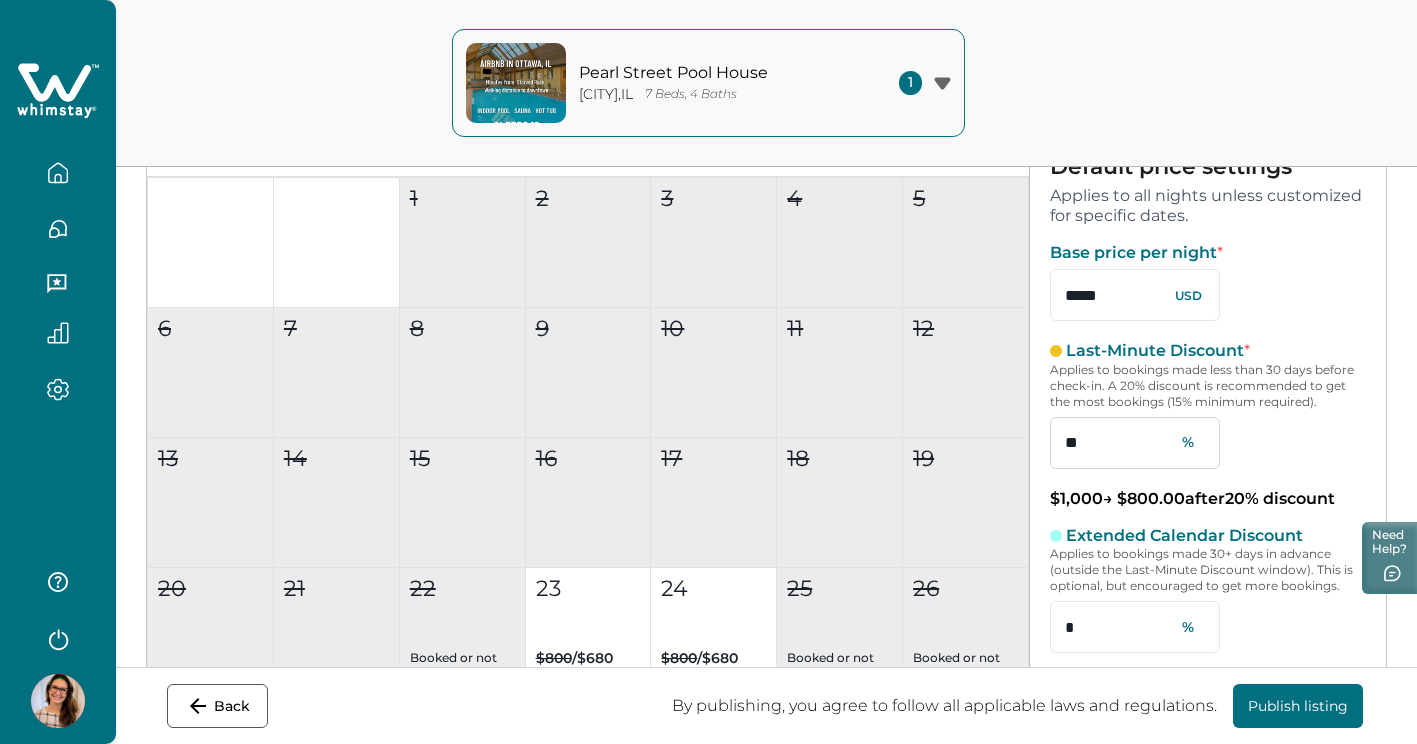 type on "**" 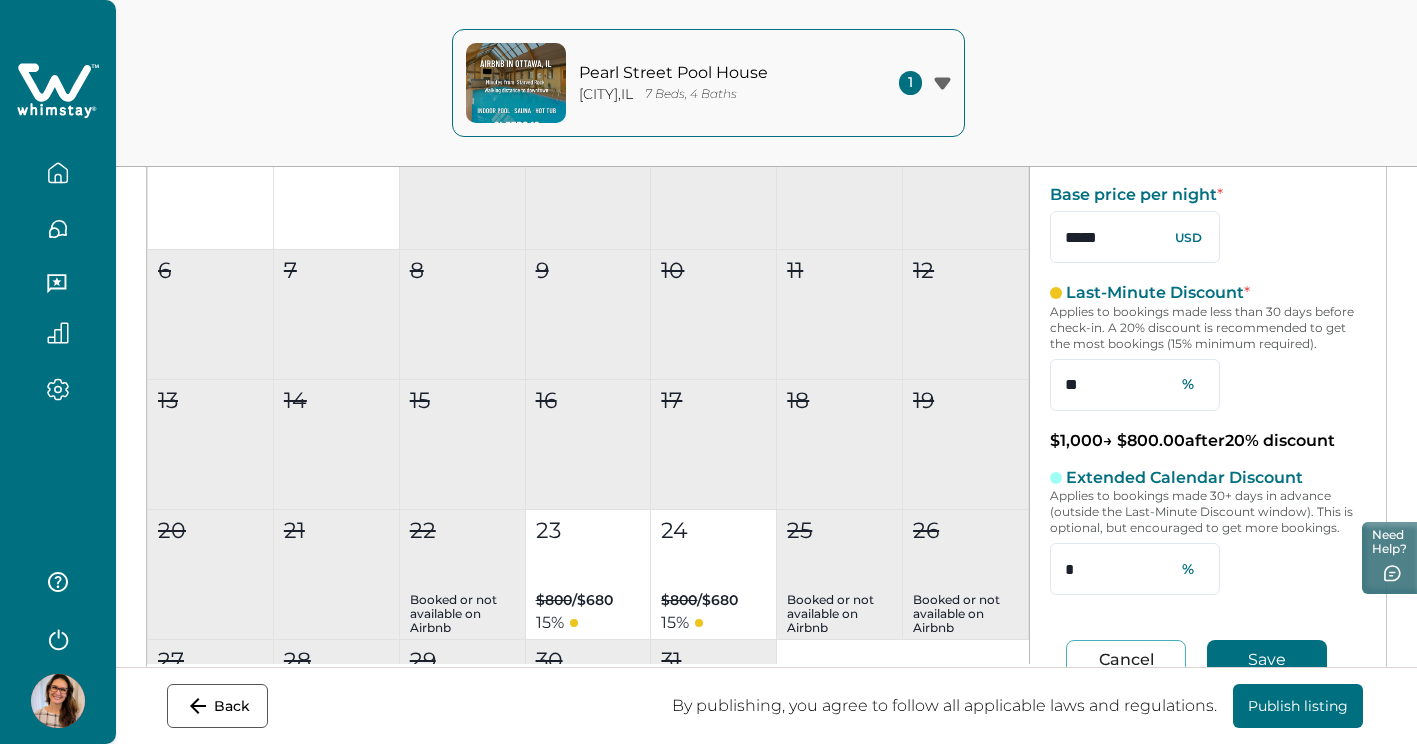 scroll, scrollTop: 346, scrollLeft: 0, axis: vertical 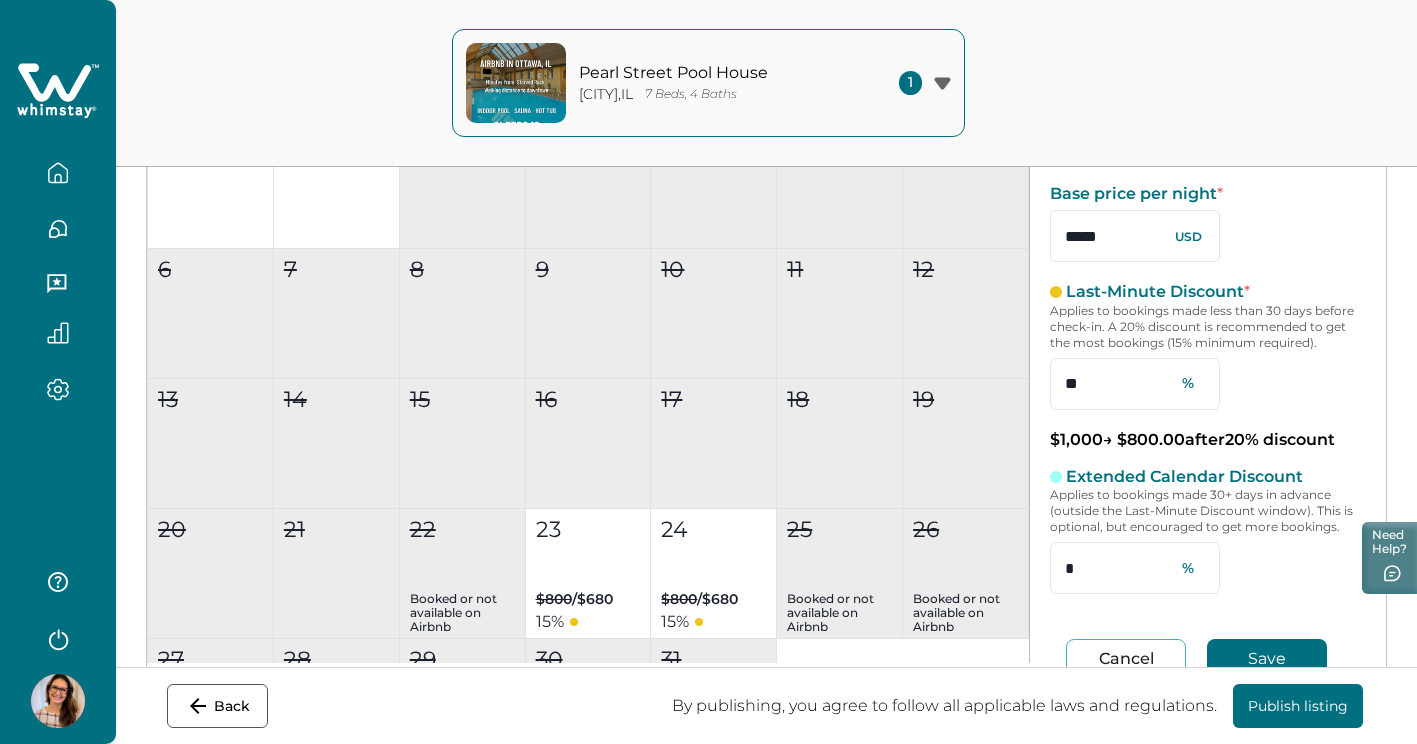 drag, startPoint x: 1128, startPoint y: 240, endPoint x: 908, endPoint y: 166, distance: 232.11205 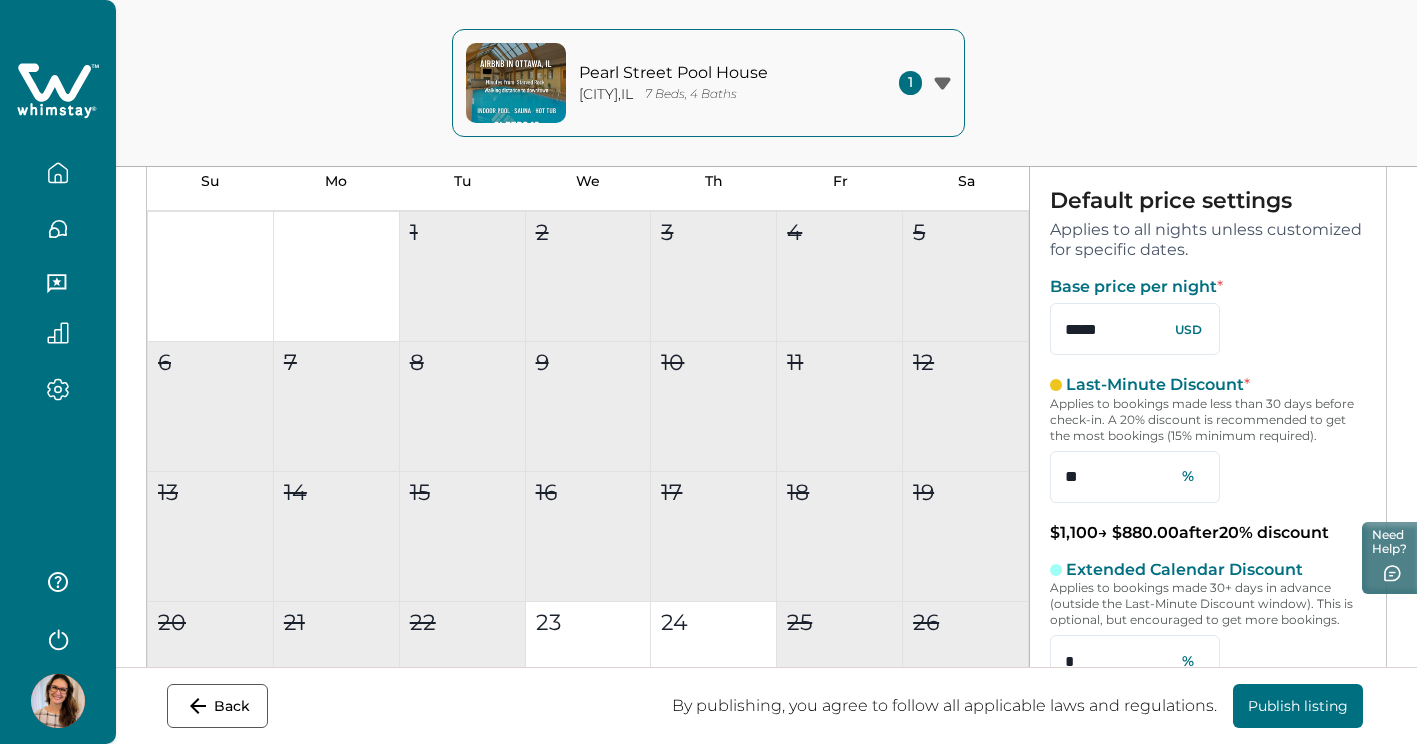 scroll, scrollTop: 283, scrollLeft: 0, axis: vertical 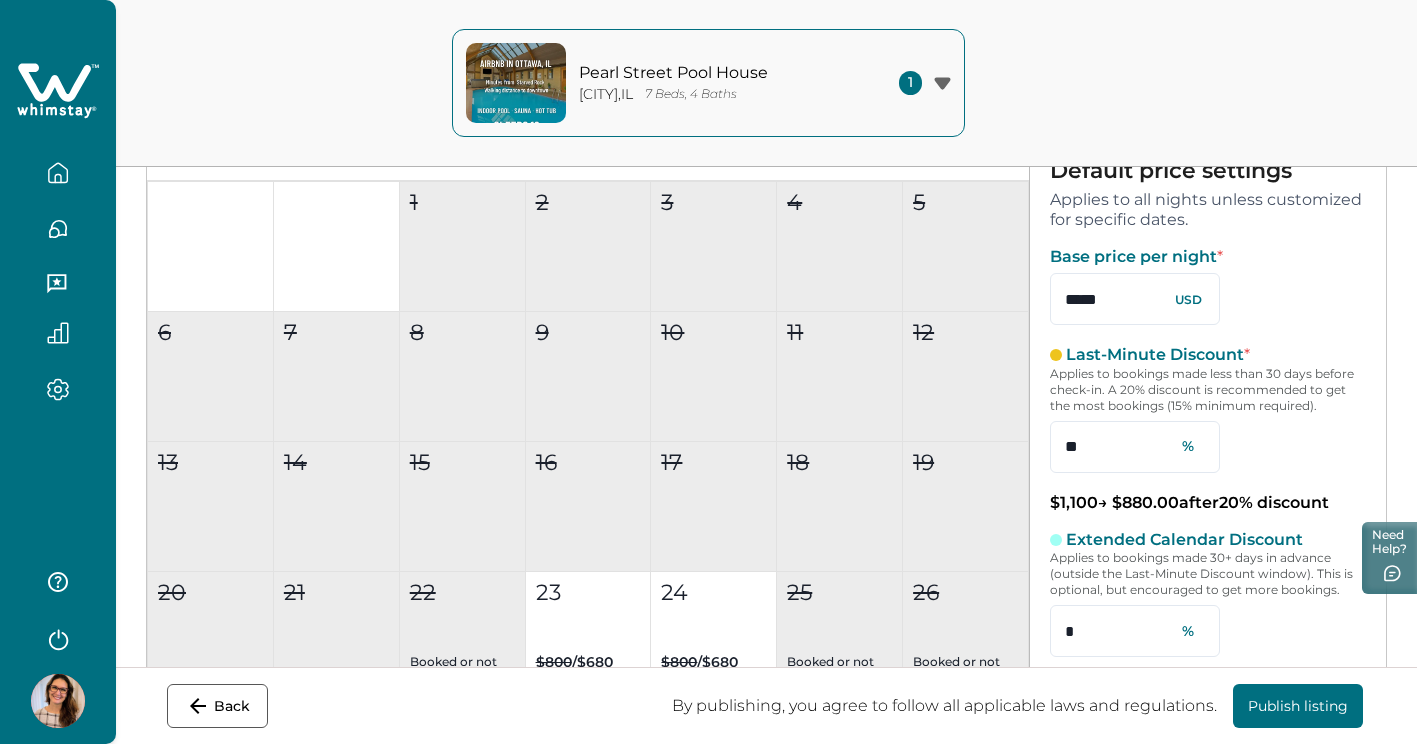 drag, startPoint x: 1108, startPoint y: 300, endPoint x: 868, endPoint y: 246, distance: 246 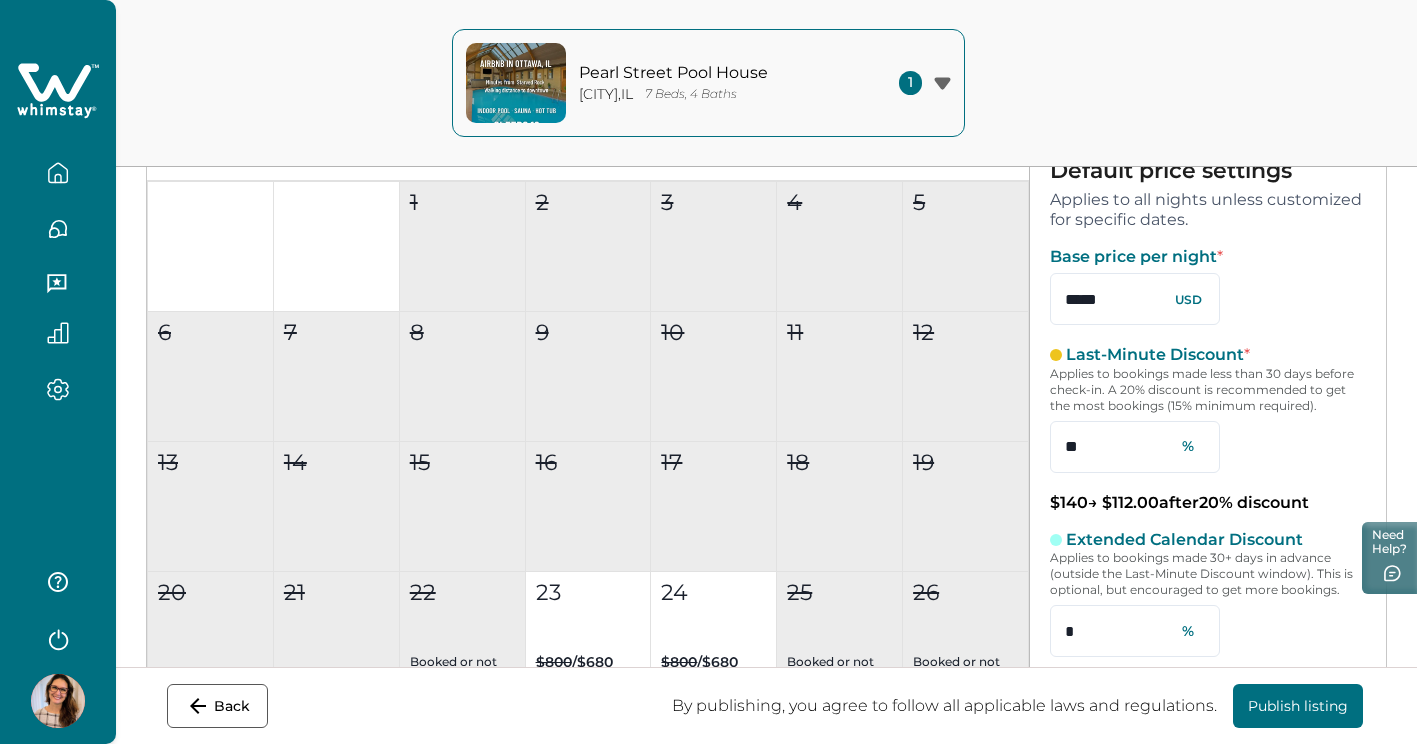 type on "*****" 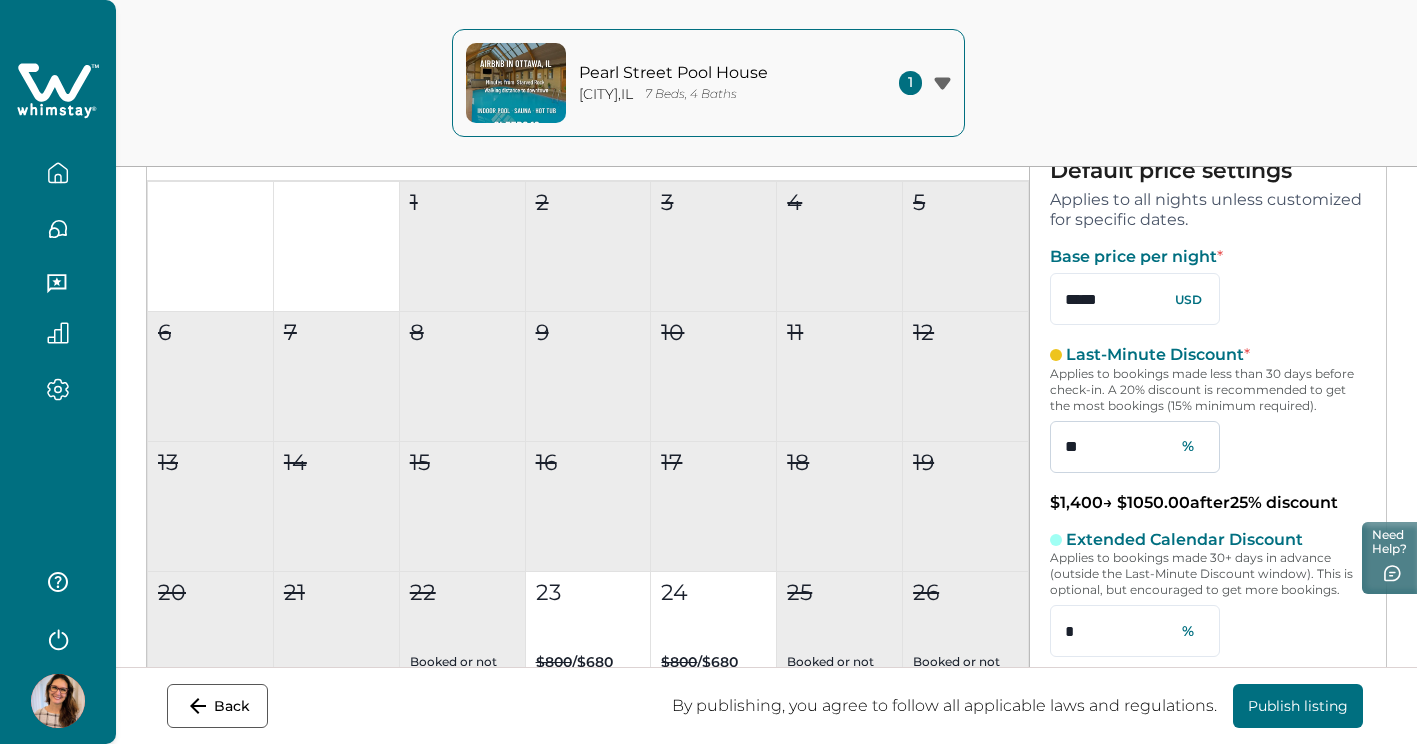type on "**" 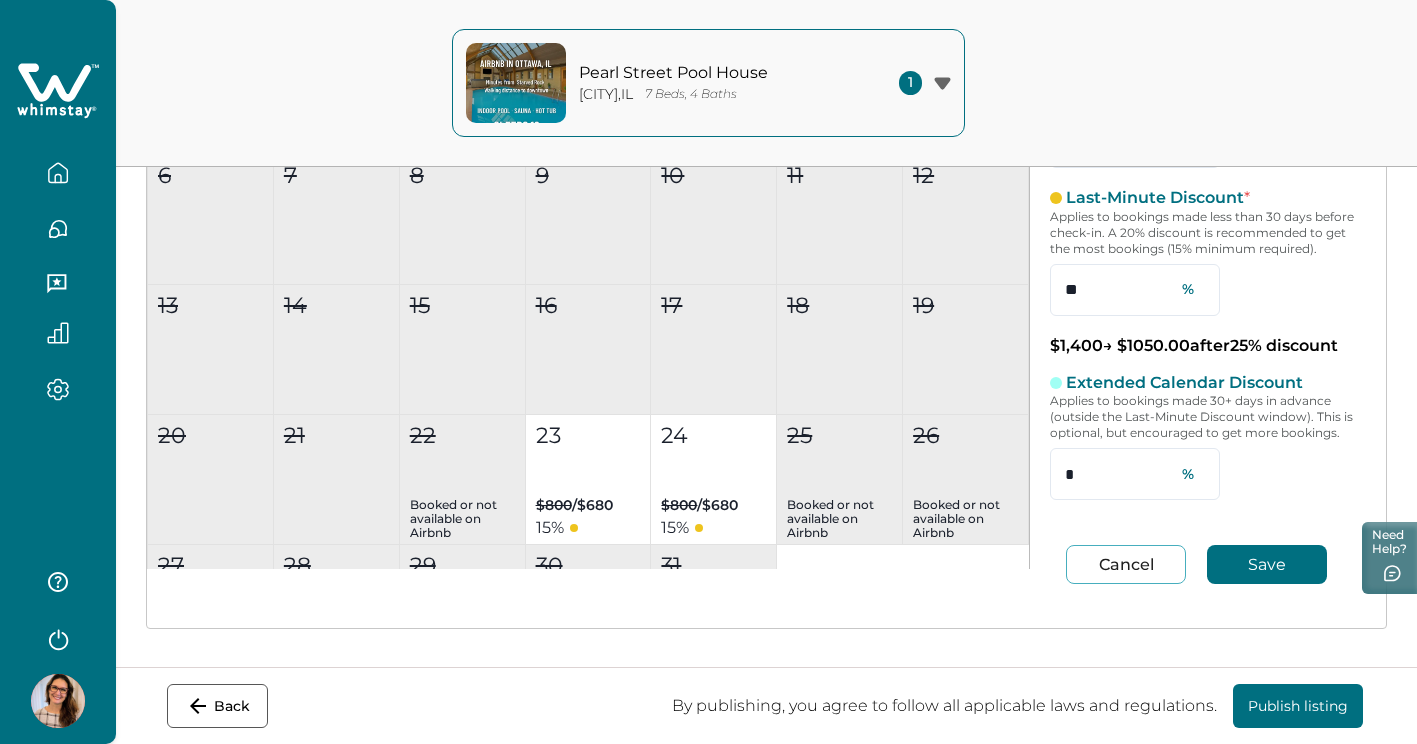 scroll, scrollTop: 460, scrollLeft: 0, axis: vertical 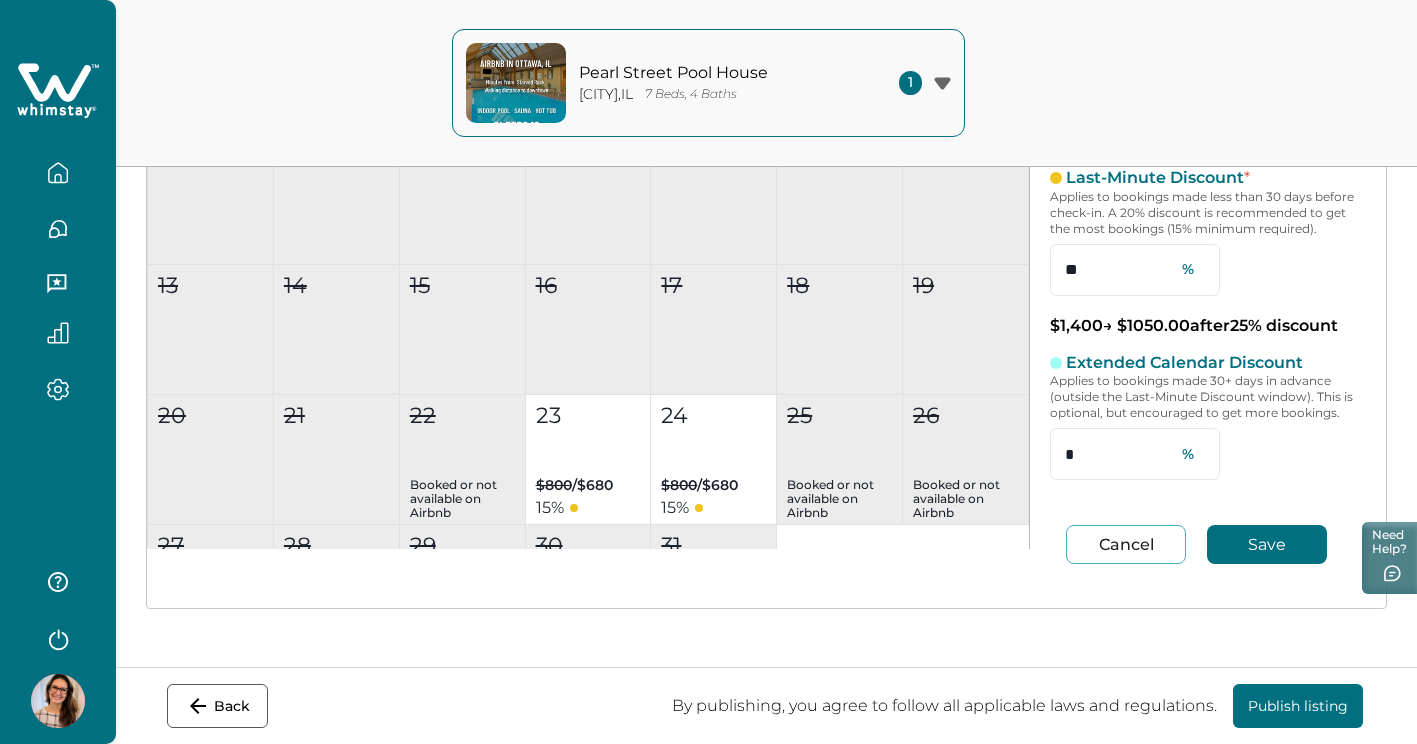 click on "Save" at bounding box center [1267, 544] 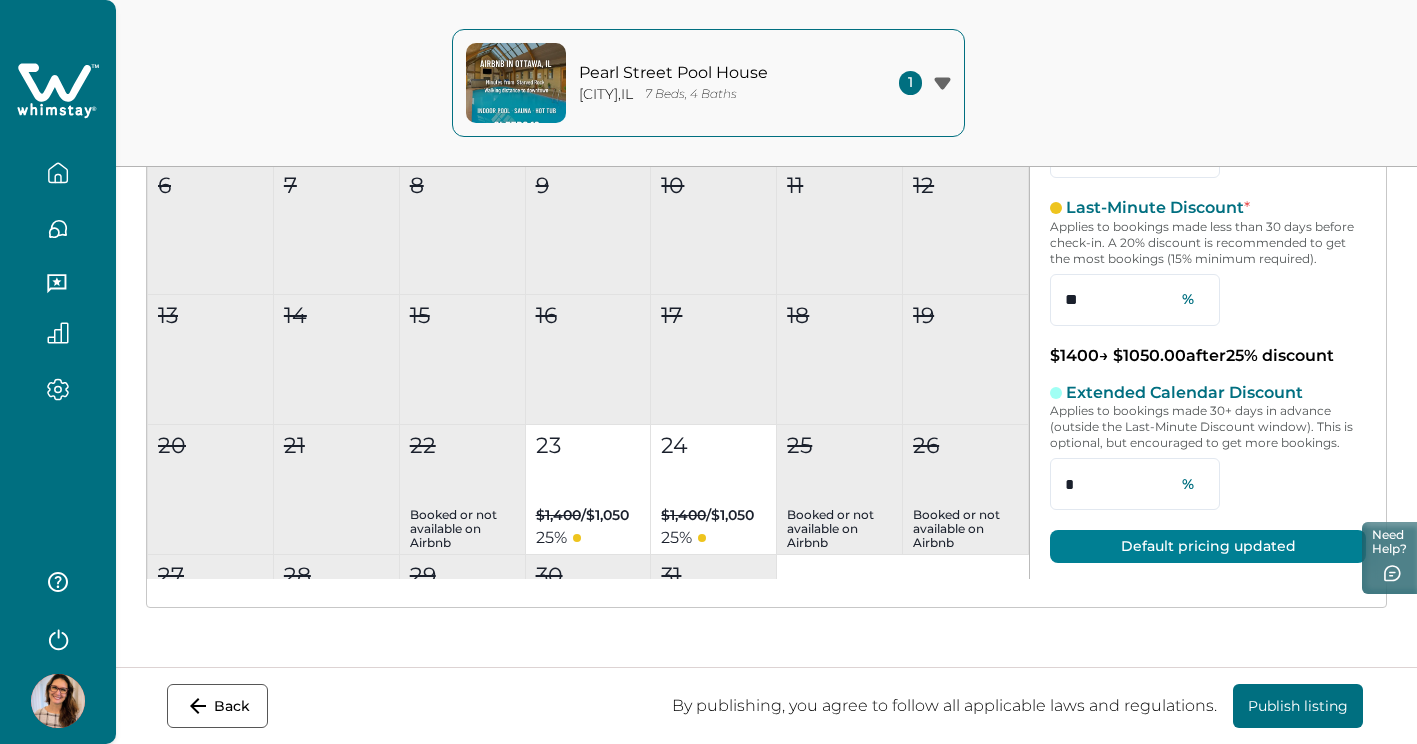 scroll, scrollTop: 401, scrollLeft: 0, axis: vertical 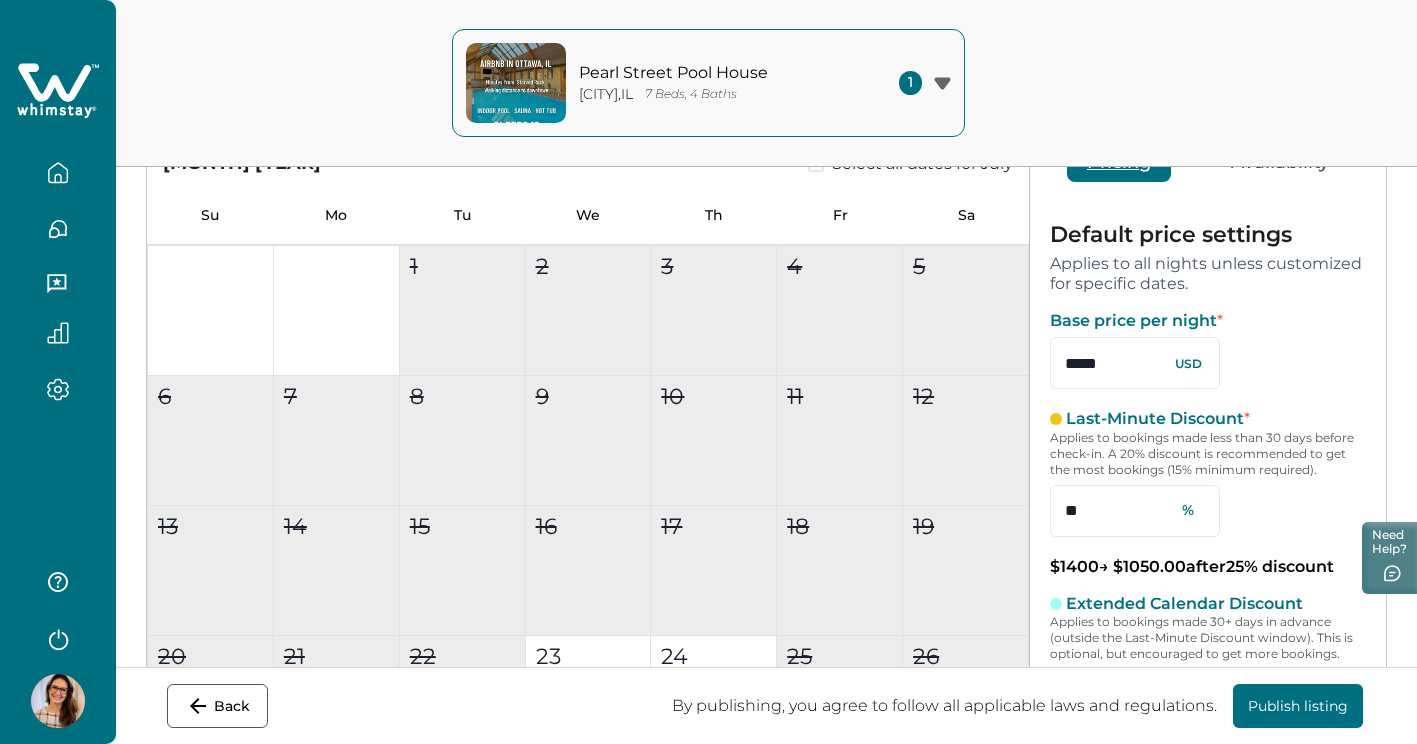 drag, startPoint x: 1138, startPoint y: 365, endPoint x: 987, endPoint y: 352, distance: 151.55856 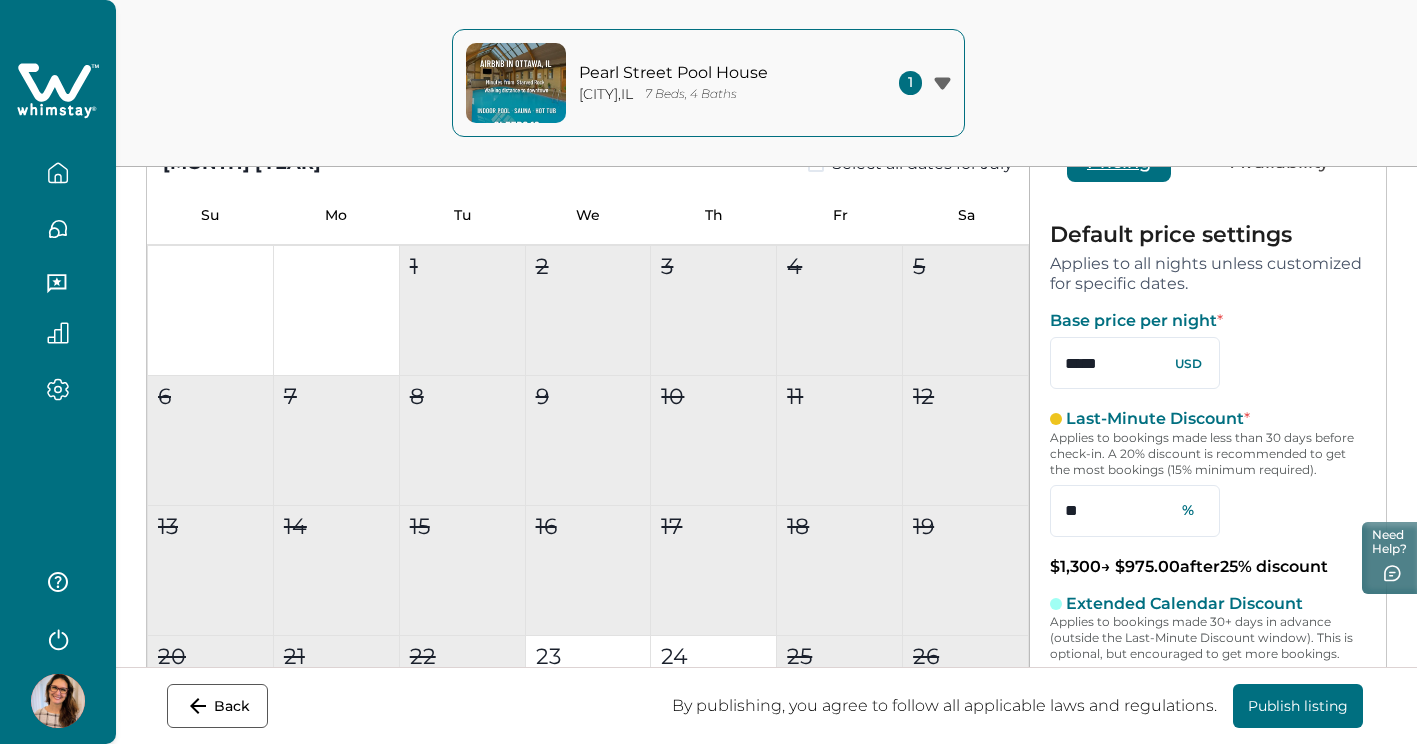 drag, startPoint x: 1129, startPoint y: 361, endPoint x: 852, endPoint y: 327, distance: 279.07883 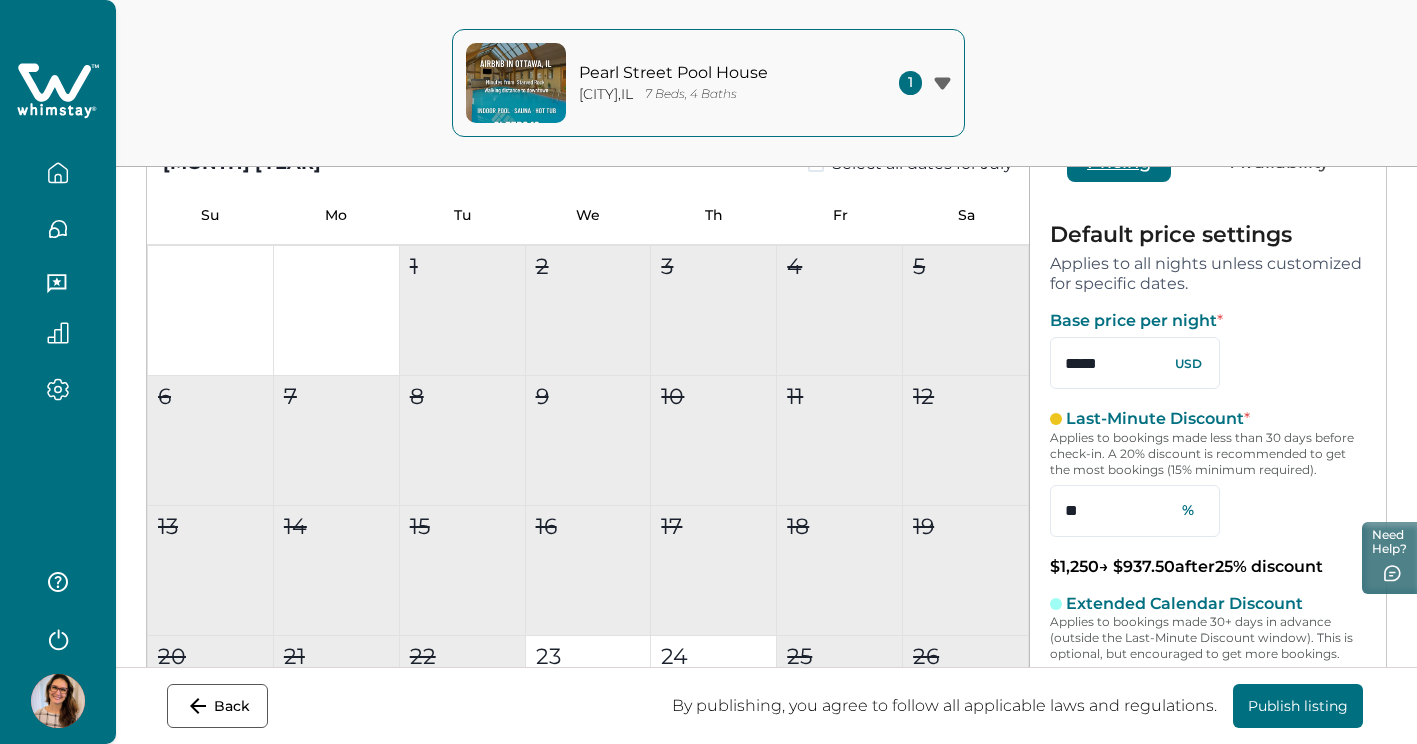 type on "*****" 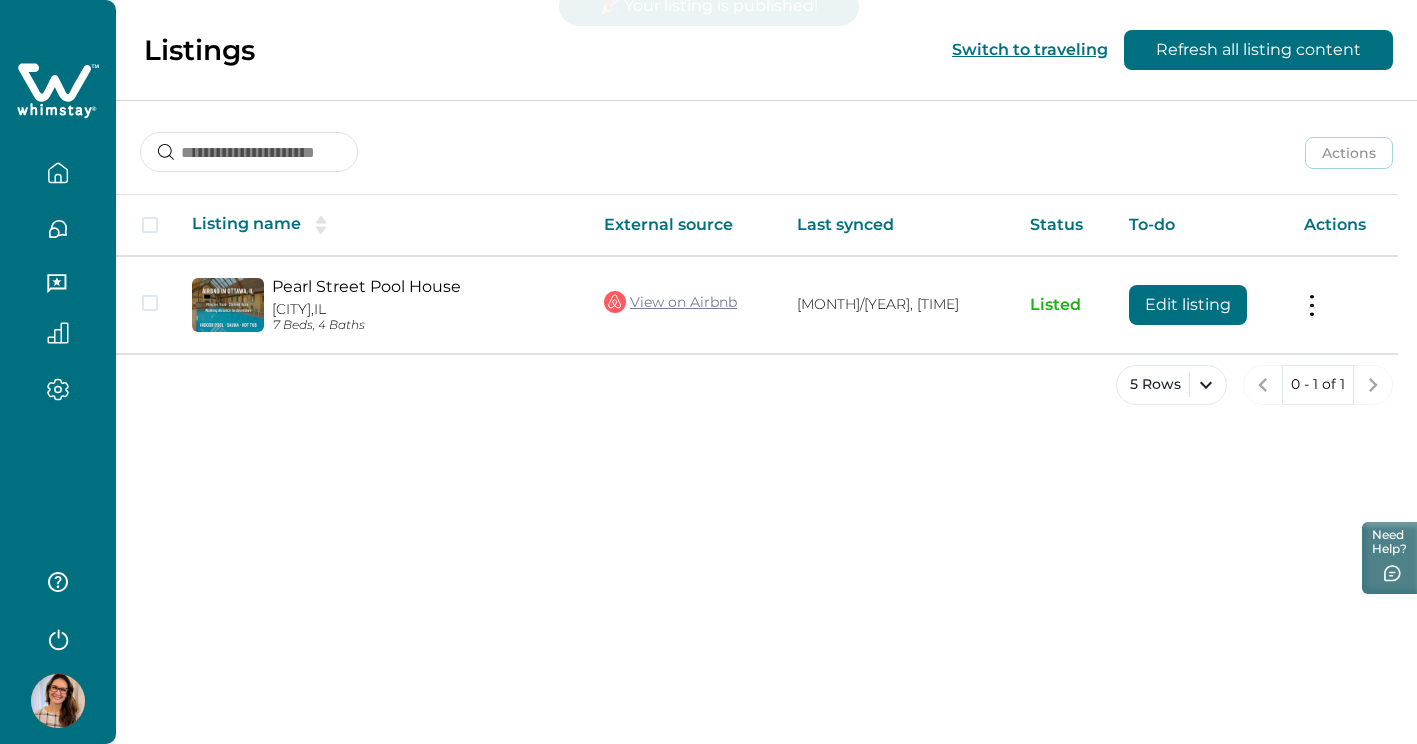 scroll, scrollTop: 0, scrollLeft: 0, axis: both 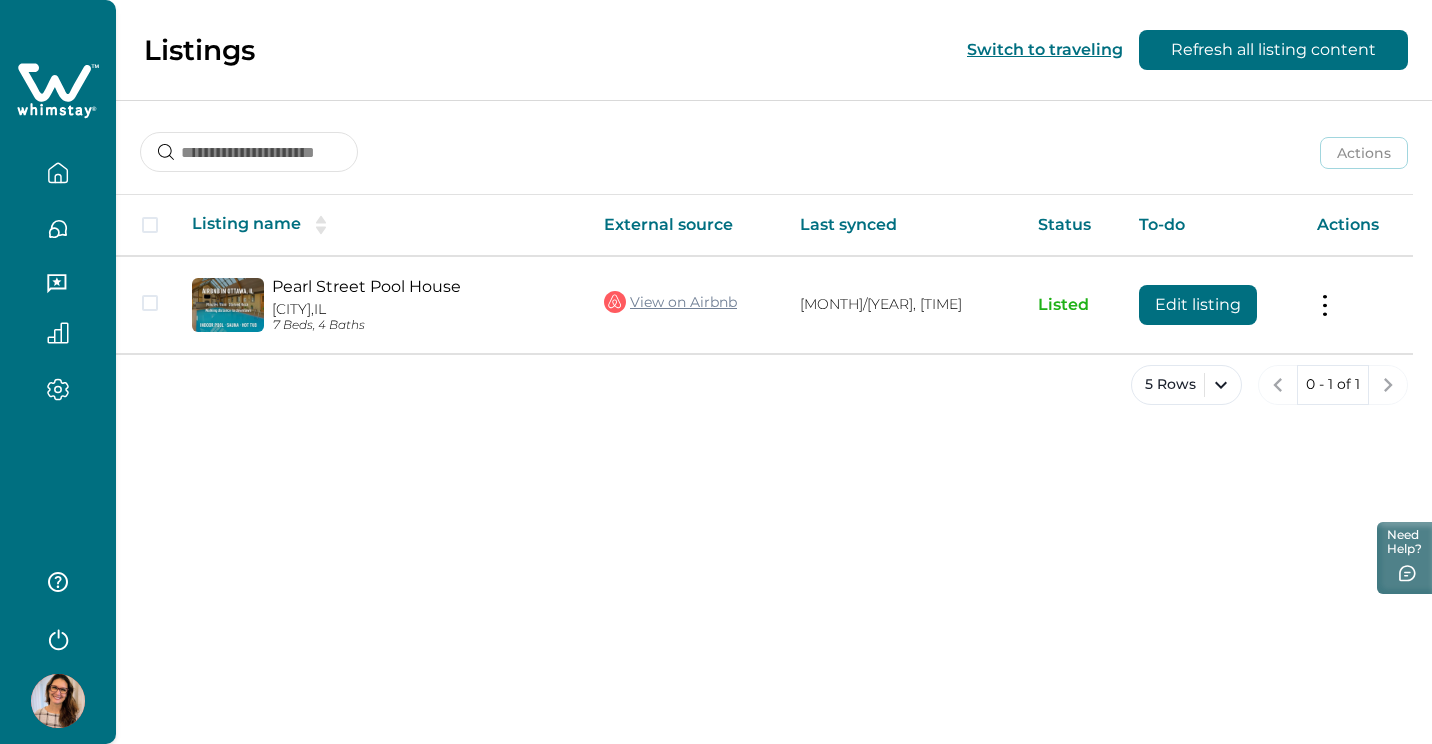 click 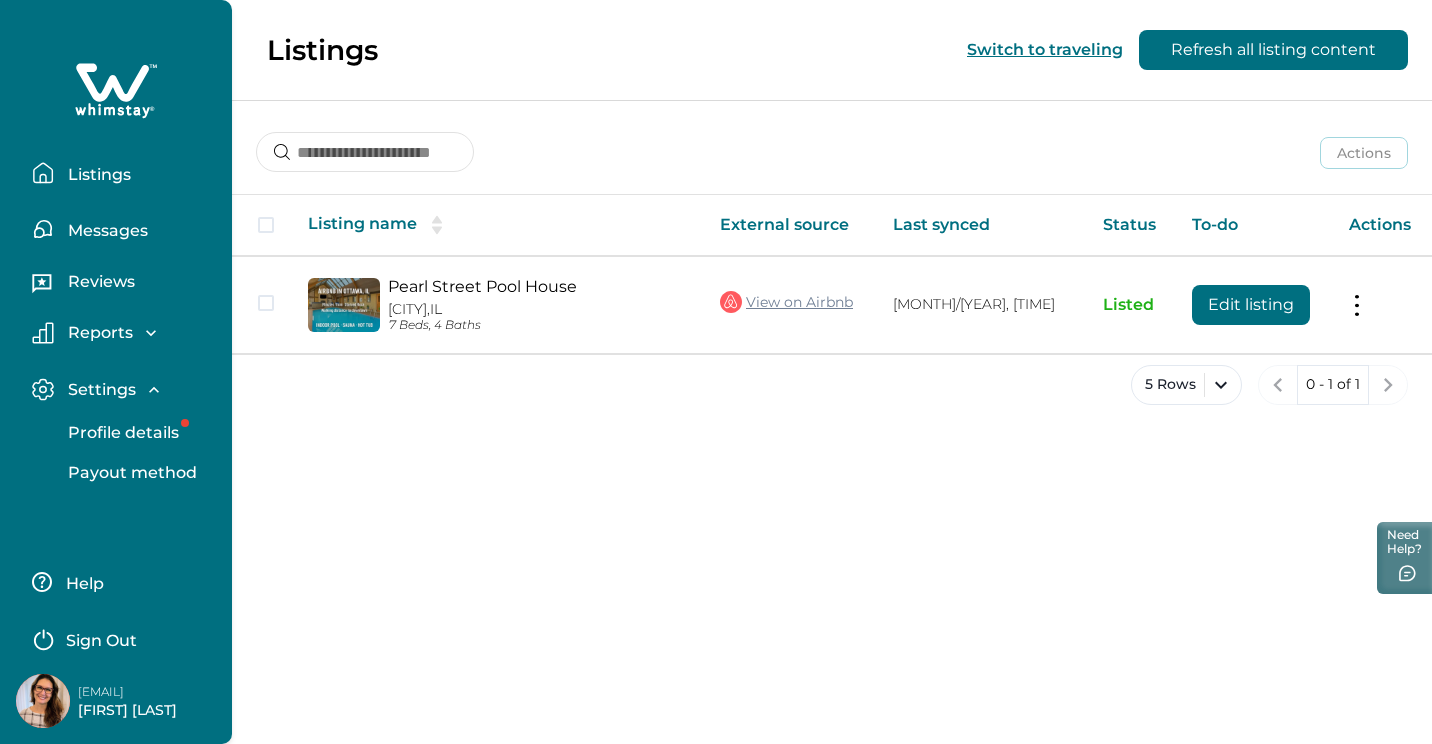 click on "Listings" at bounding box center (96, 175) 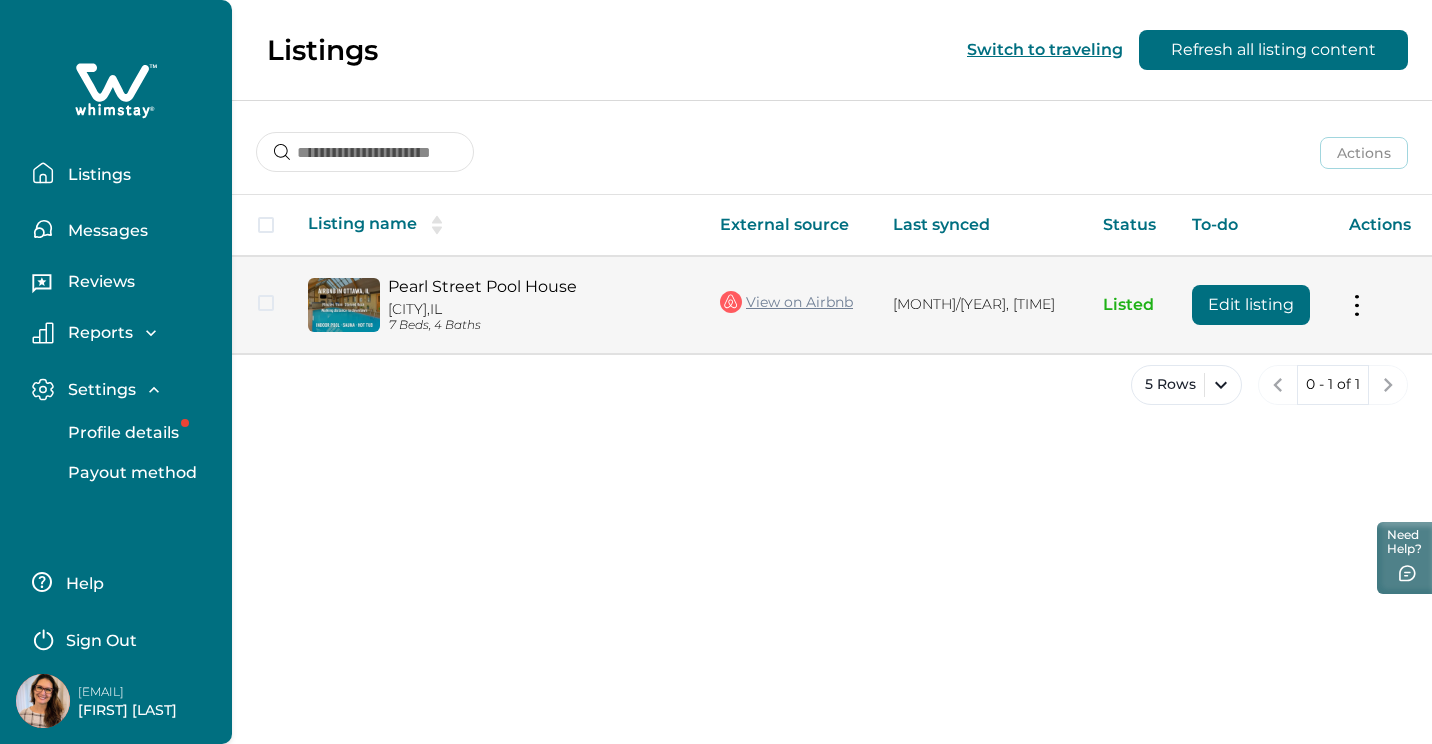 click on "Ottawa,  IL" at bounding box center (538, 309) 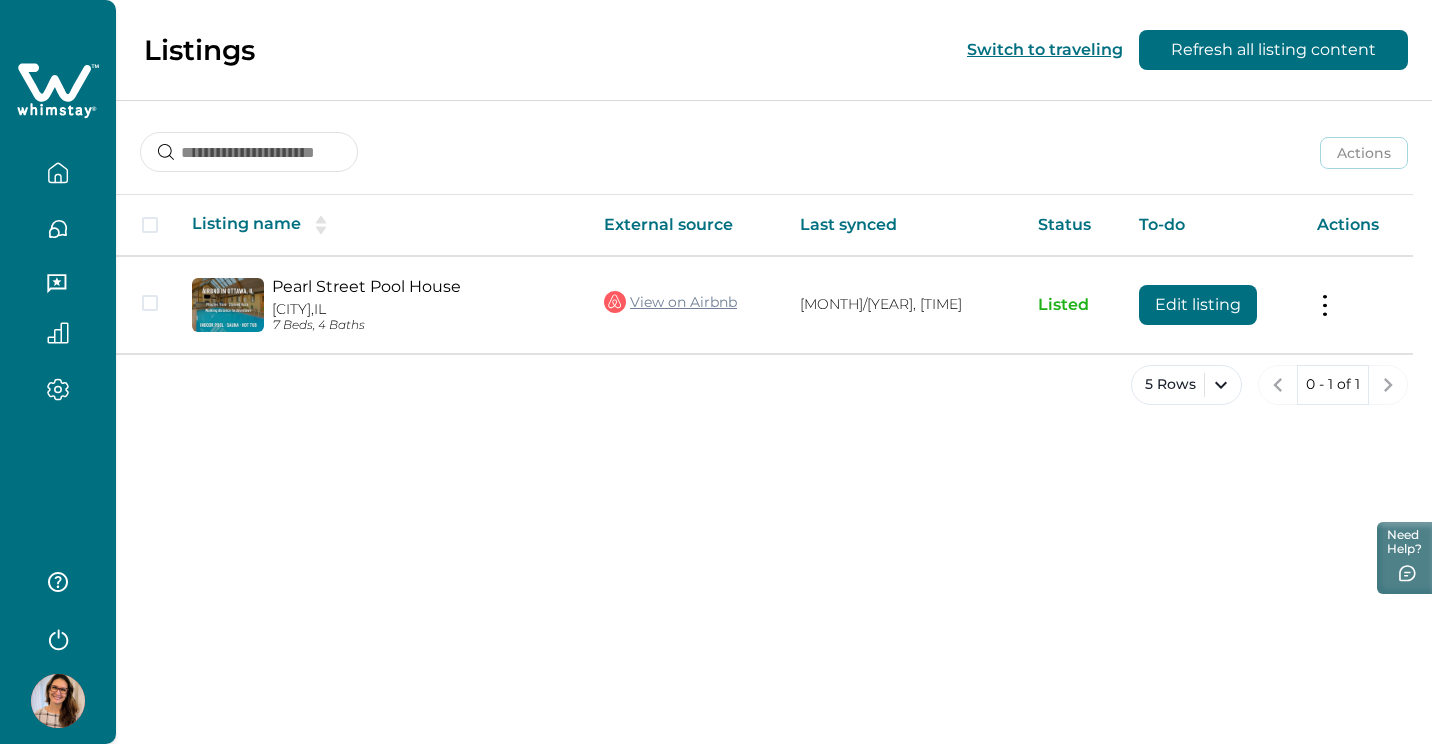click at bounding box center [58, 389] 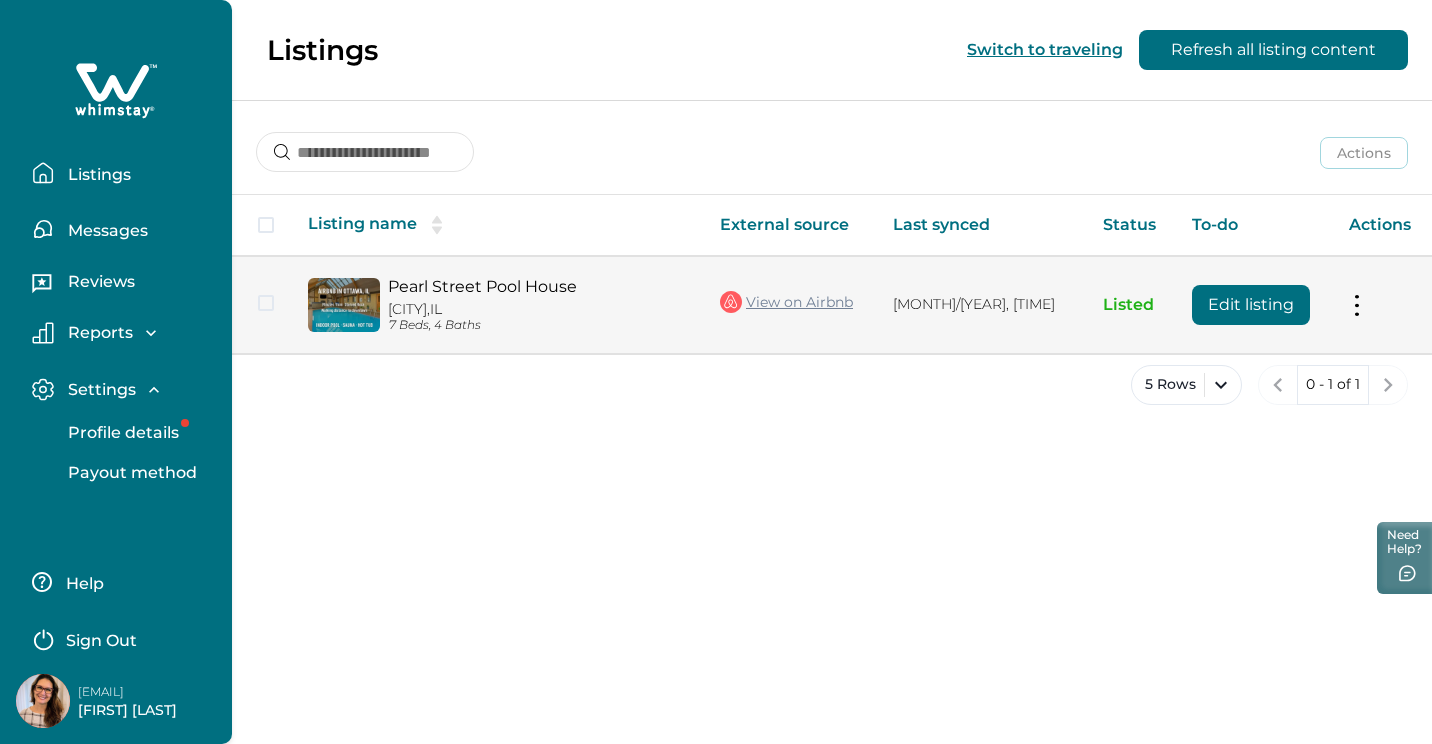 click on "Actions View listing on Whimstay Unlist listing View listing details" at bounding box center (1382, 304) 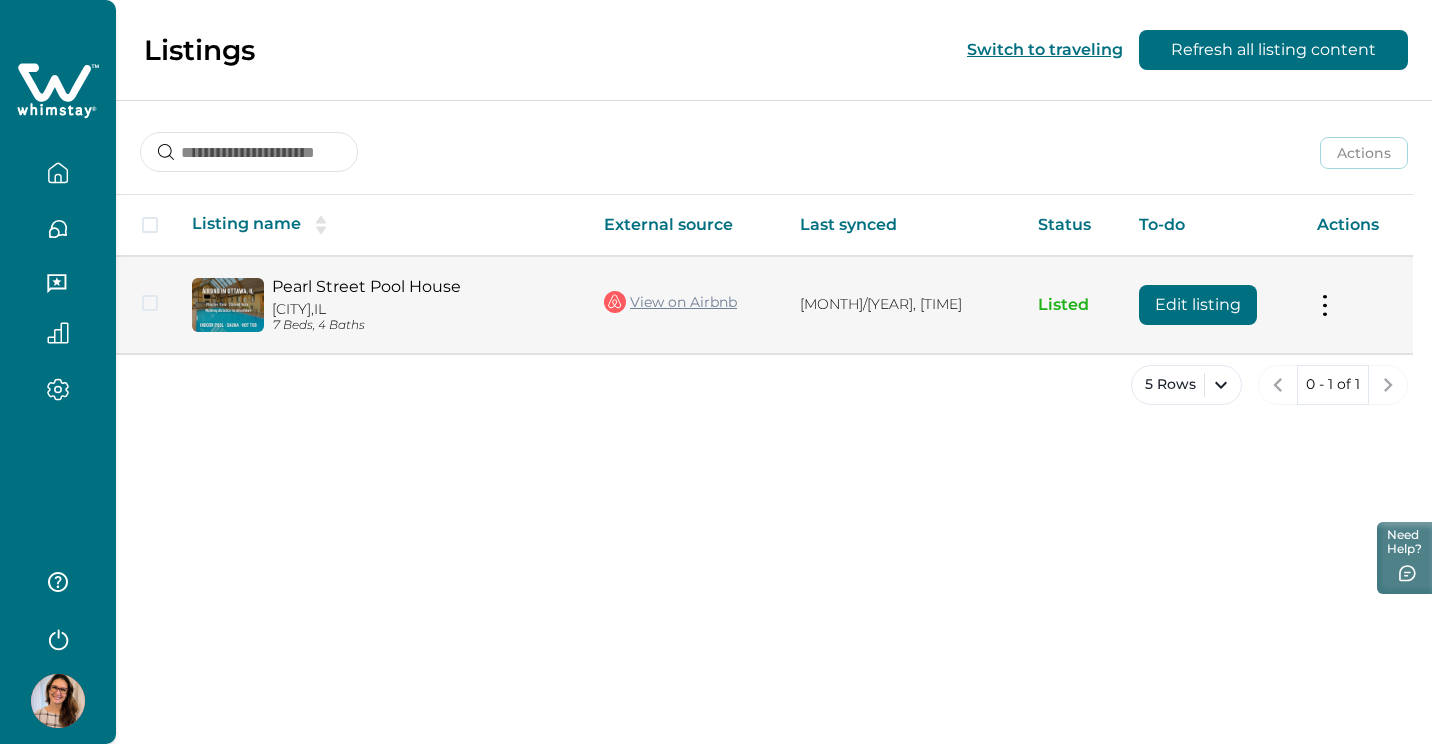 click at bounding box center [1325, 304] 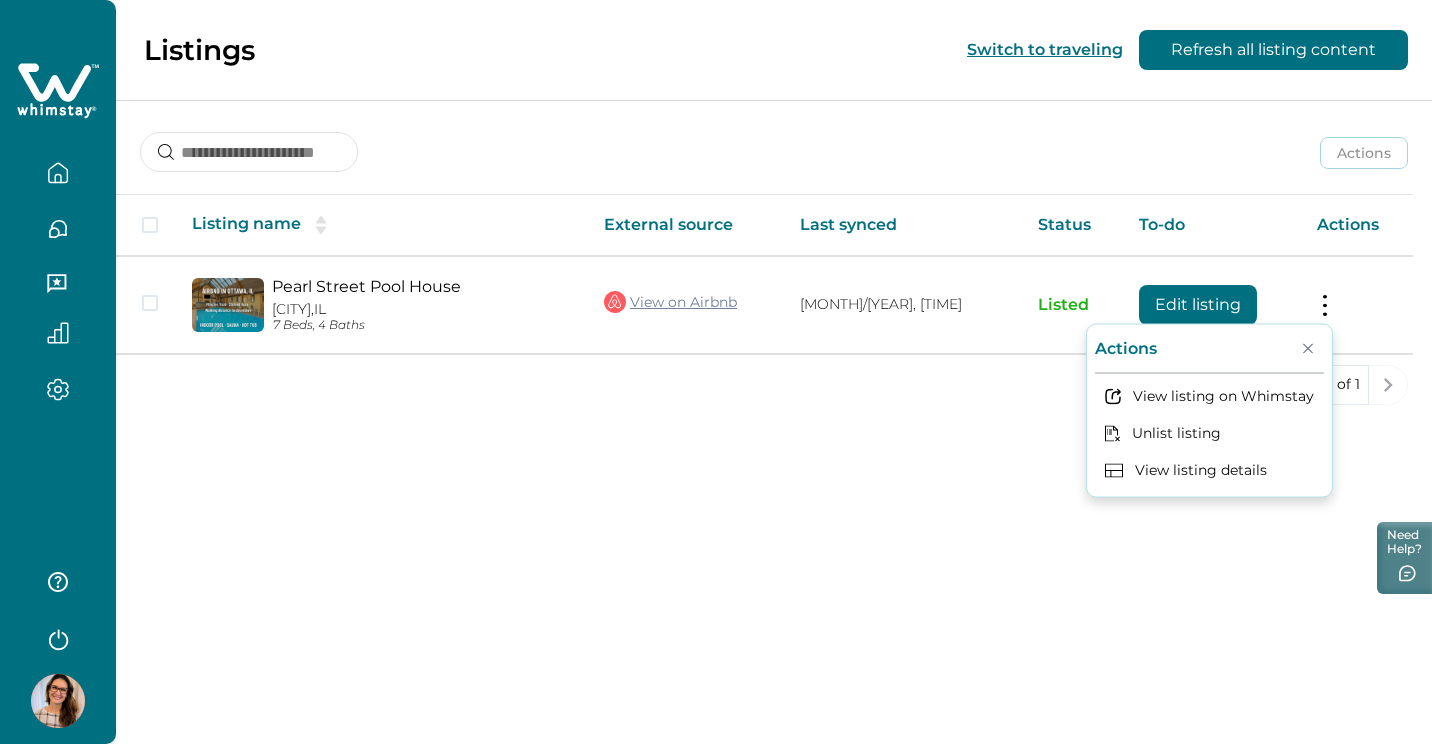 click on "Listings Switch to traveling Refresh all listing content Actions Actions Publish listing Unlist listing Listing name External source Last synced Status To-do Actions Pearl Street Pool House Ottawa,  IL 7 Beds, 4 Baths  View on Airbnb 07/22/2025, 01 PM Listed Edit listing Actions View listing on Whimstay Unlist listing View listing details 5 Rows 0 - 1 of 1" at bounding box center [774, 372] 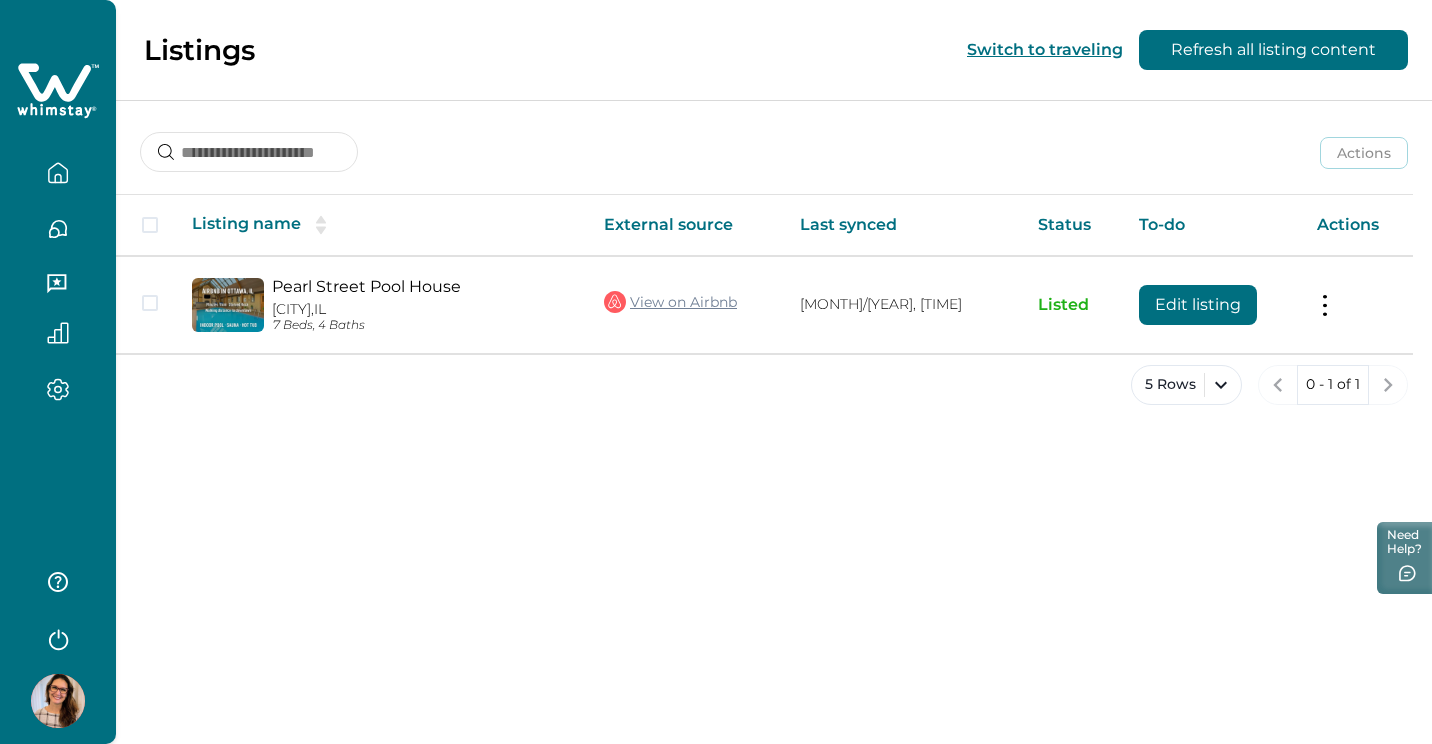 click at bounding box center (58, 390) 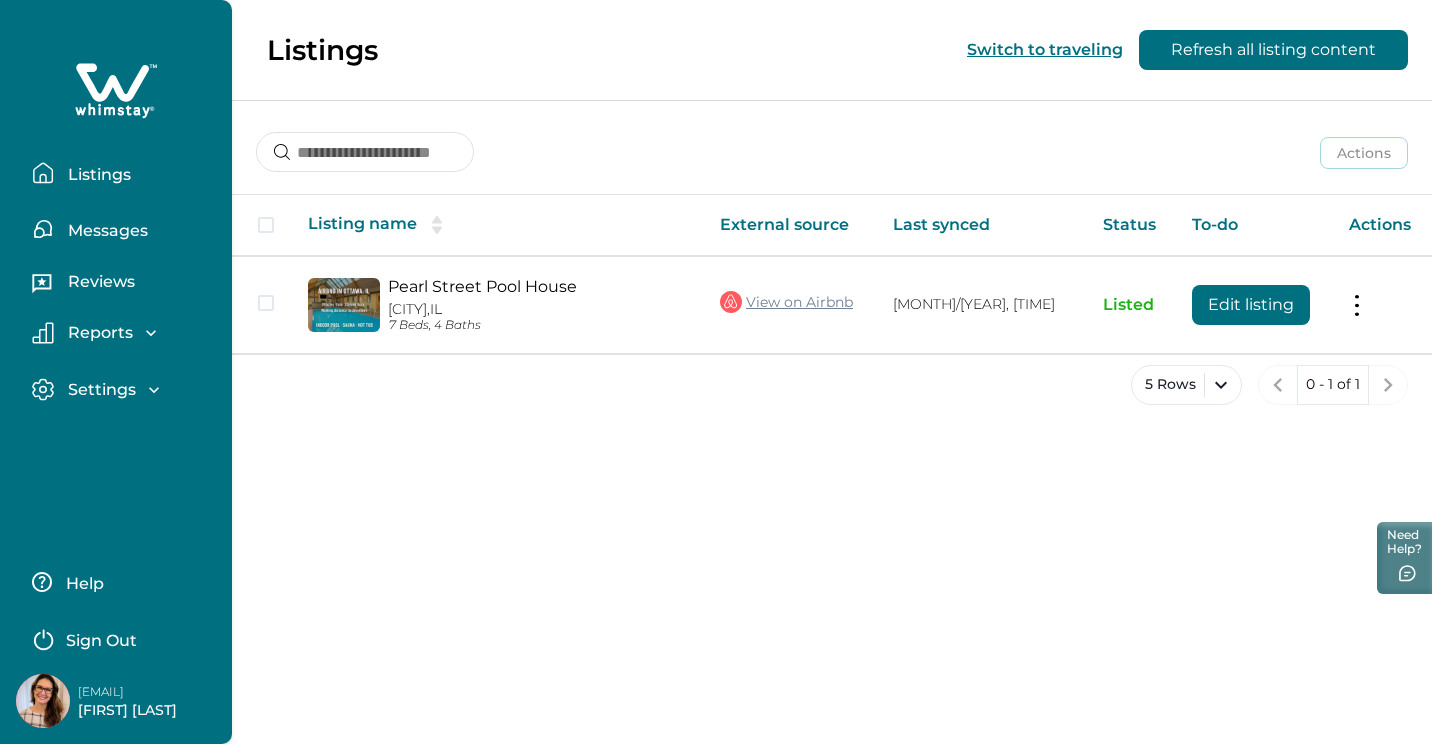 click on "Settings" at bounding box center (99, 390) 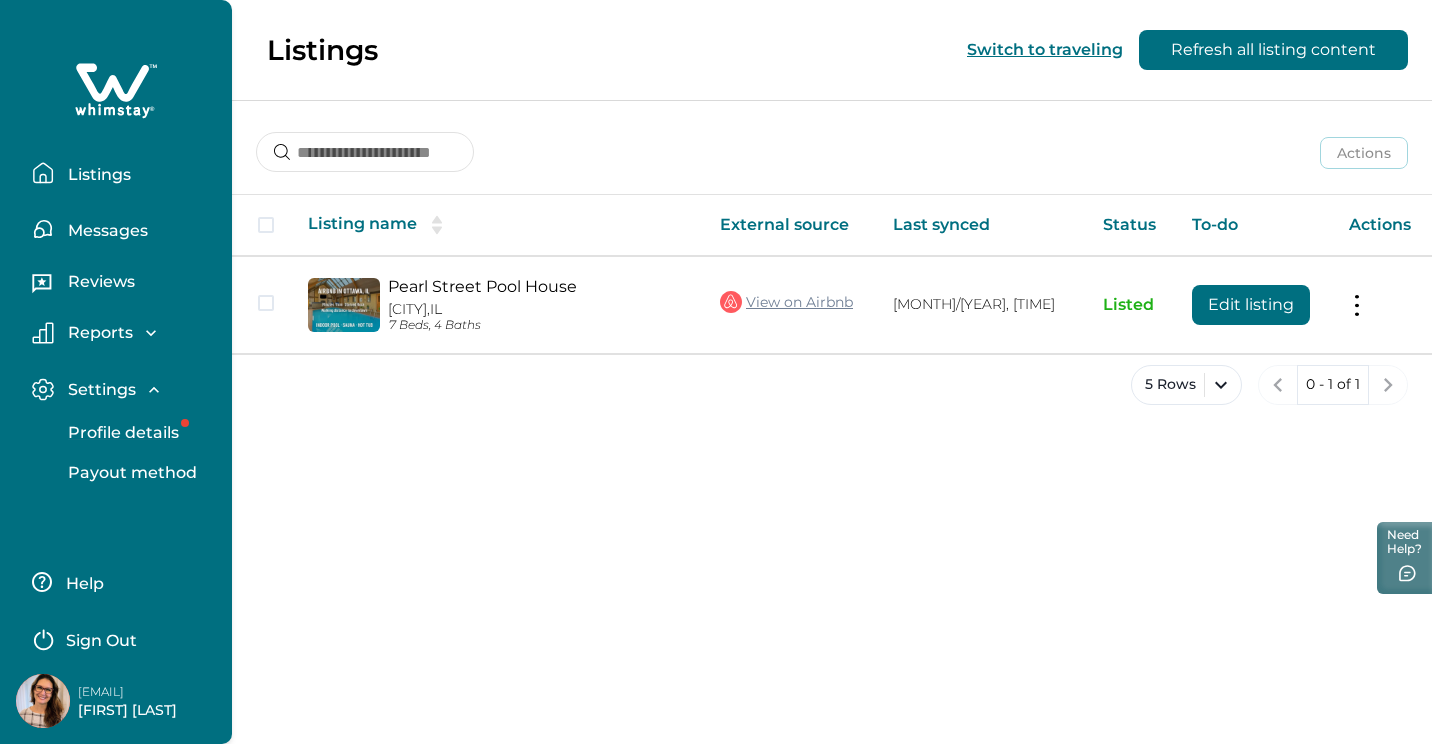 click on "Profile details" at bounding box center [120, 433] 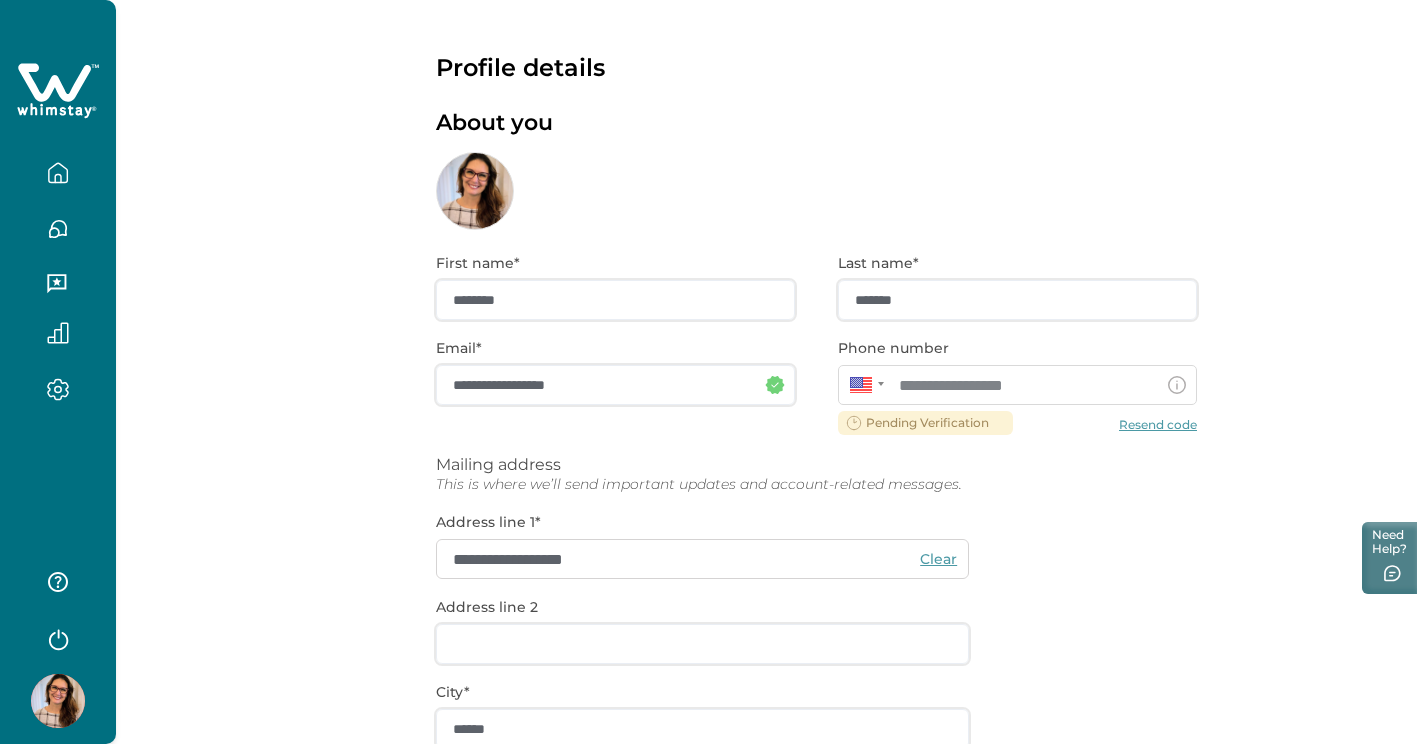 click on "**********" at bounding box center [816, 642] 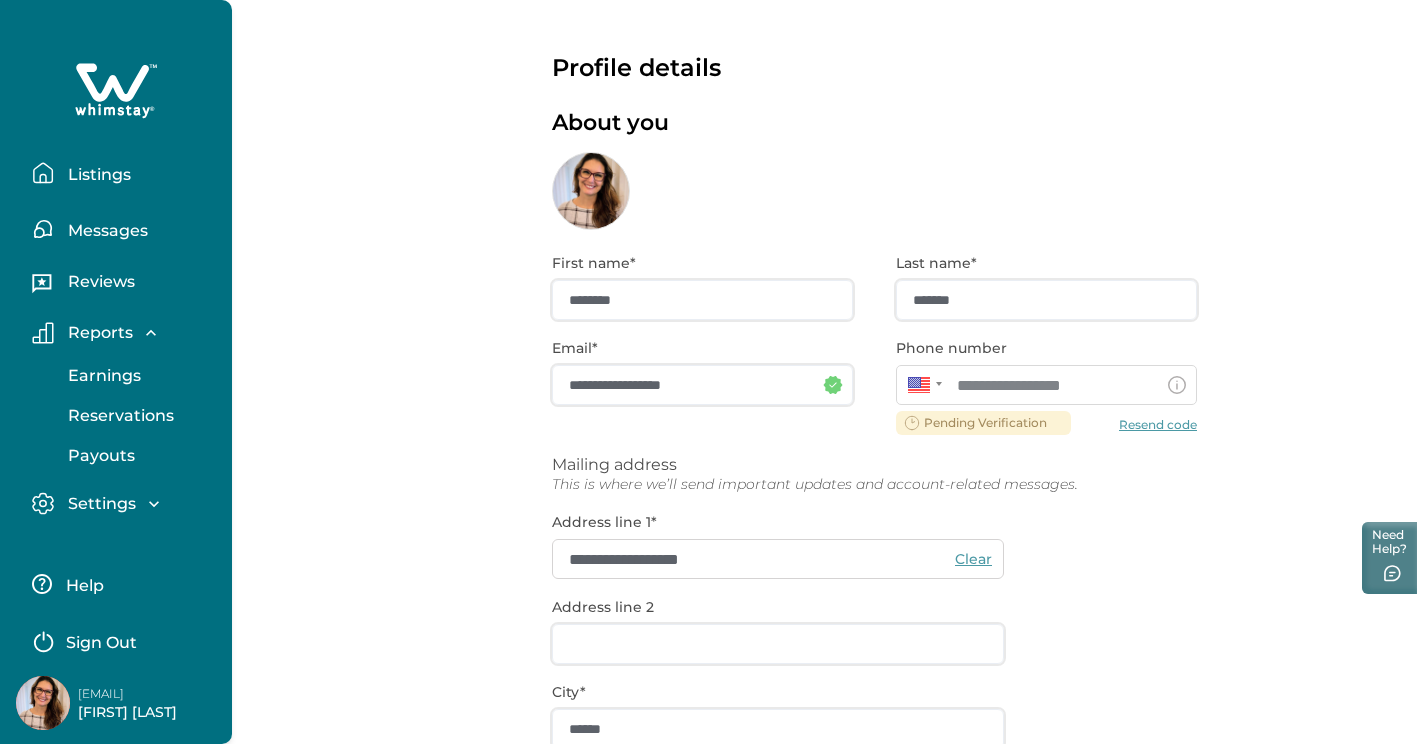 click on "Listings" at bounding box center (96, 175) 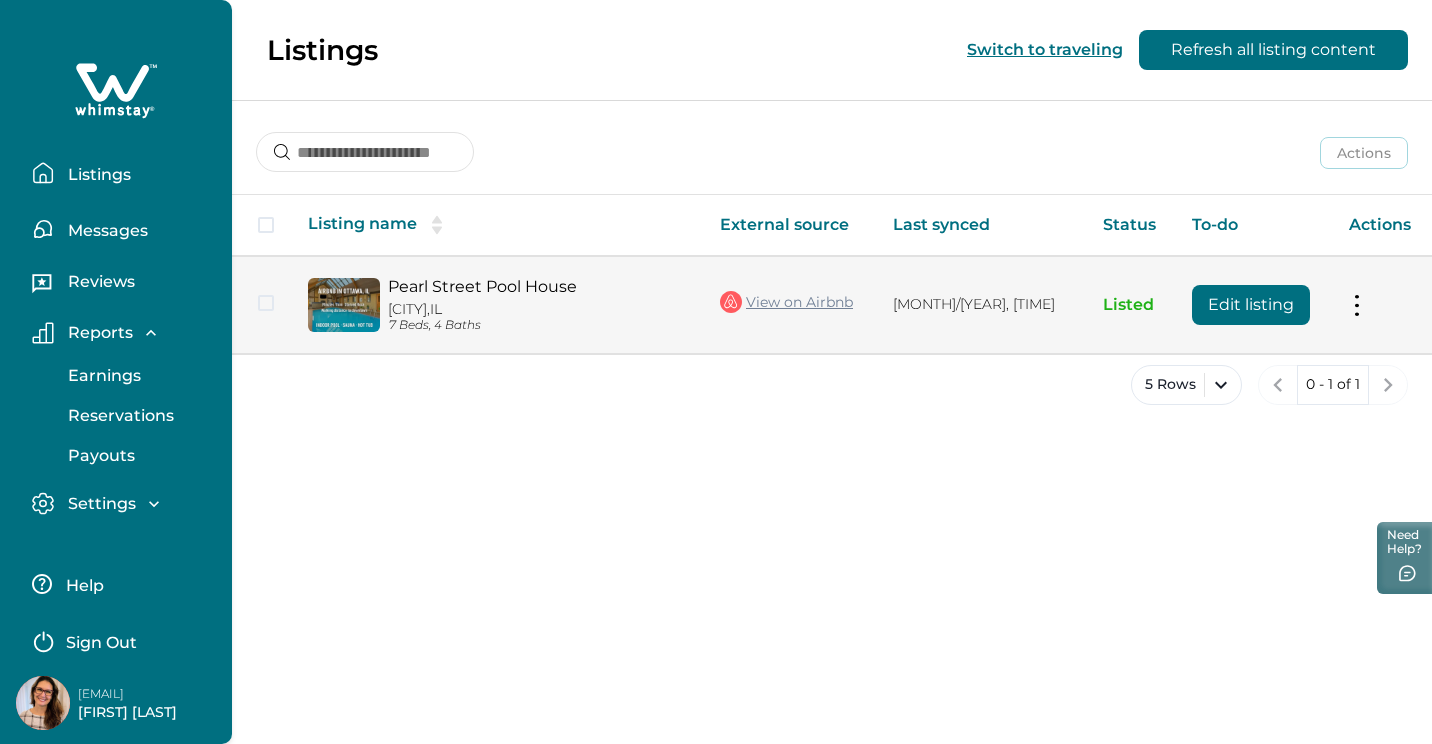 click on "Pearl Street Pool House" at bounding box center (538, 286) 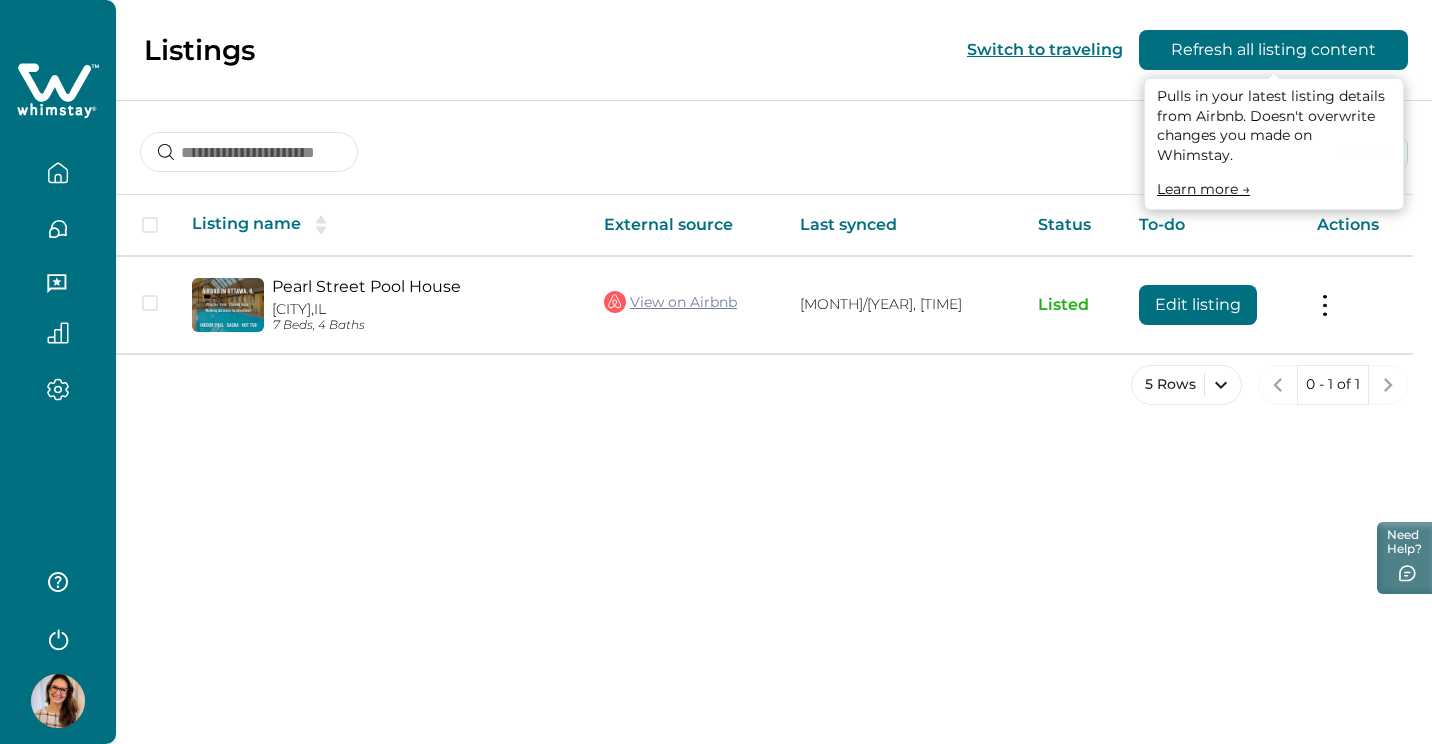 click on "Refresh all listing content" at bounding box center (1273, 50) 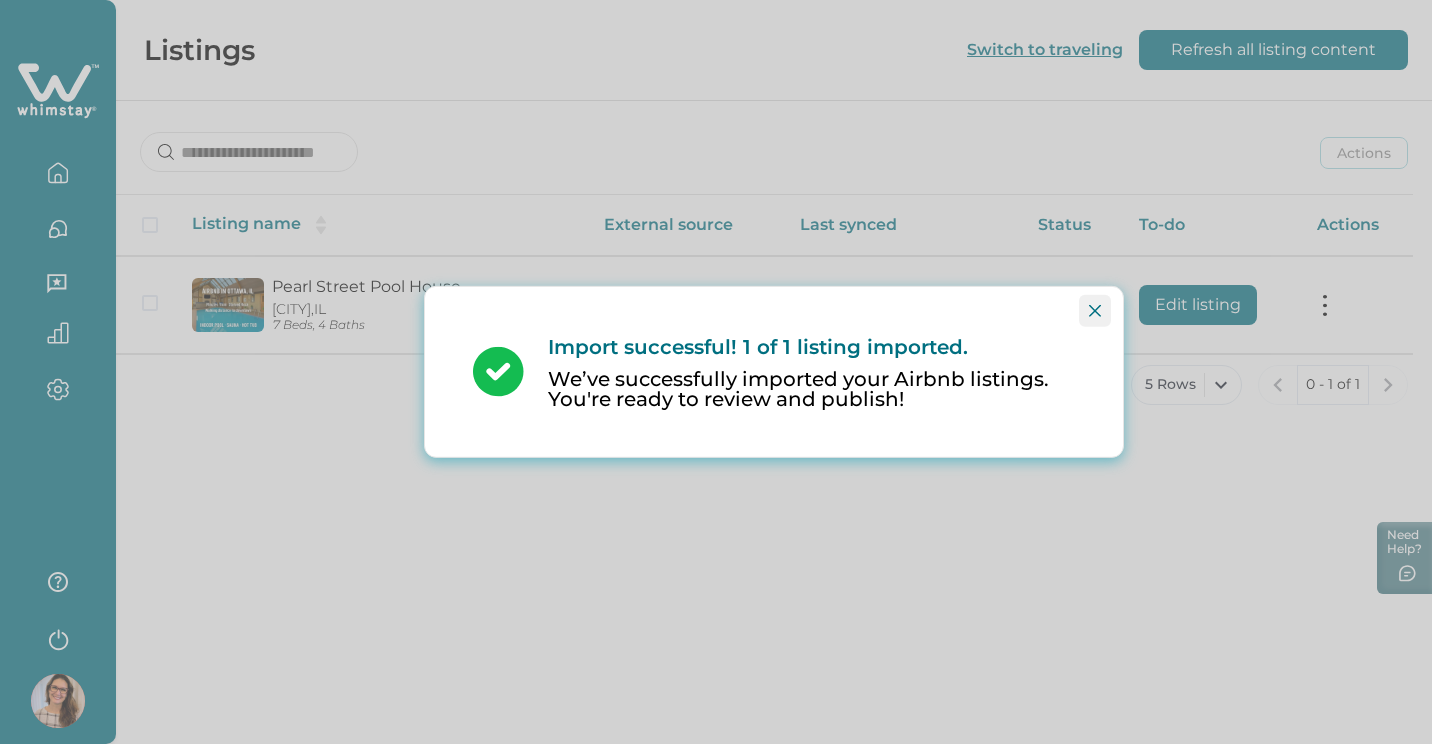 click at bounding box center [1095, 311] 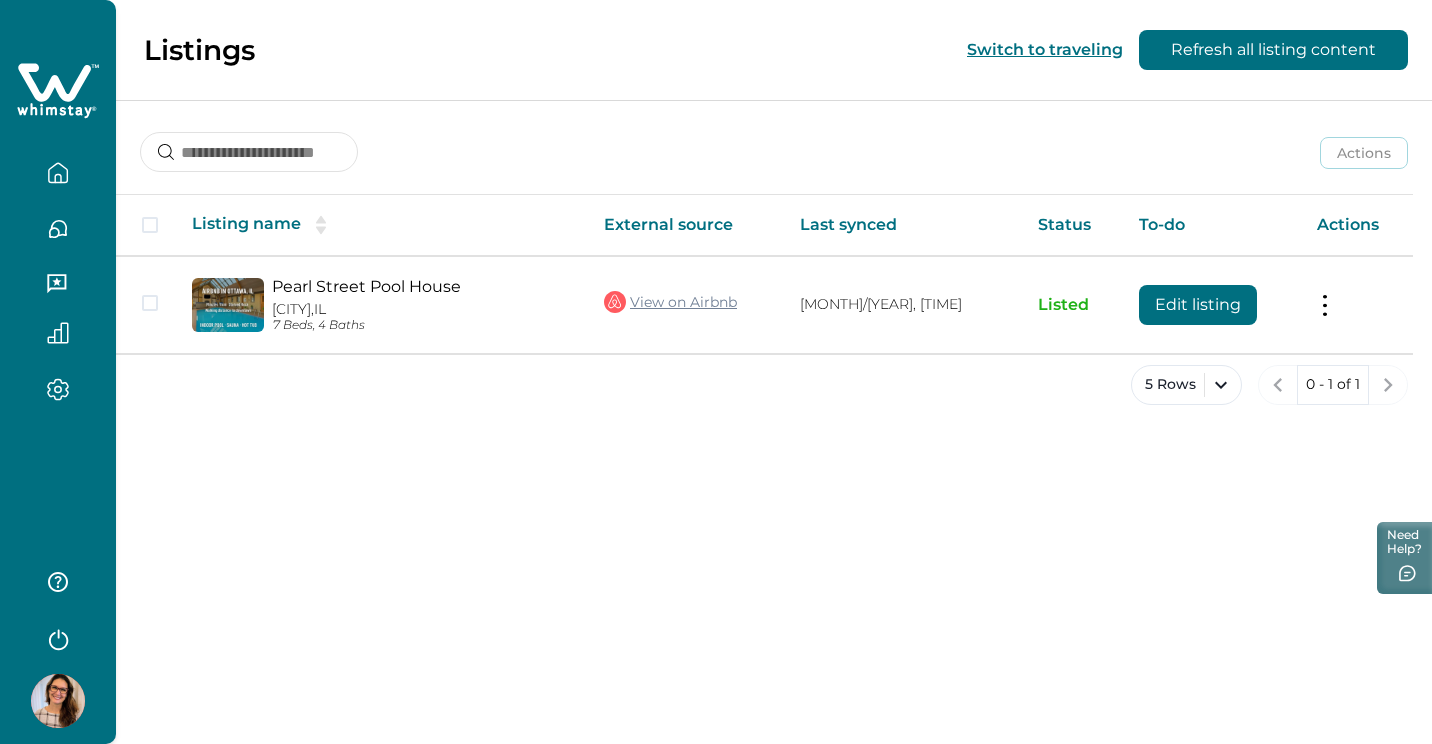 click 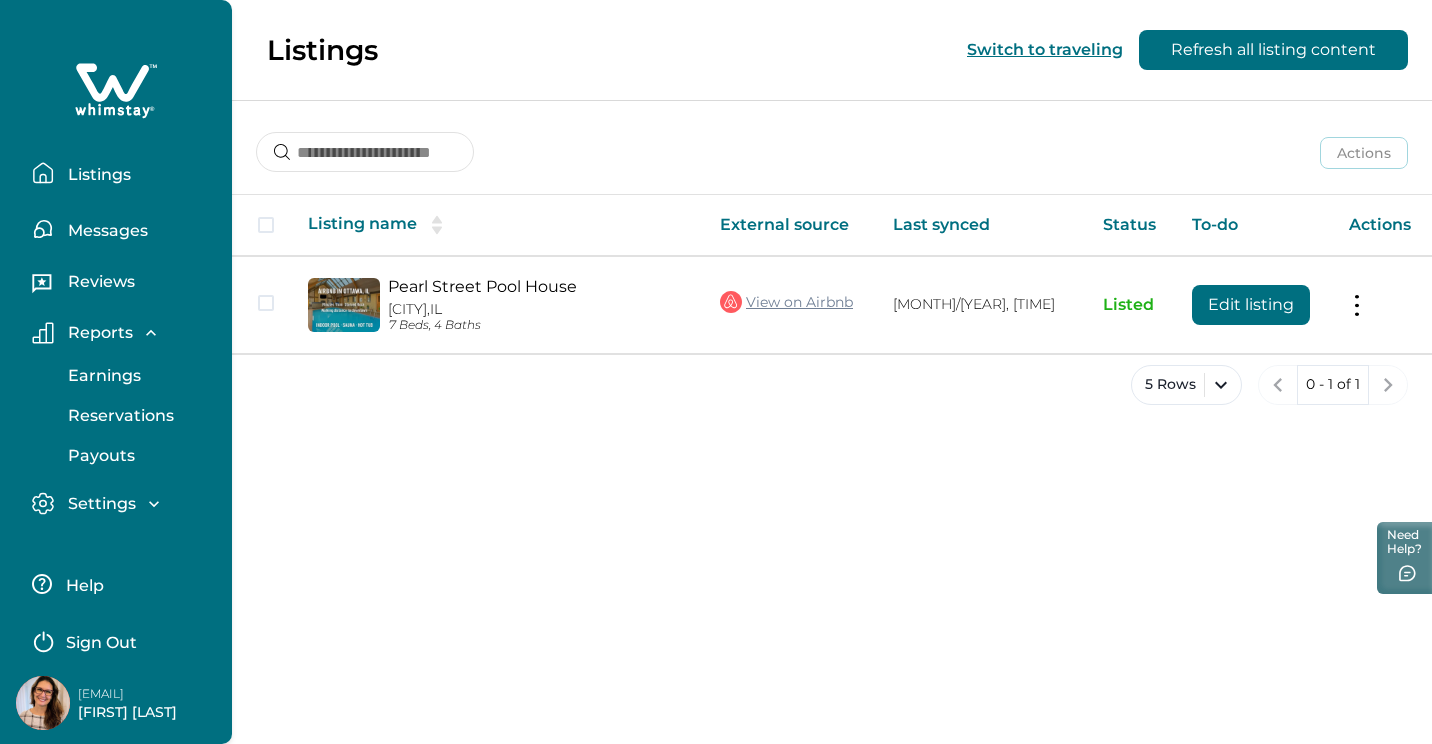 click on "Listings" at bounding box center [96, 175] 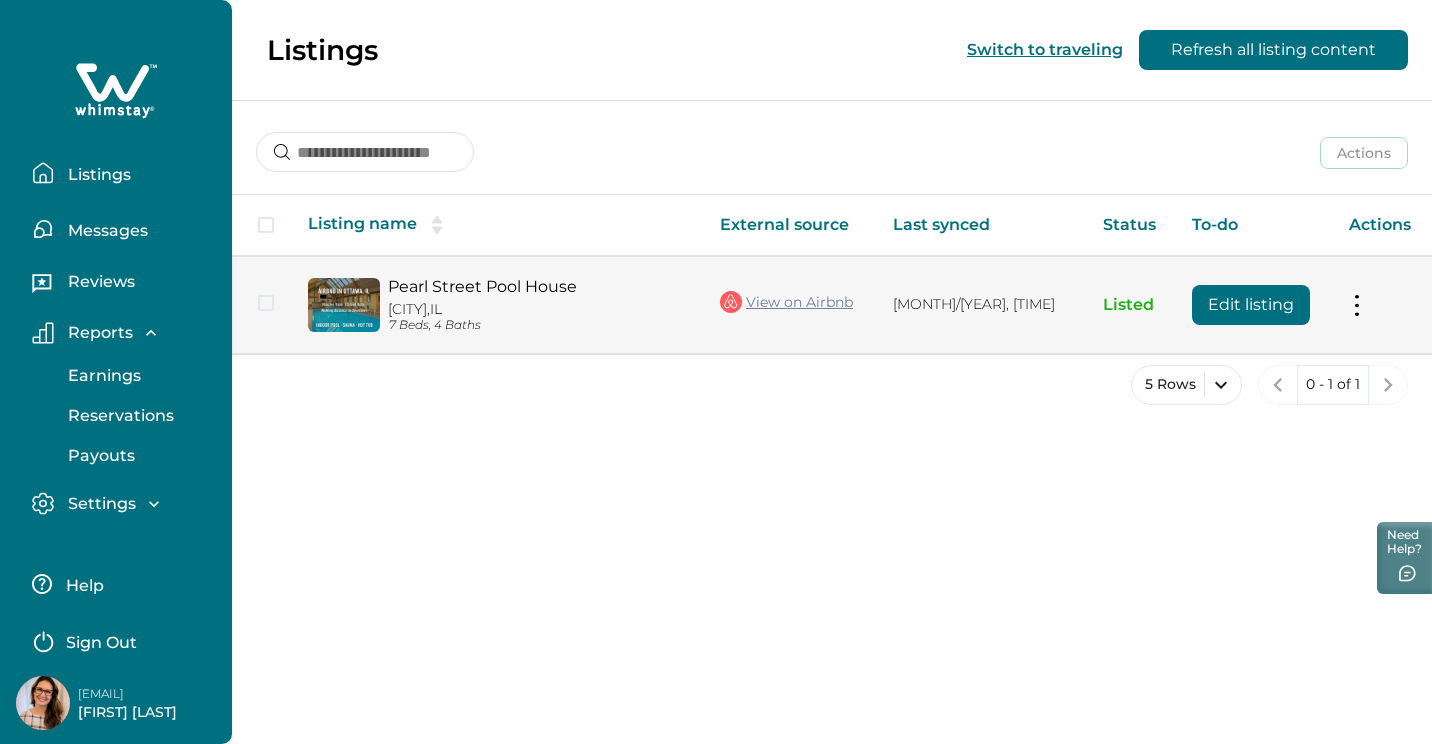 click on "Pearl Street Pool House" at bounding box center [538, 286] 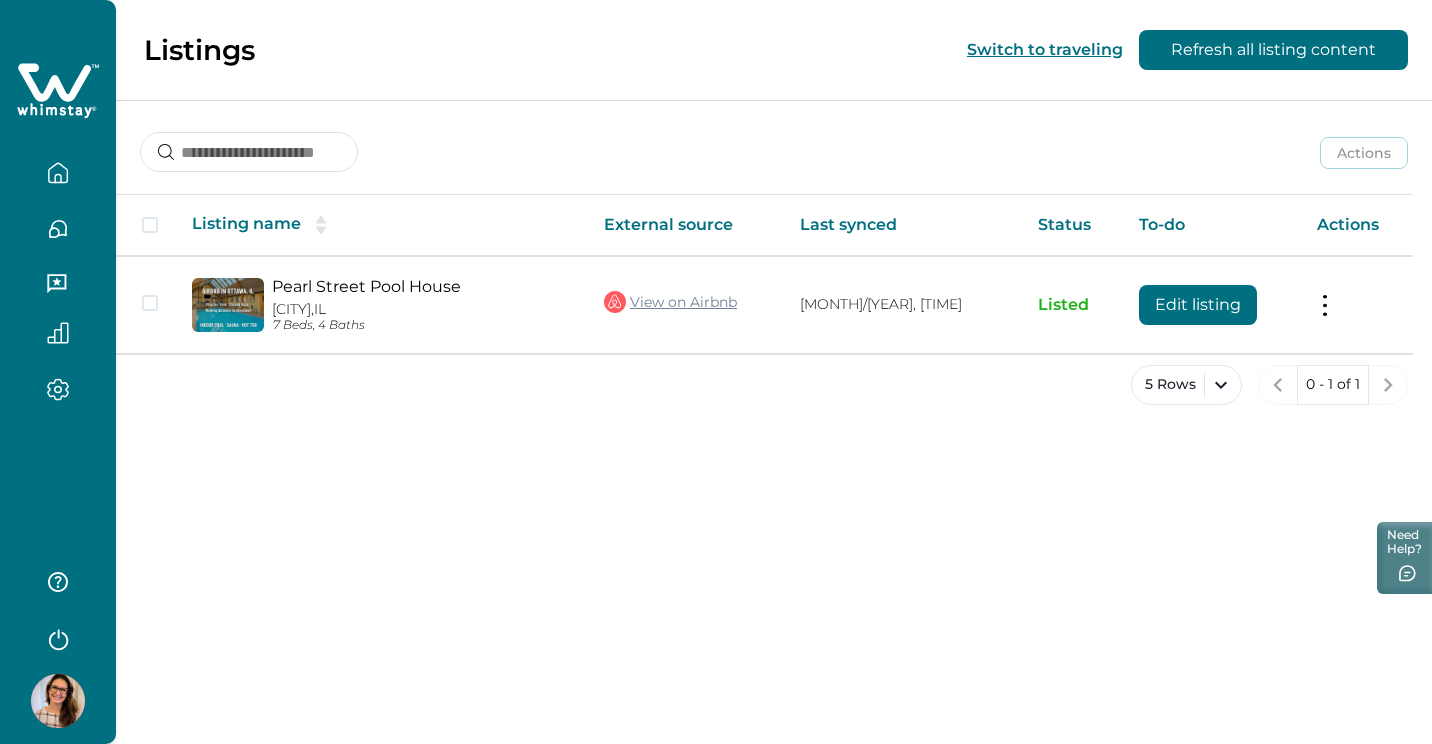 click 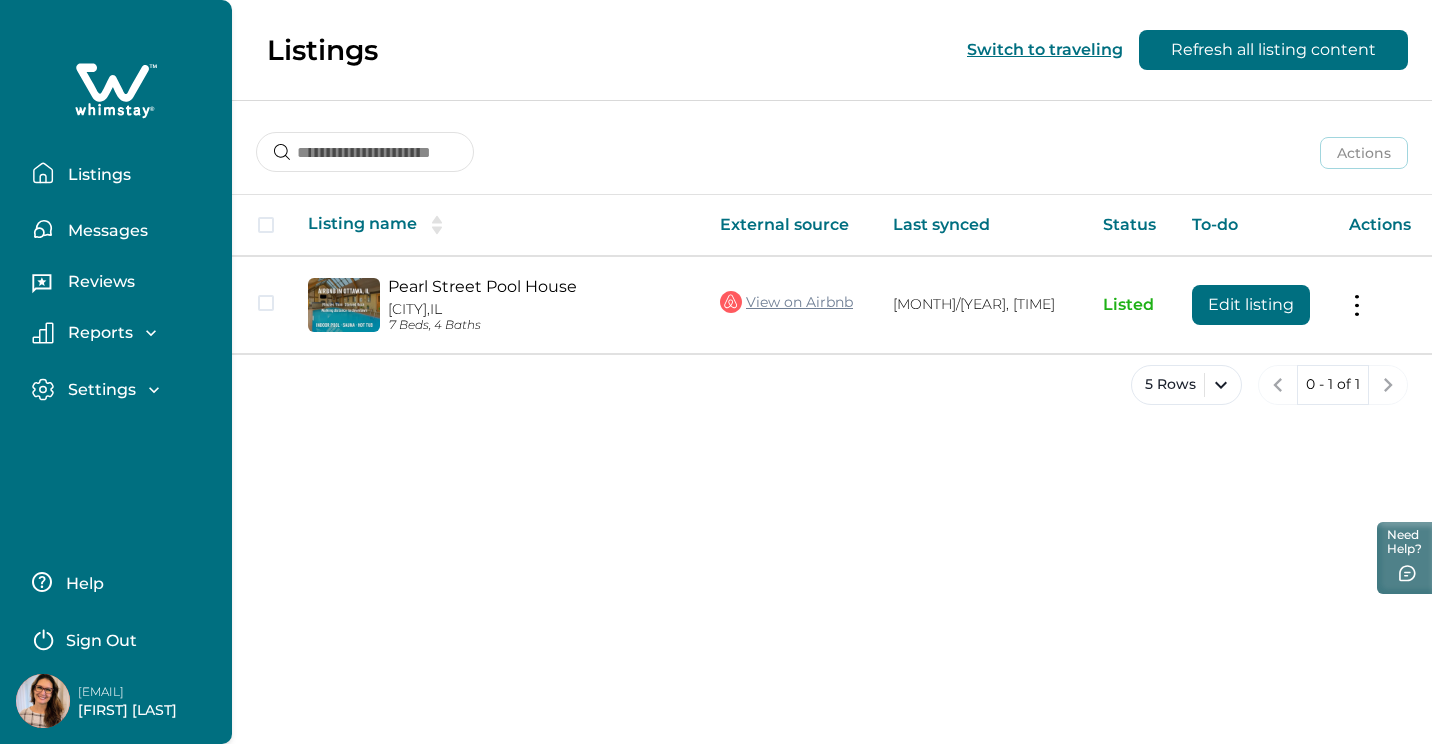 click on "Settings" at bounding box center (99, 390) 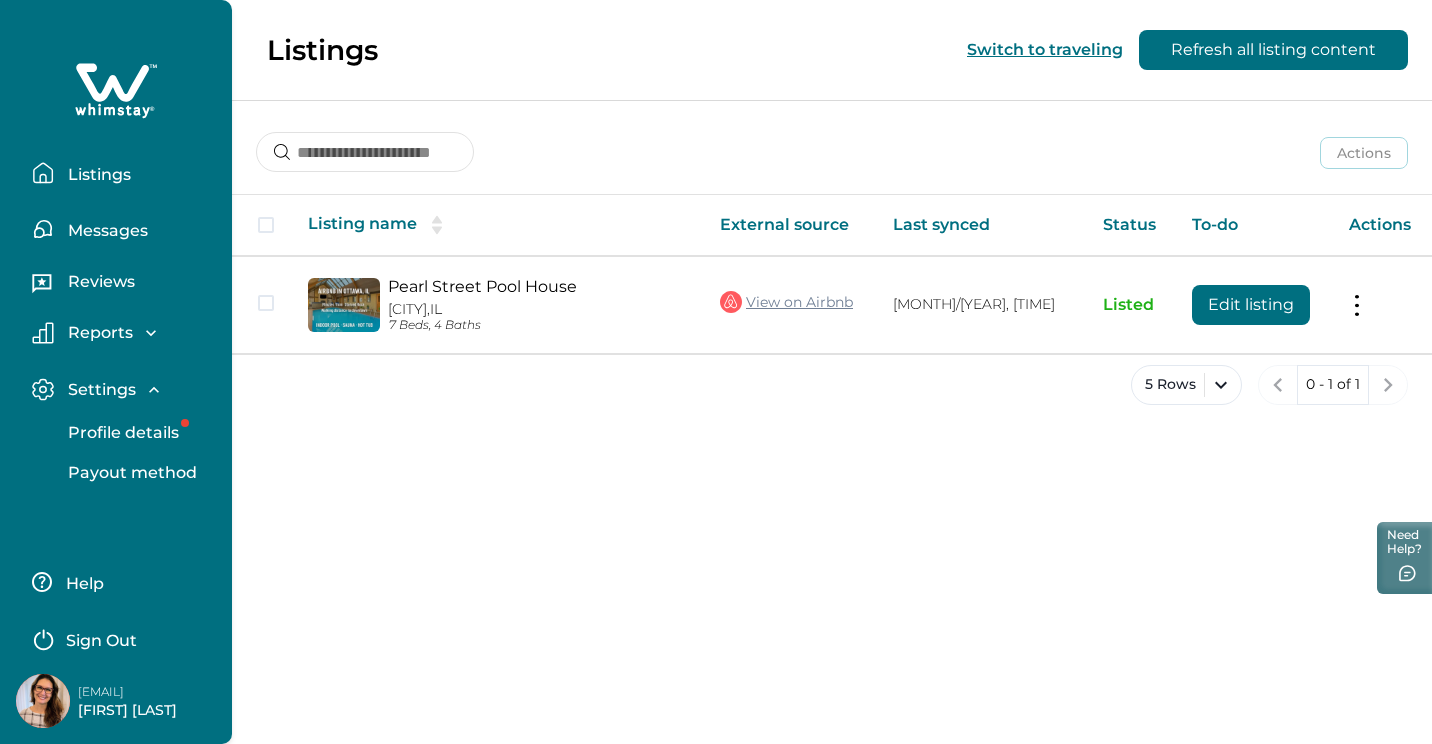 click on "Settings" at bounding box center [99, 390] 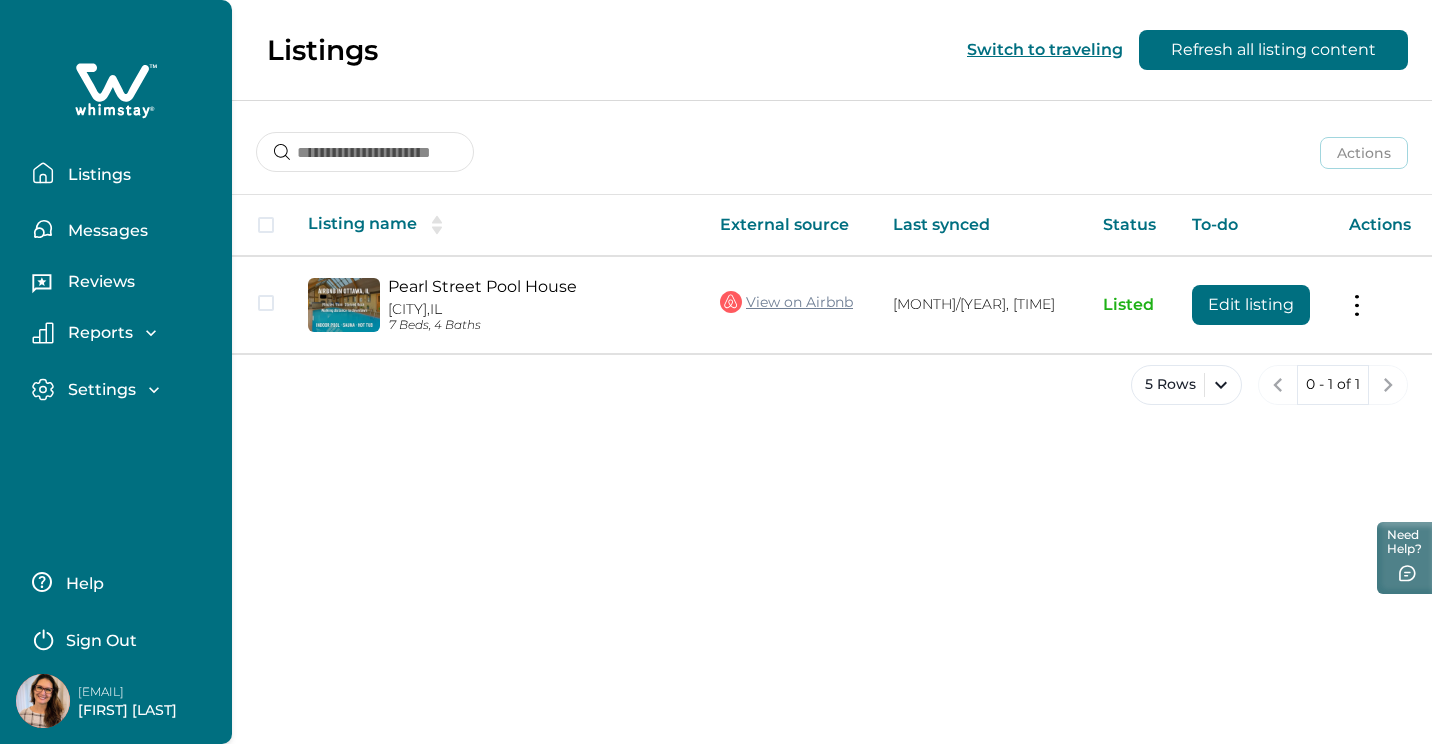 click on "Reports" at bounding box center (97, 333) 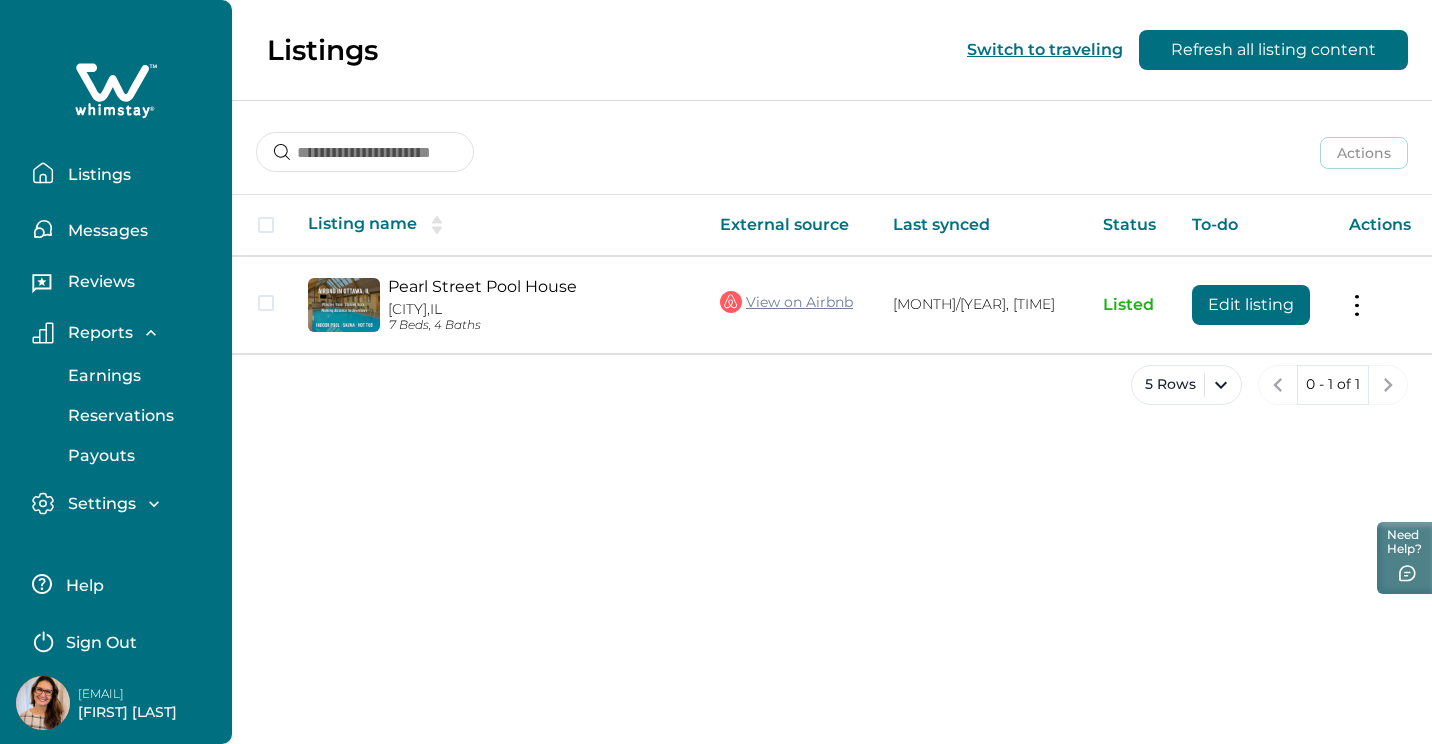 click on "Earnings" at bounding box center (101, 376) 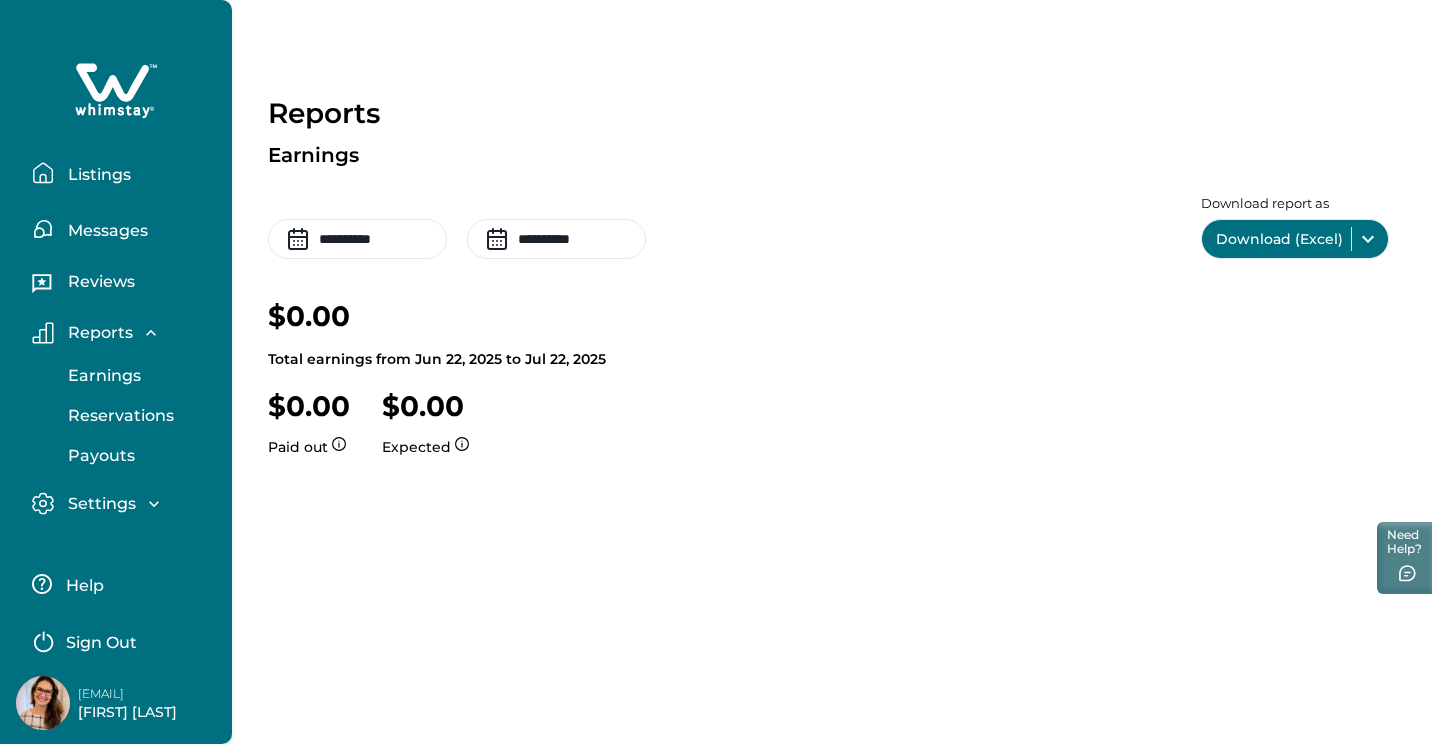 click on "Reservations" at bounding box center (118, 416) 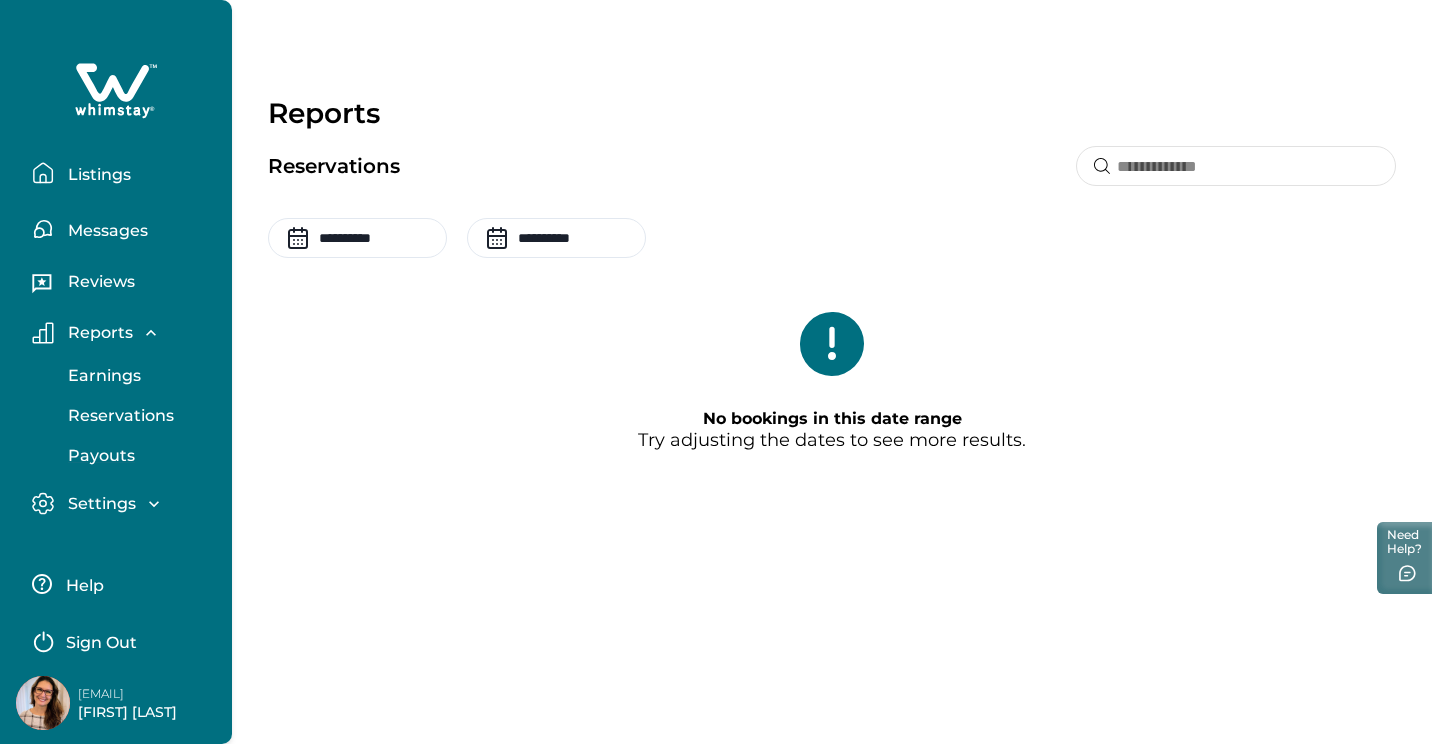 click on "Payouts" at bounding box center (98, 456) 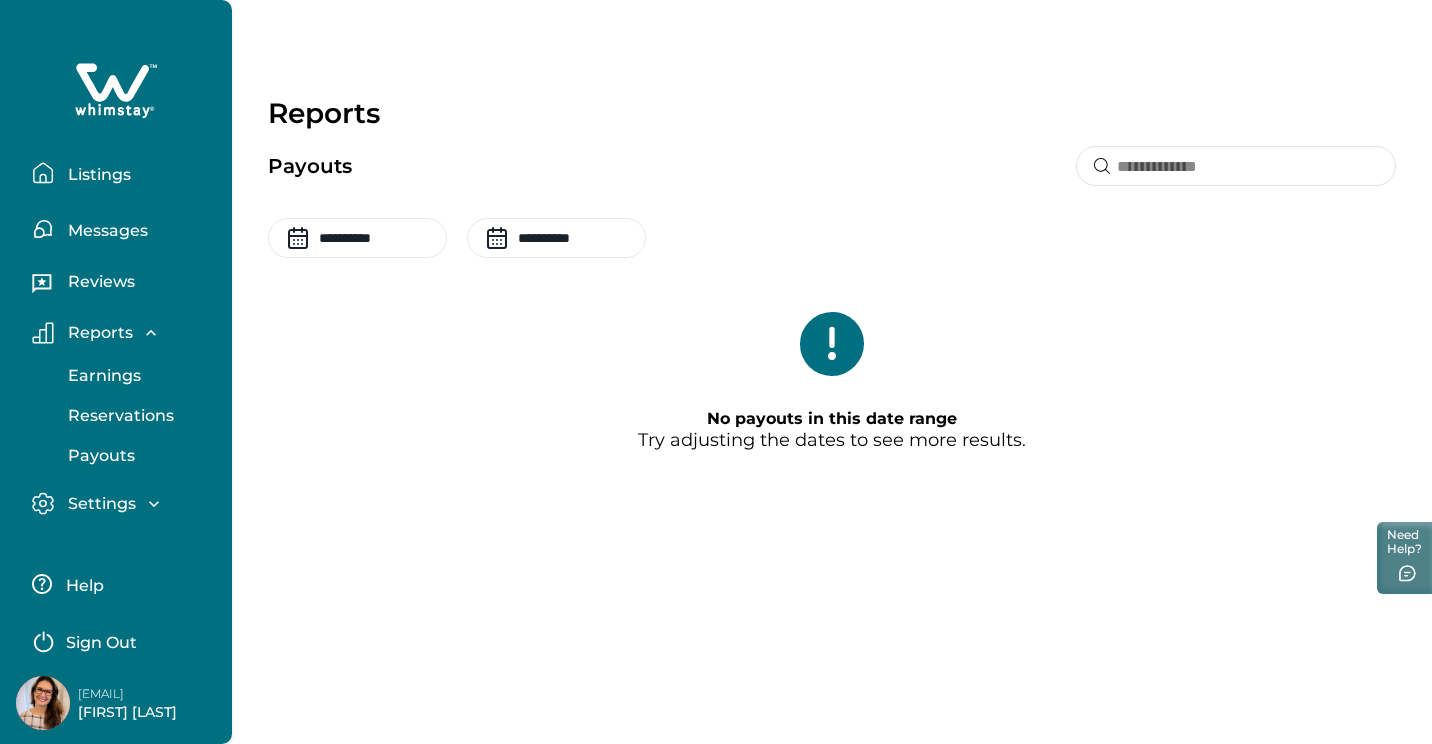 click on "Listings" at bounding box center (124, 173) 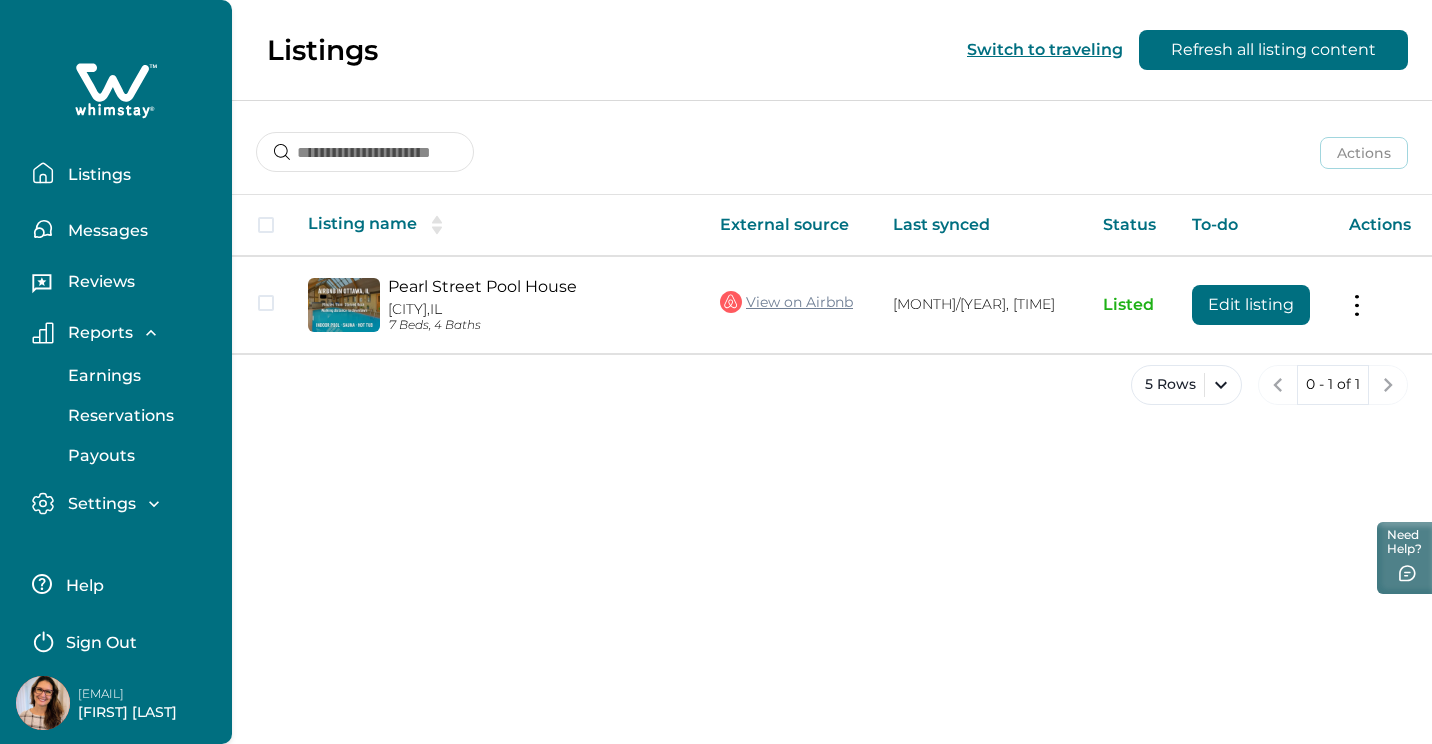 click on "Settings" at bounding box center (99, 504) 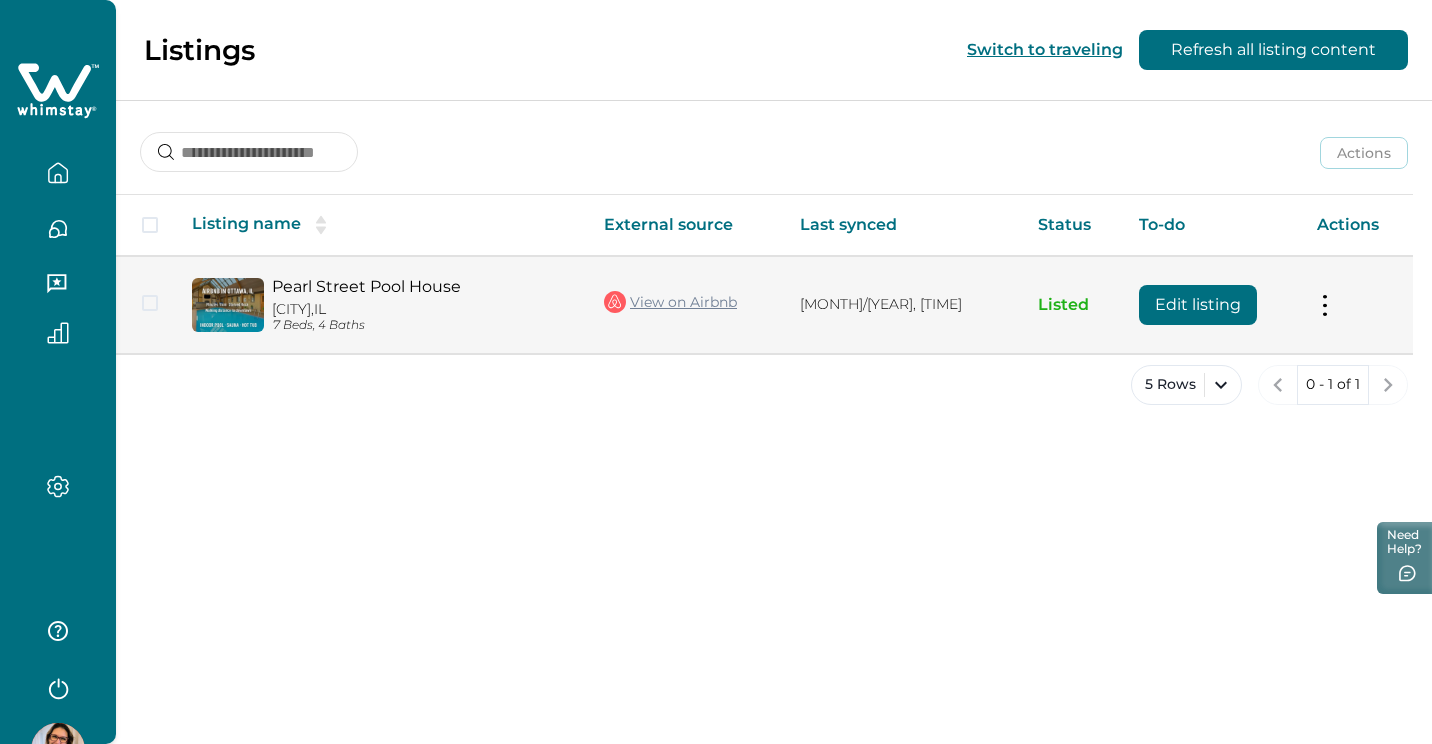 click on "Edit listing" at bounding box center (1198, 305) 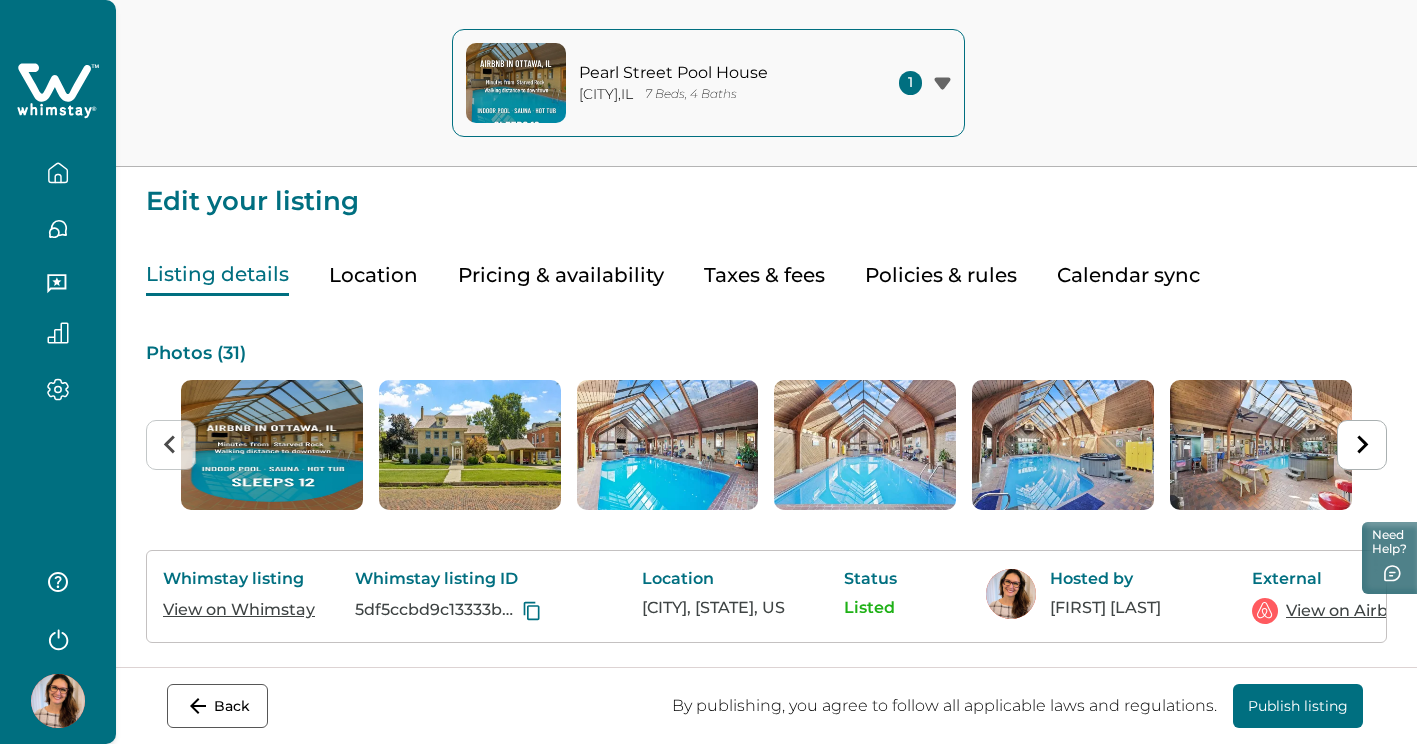 click on "Pricing & availability" at bounding box center (561, 275) 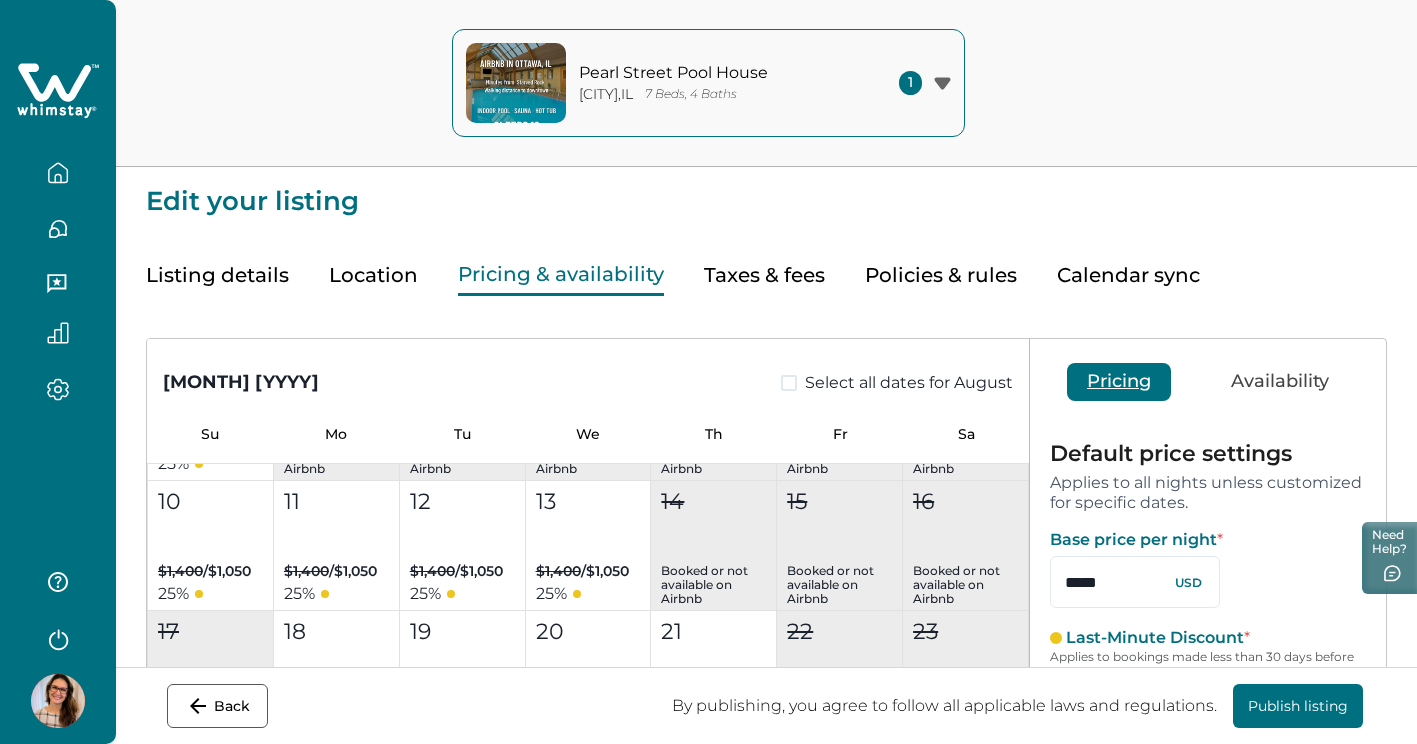 scroll, scrollTop: 1044, scrollLeft: 0, axis: vertical 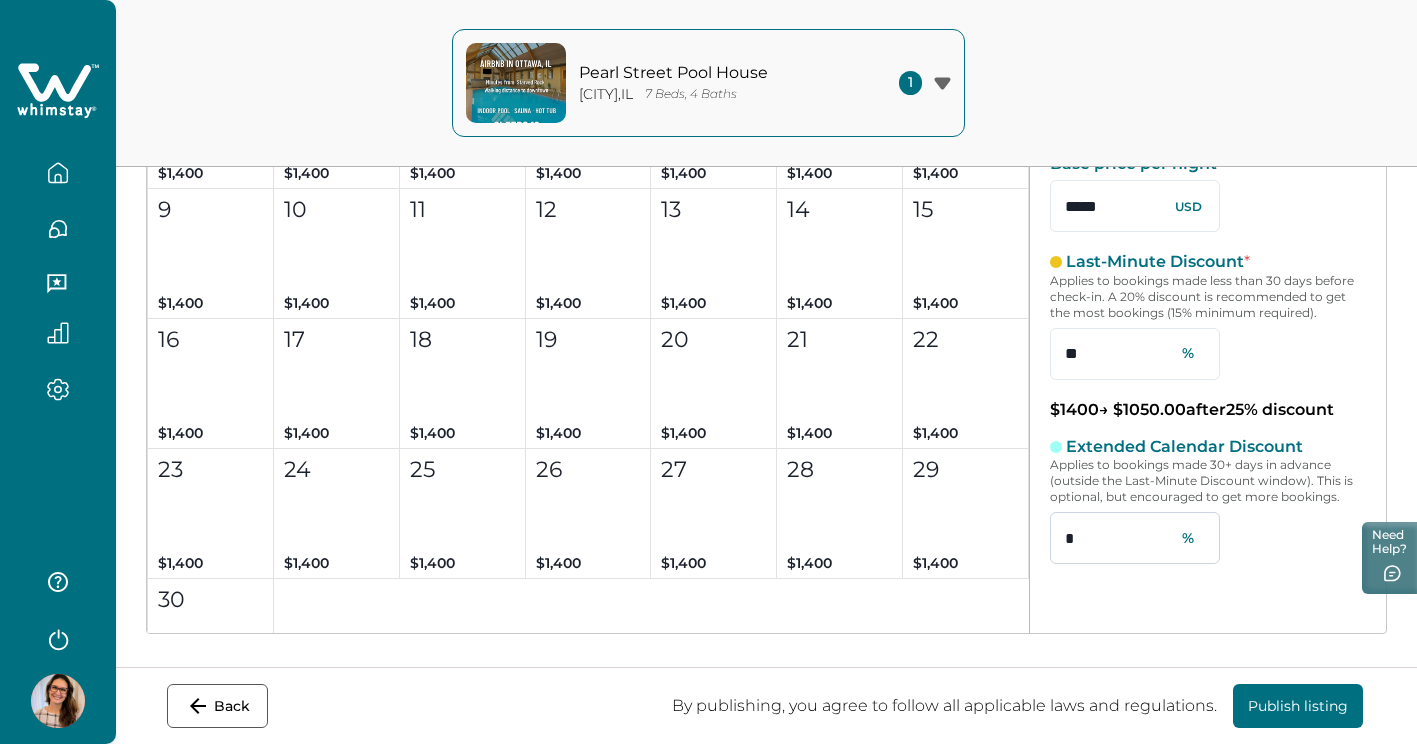 click on "*" at bounding box center (1135, 538) 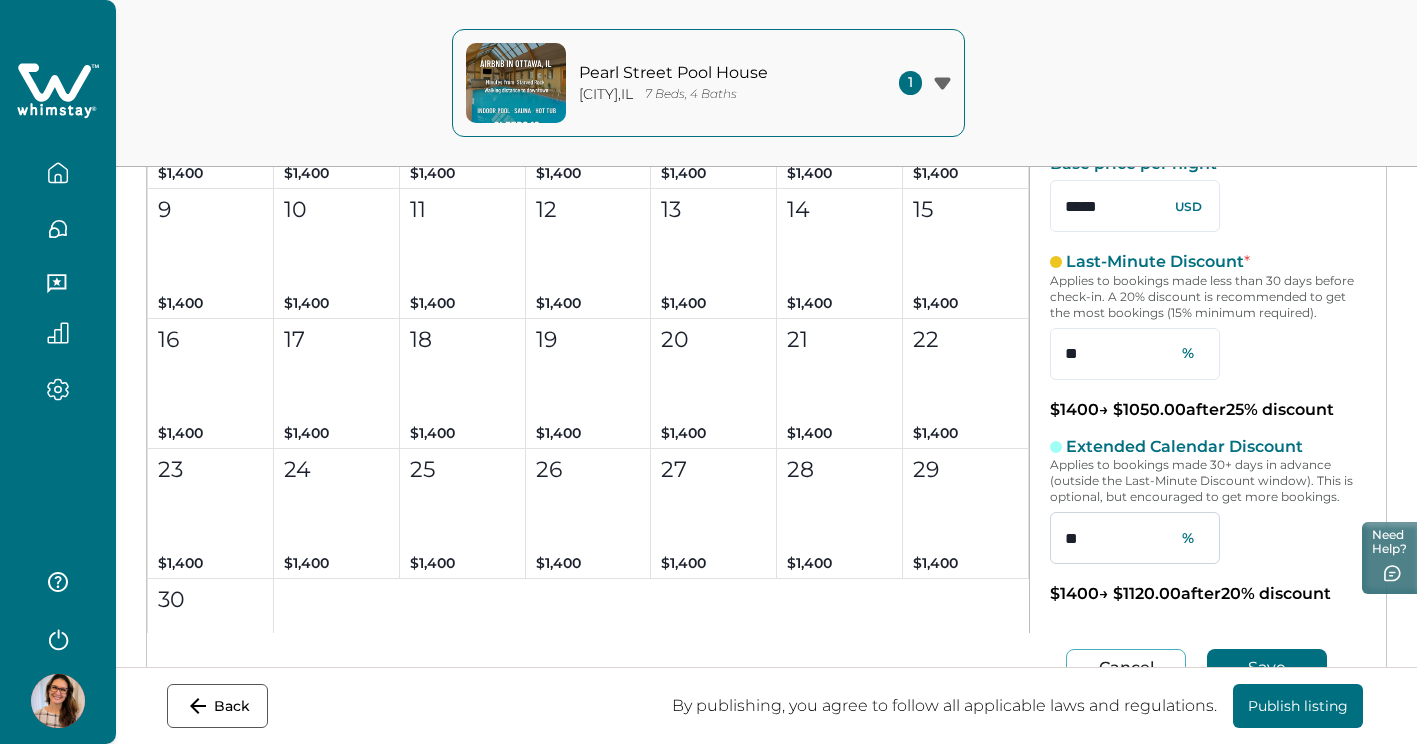 type on "**" 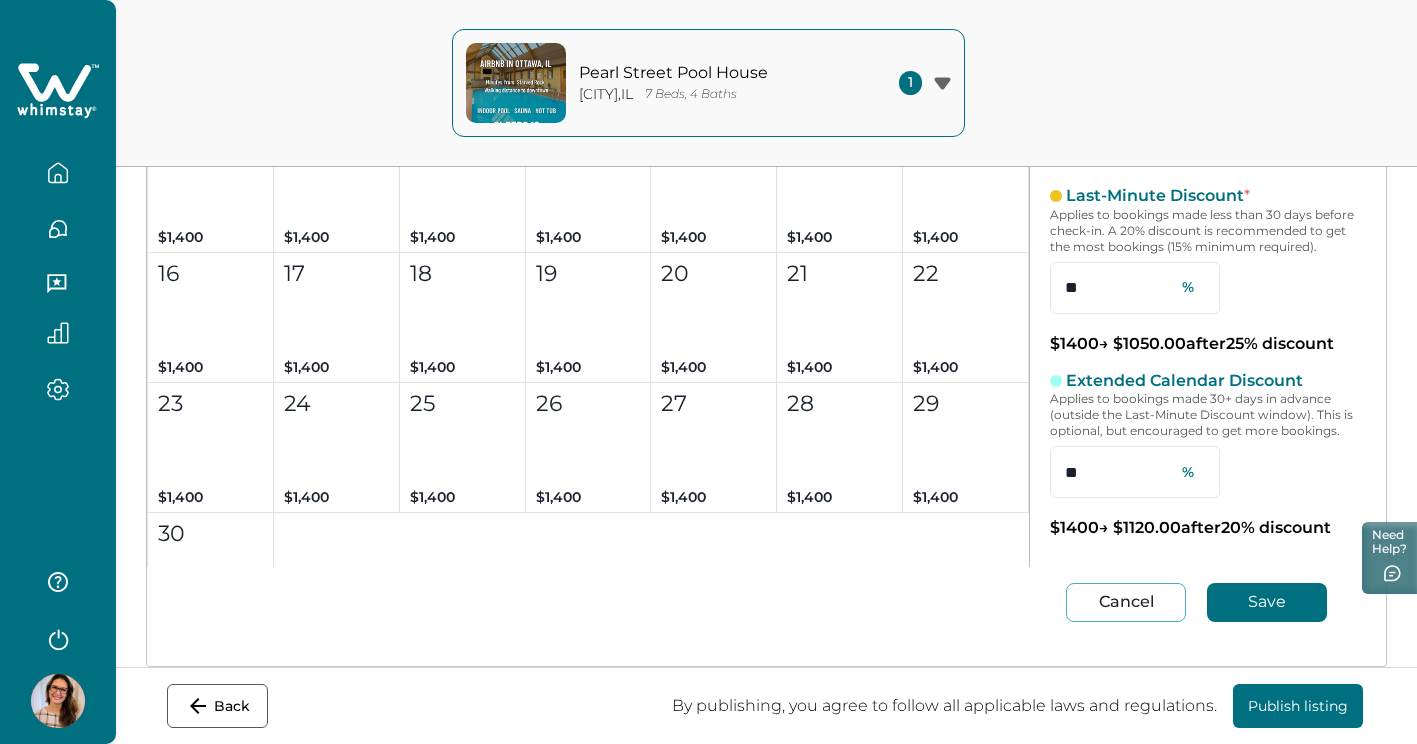 scroll, scrollTop: 439, scrollLeft: 0, axis: vertical 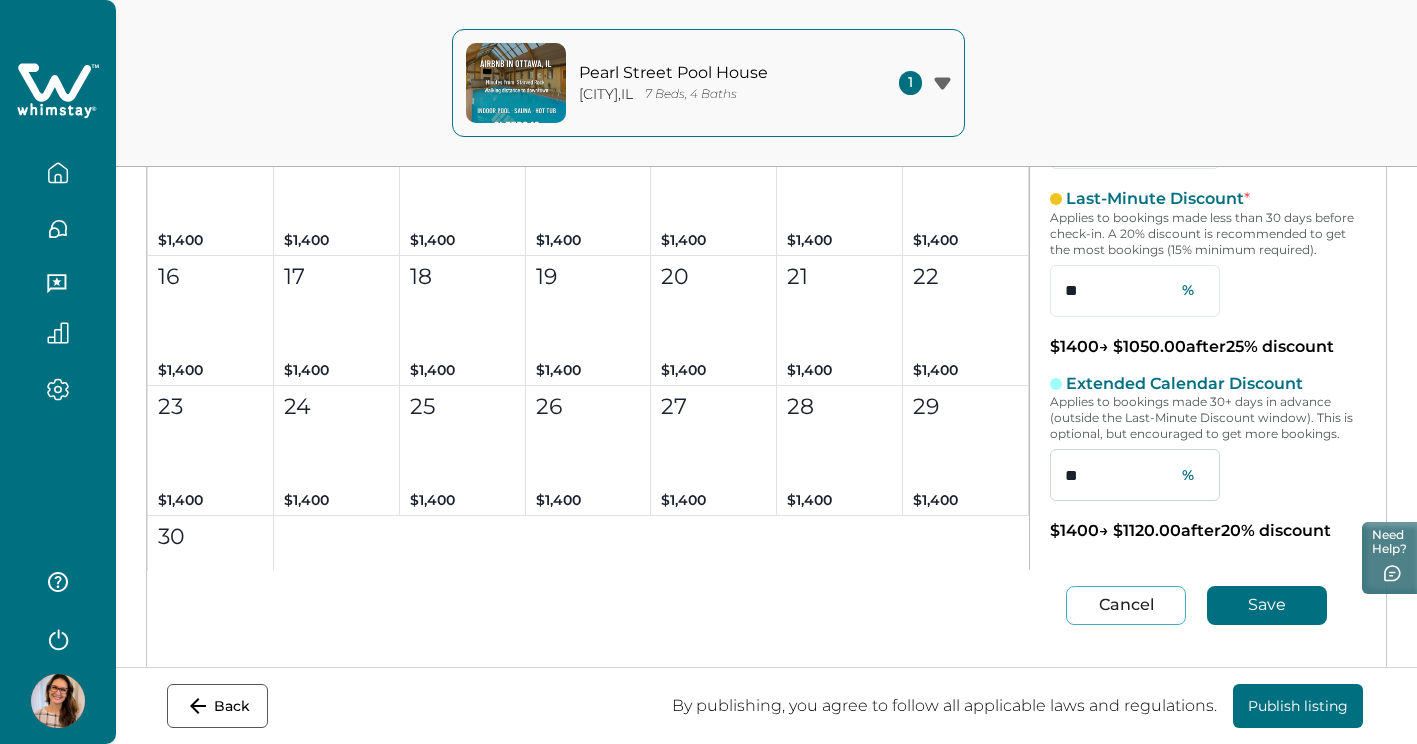click on "**" at bounding box center (1135, 475) 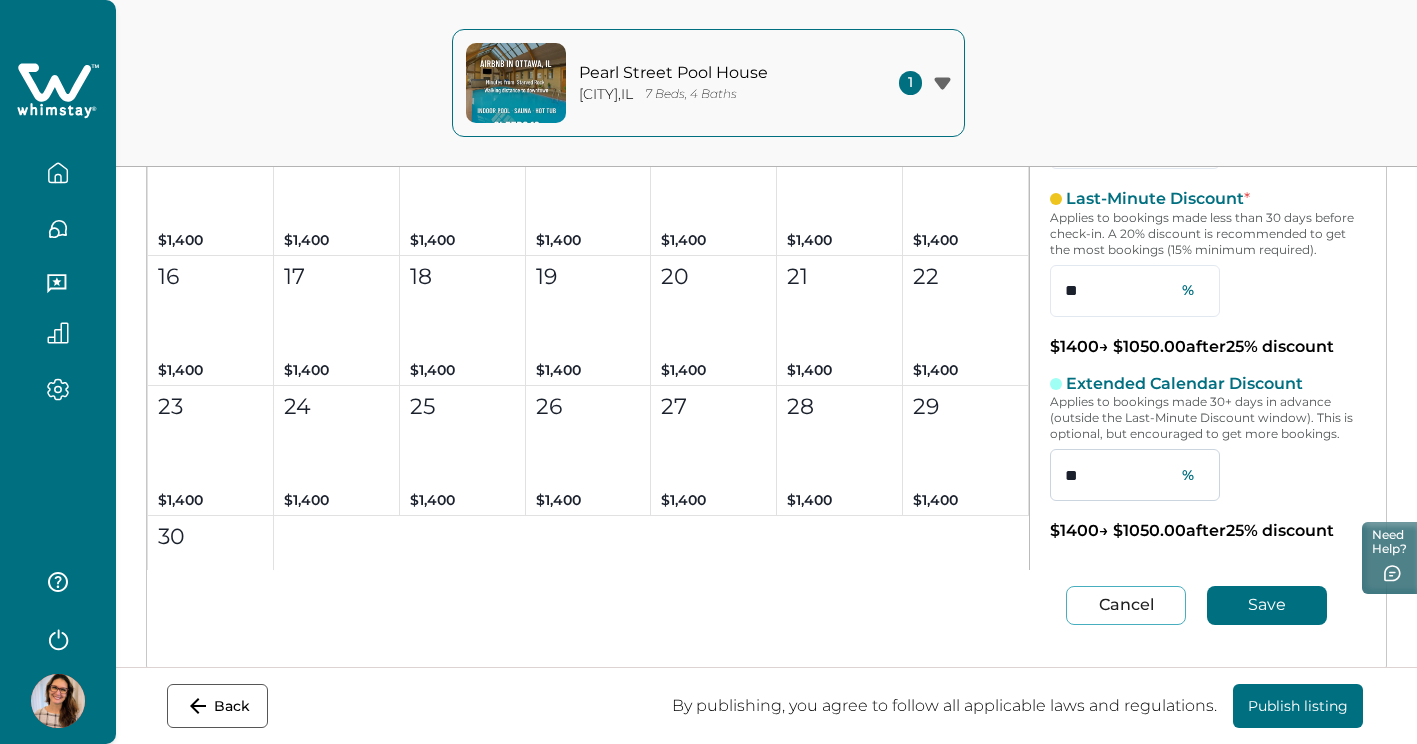 type on "**" 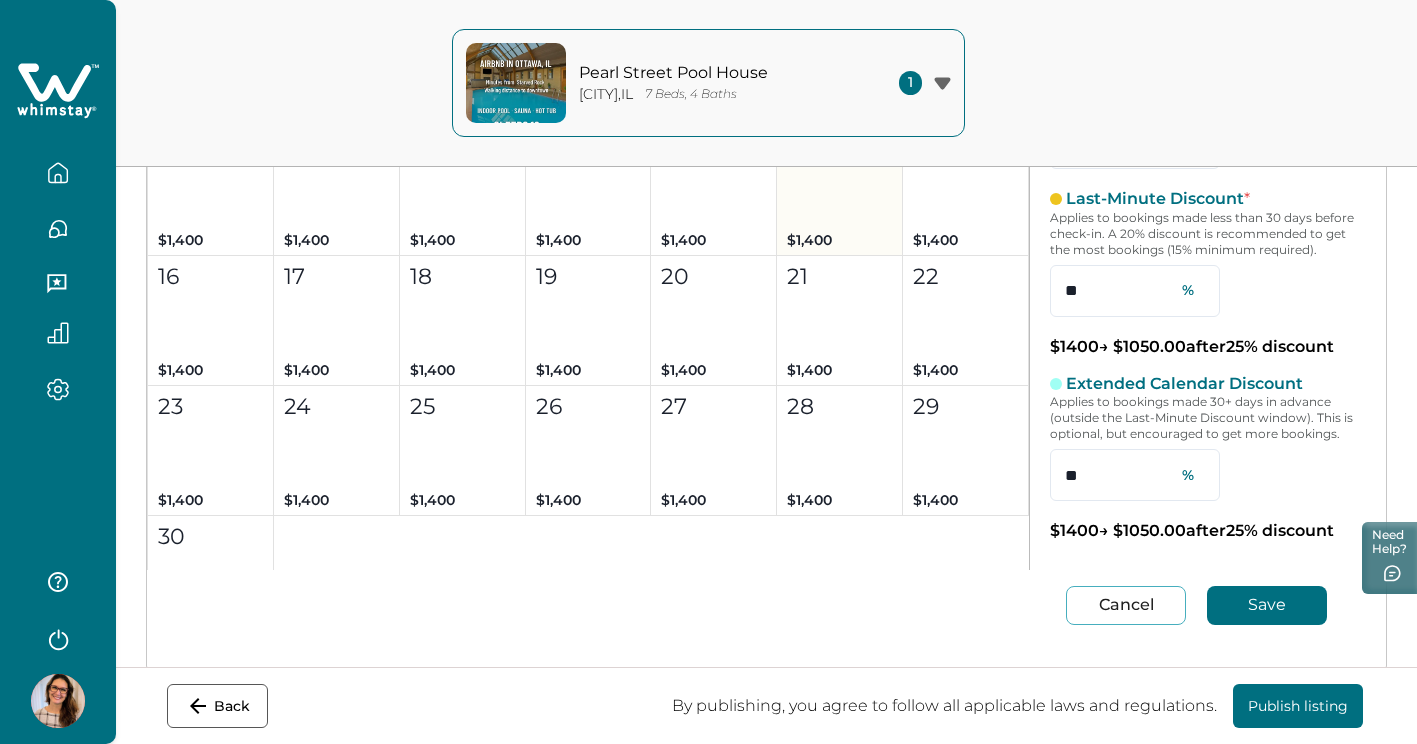 drag, startPoint x: 1099, startPoint y: 295, endPoint x: 818, endPoint y: 210, distance: 293.57452 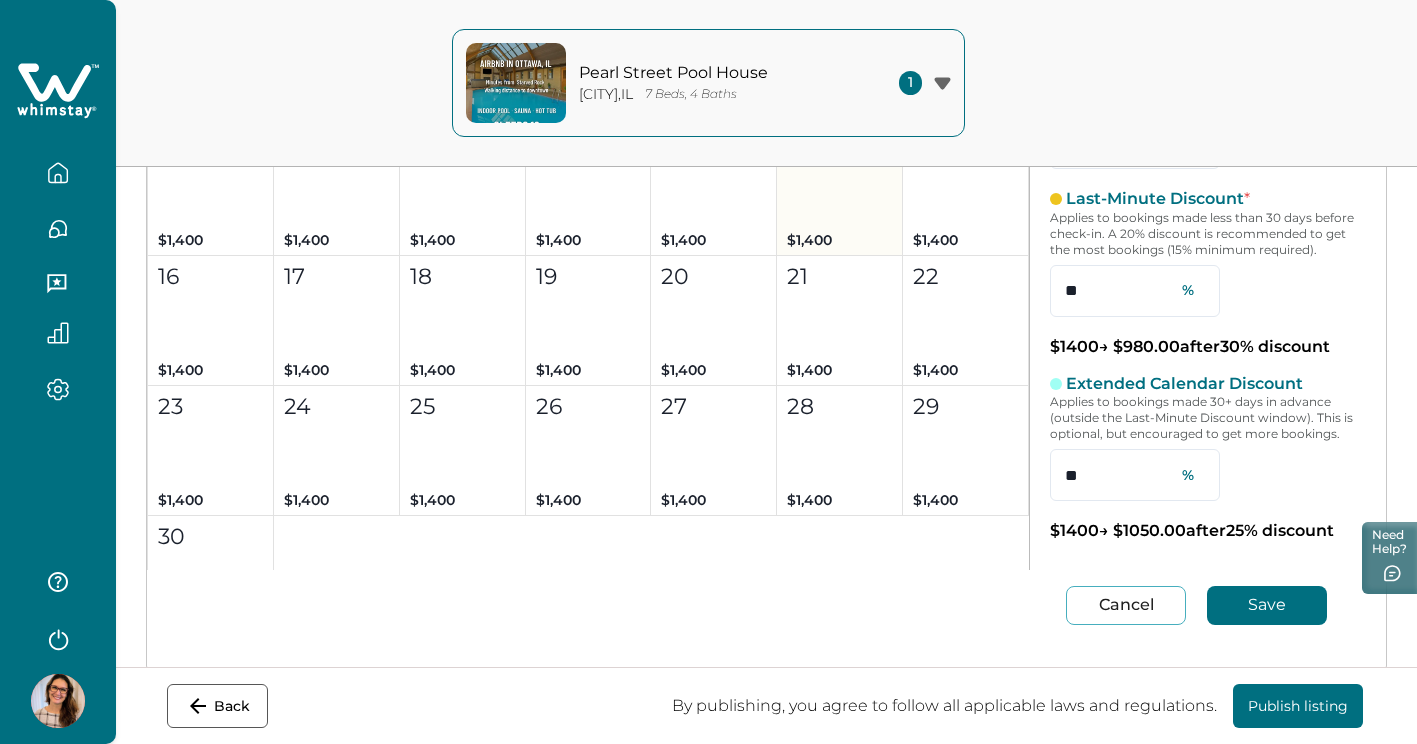 type on "**" 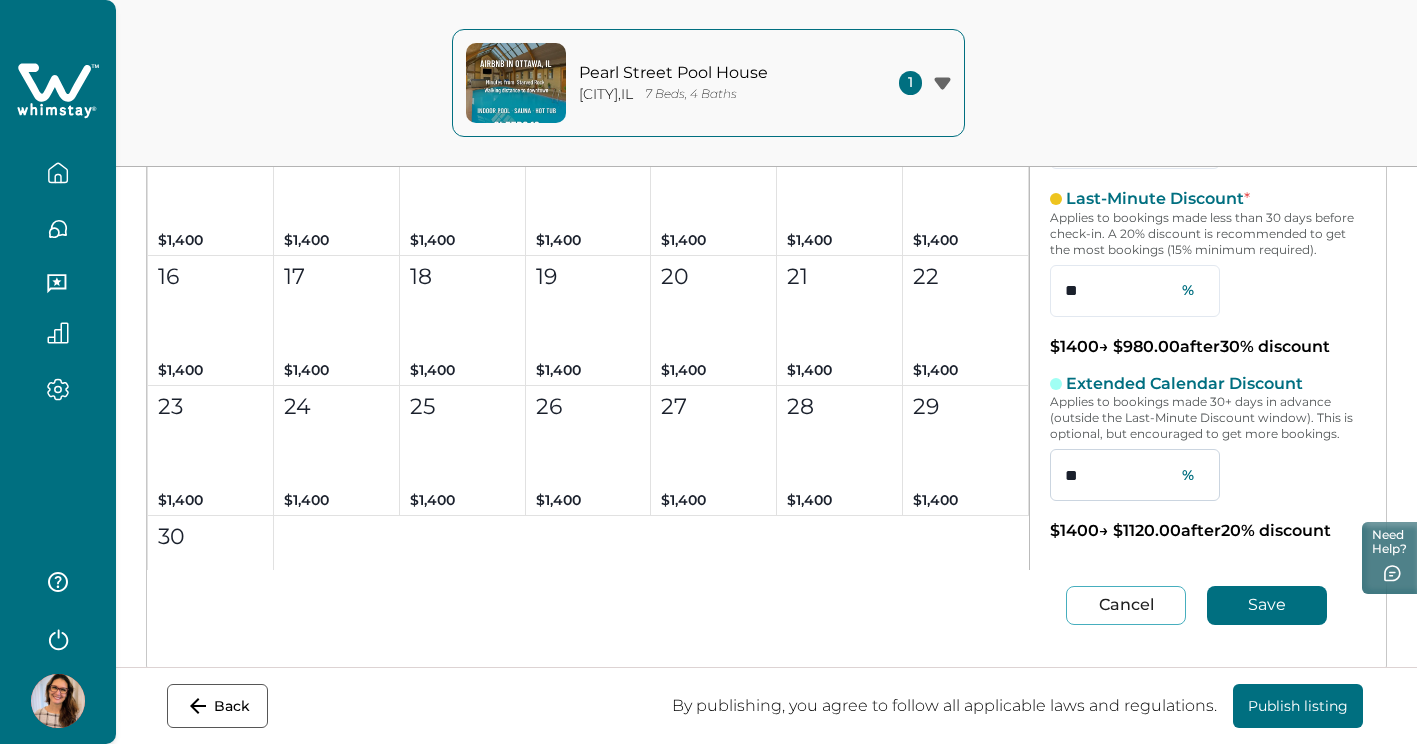 type on "**" 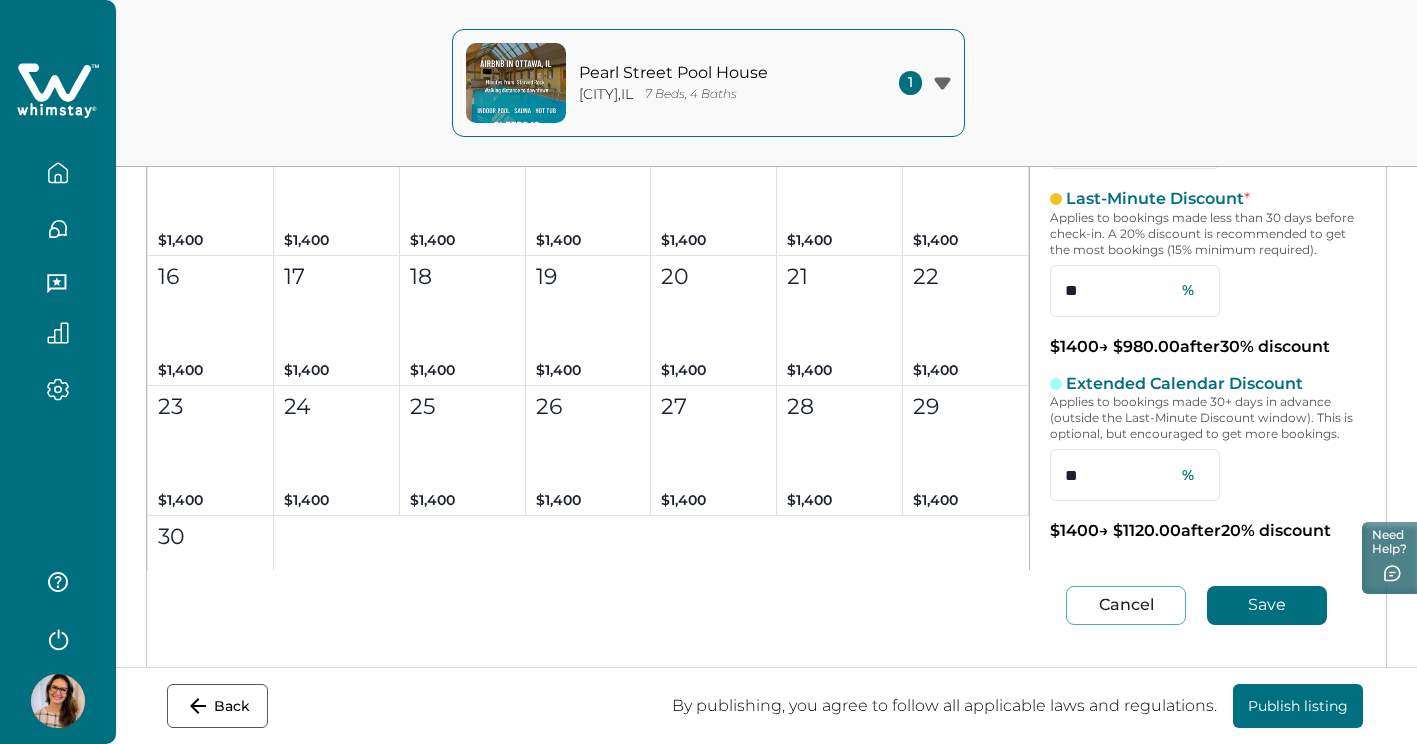 click on "Save" at bounding box center [1267, 605] 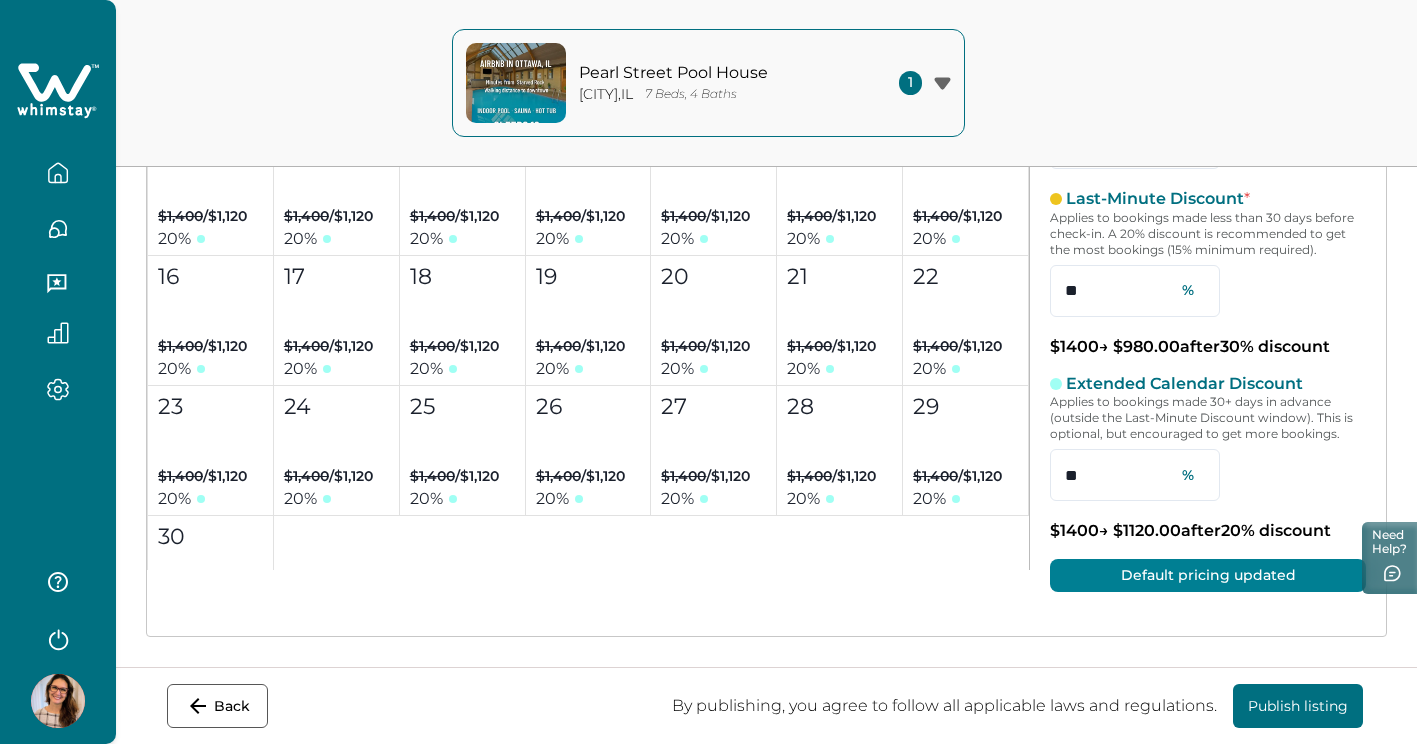 scroll, scrollTop: 435, scrollLeft: 0, axis: vertical 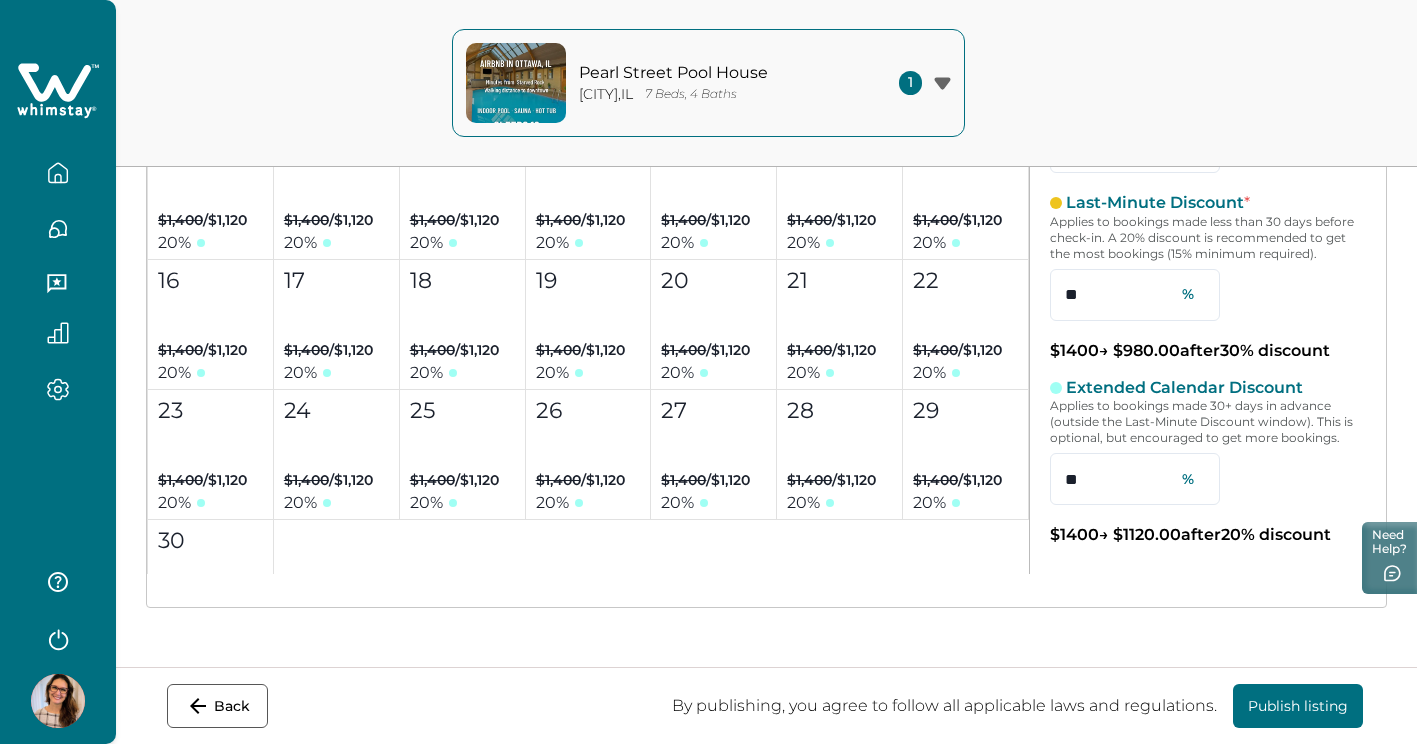 click on "Publish listing" at bounding box center [1298, 706] 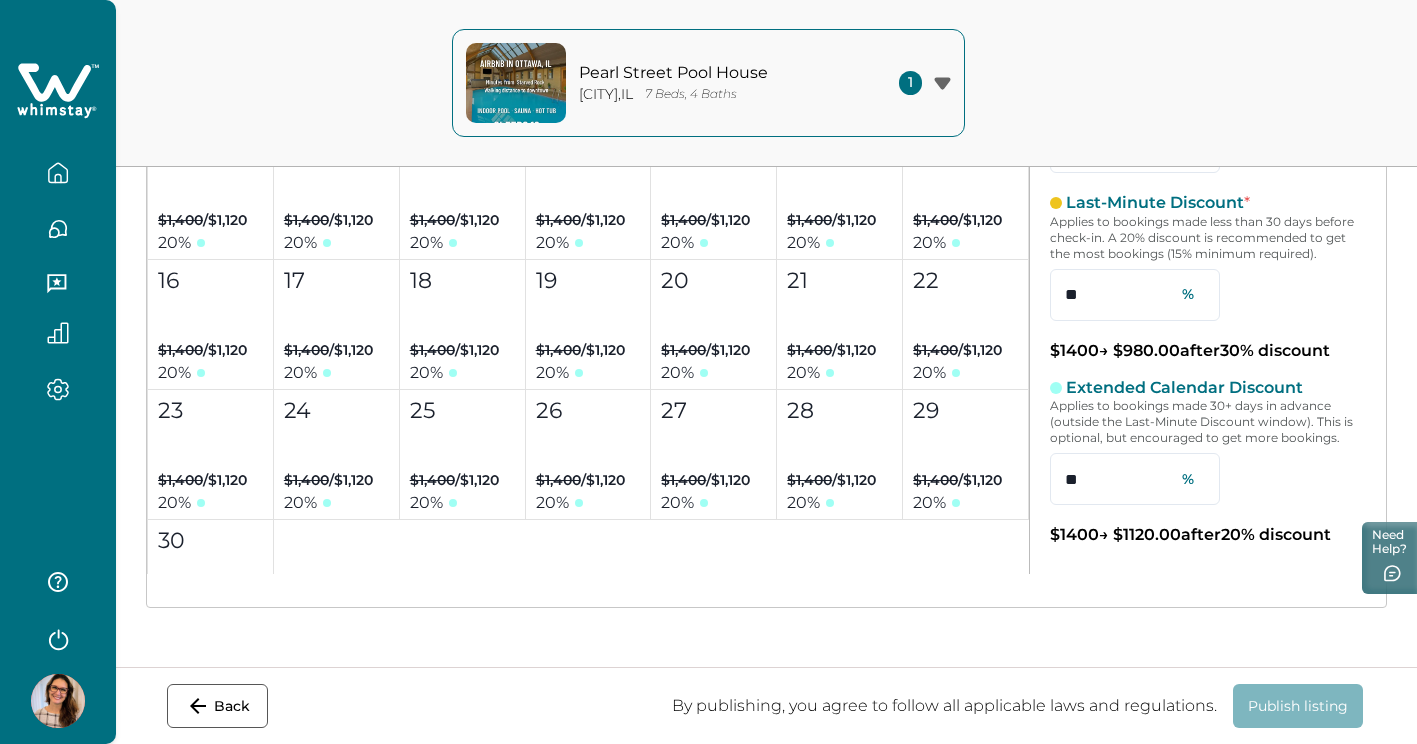 scroll, scrollTop: 0, scrollLeft: 0, axis: both 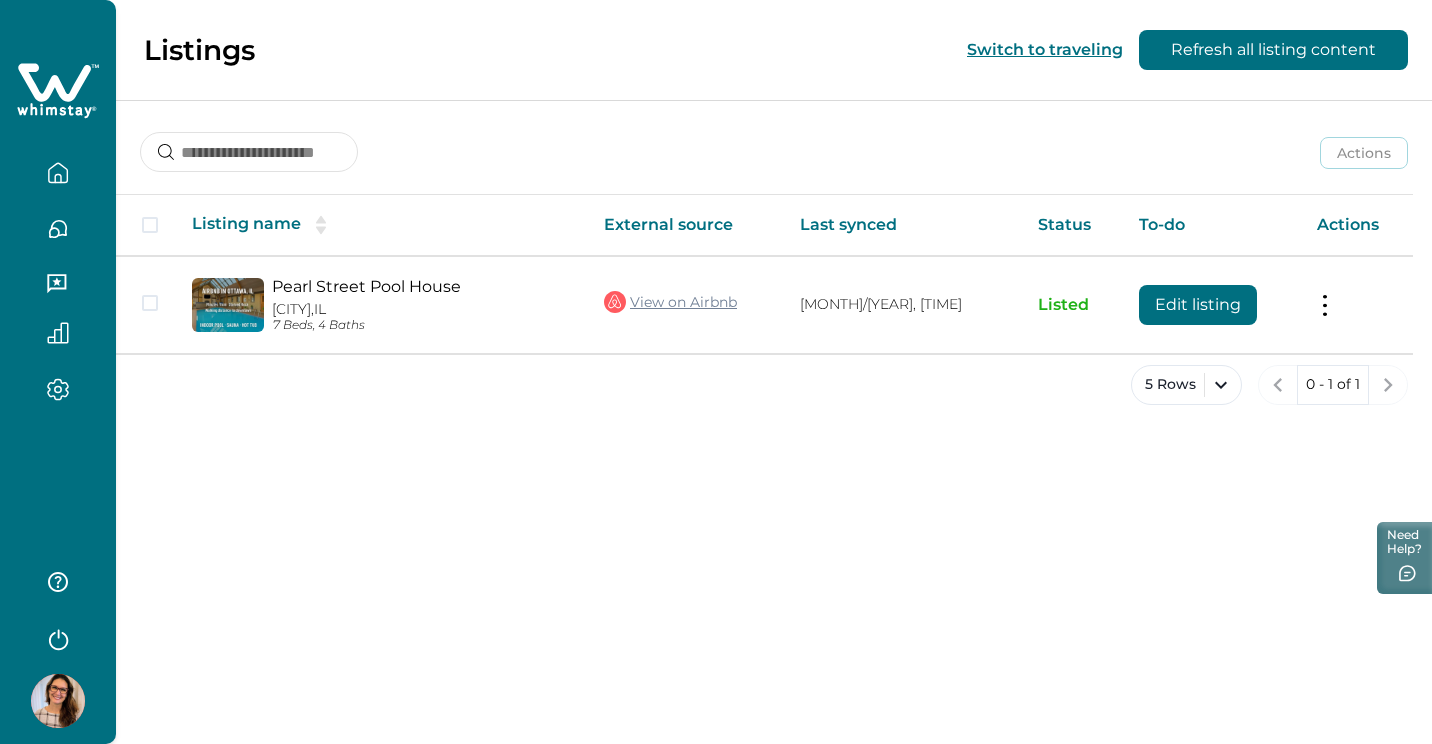 click 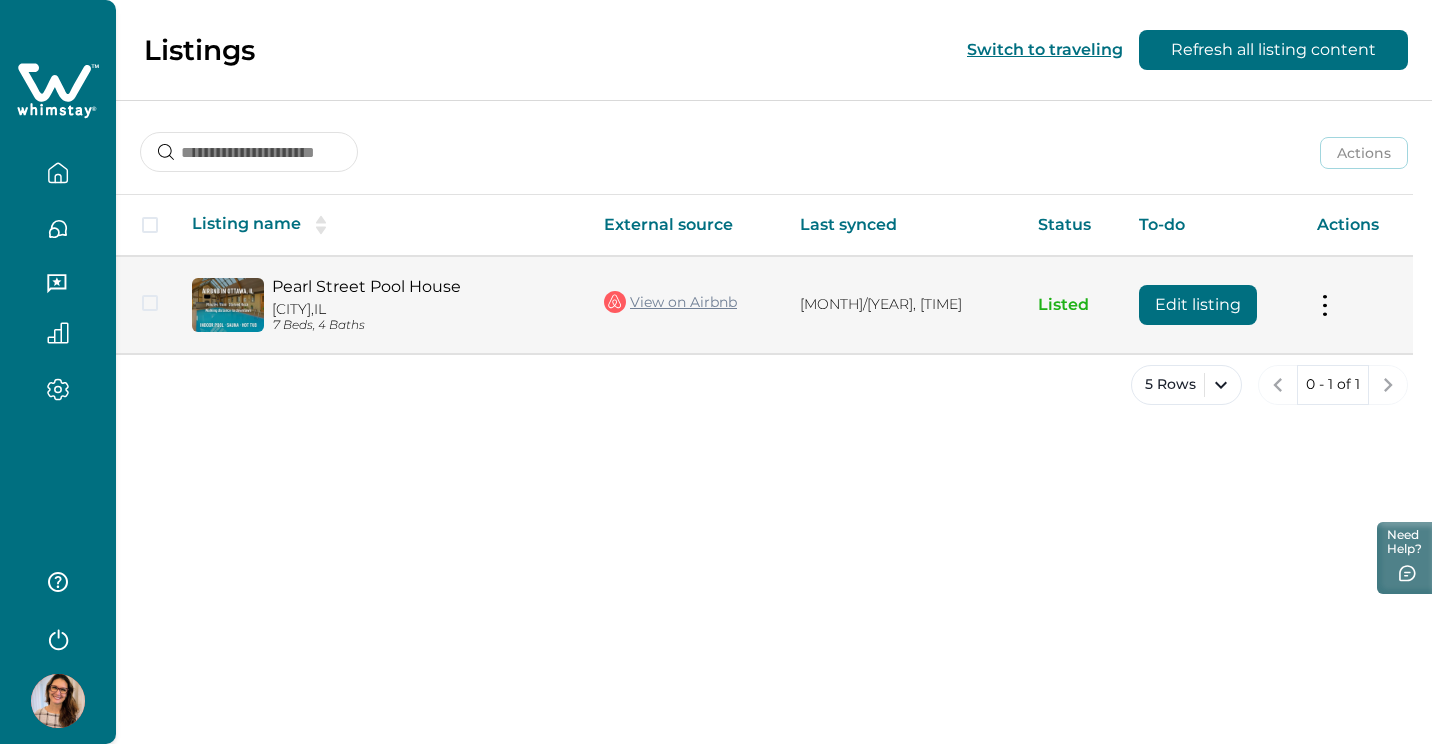 click on "Edit listing" at bounding box center (1198, 305) 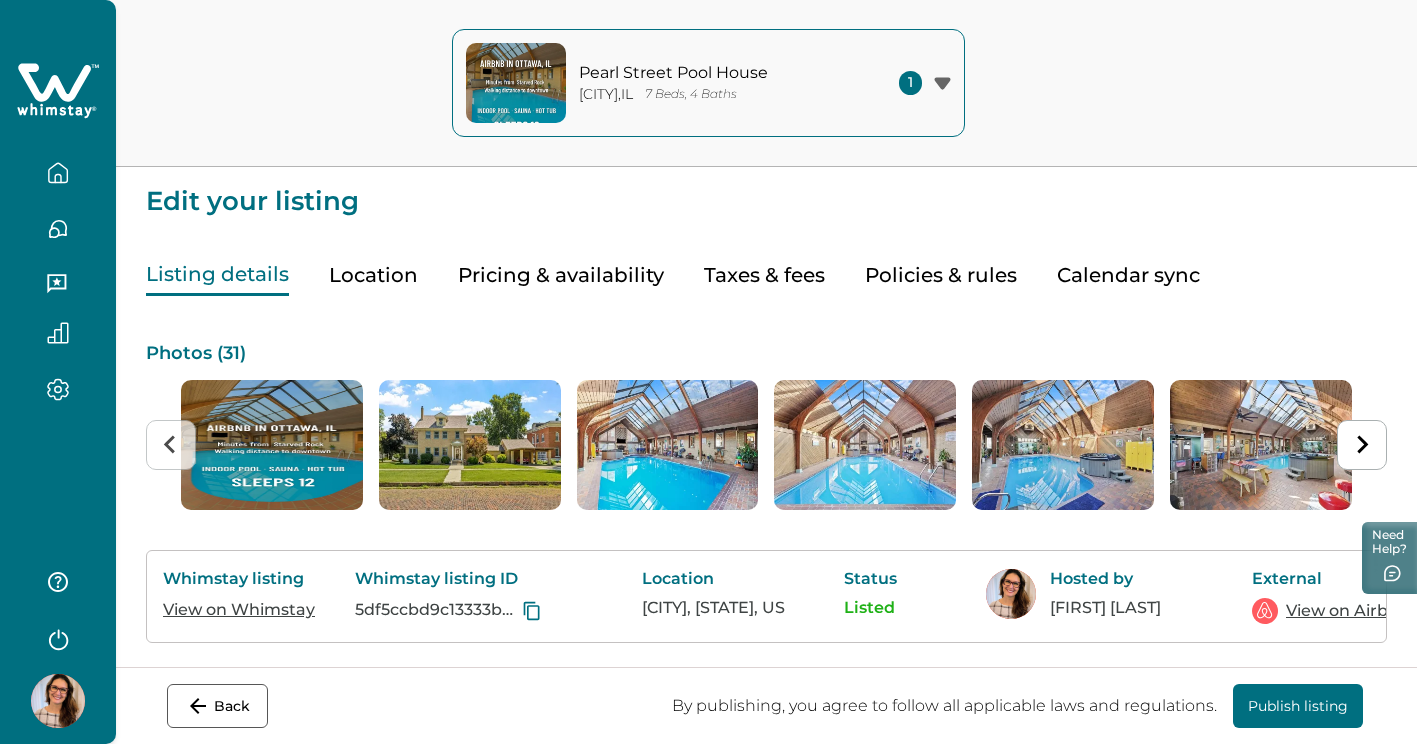 click on "Policies & rules" at bounding box center [941, 275] 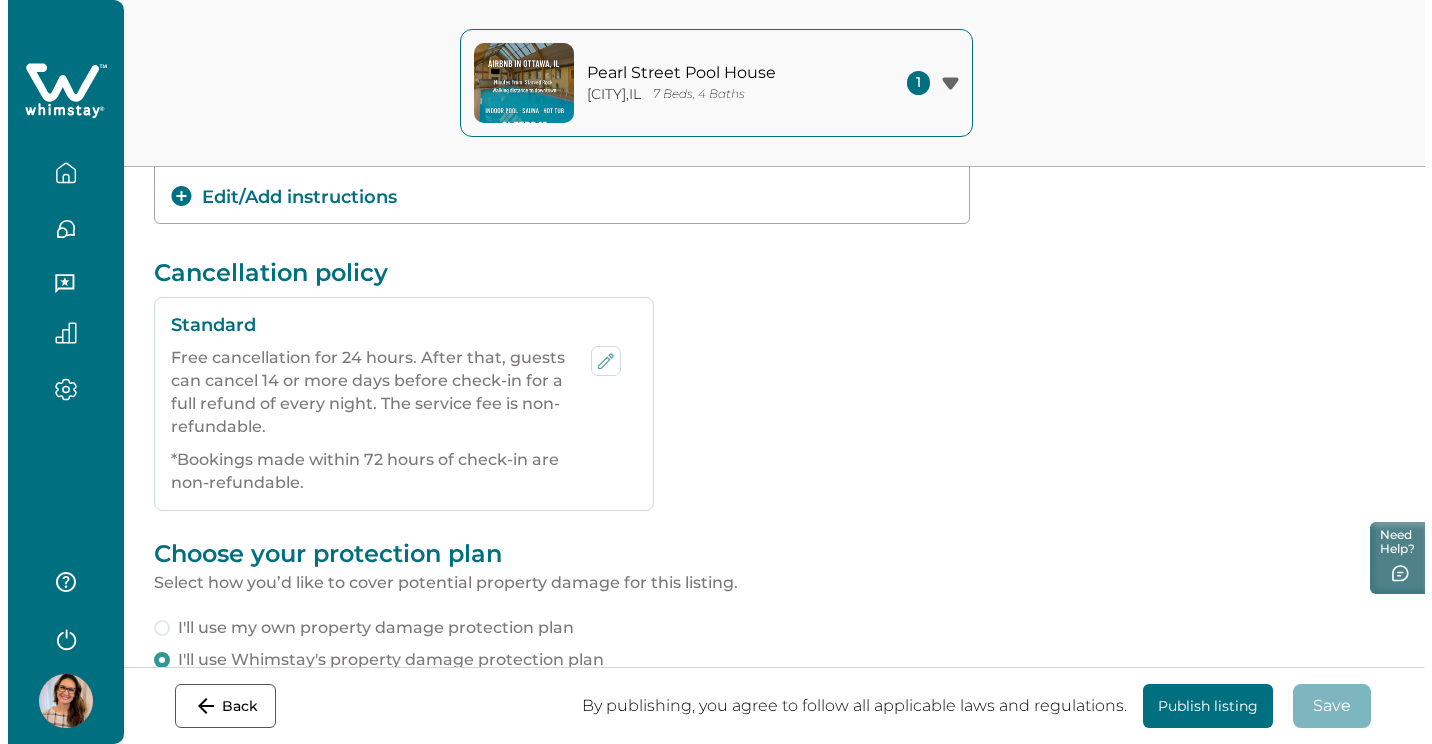 scroll, scrollTop: 679, scrollLeft: 0, axis: vertical 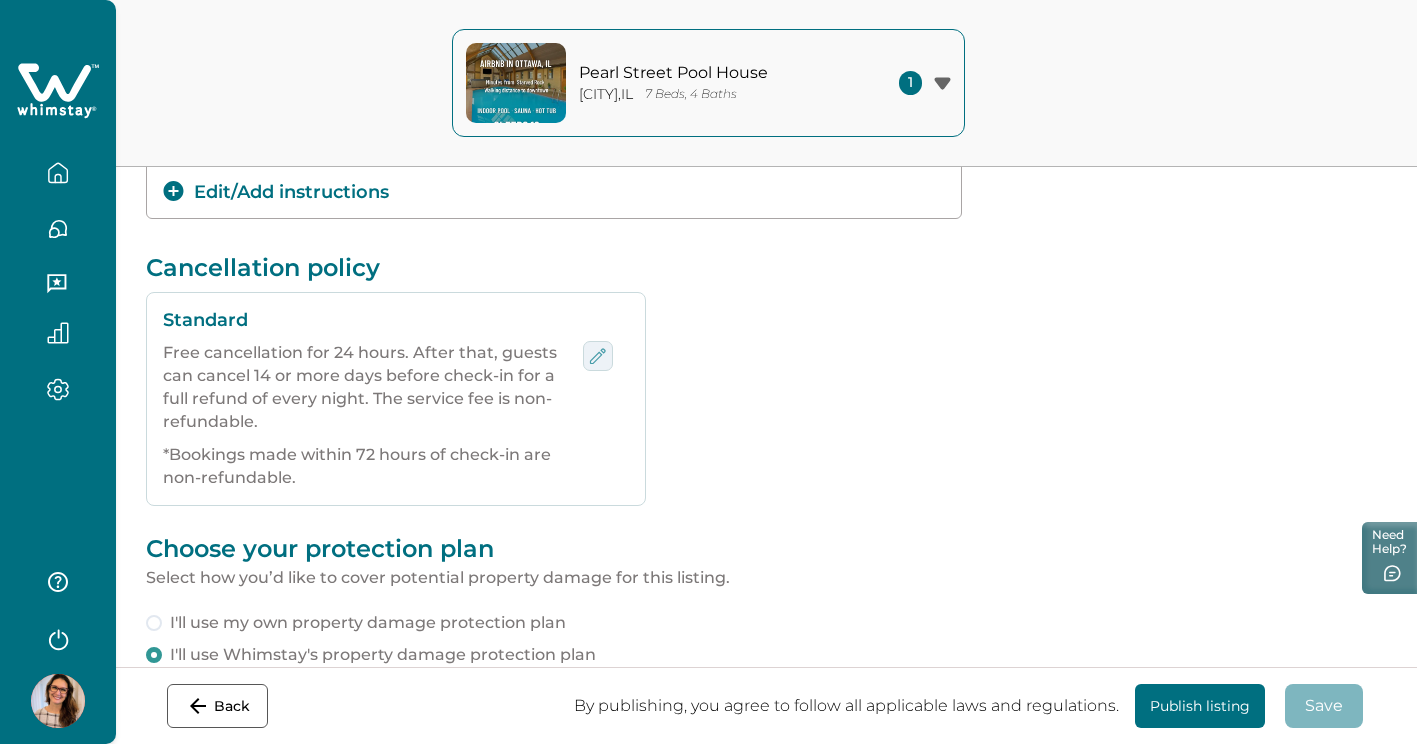 click 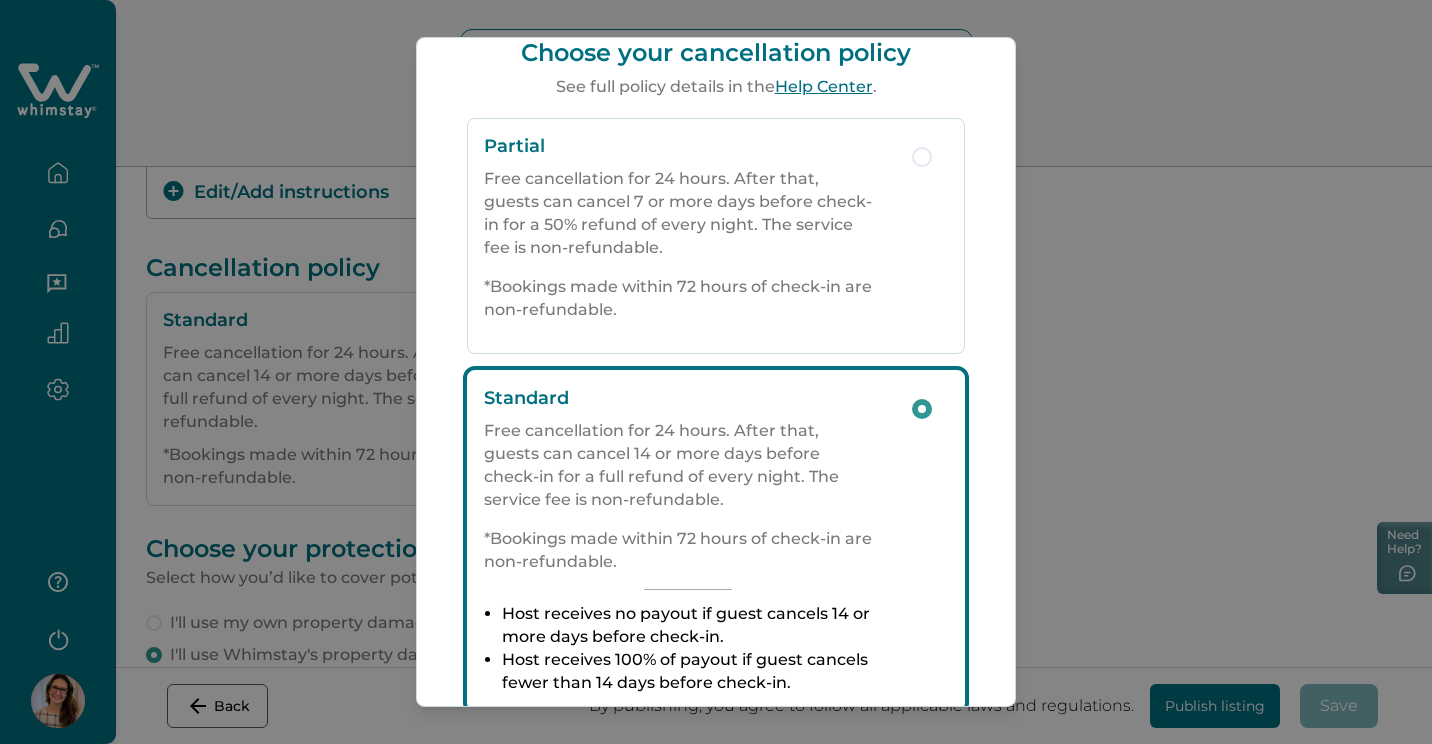 scroll, scrollTop: 38, scrollLeft: 0, axis: vertical 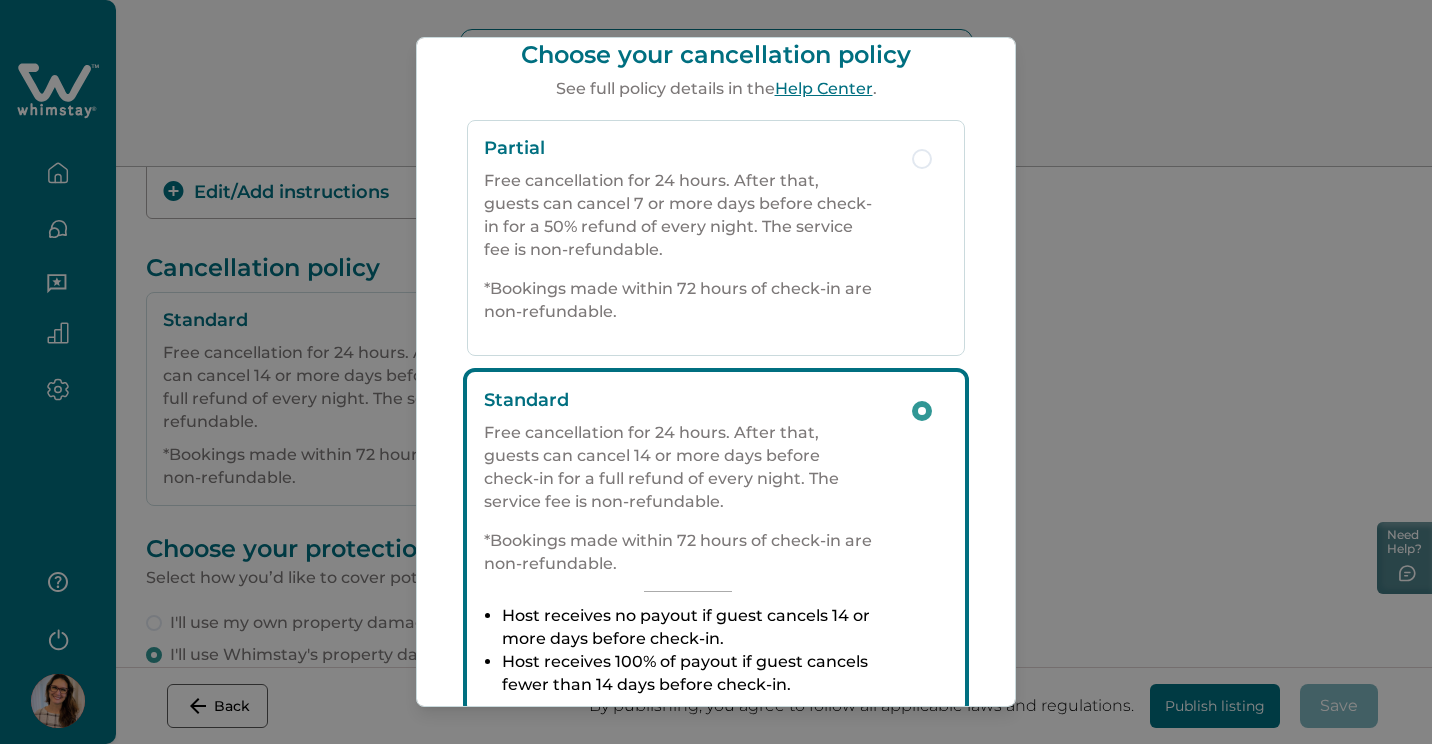 click on "Free cancellation for 24 hours. After that, guests can cancel 7 or more days before check-in for a 50% refund of every night. The service fee is non-refundable." at bounding box center (688, 215) 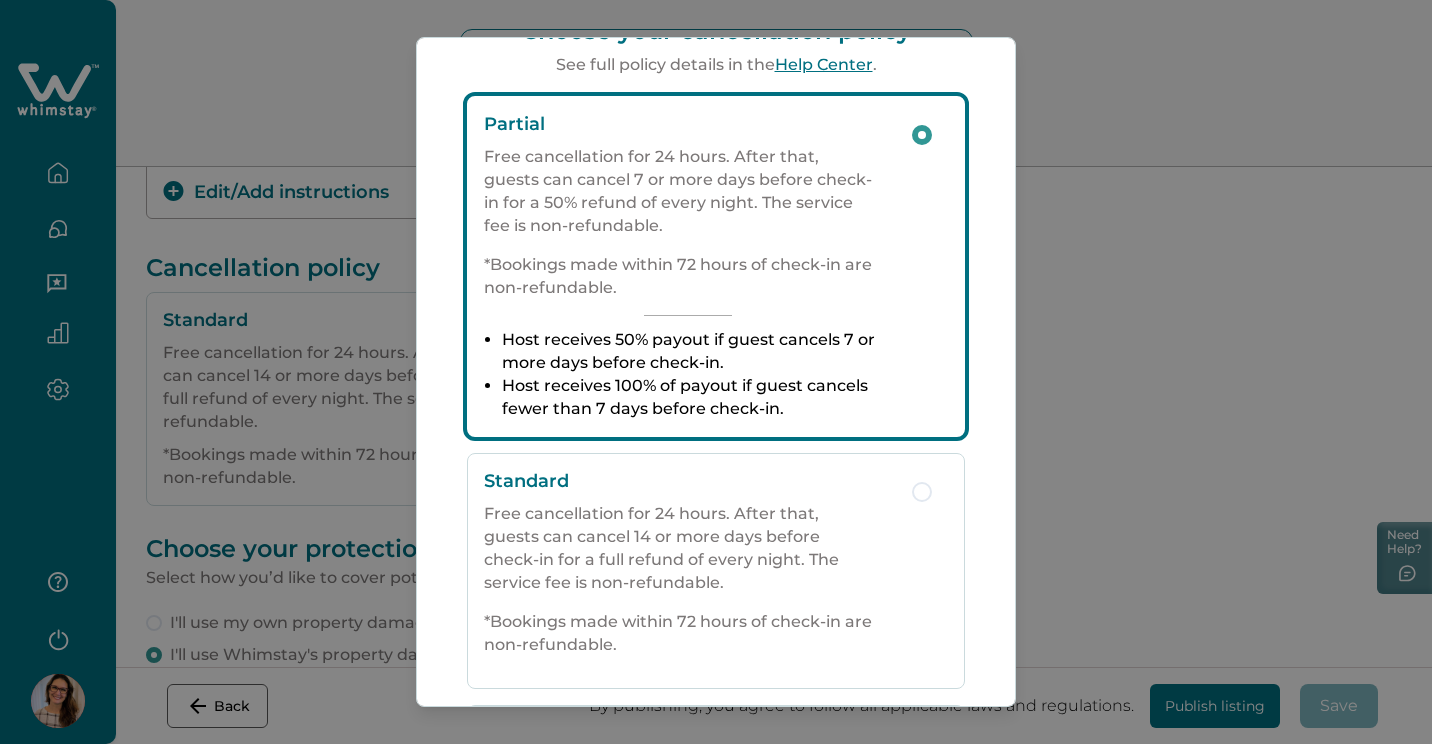 scroll, scrollTop: 63, scrollLeft: 0, axis: vertical 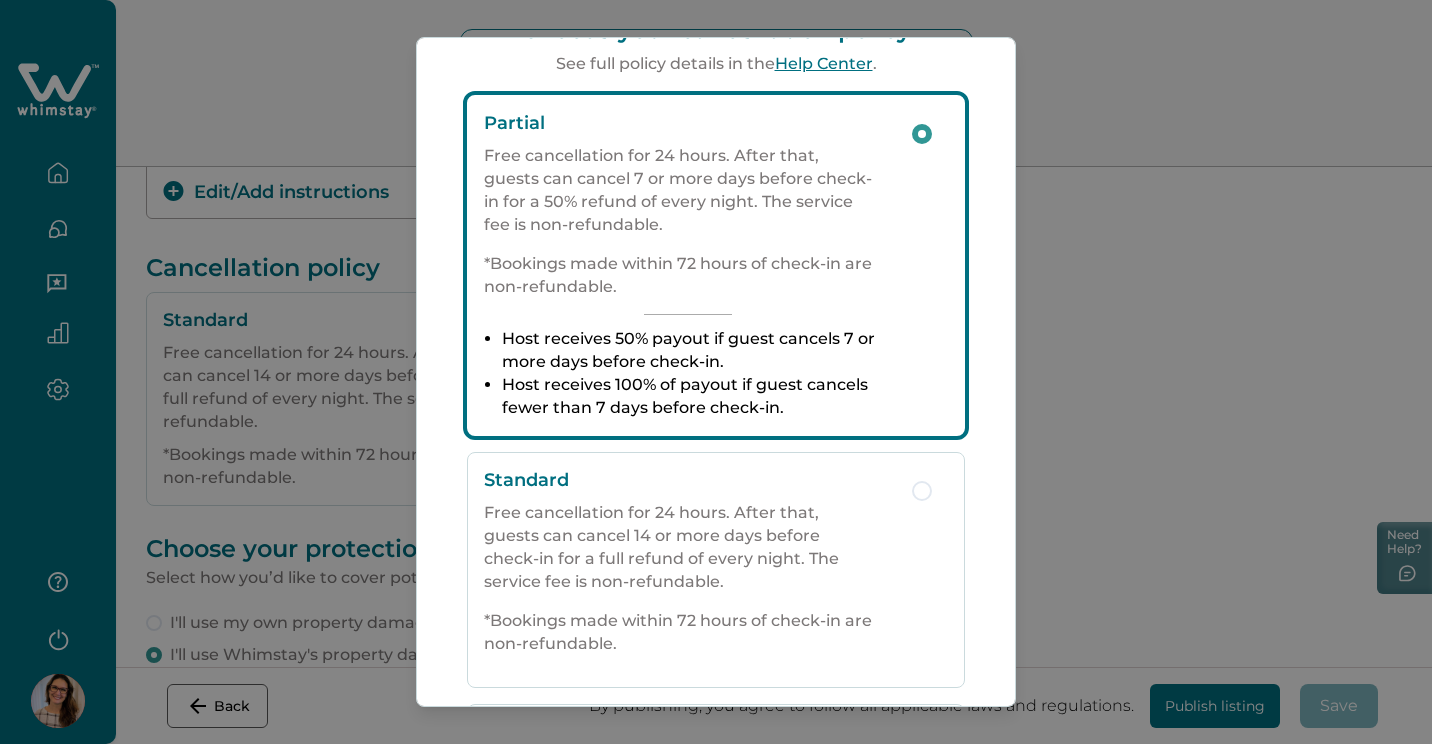click on "Free cancellation for 24 hours. After that, guests can cancel 14 or more days before check-in for a full refund of every night. The service fee is non-refundable." at bounding box center (688, 547) 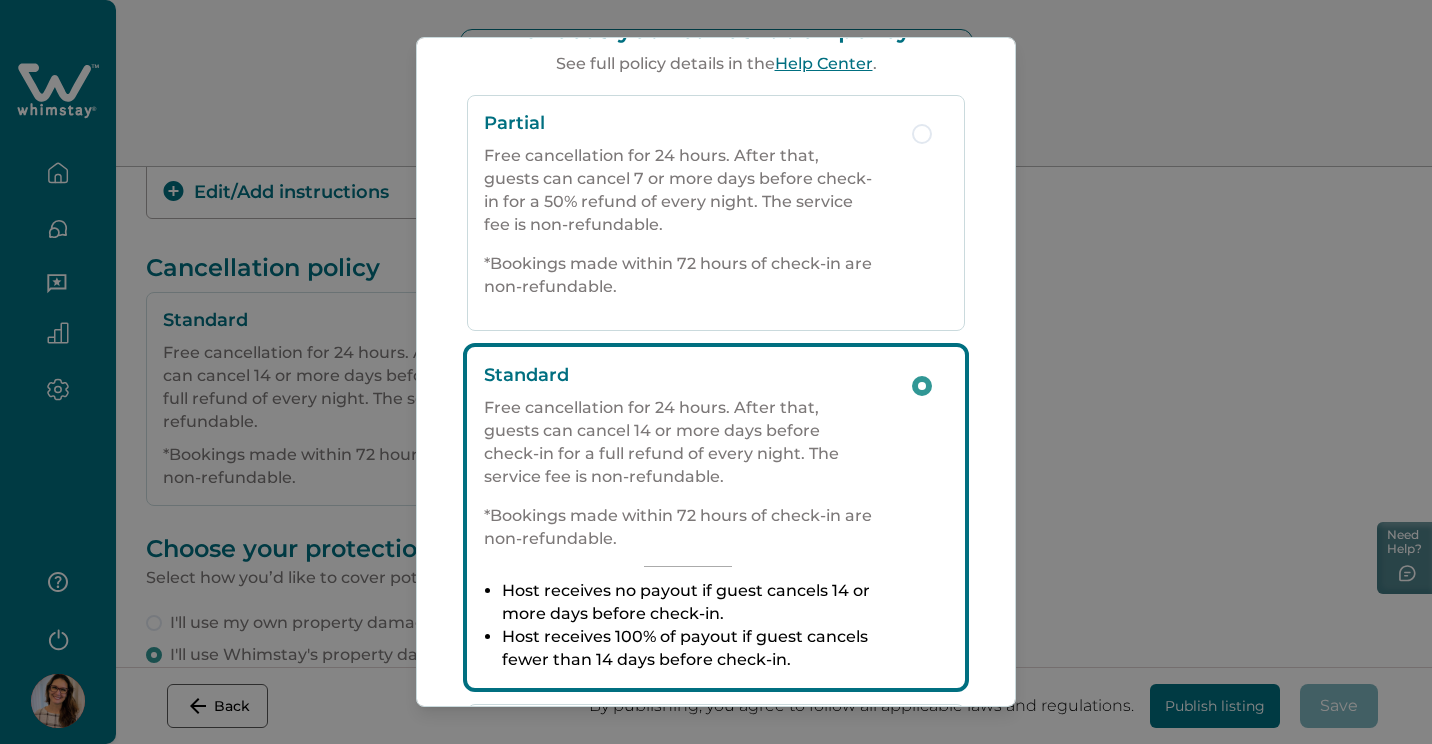click on "Free cancellation for 24 hours. After that, guests can cancel 7 or more days before check-in for a 50% refund of every night. The service fee is non-refundable." at bounding box center [688, 190] 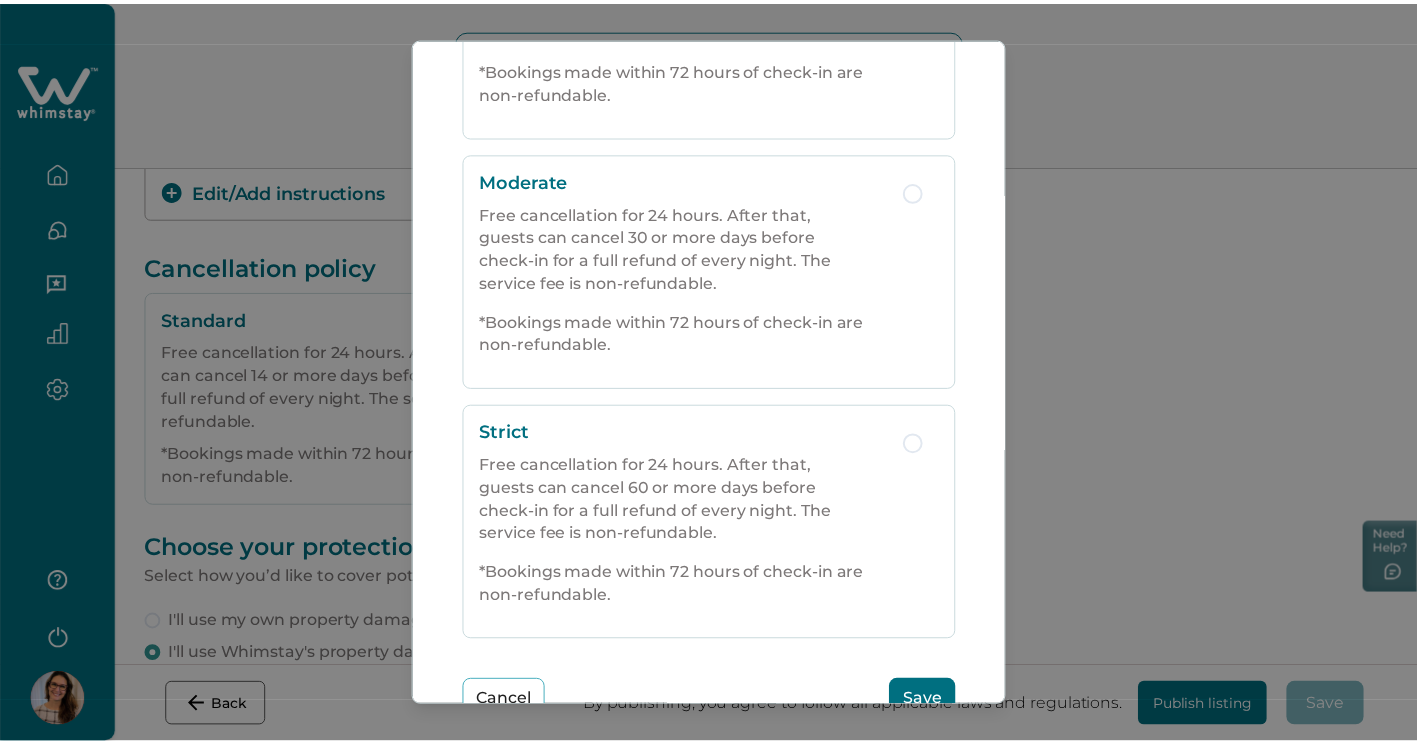 scroll, scrollTop: 686, scrollLeft: 0, axis: vertical 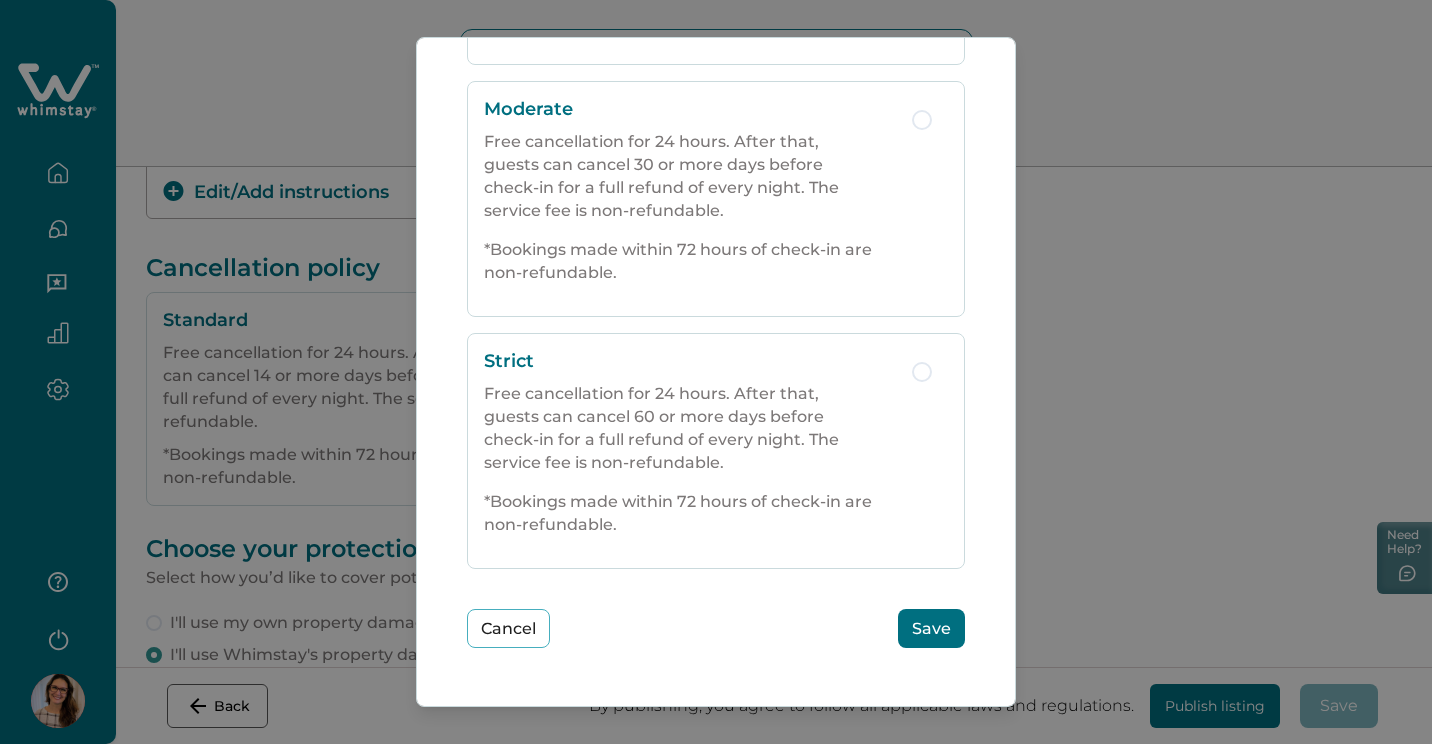 click on "Save" at bounding box center (931, 628) 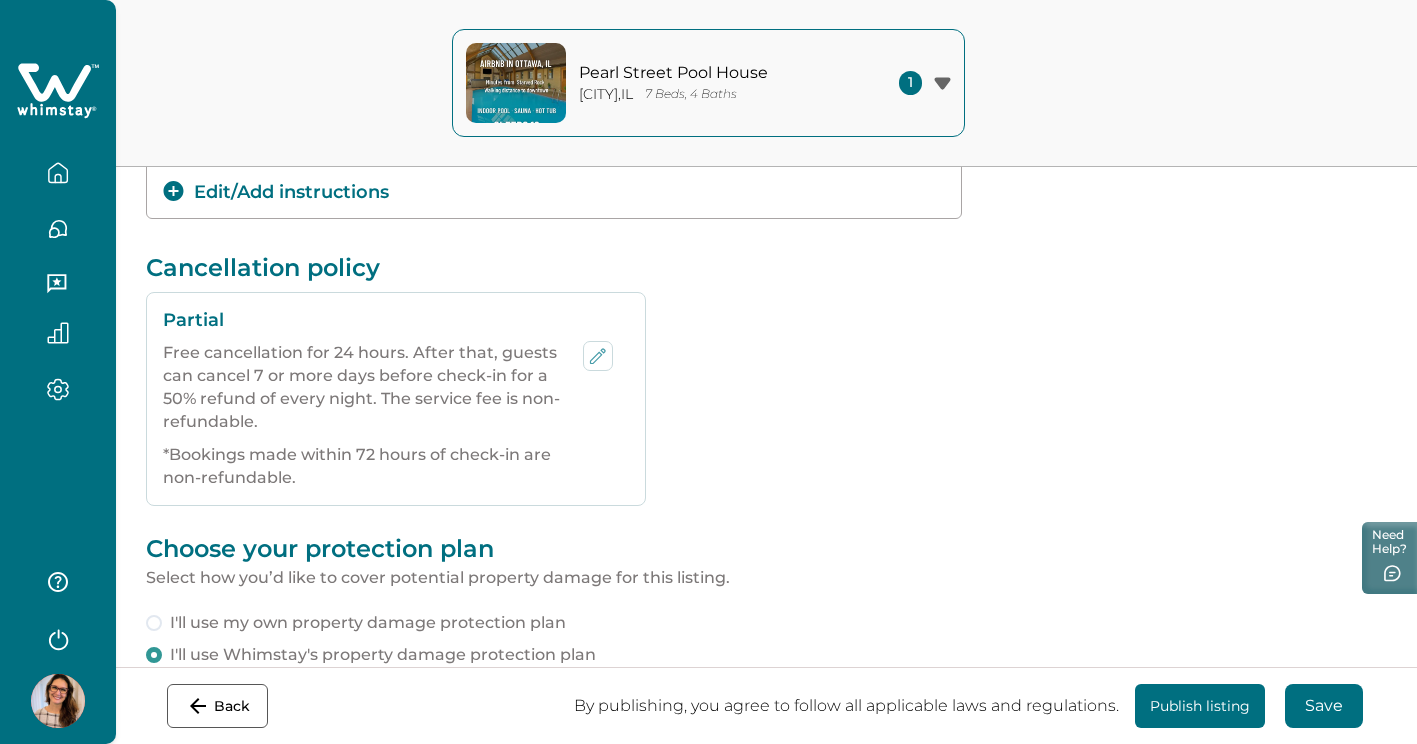 click on "Publish listing" at bounding box center (1200, 706) 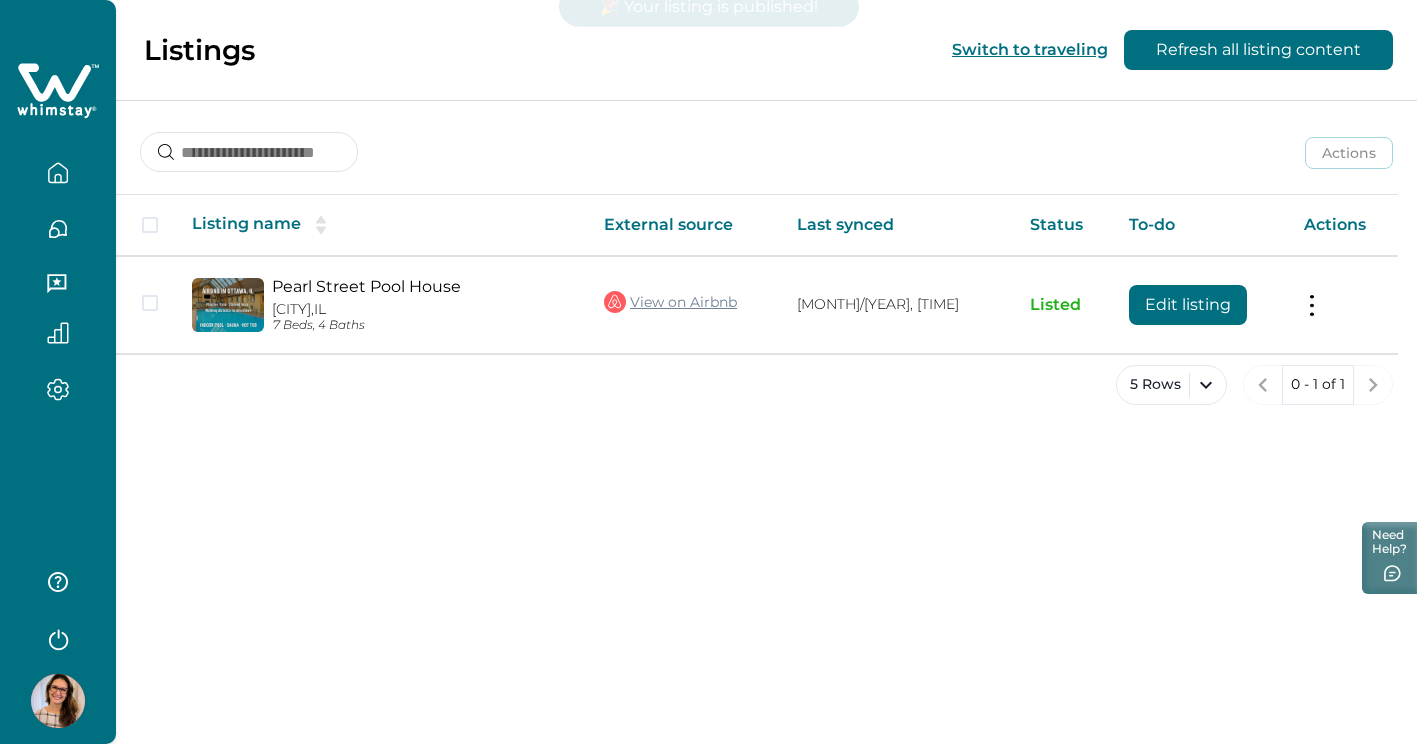 scroll, scrollTop: 0, scrollLeft: 0, axis: both 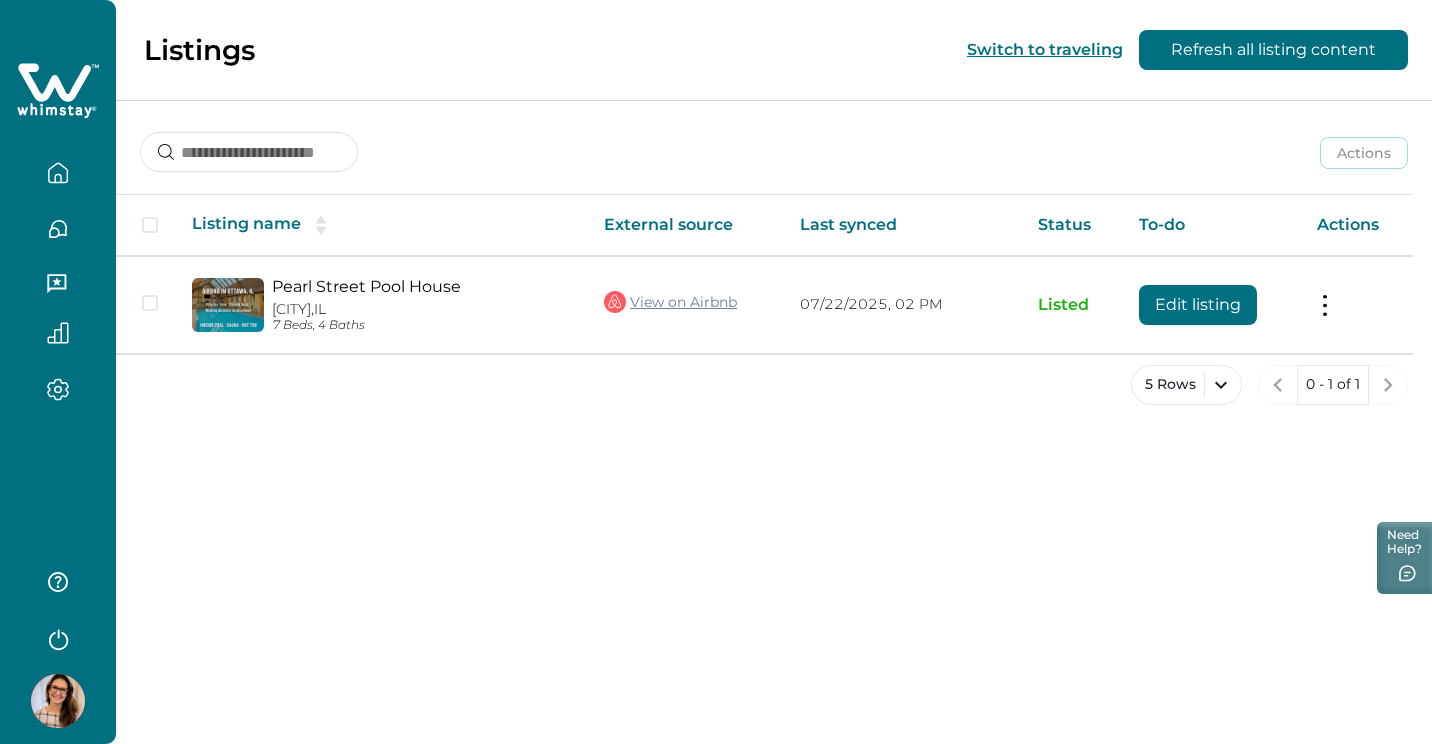 click at bounding box center (58, 701) 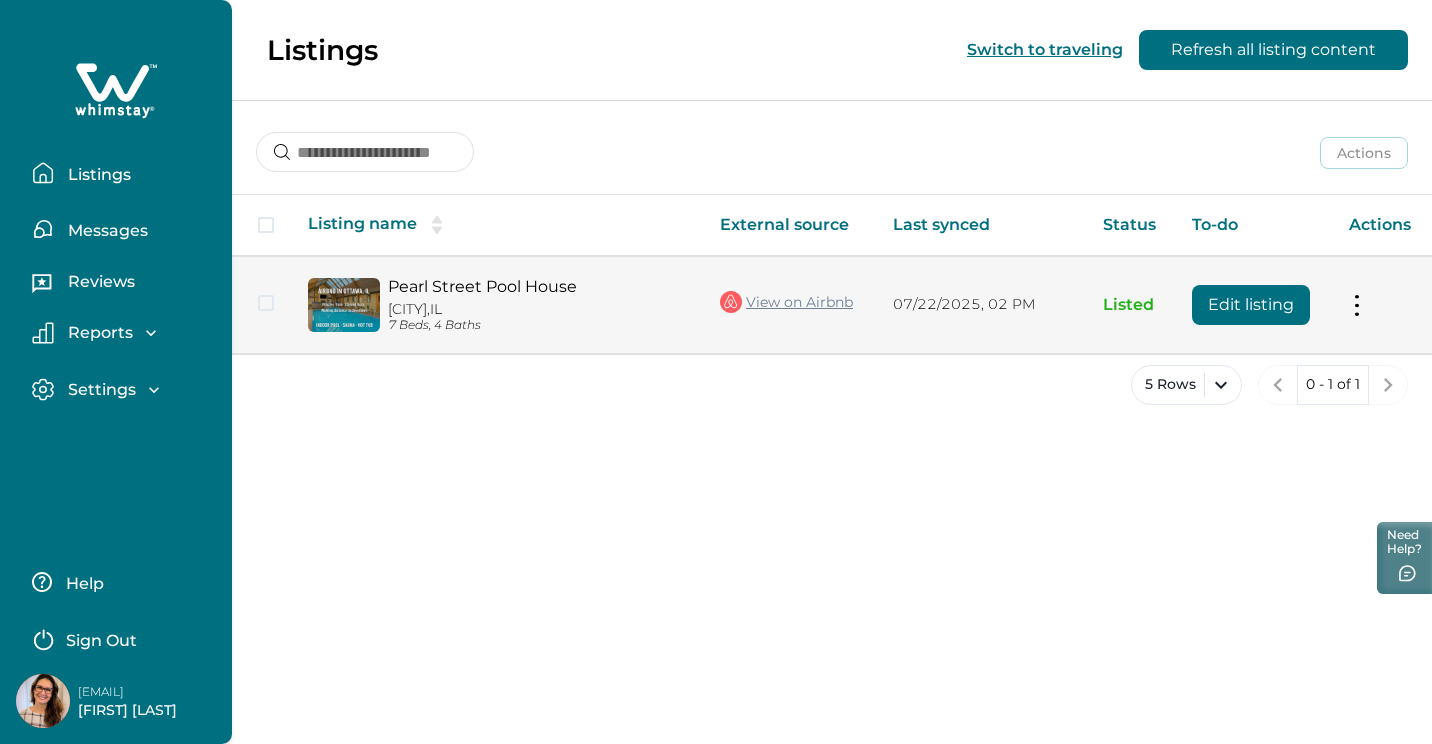 click on "Edit listing" at bounding box center (1251, 305) 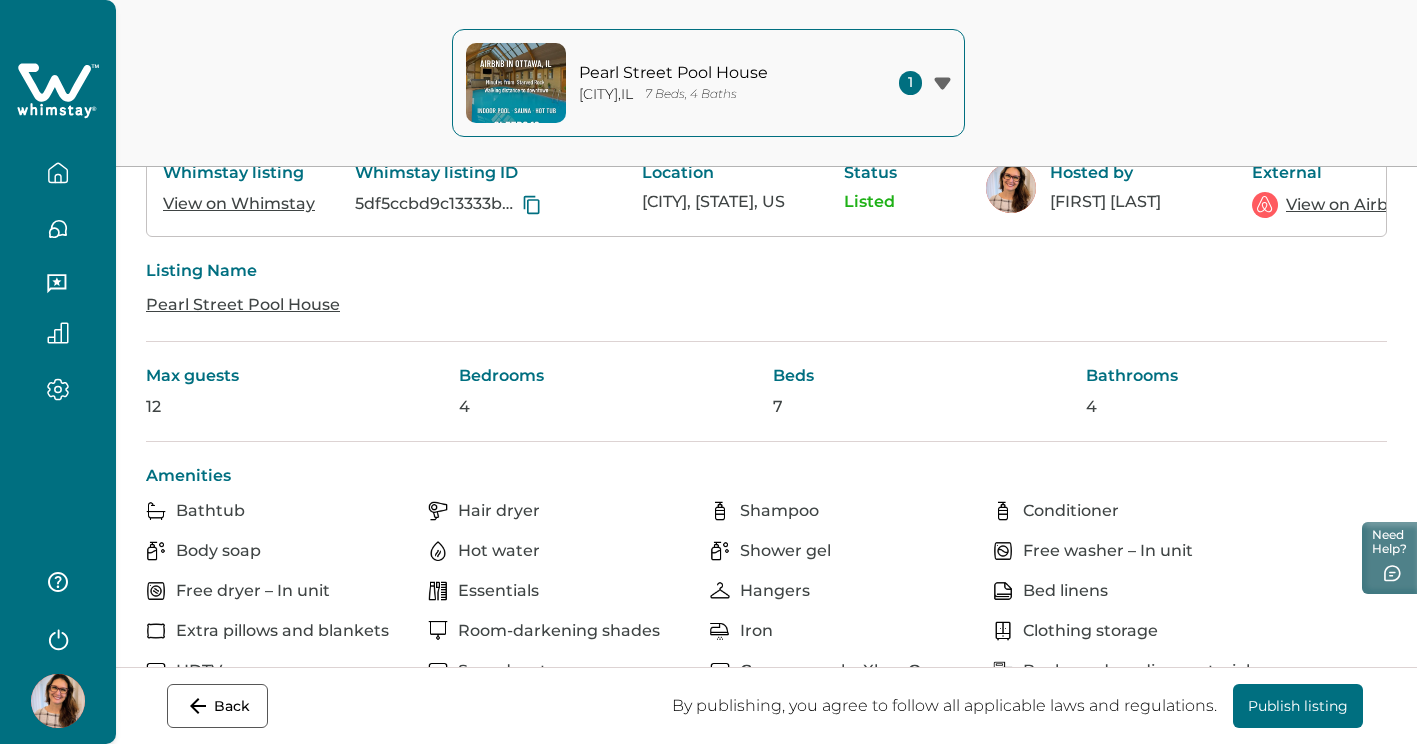scroll, scrollTop: 0, scrollLeft: 0, axis: both 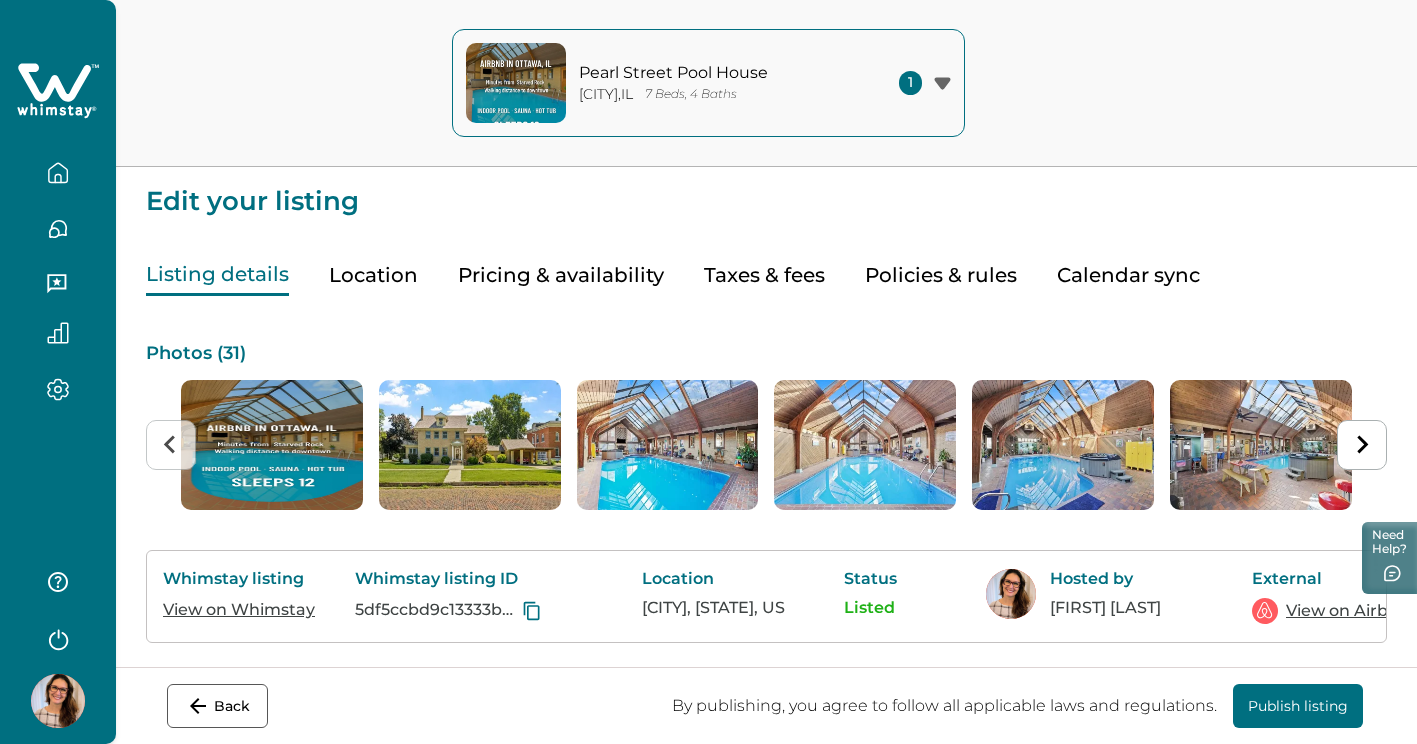 click at bounding box center [58, 173] 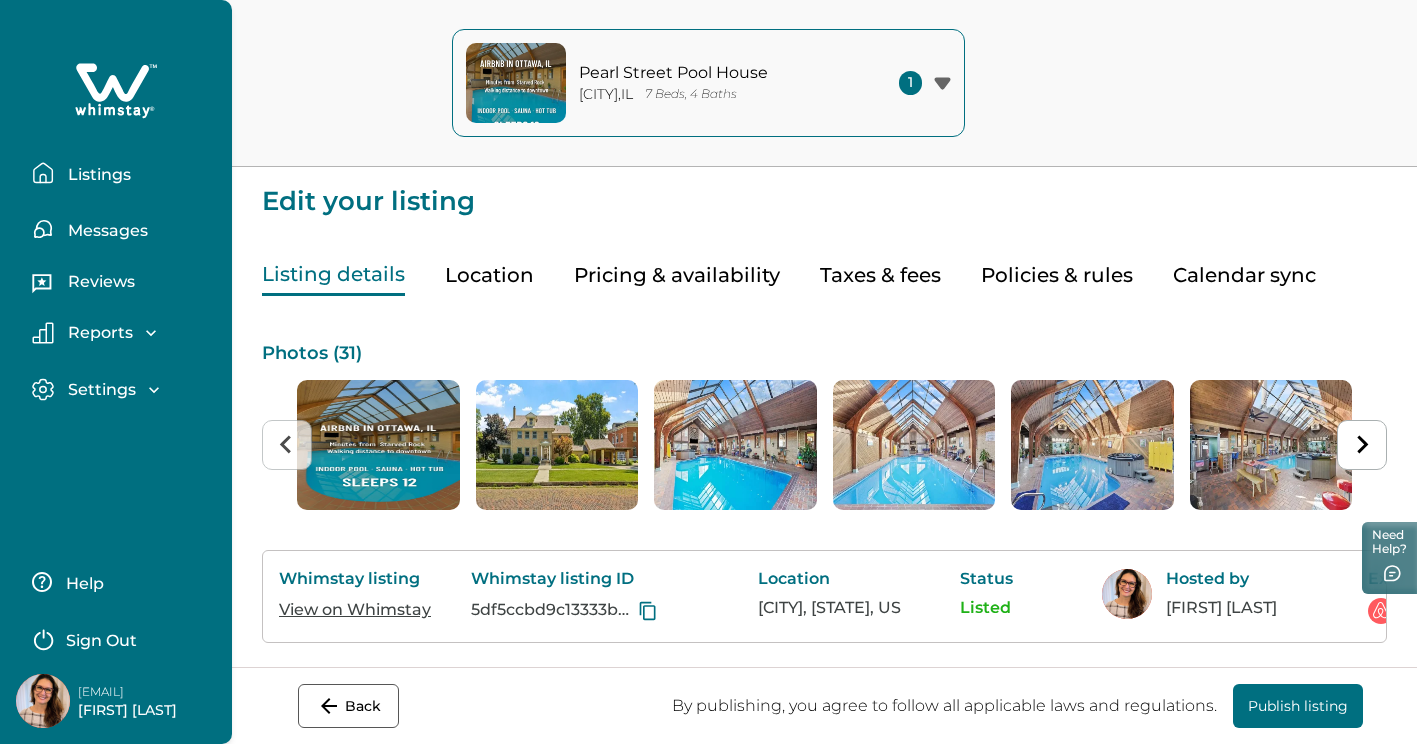 click 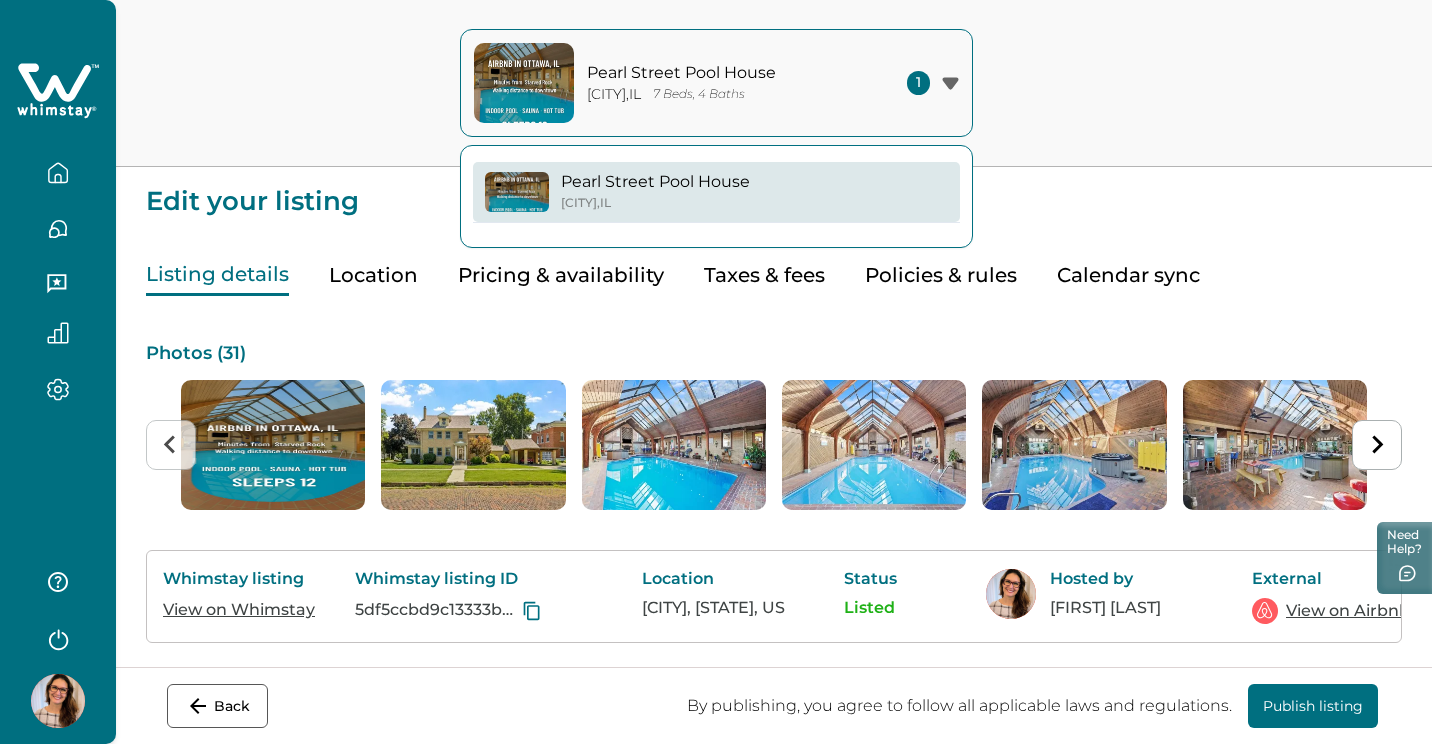 click 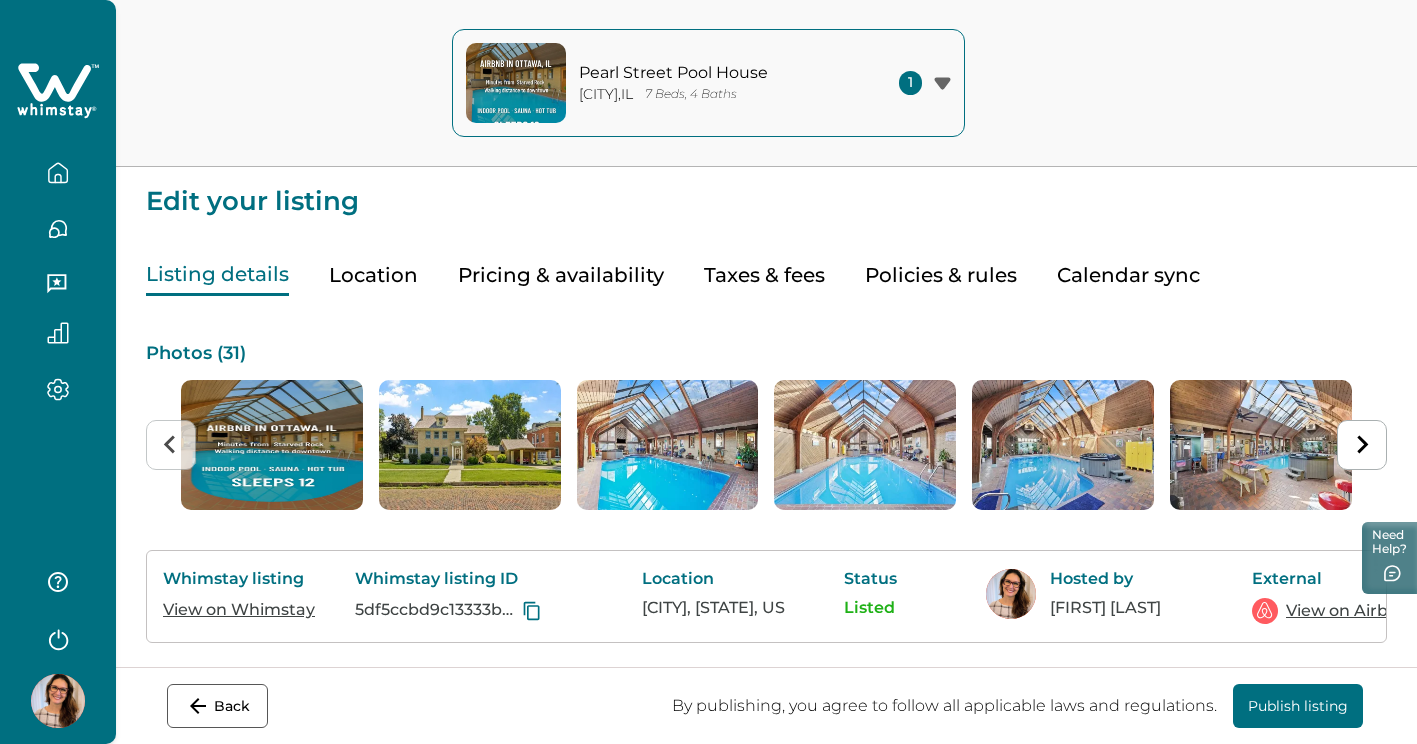 click 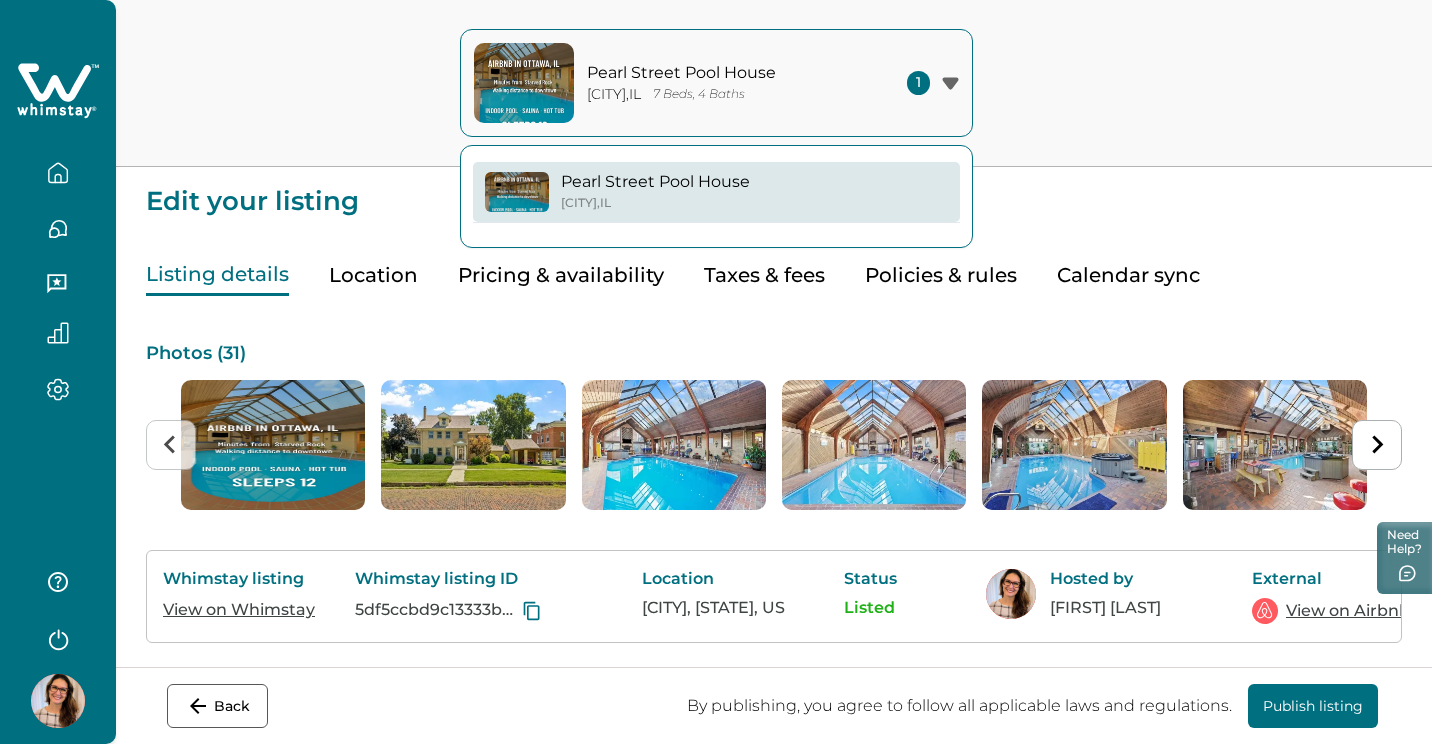 click 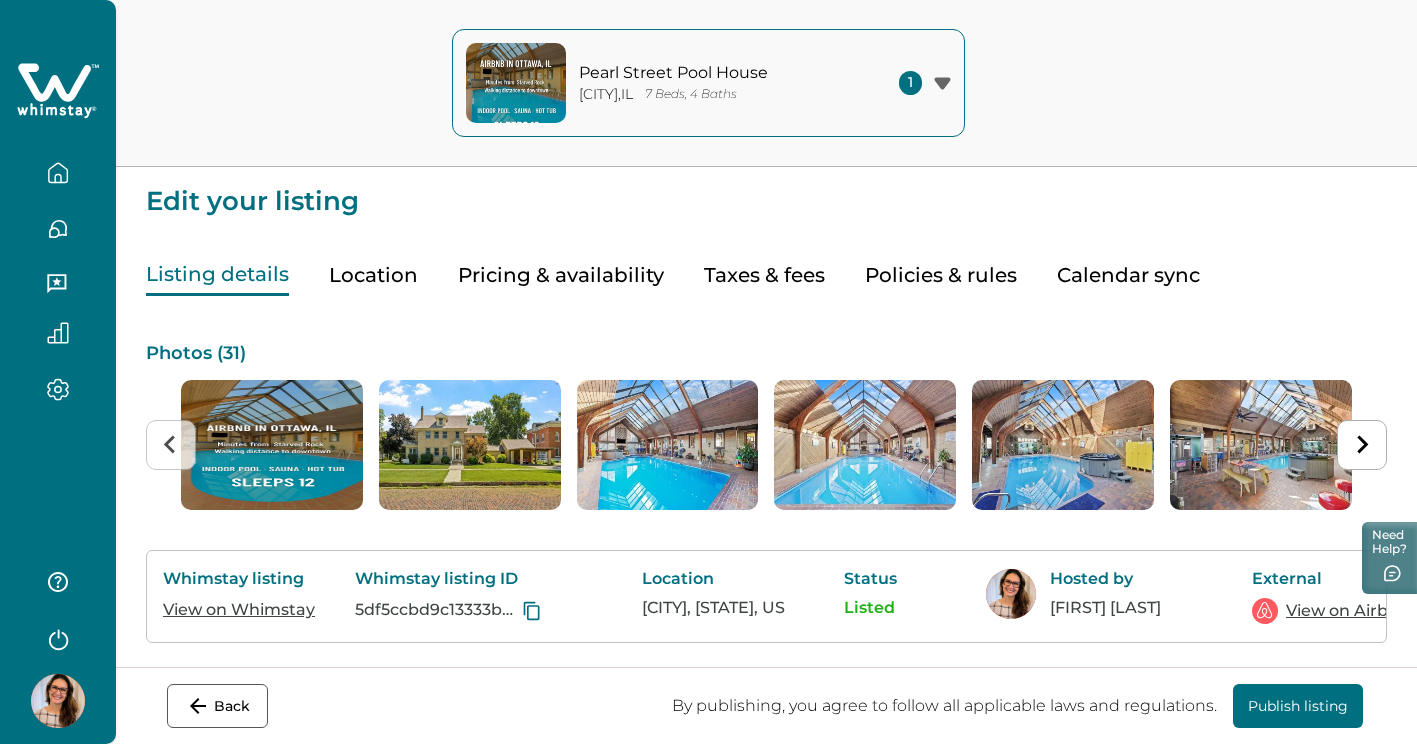 click on "Listing details" at bounding box center (217, 275) 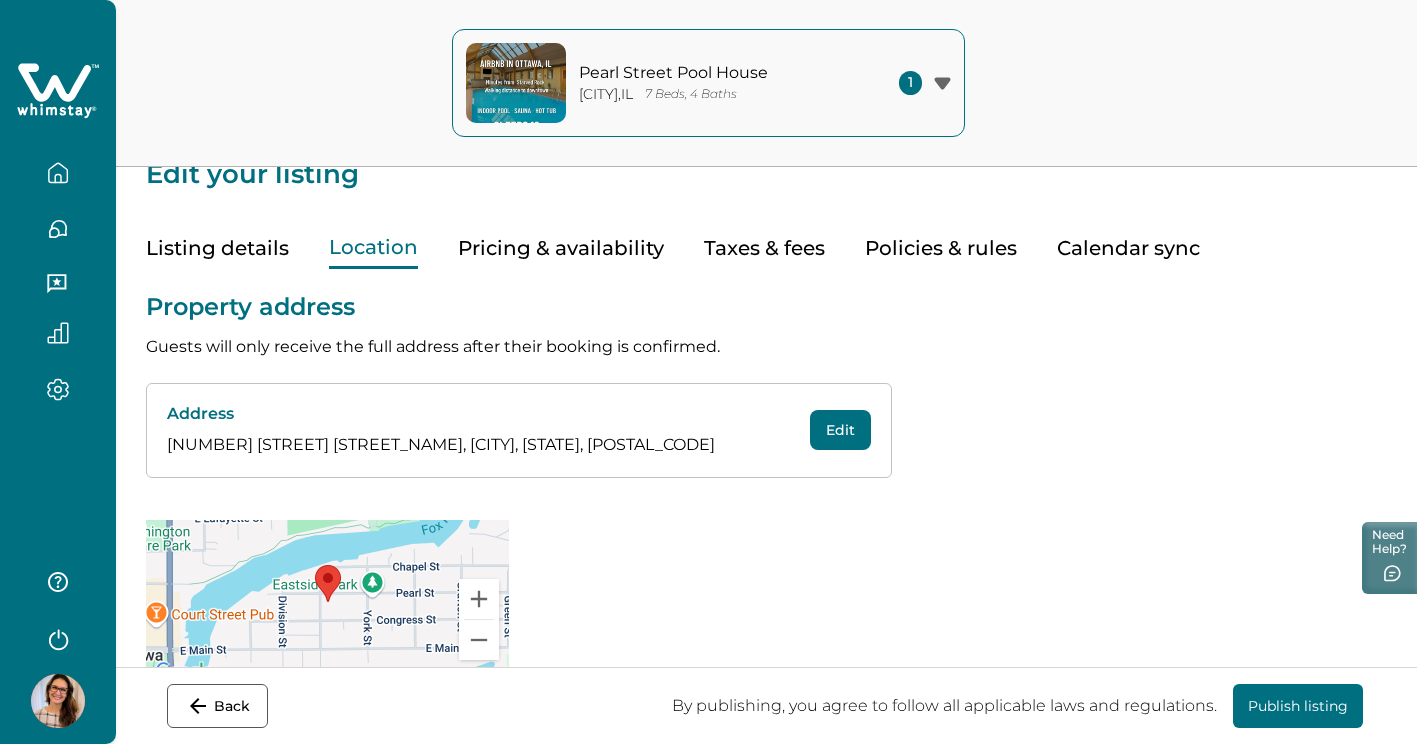 scroll, scrollTop: 79, scrollLeft: 0, axis: vertical 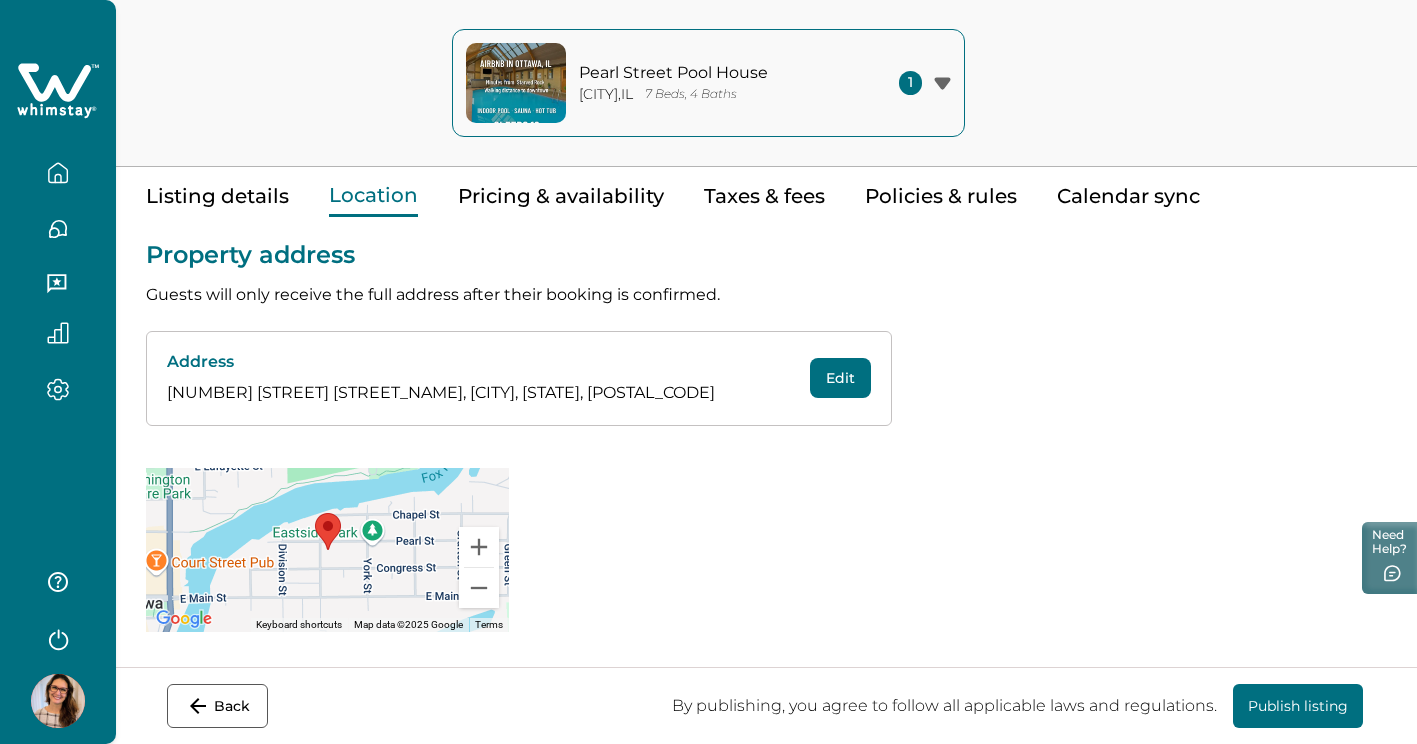 click on "Pricing & availability" at bounding box center (561, 196) 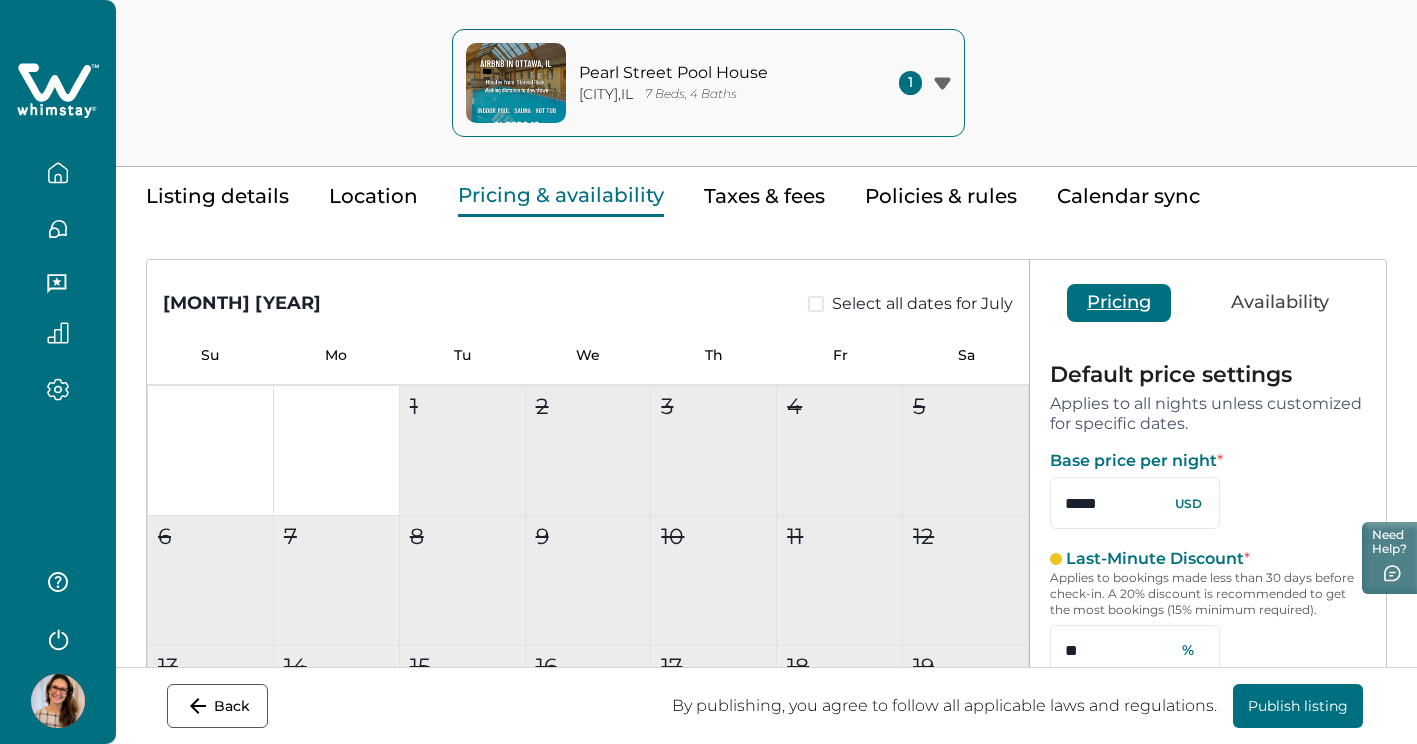 click on "Taxes & fees" at bounding box center [764, 196] 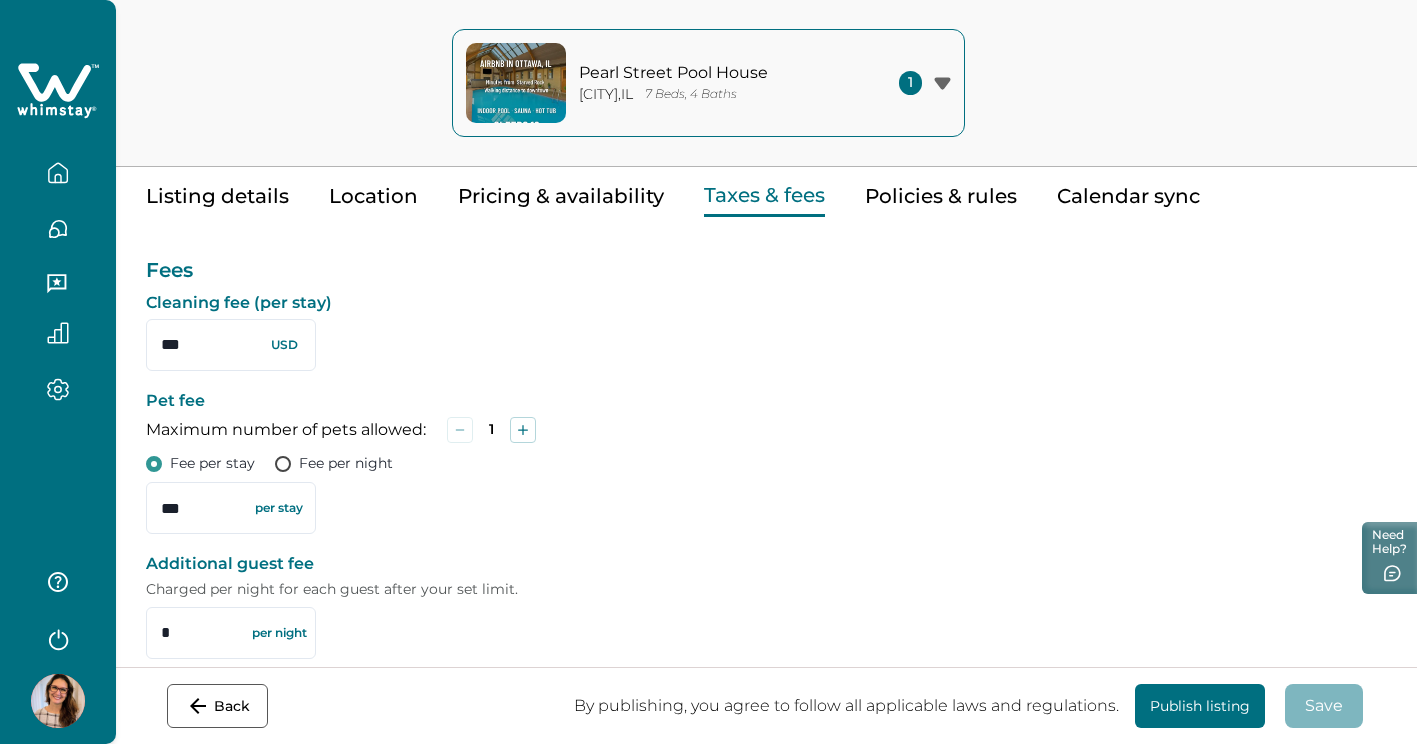 click on "Policies & rules" at bounding box center [941, 196] 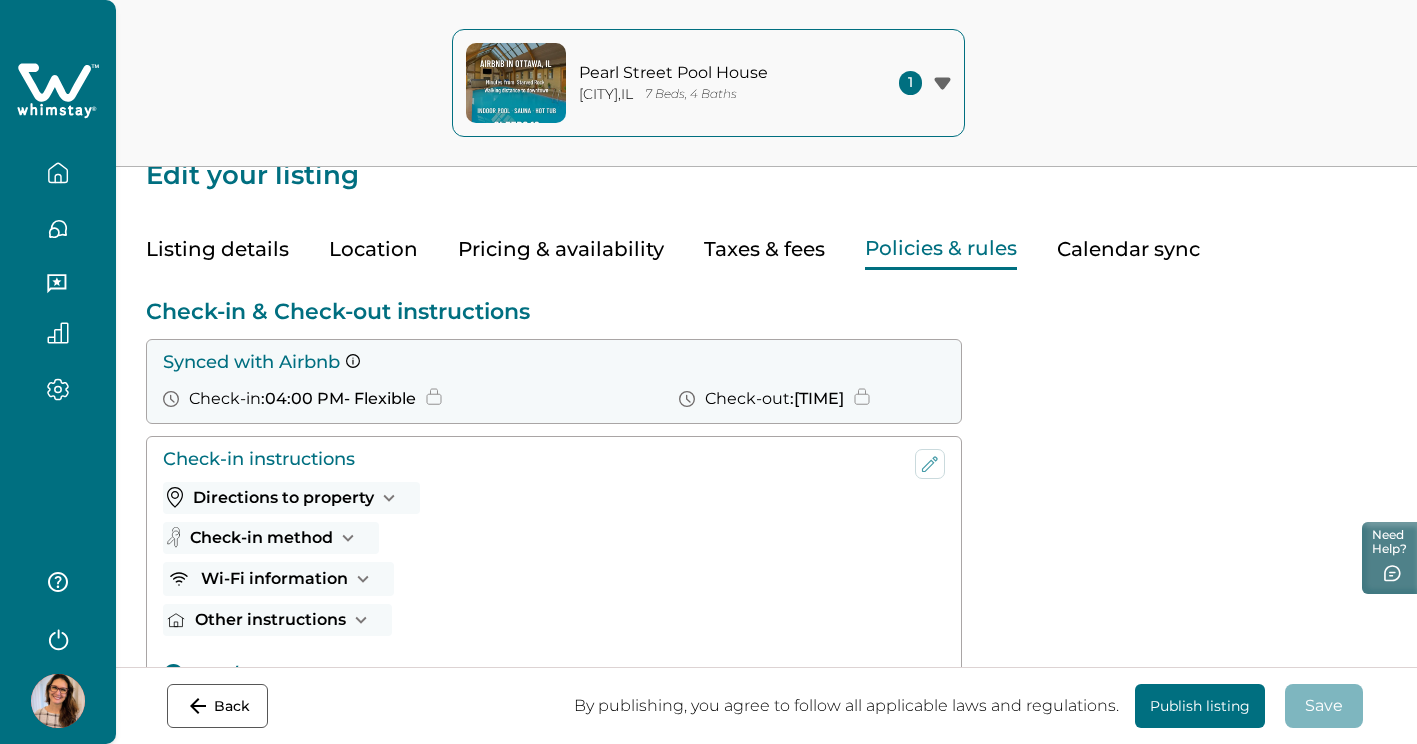 scroll, scrollTop: 0, scrollLeft: 0, axis: both 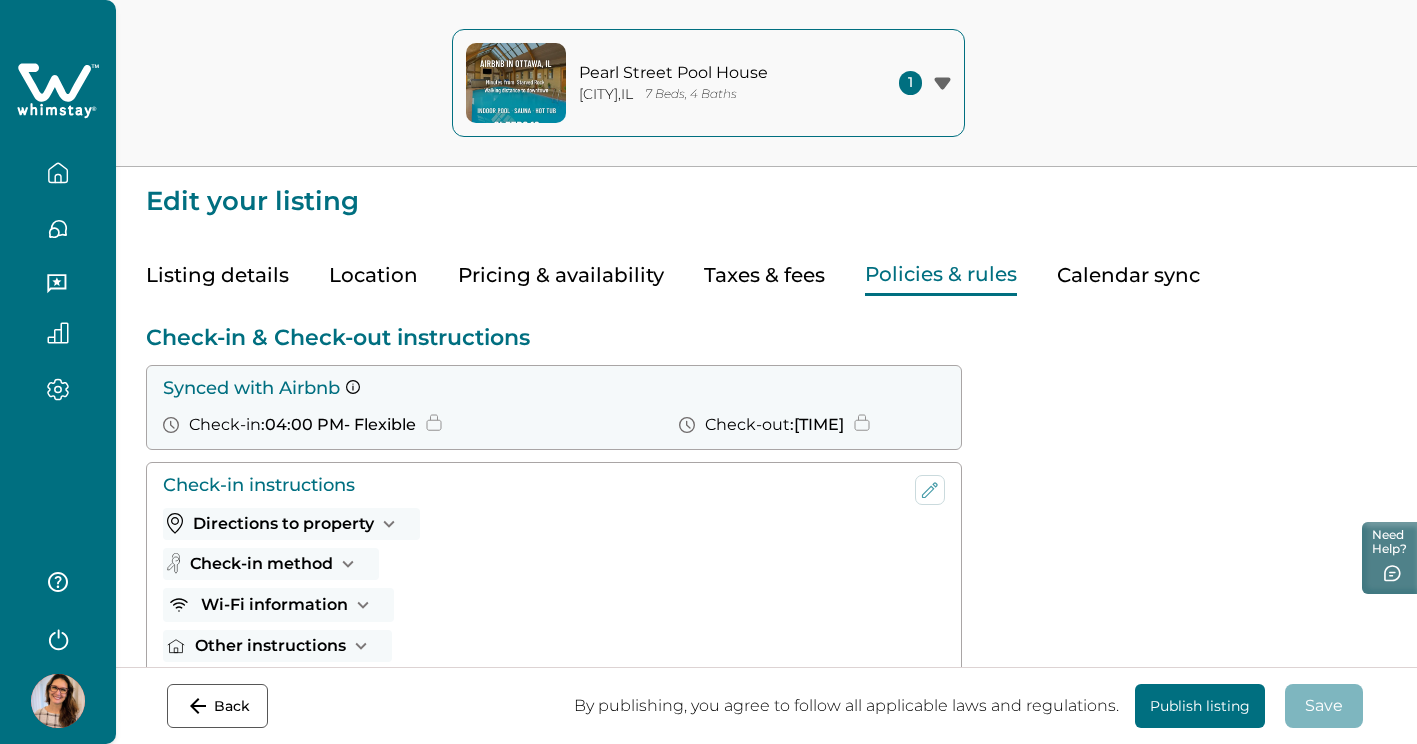 click at bounding box center (58, 701) 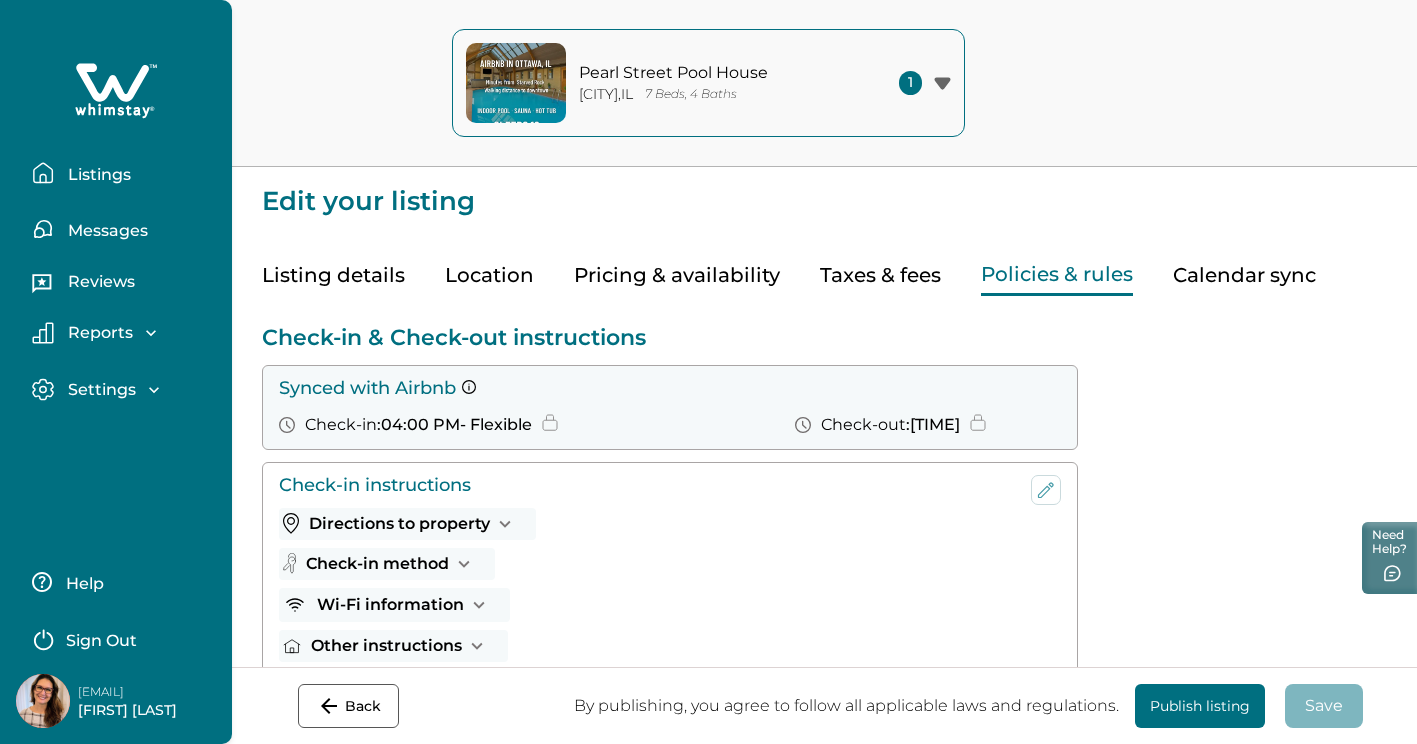 click on "Michelle Hebding" at bounding box center (158, 711) 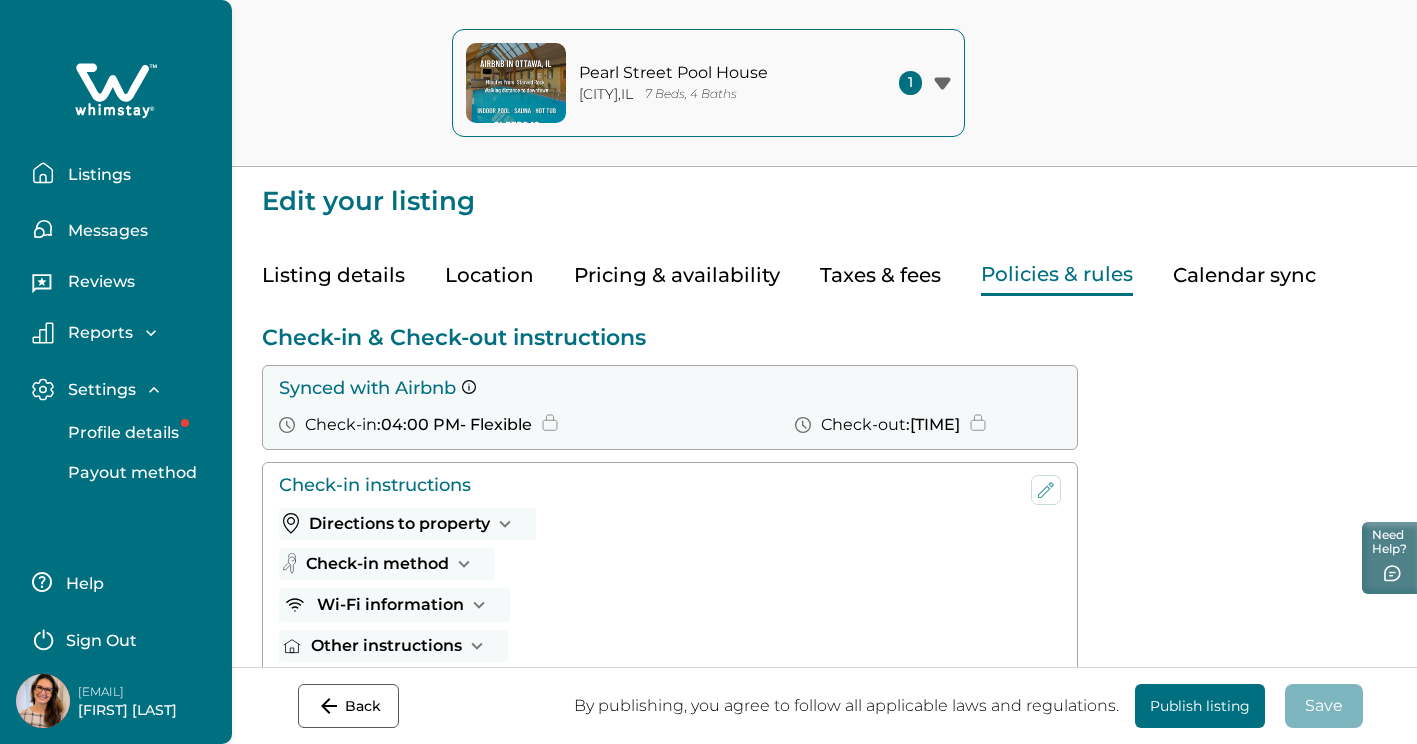 click on "Profile details" at bounding box center [120, 433] 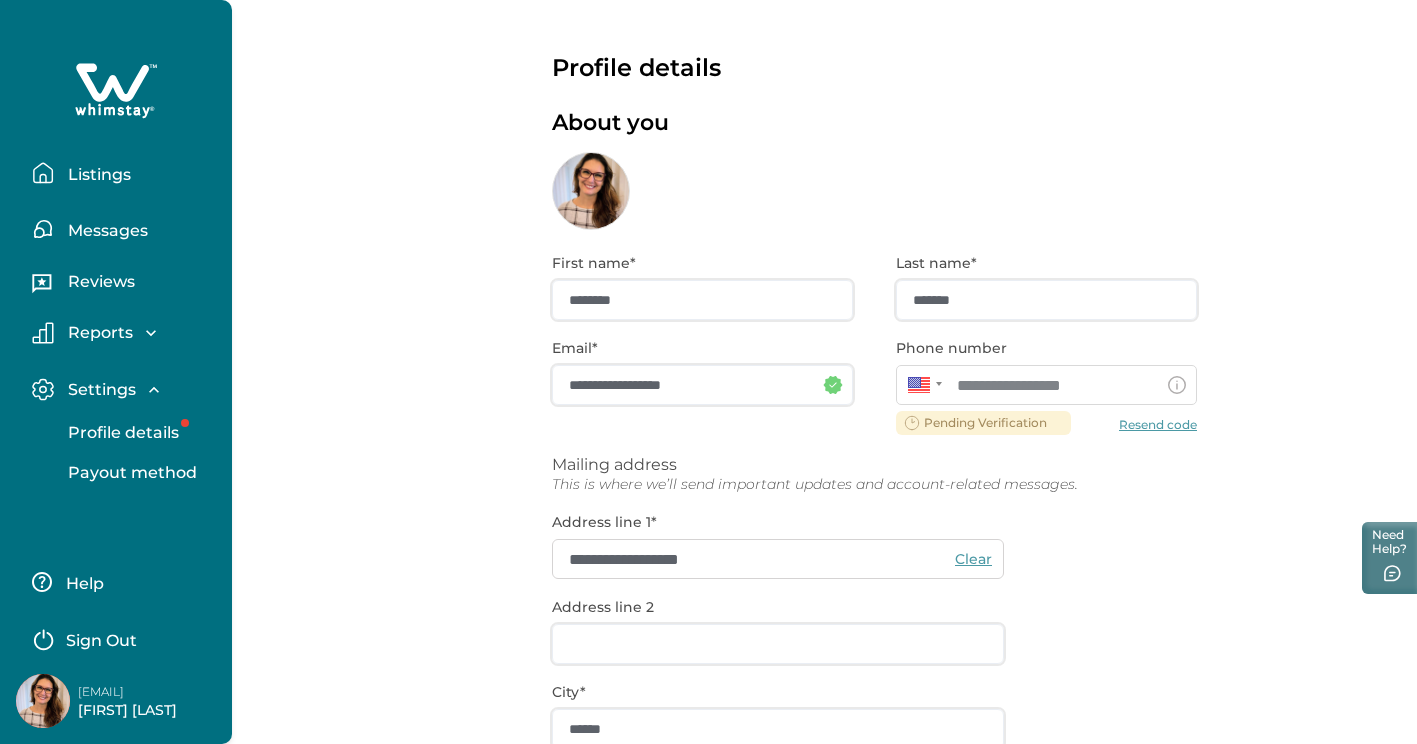 click on "**********" at bounding box center [874, 642] 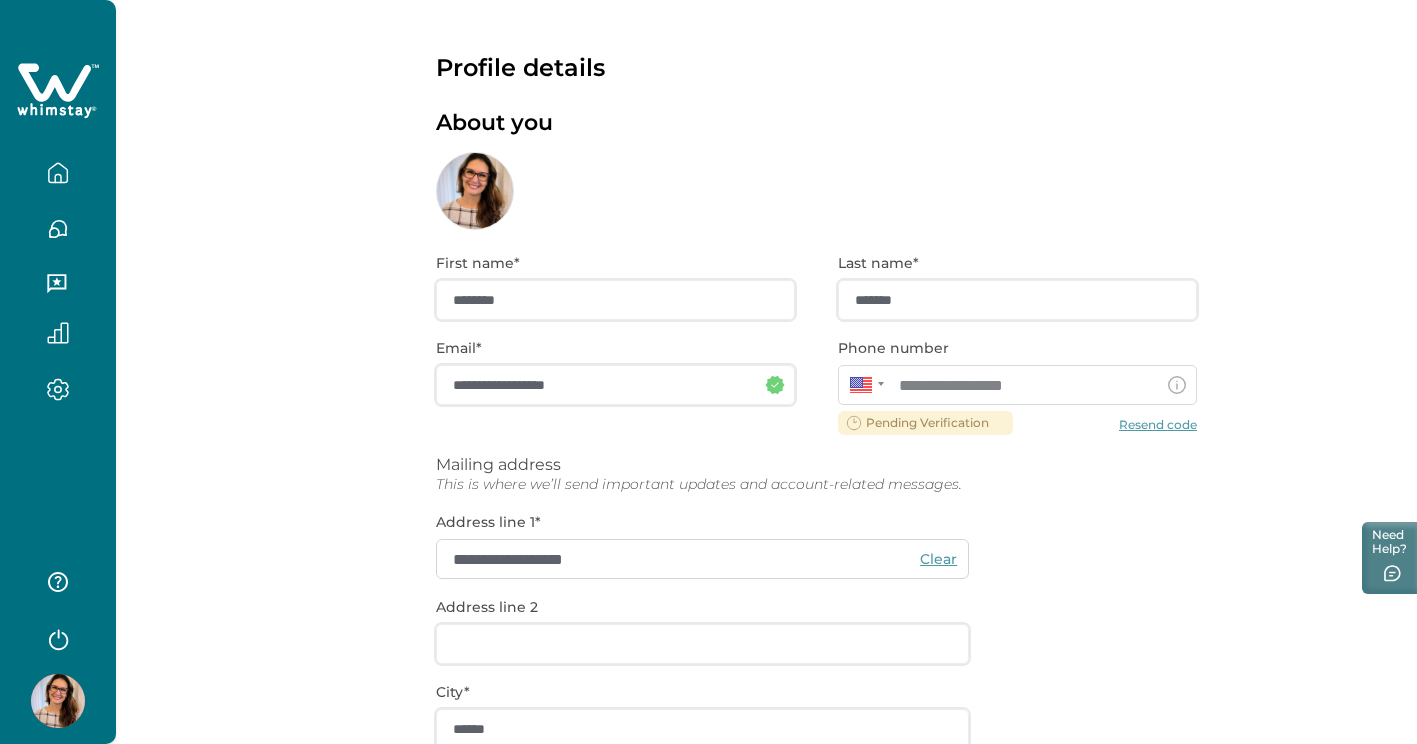 click on "**********" at bounding box center [816, 642] 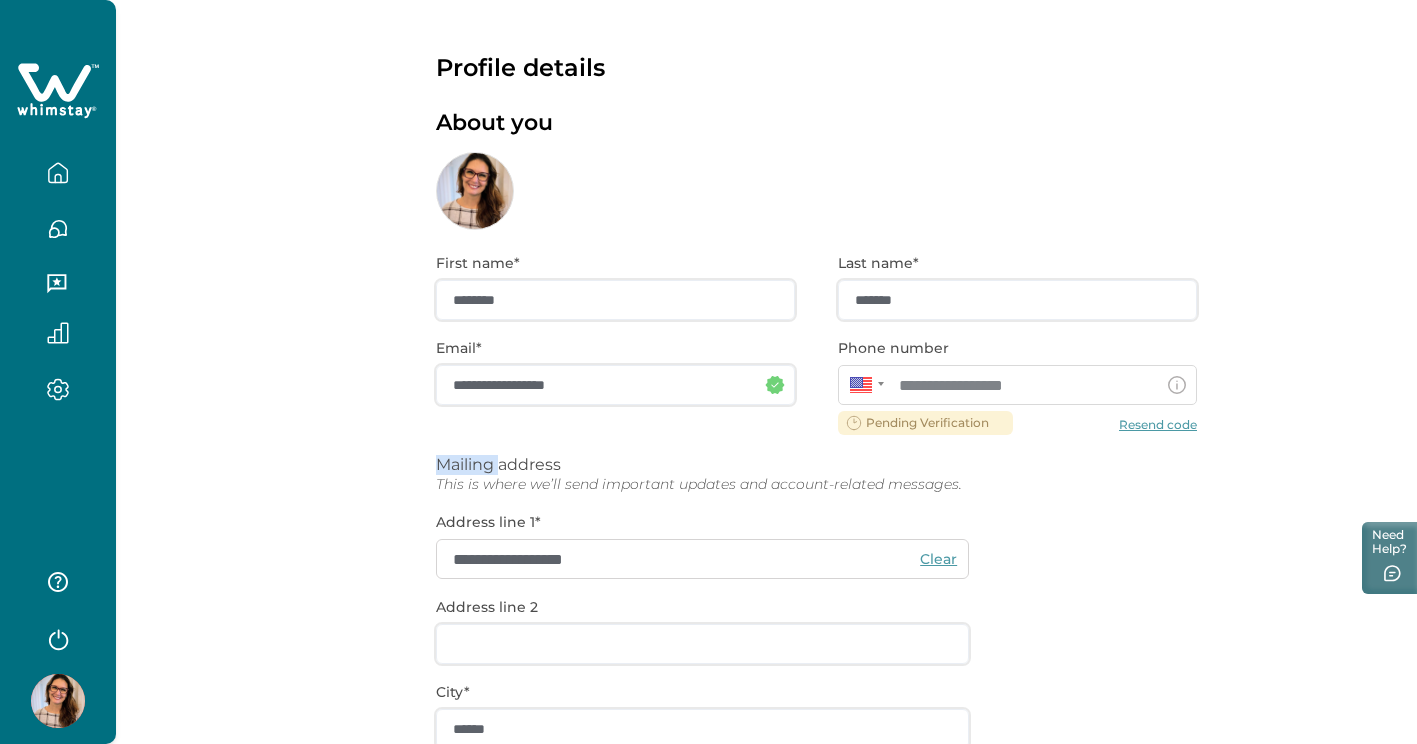 click on "**********" at bounding box center [816, 642] 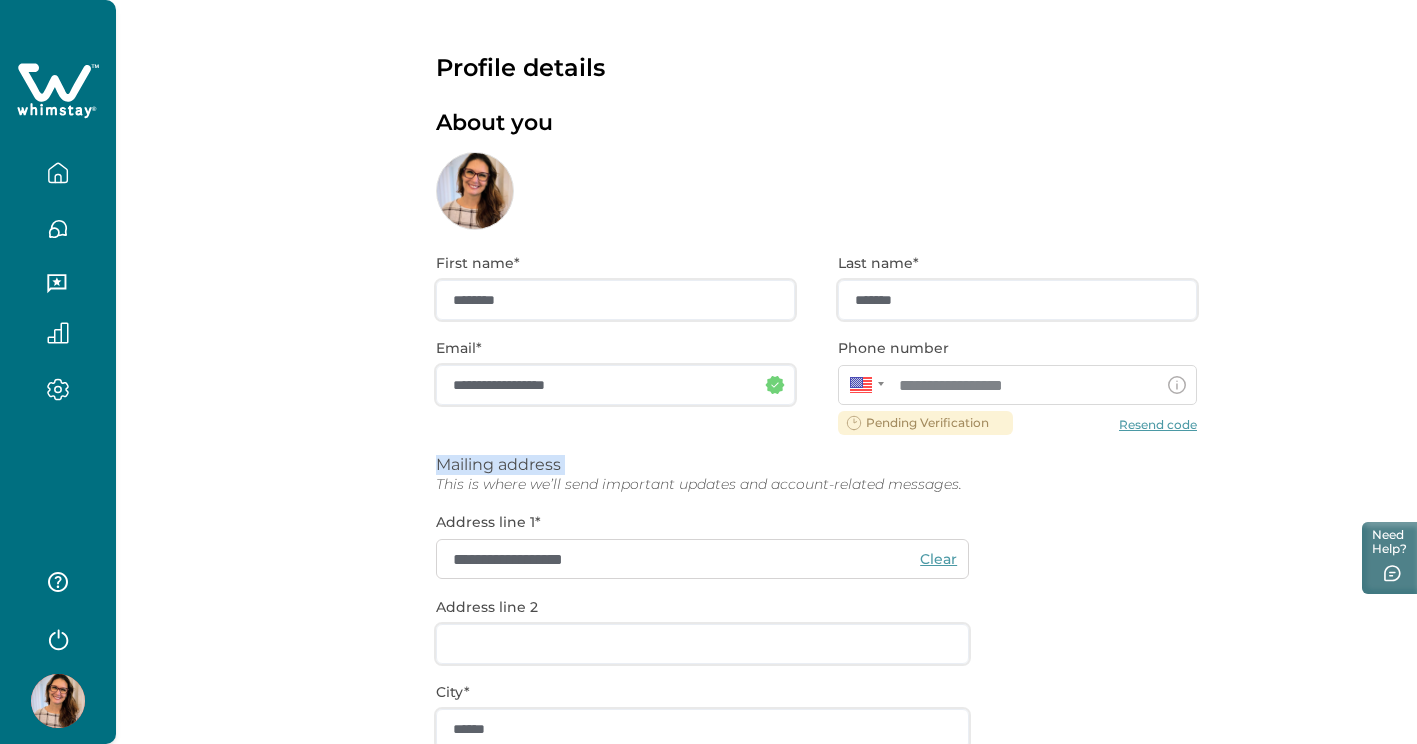 click on "**********" at bounding box center (816, 642) 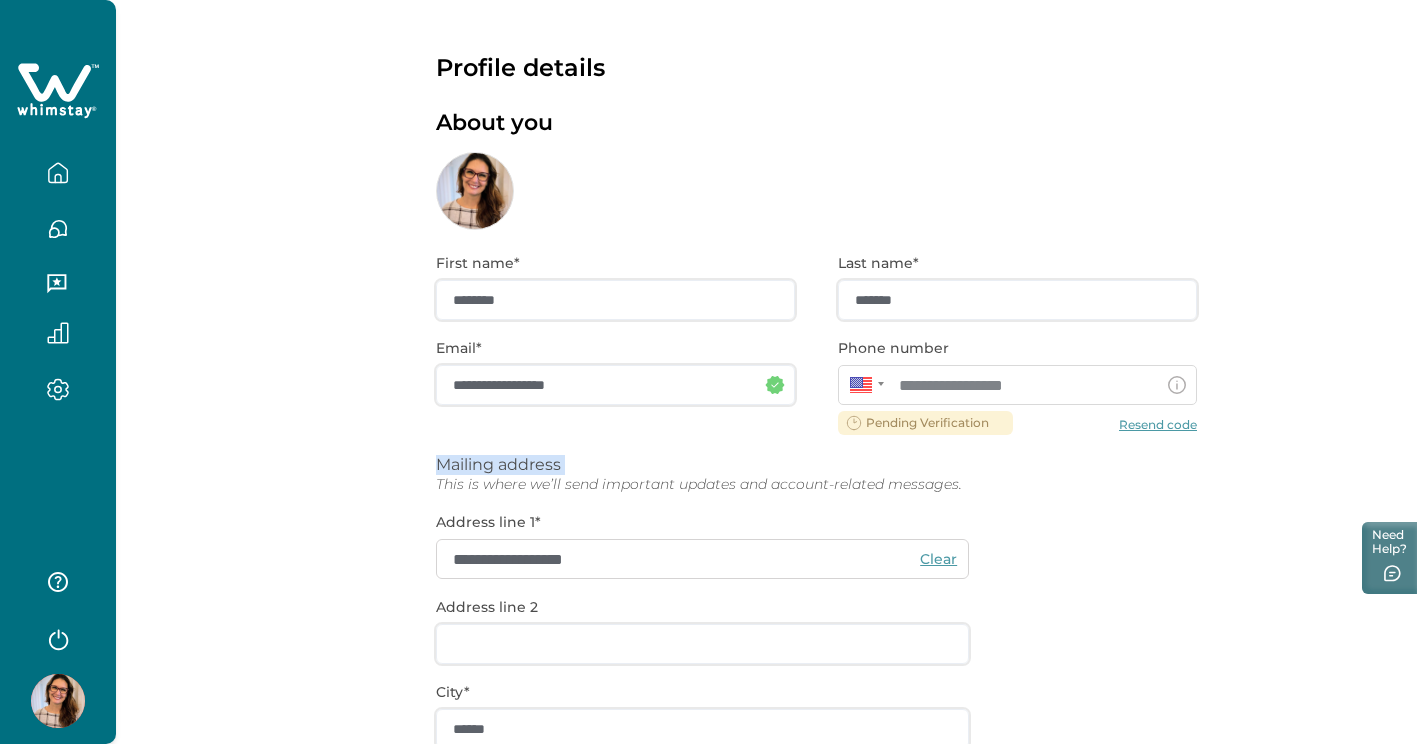 drag, startPoint x: 1150, startPoint y: 420, endPoint x: 1126, endPoint y: 474, distance: 59.093147 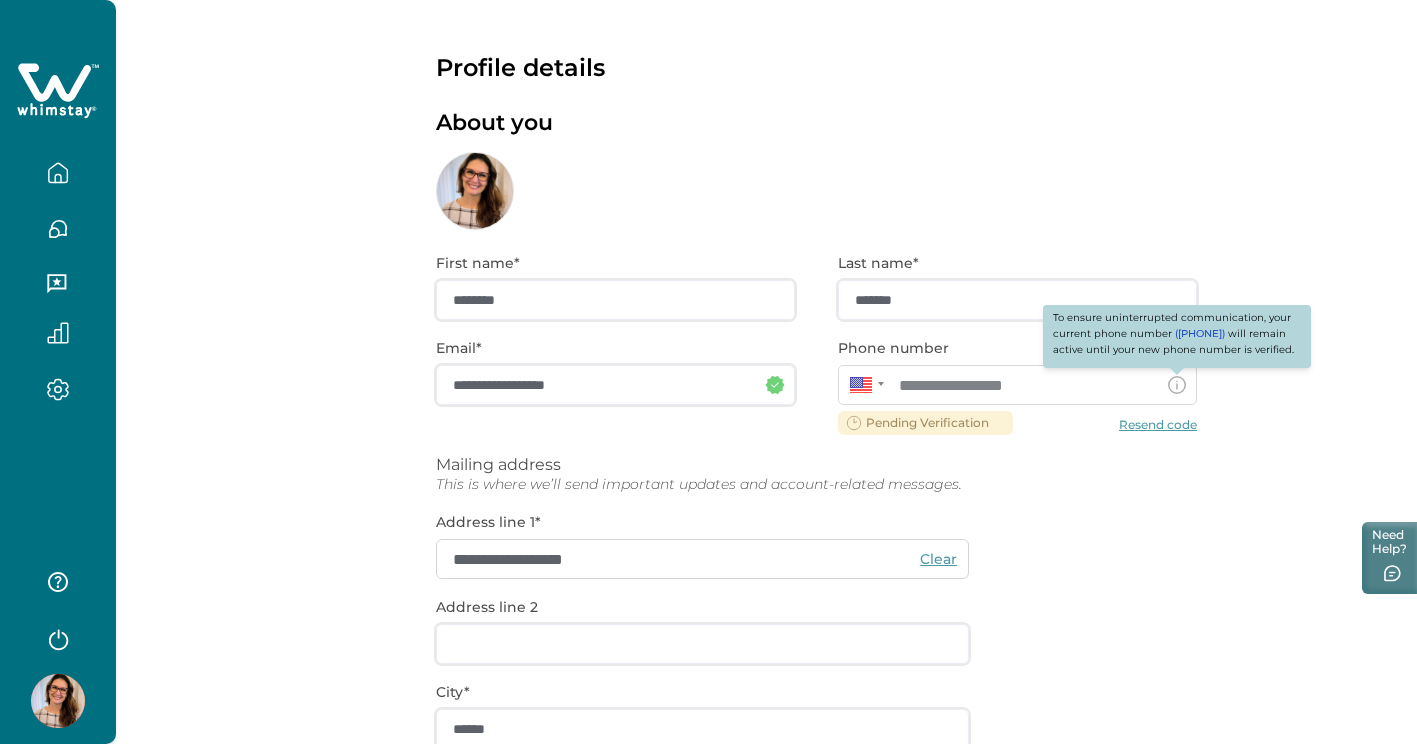 click 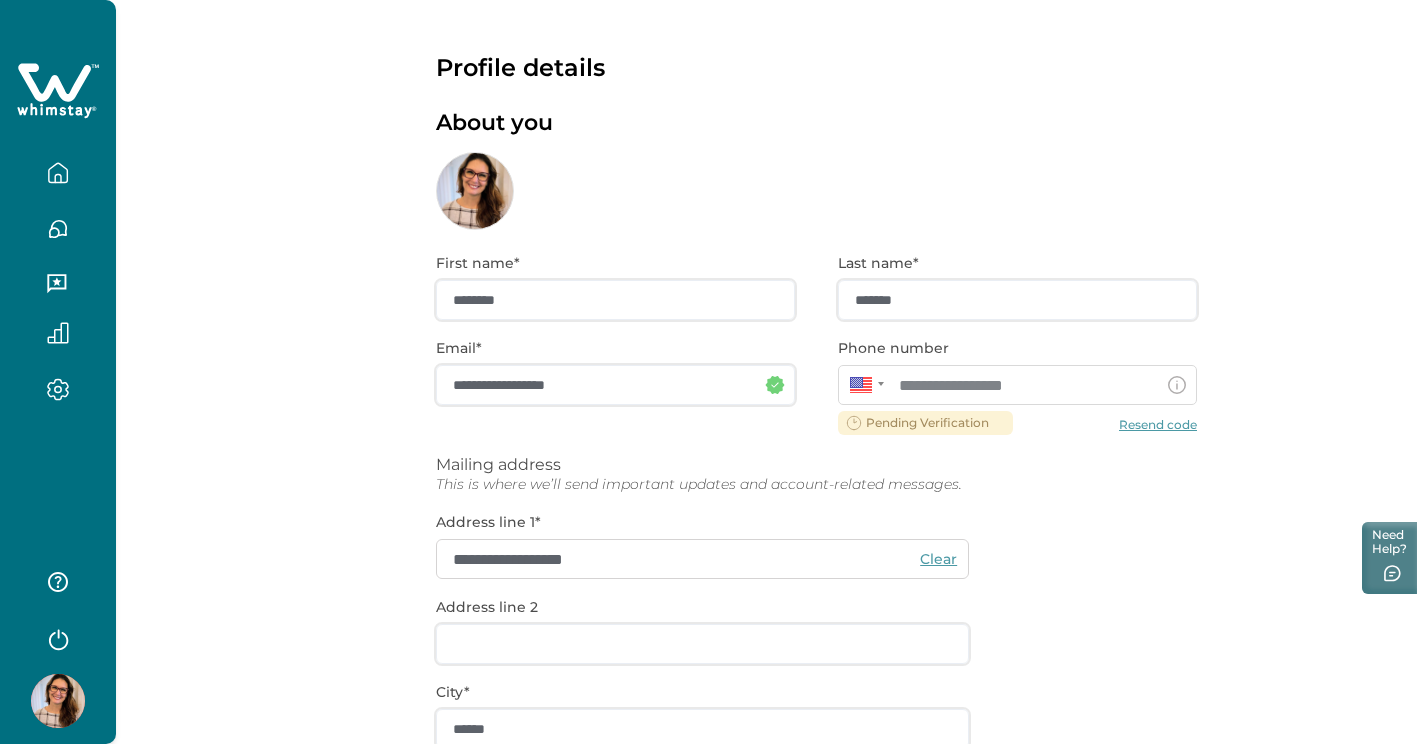 click 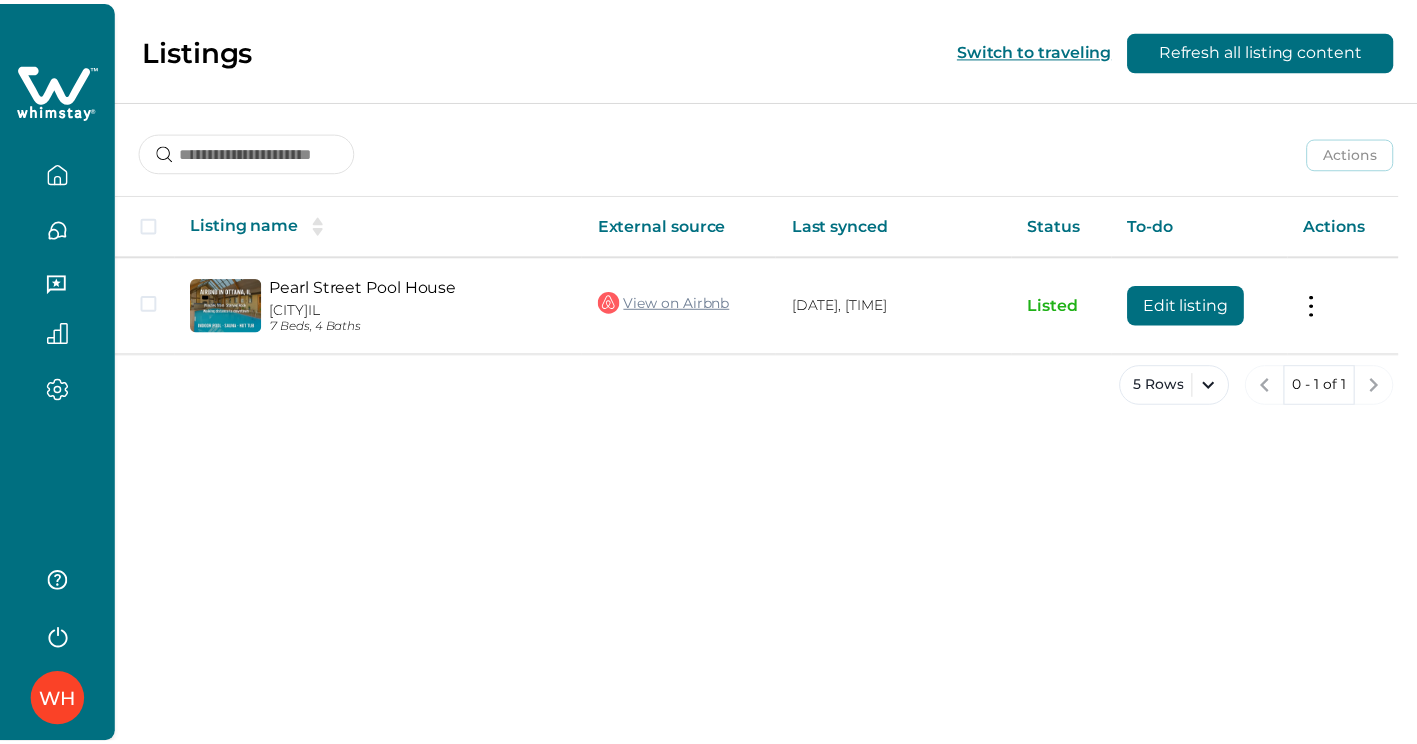 scroll, scrollTop: 0, scrollLeft: 0, axis: both 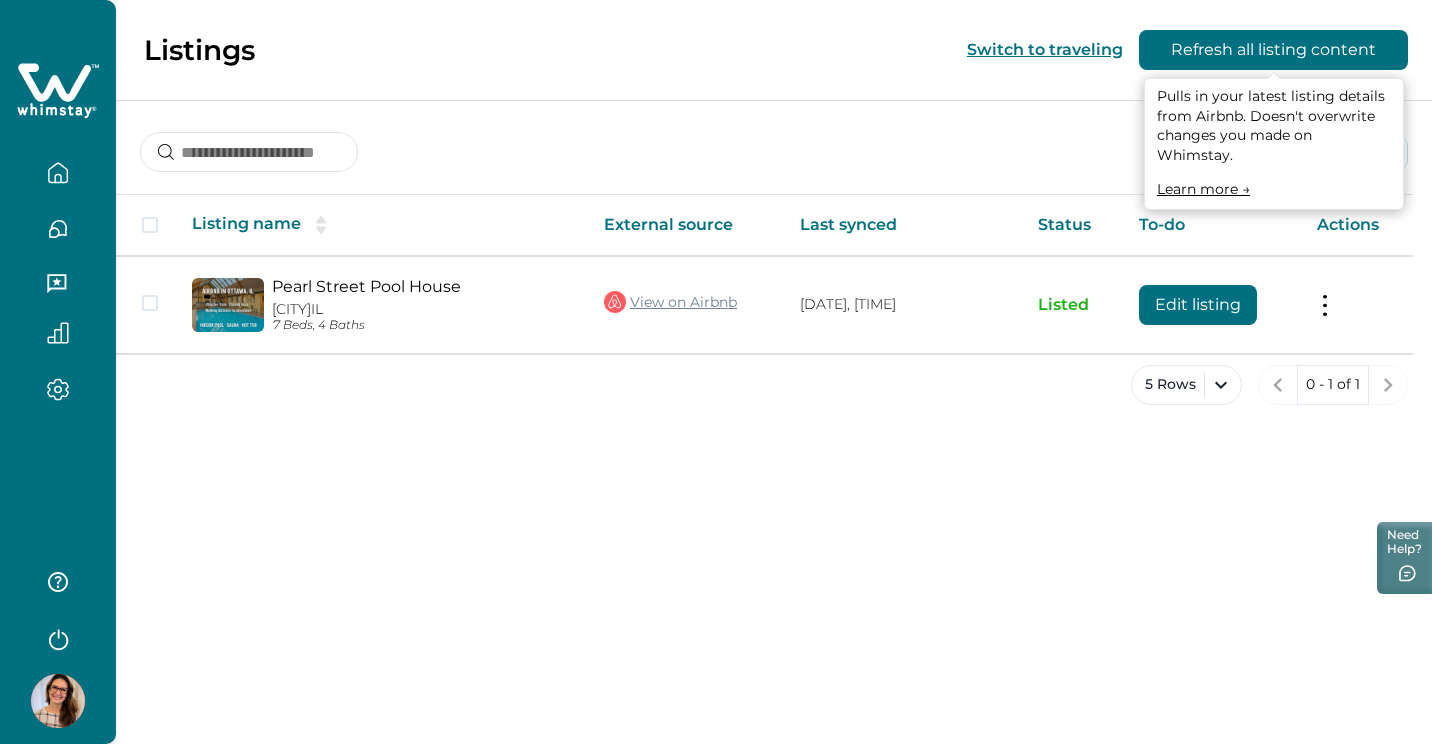 click on "Refresh all listing content" at bounding box center (1273, 50) 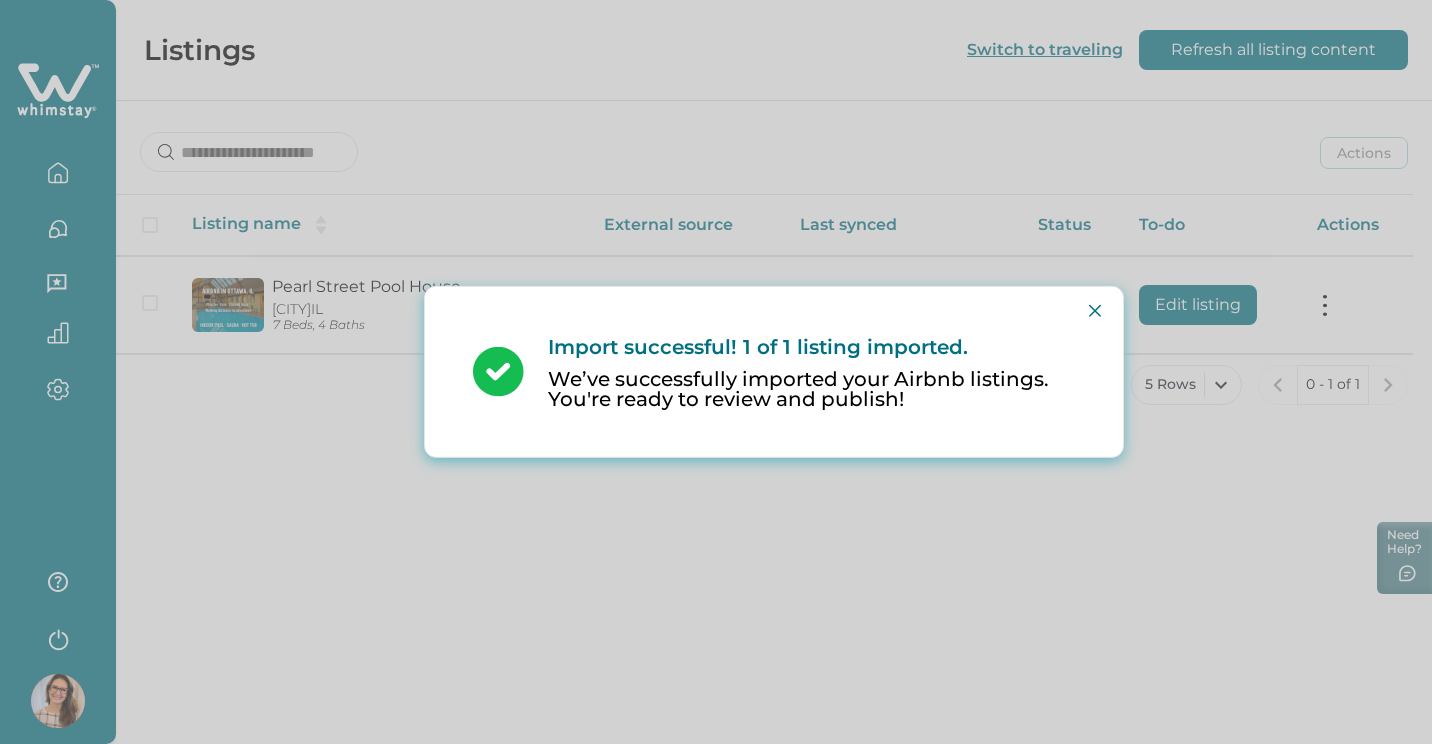 click on "Import successful! 1 of 1 listing imported. We’ve successfully imported your Airbnb listings. You're ready to review and publish!" at bounding box center (716, 372) 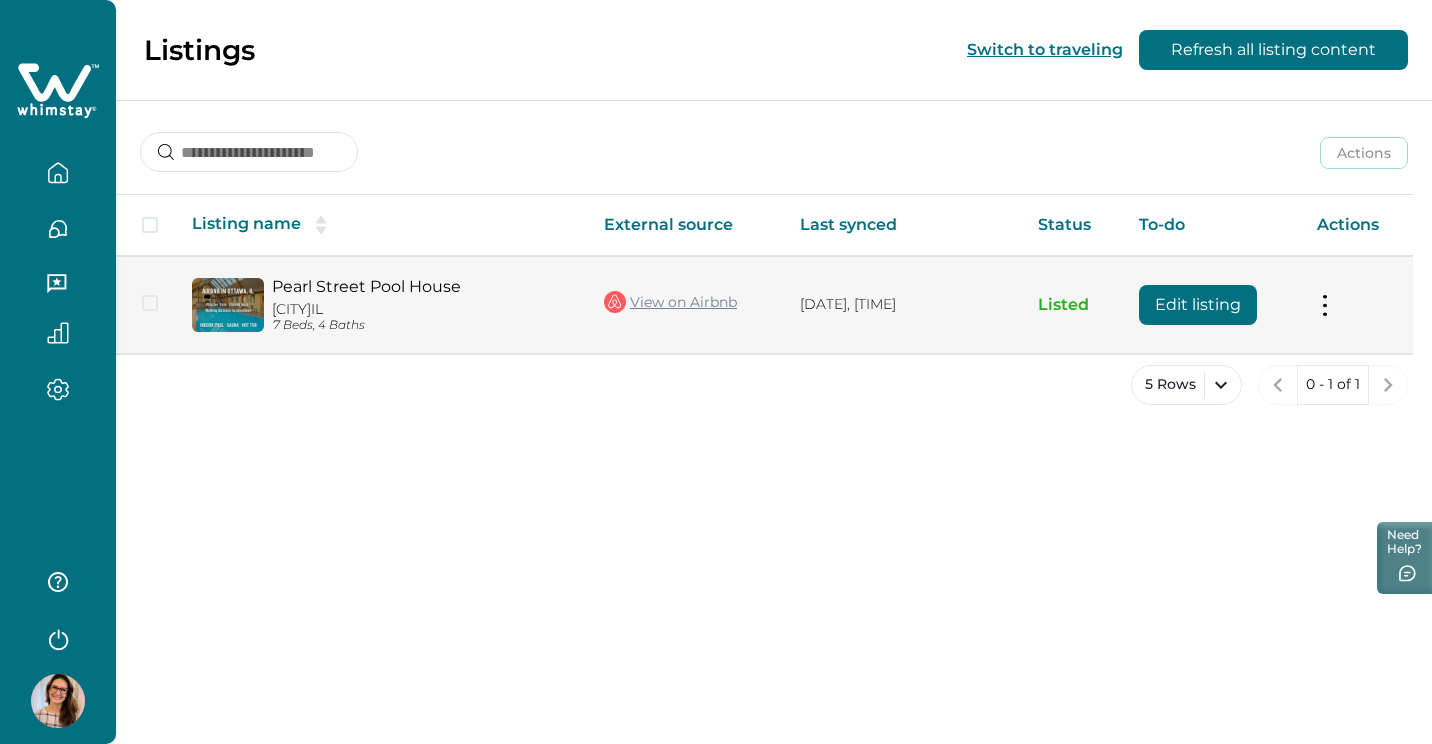 click on "Edit listing" at bounding box center (1198, 305) 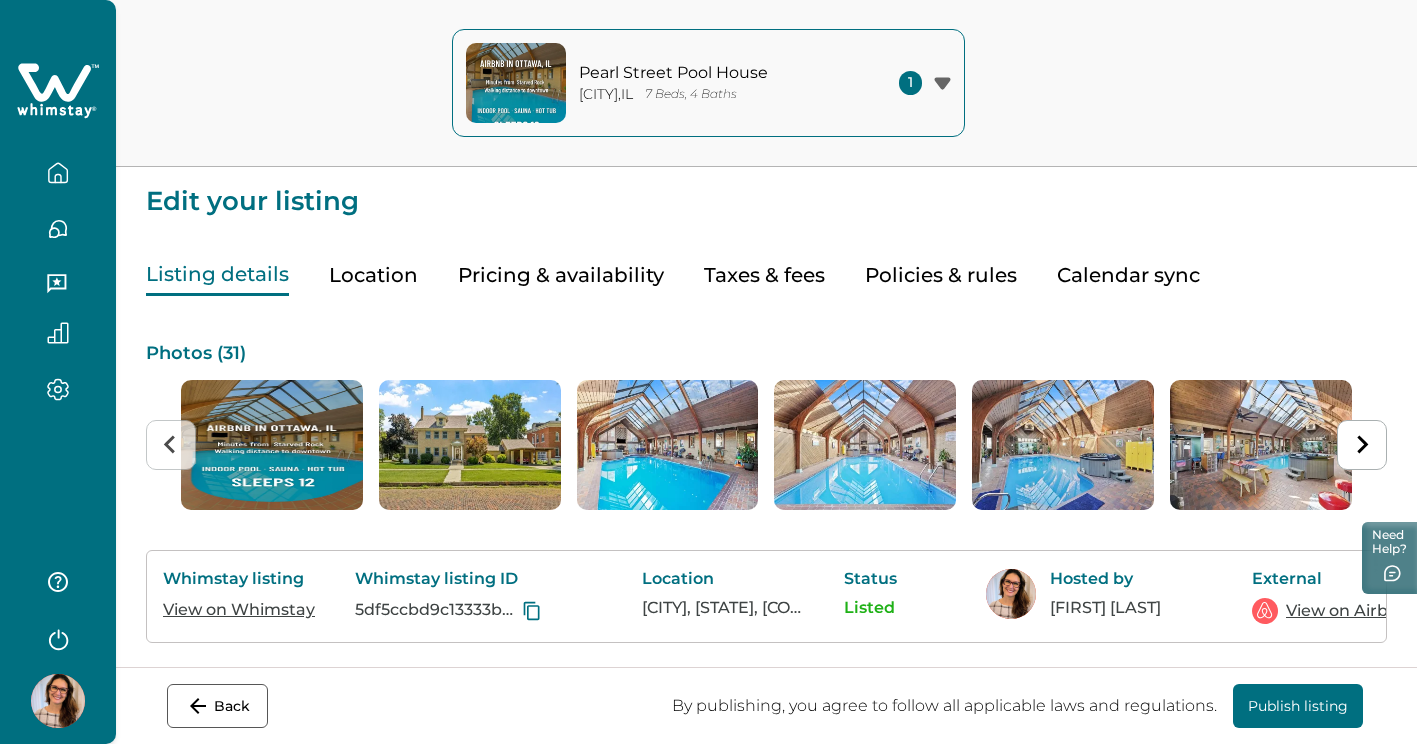 click on "Policies & rules" at bounding box center (941, 275) 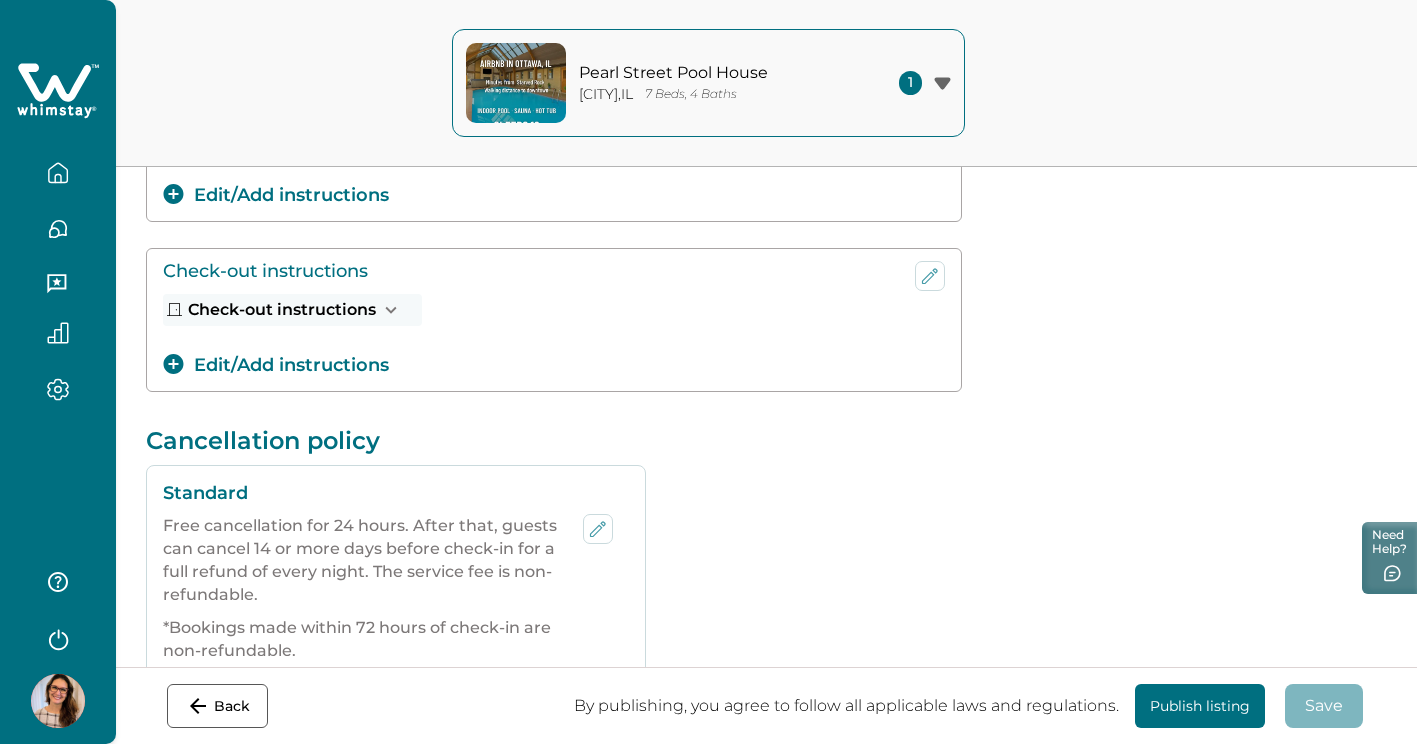 scroll, scrollTop: 459, scrollLeft: 0, axis: vertical 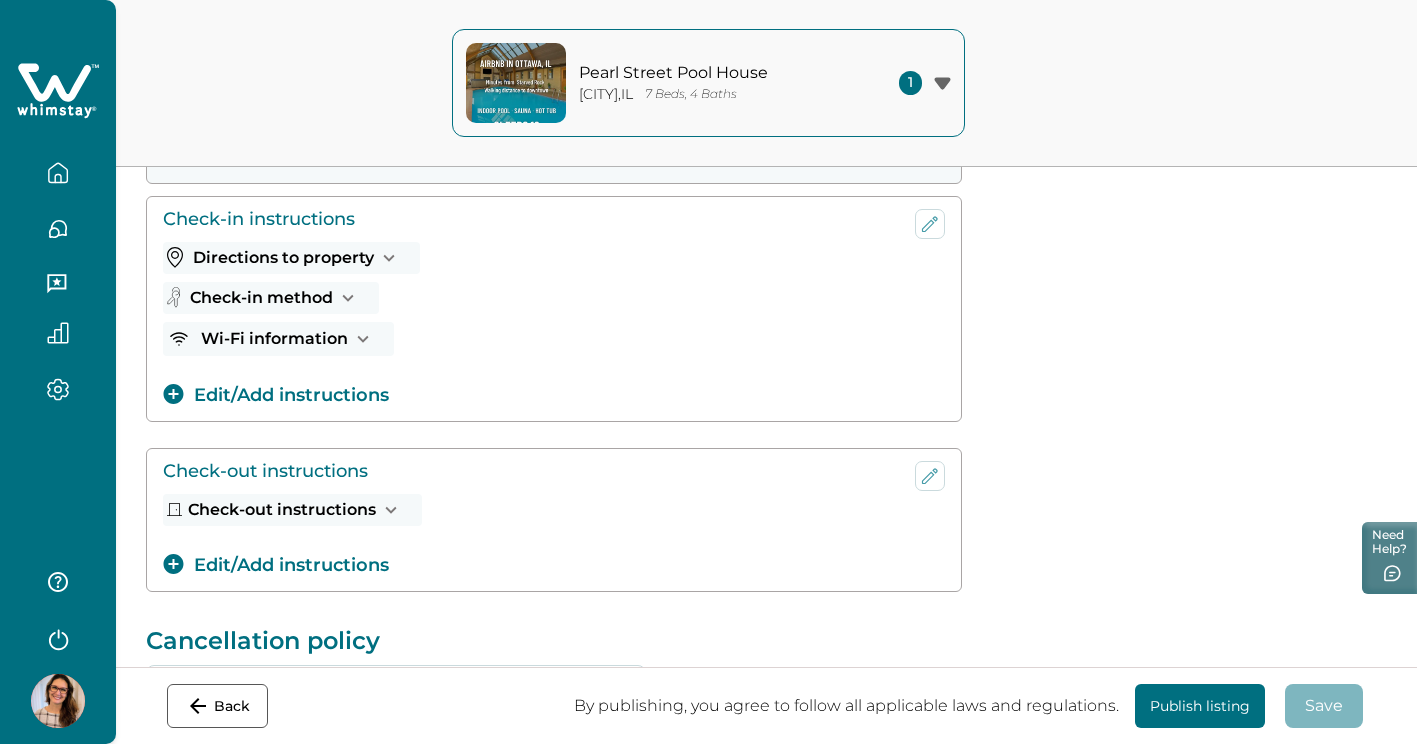 click on "Edit/Add instructions" at bounding box center [276, 395] 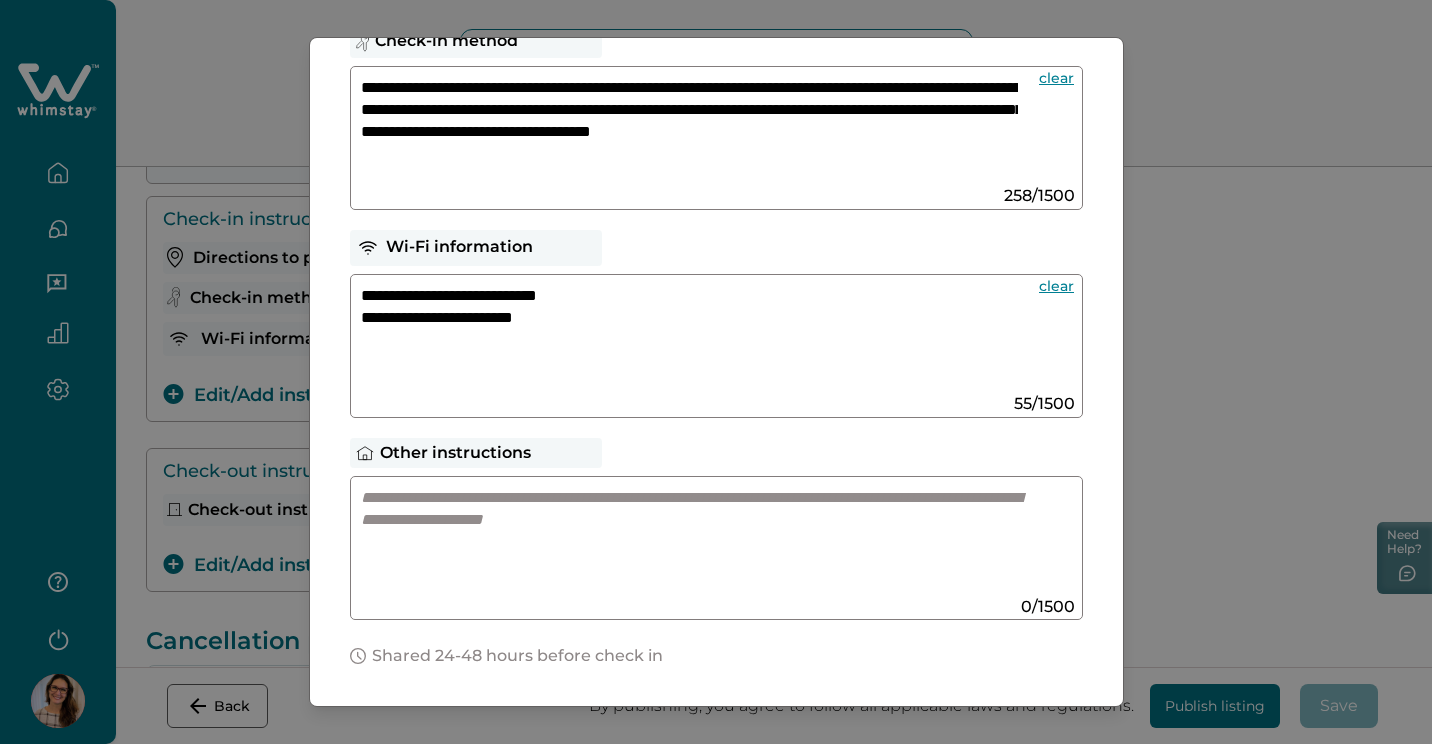 scroll, scrollTop: 335, scrollLeft: 0, axis: vertical 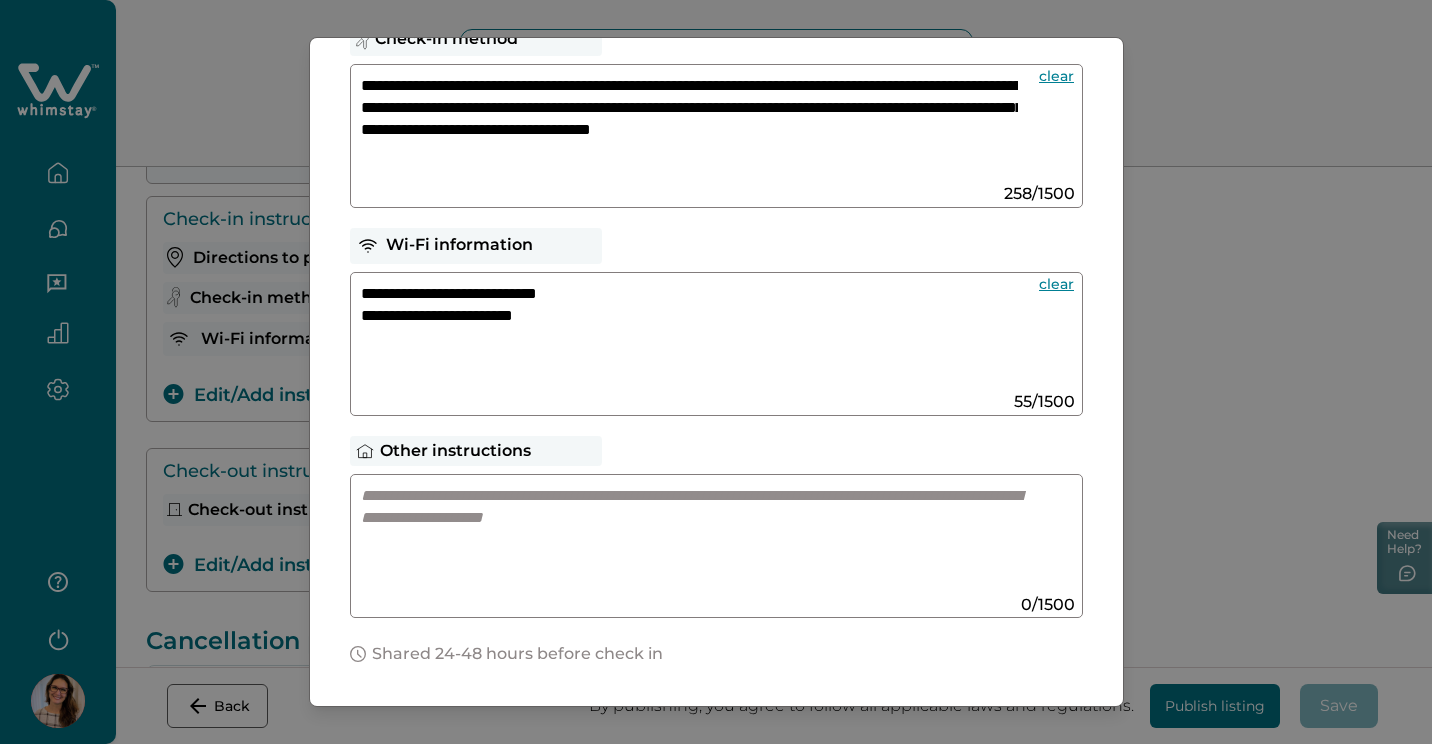 click at bounding box center (697, 538) 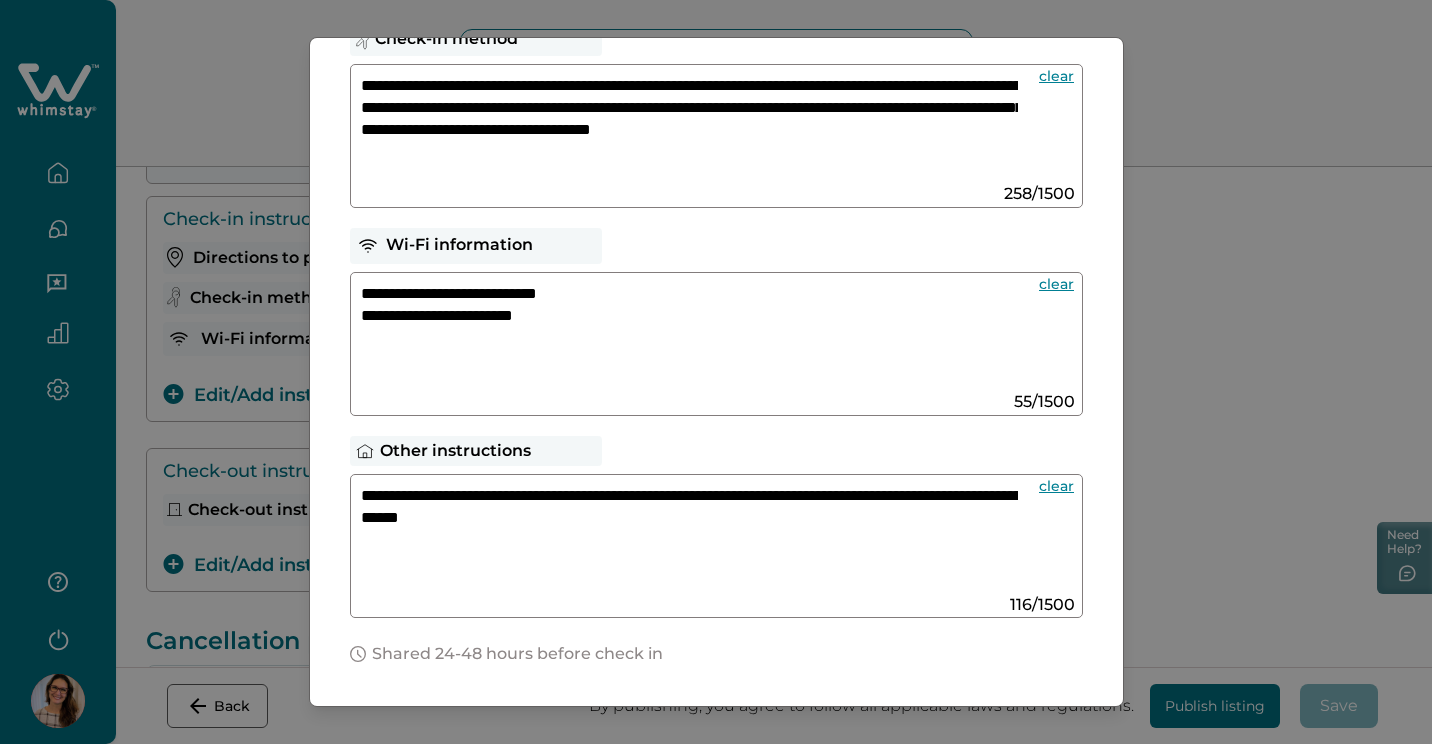 paste on "**********" 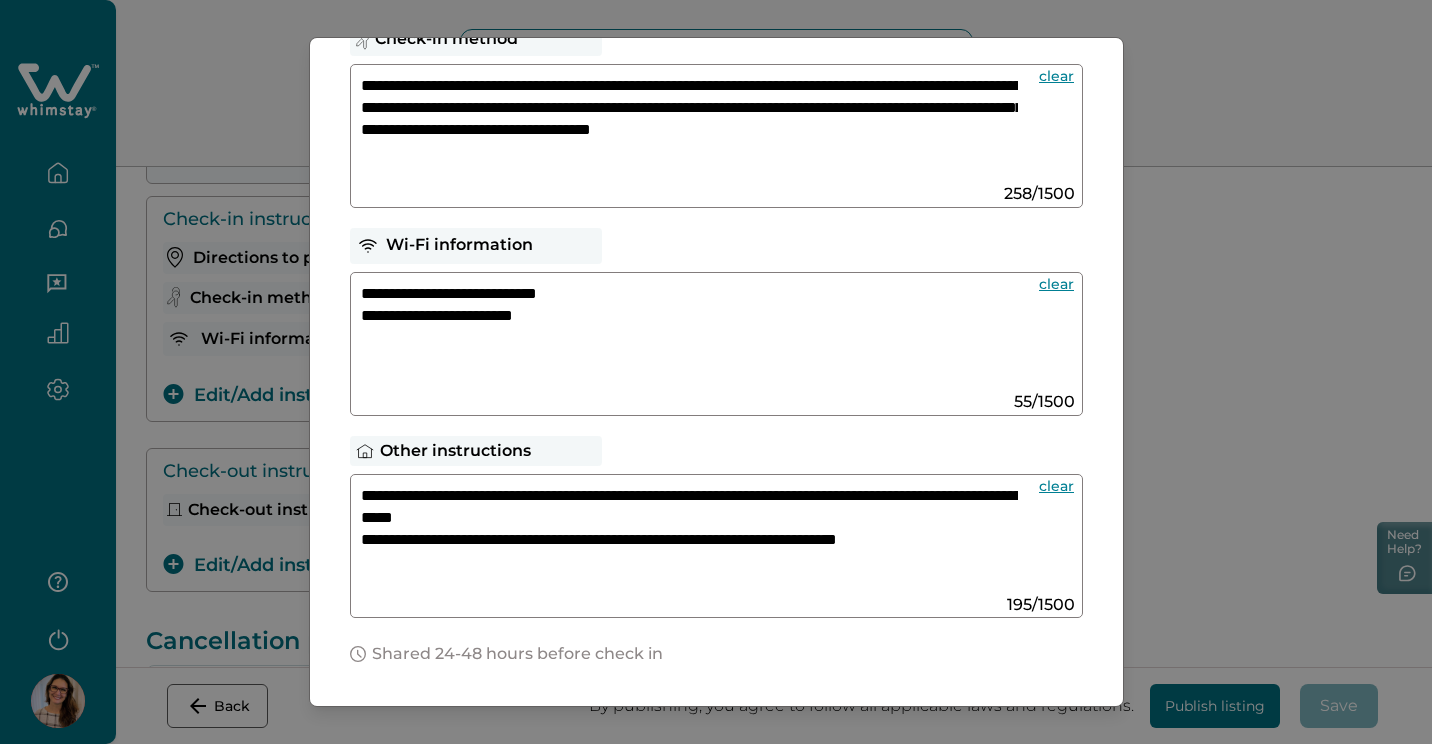 paste on "**********" 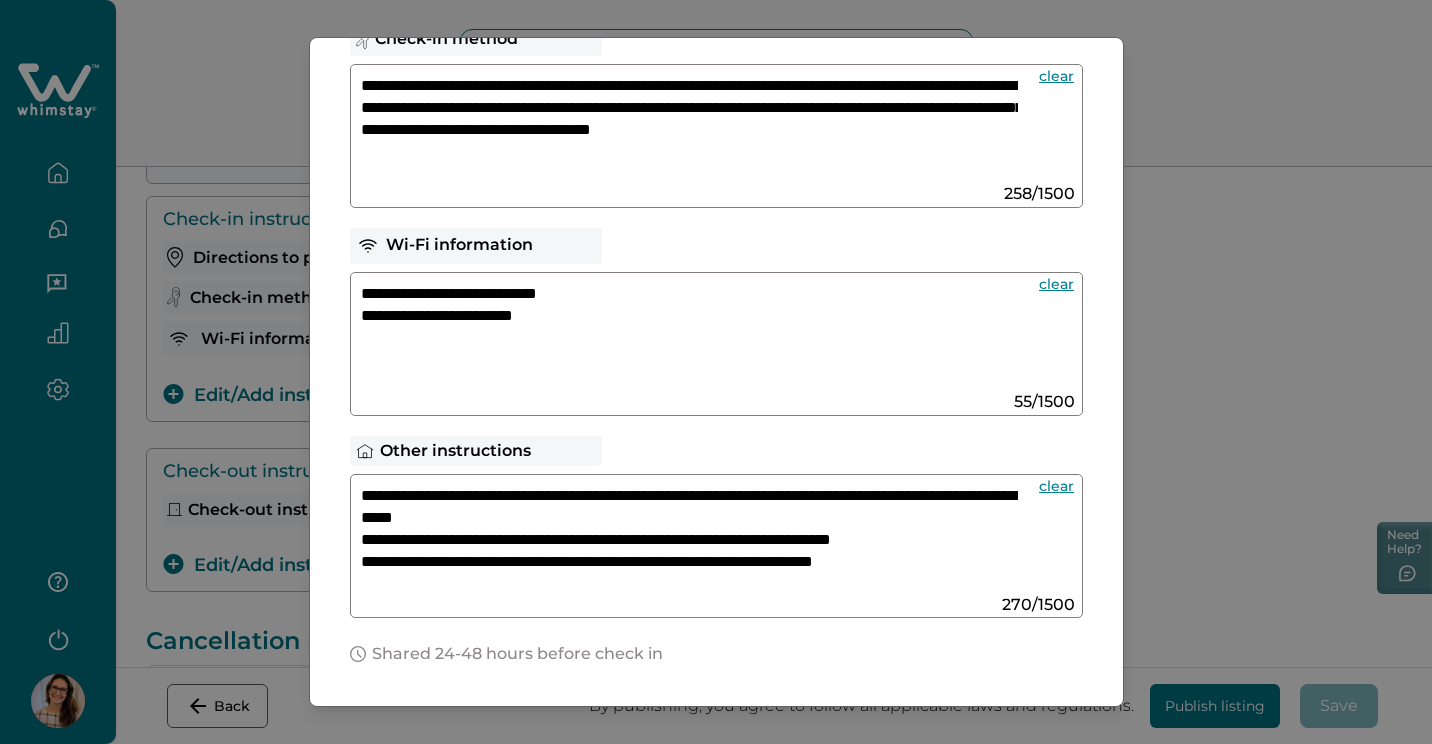 paste on "**********" 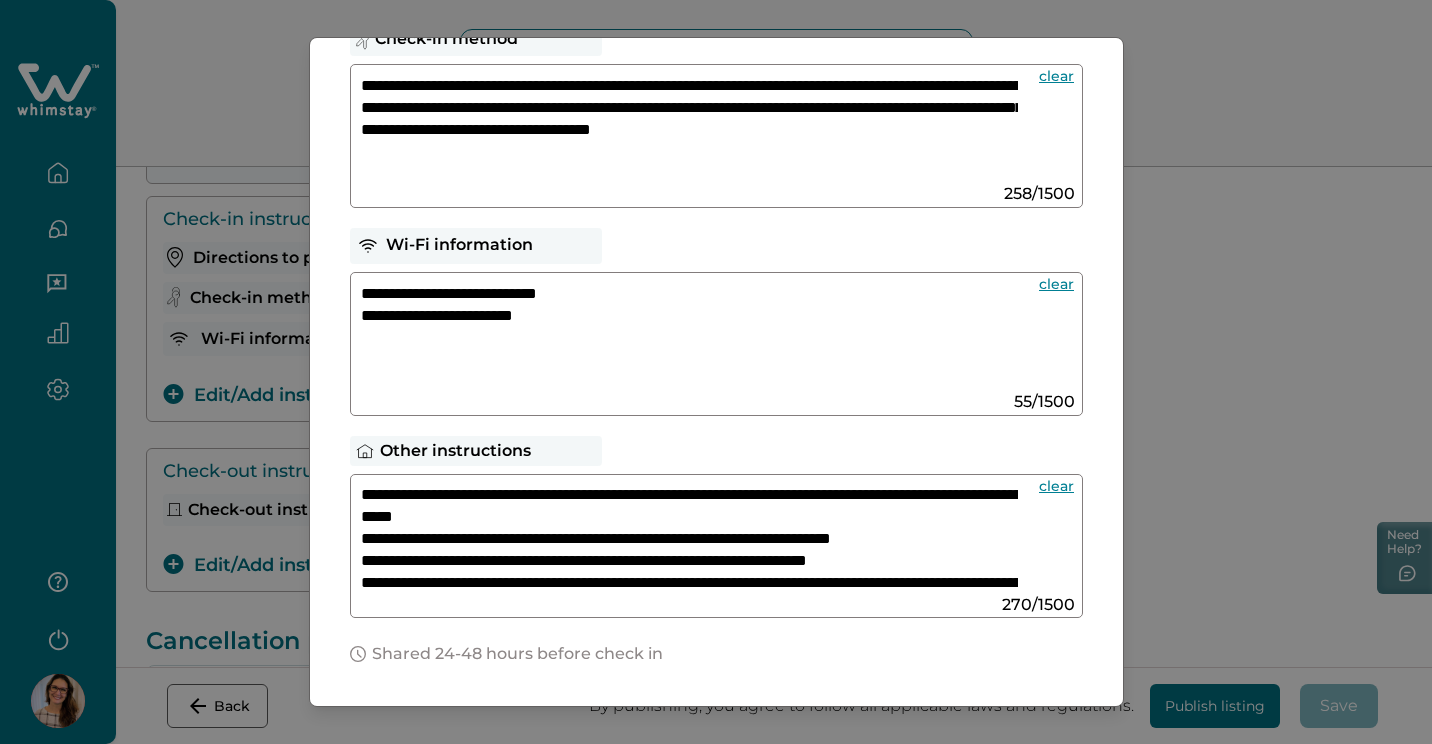 scroll, scrollTop: 45, scrollLeft: 0, axis: vertical 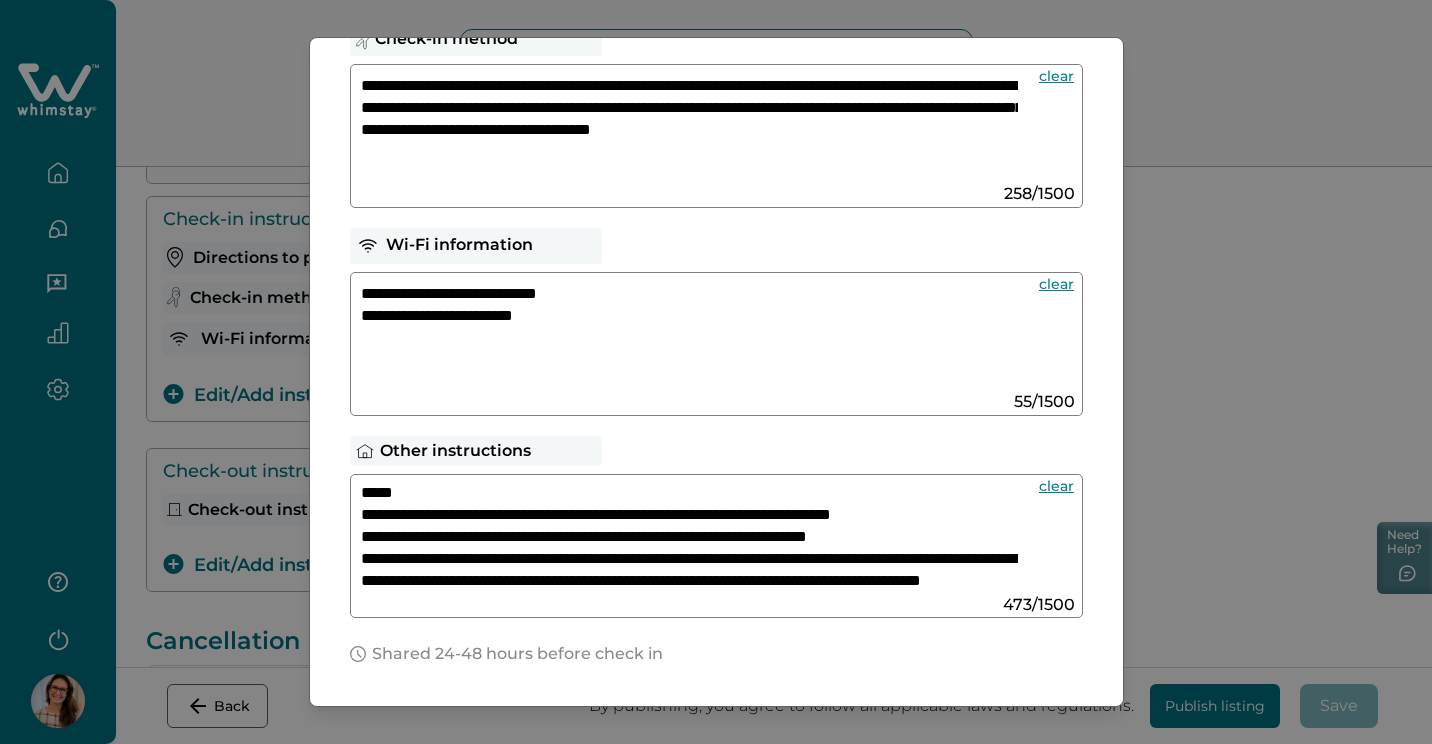 click on "**********" at bounding box center [689, 538] 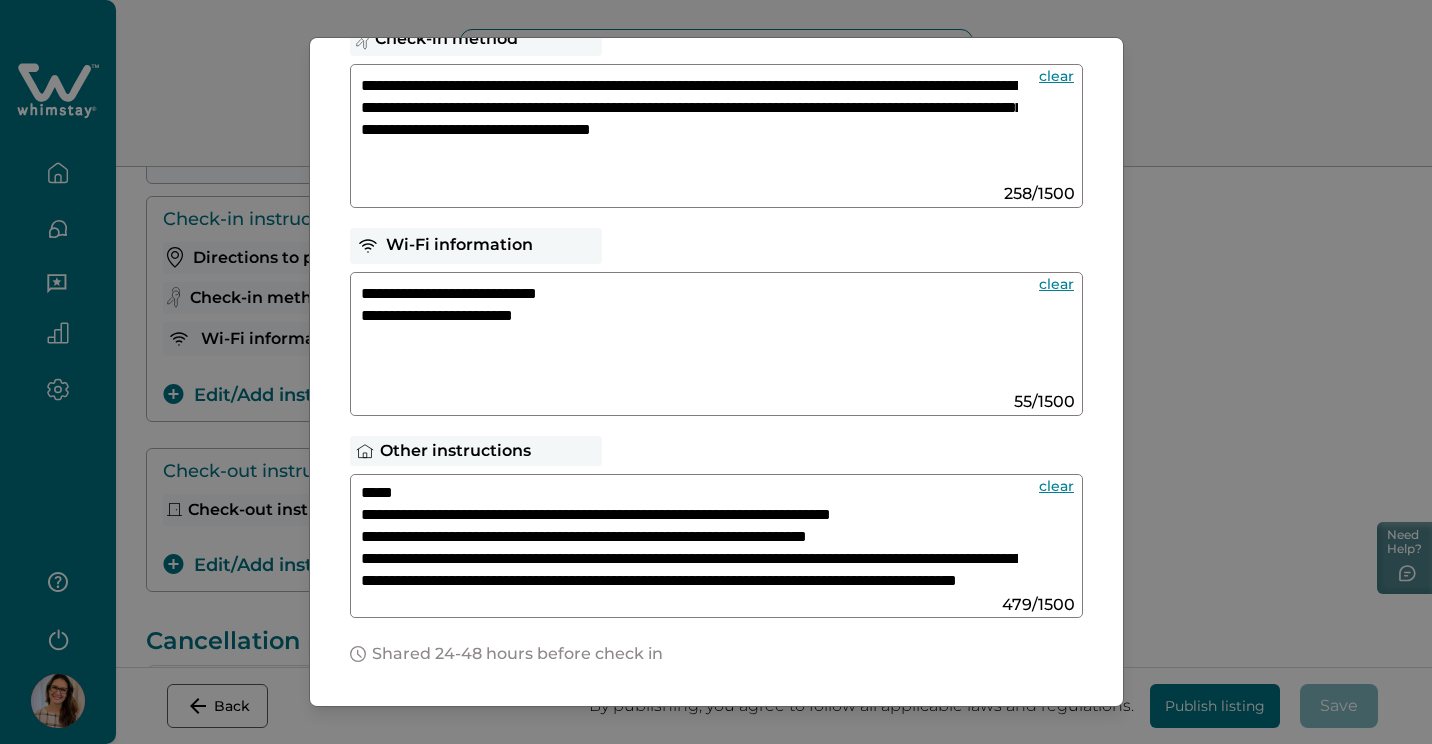 scroll, scrollTop: 47, scrollLeft: 0, axis: vertical 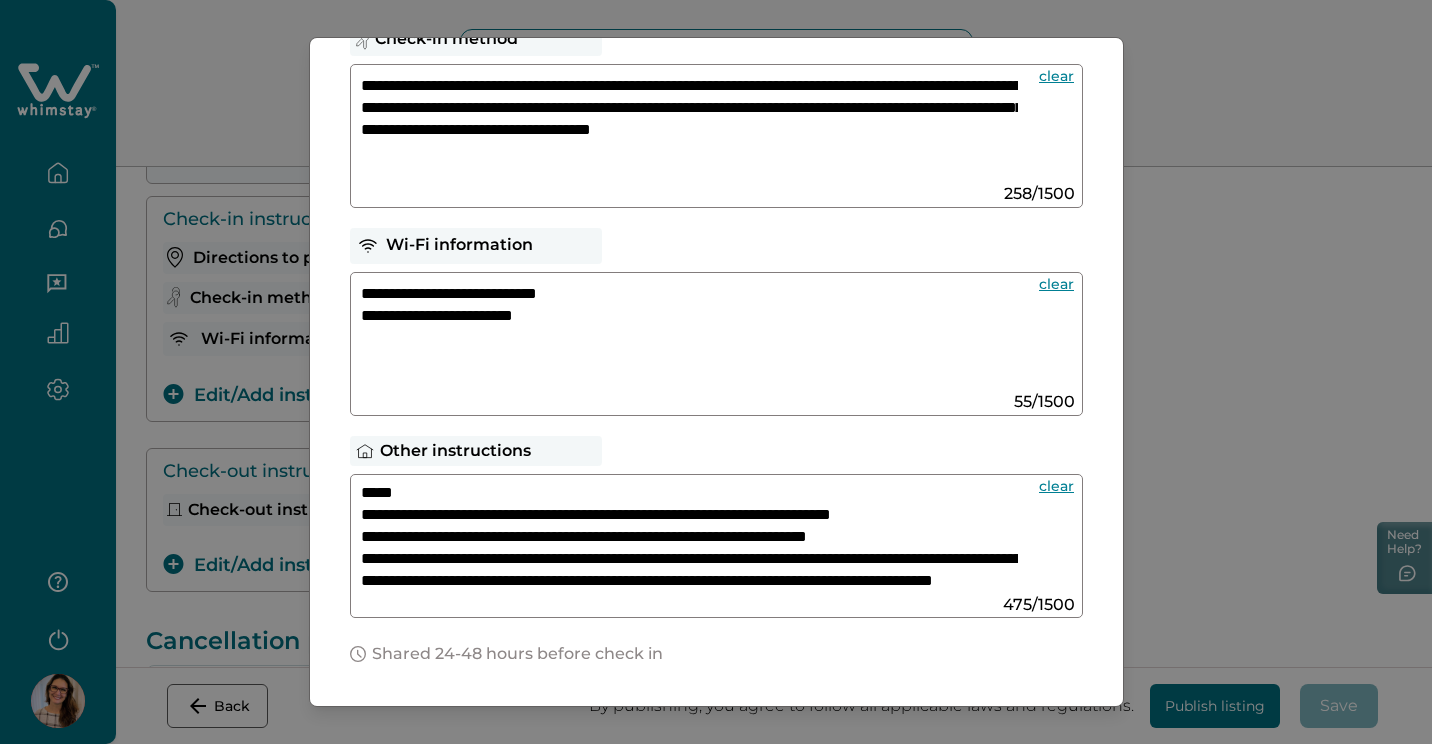 drag, startPoint x: 772, startPoint y: 590, endPoint x: 336, endPoint y: 538, distance: 439.08997 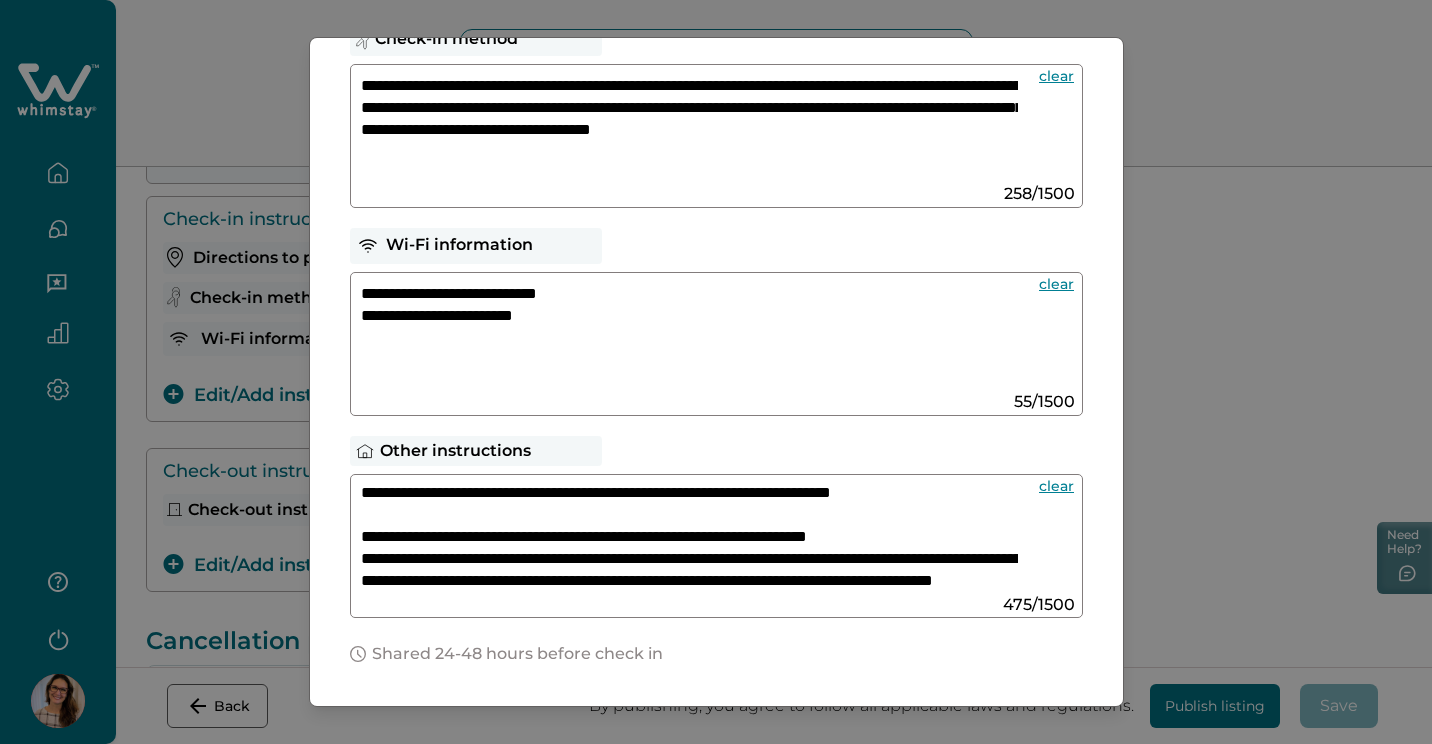 scroll, scrollTop: 66, scrollLeft: 0, axis: vertical 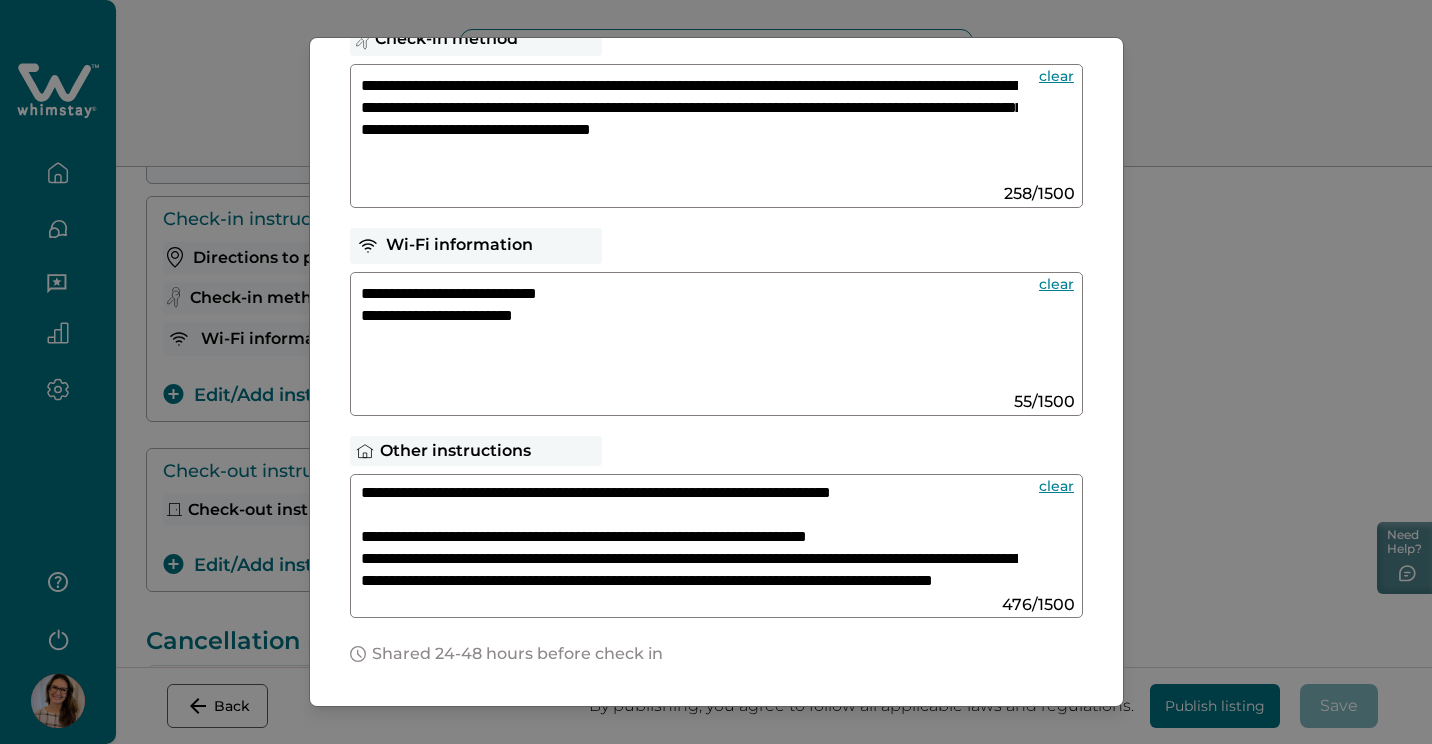 paste on "**********" 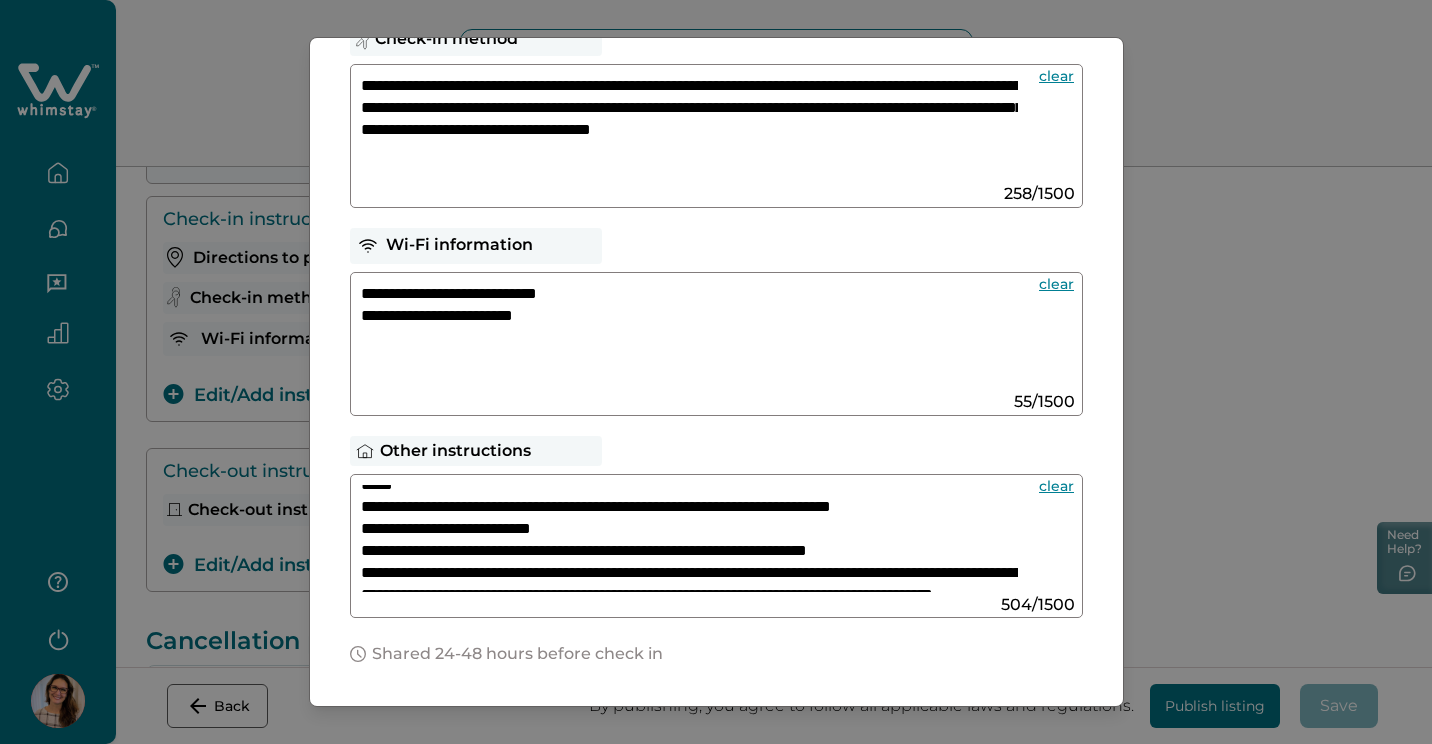 scroll, scrollTop: 0, scrollLeft: 0, axis: both 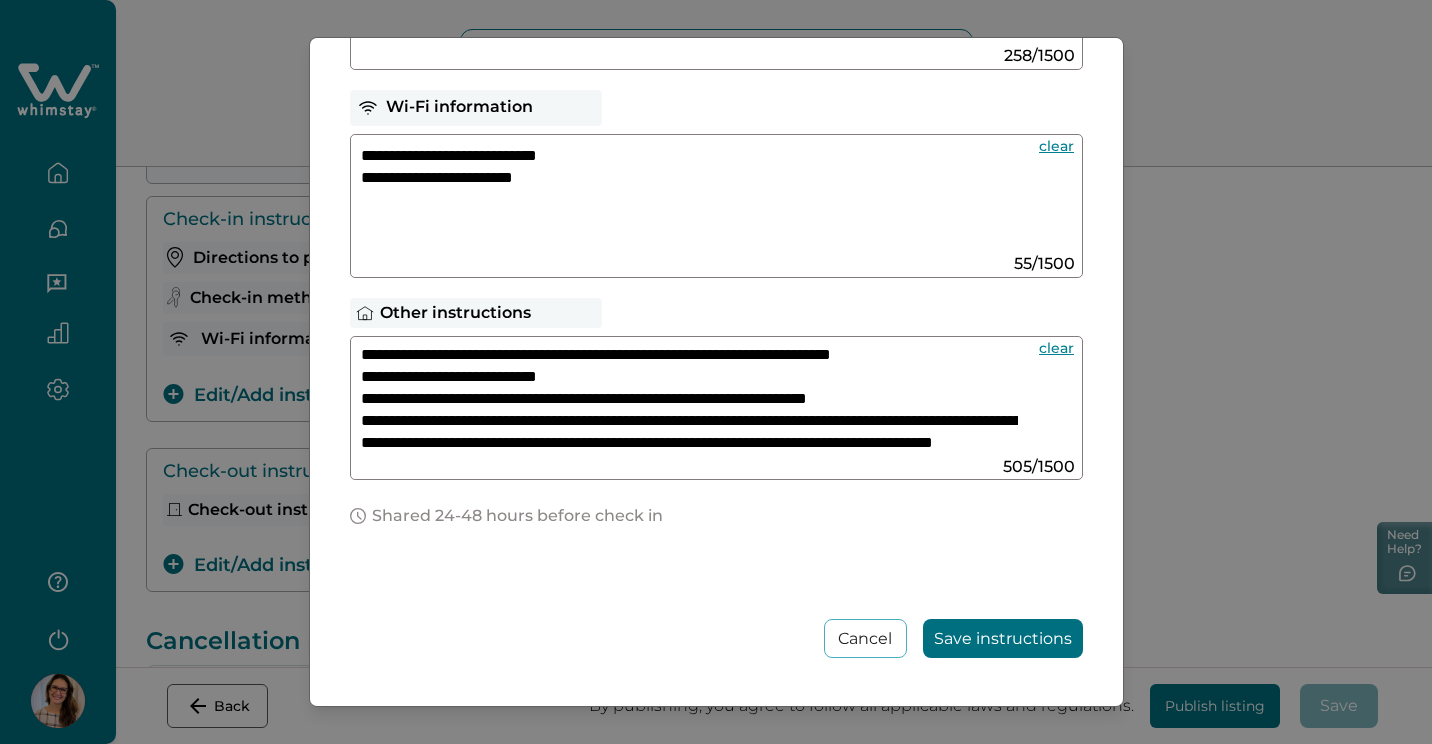 click on "**********" at bounding box center (689, 400) 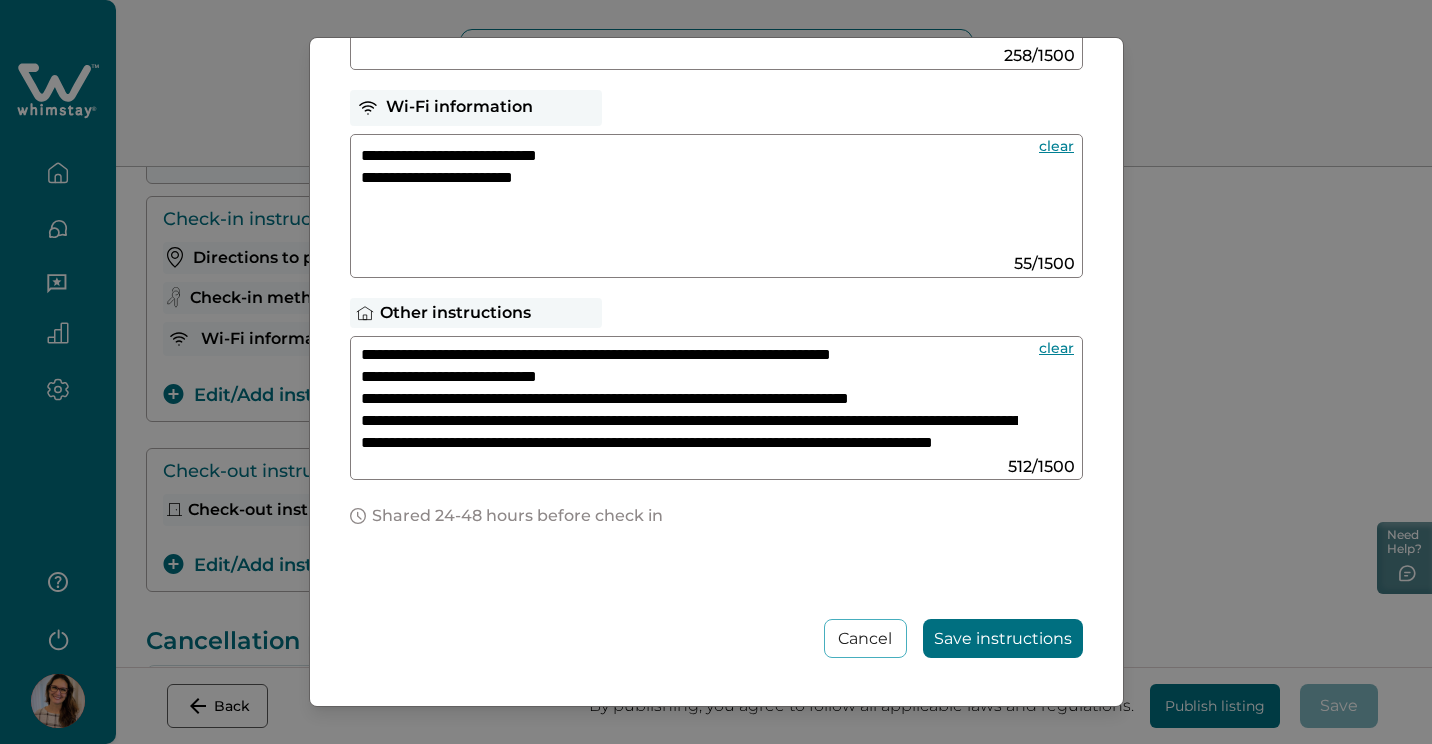 click on "**********" at bounding box center (689, 400) 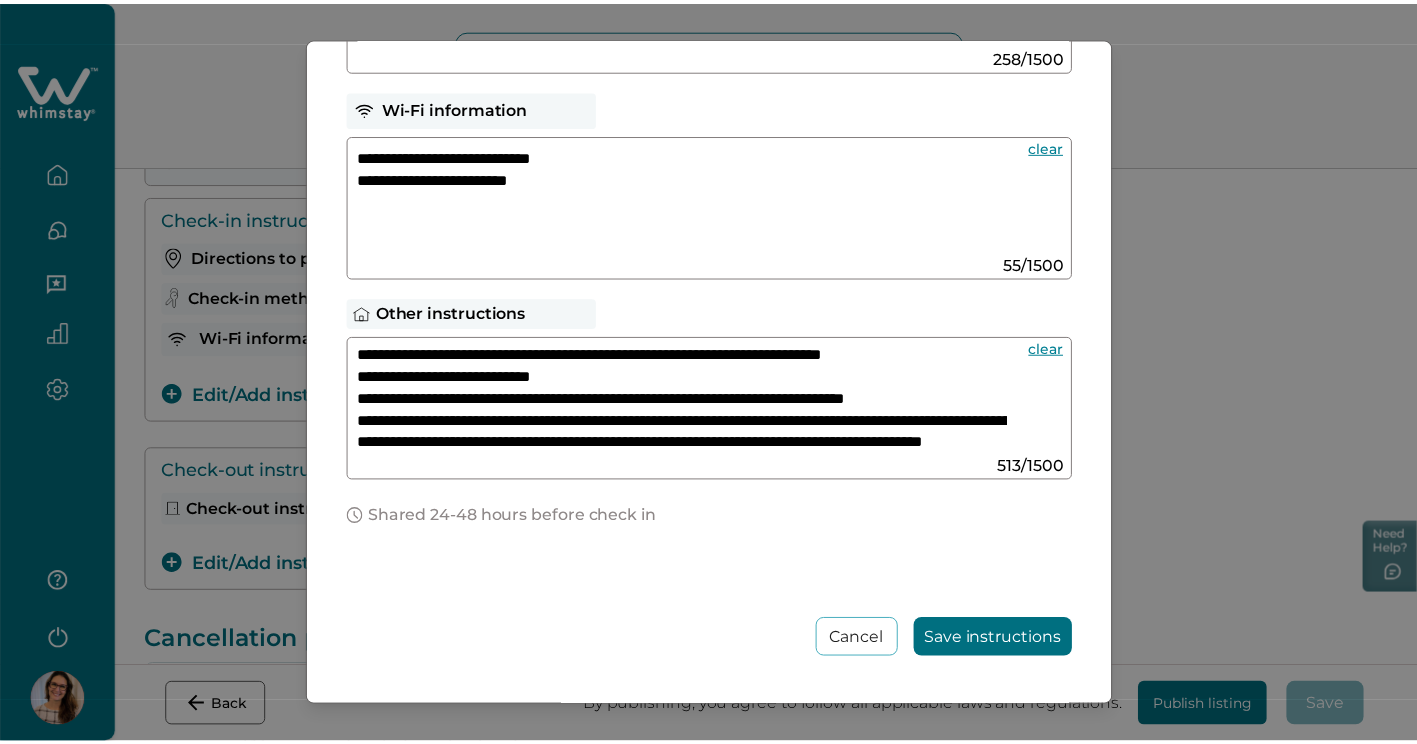 scroll, scrollTop: 91, scrollLeft: 0, axis: vertical 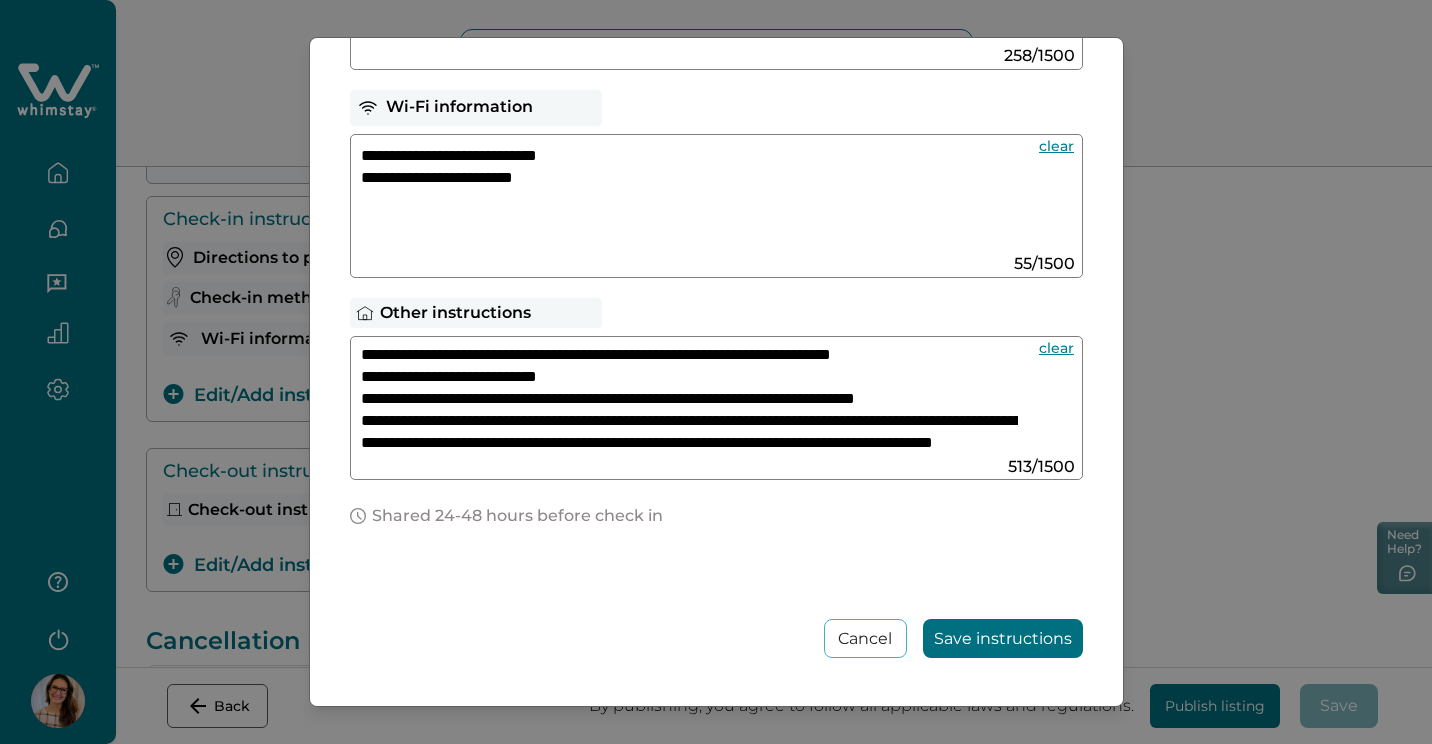 type on "**********" 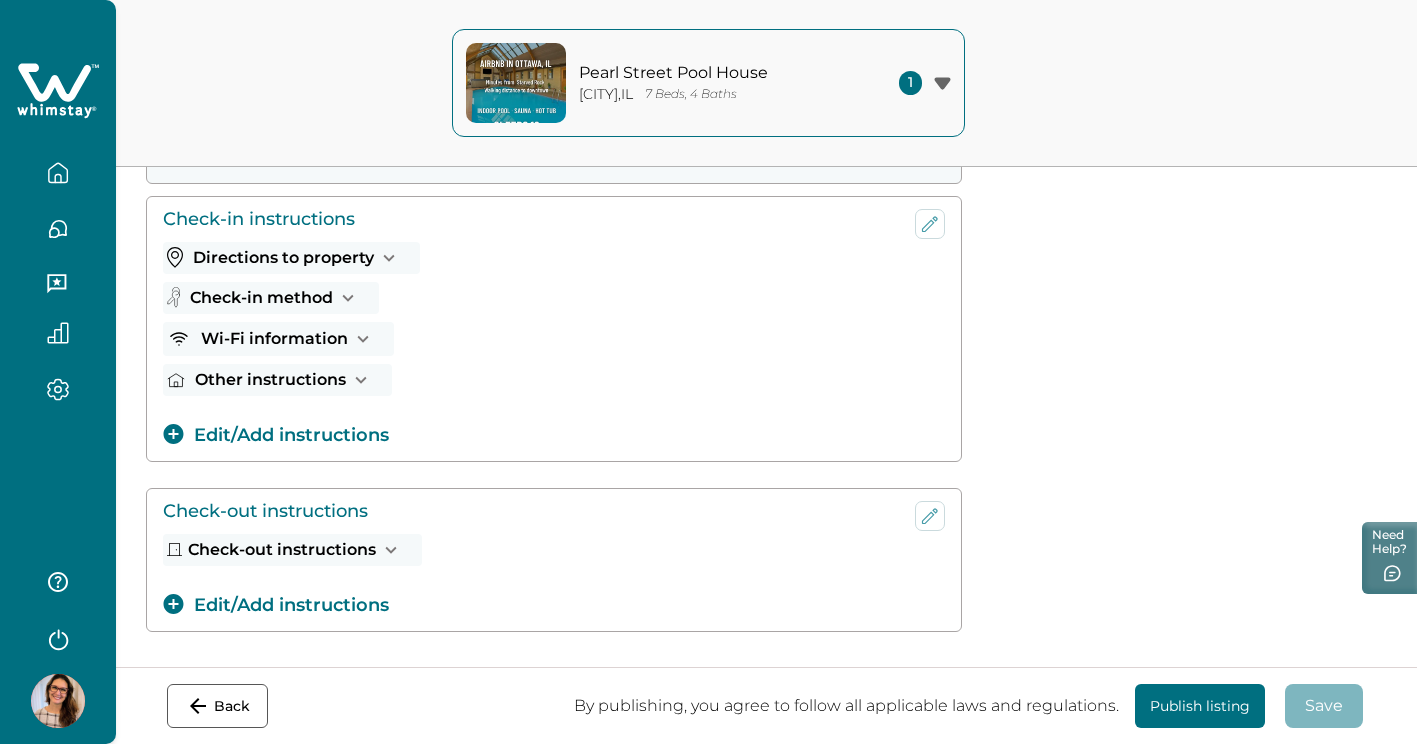 scroll, scrollTop: 0, scrollLeft: 0, axis: both 